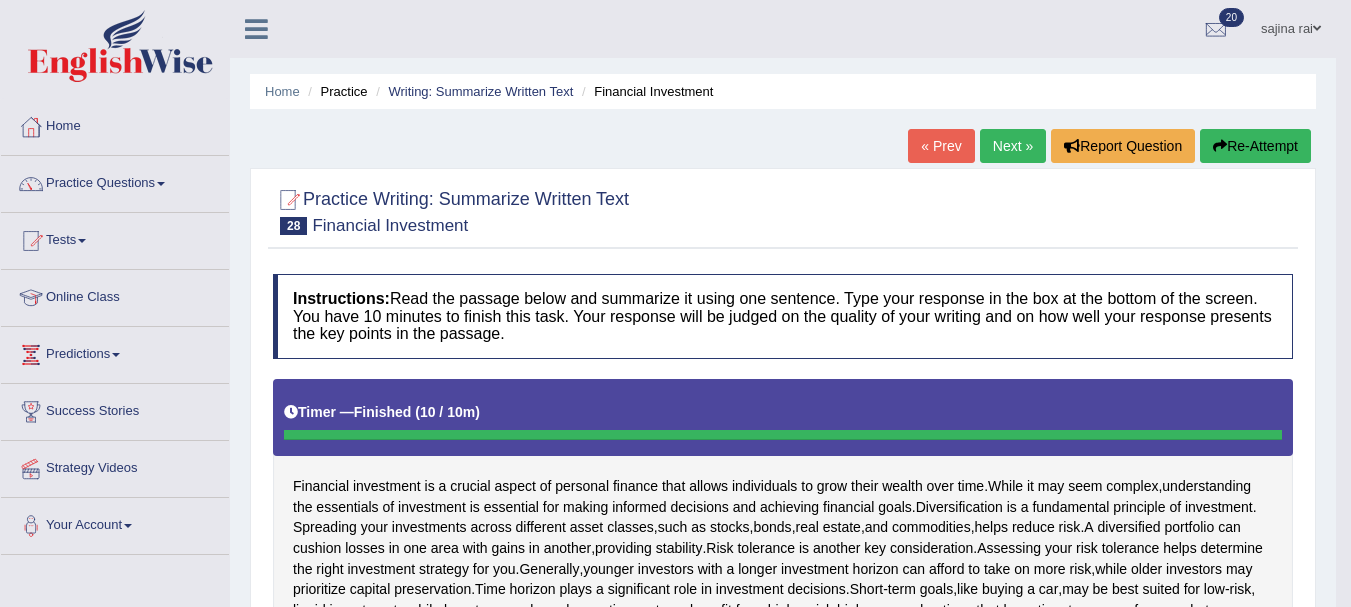 scroll, scrollTop: 316, scrollLeft: 0, axis: vertical 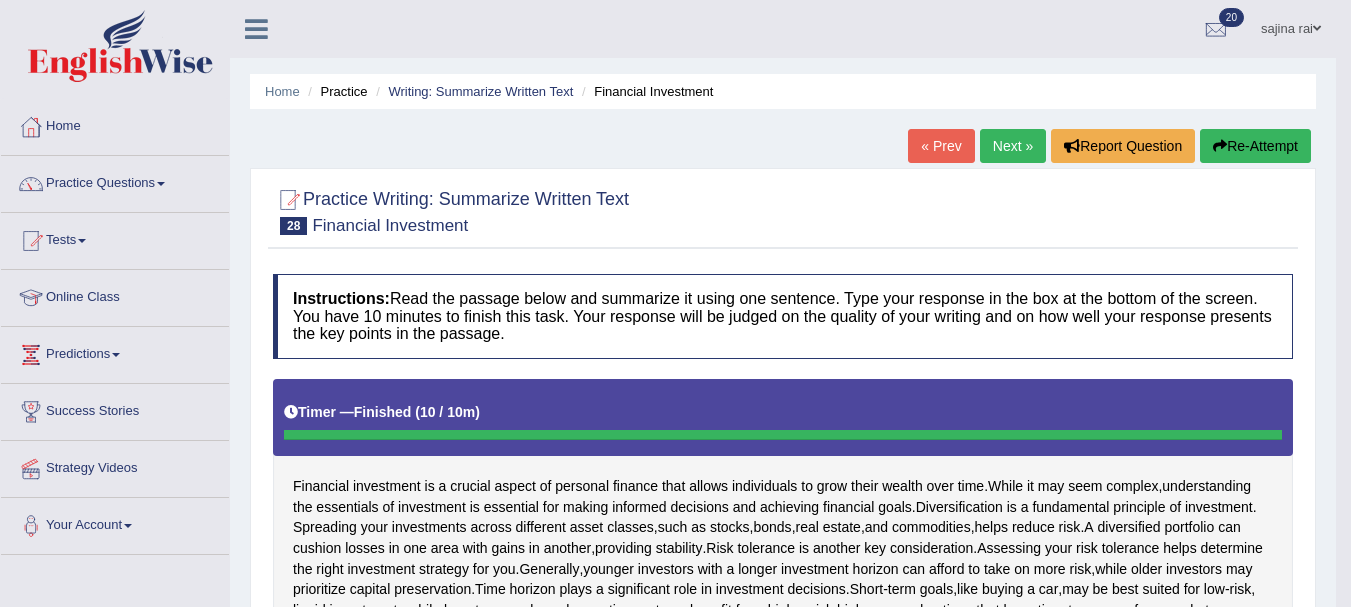 click on "Re-Attempt" at bounding box center (1255, 146) 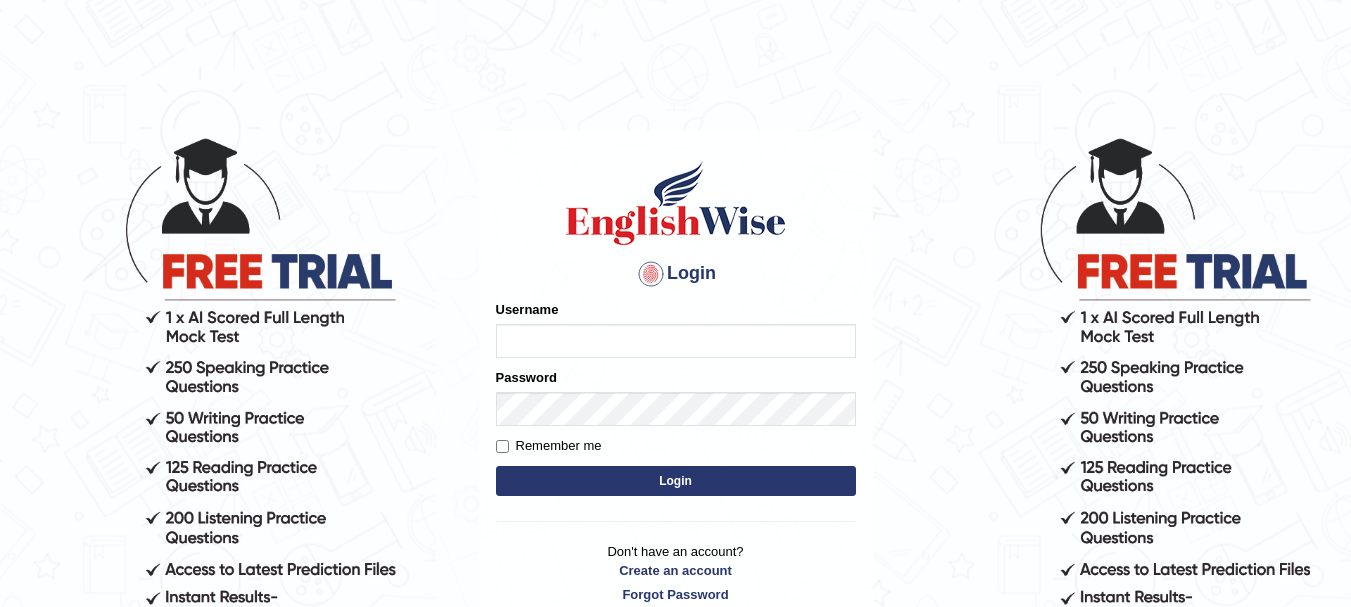 scroll, scrollTop: 0, scrollLeft: 0, axis: both 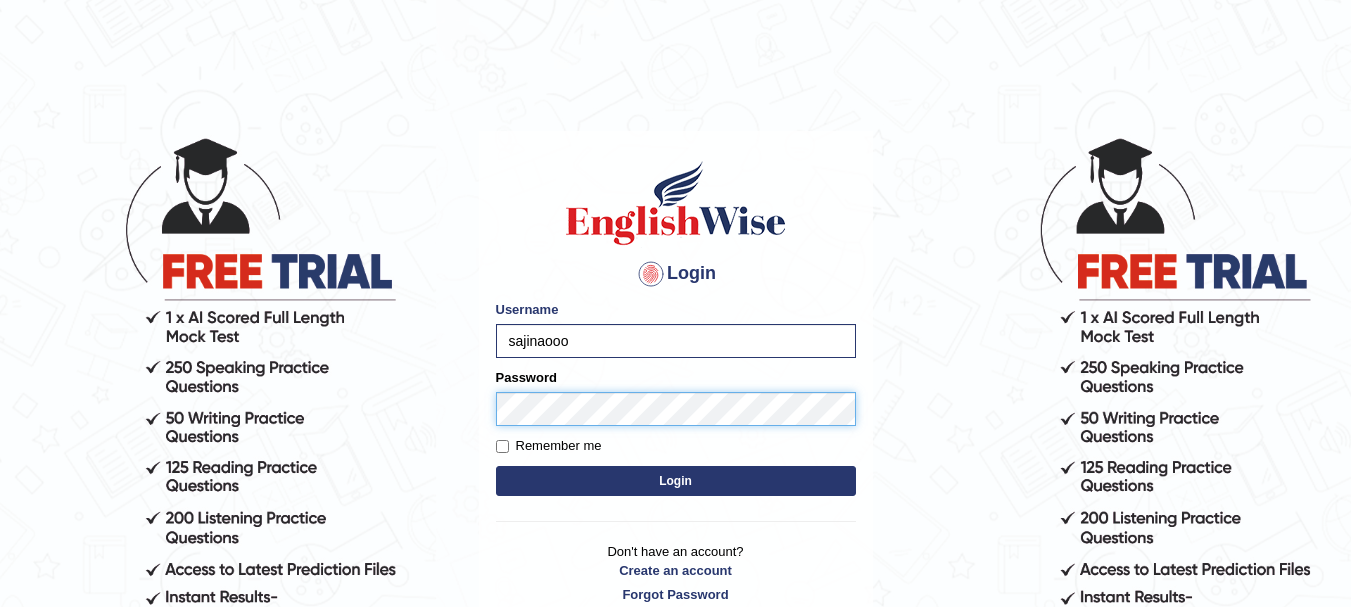 click on "Login" at bounding box center [676, 481] 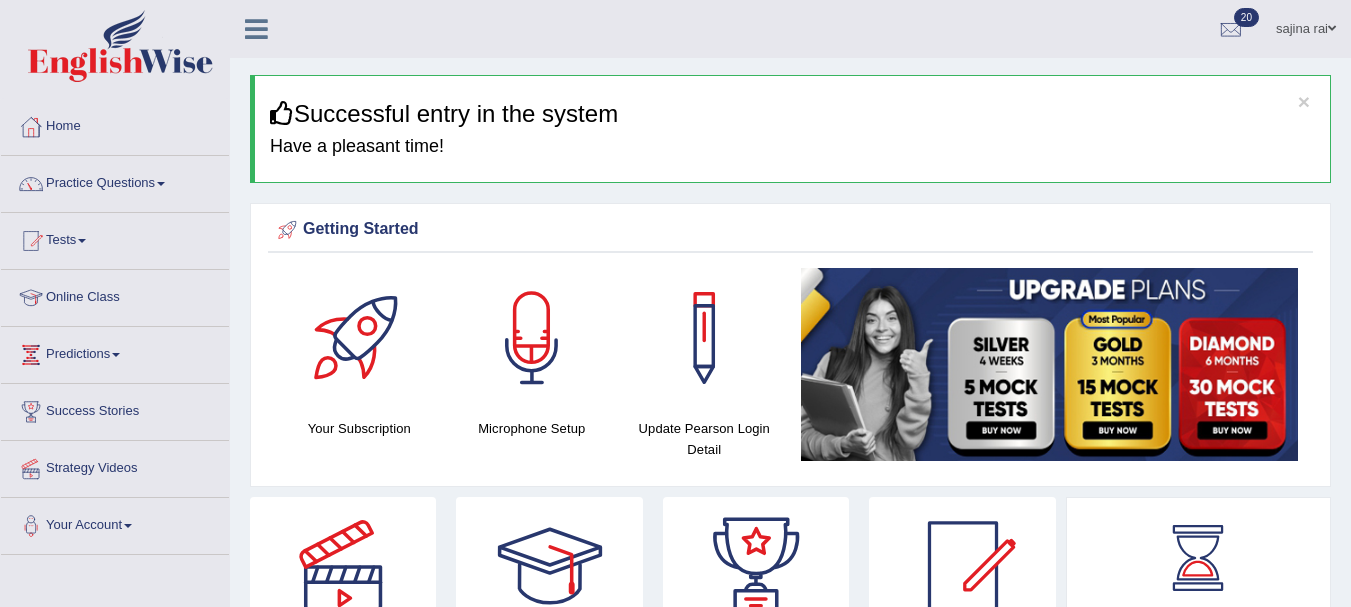 scroll, scrollTop: 0, scrollLeft: 0, axis: both 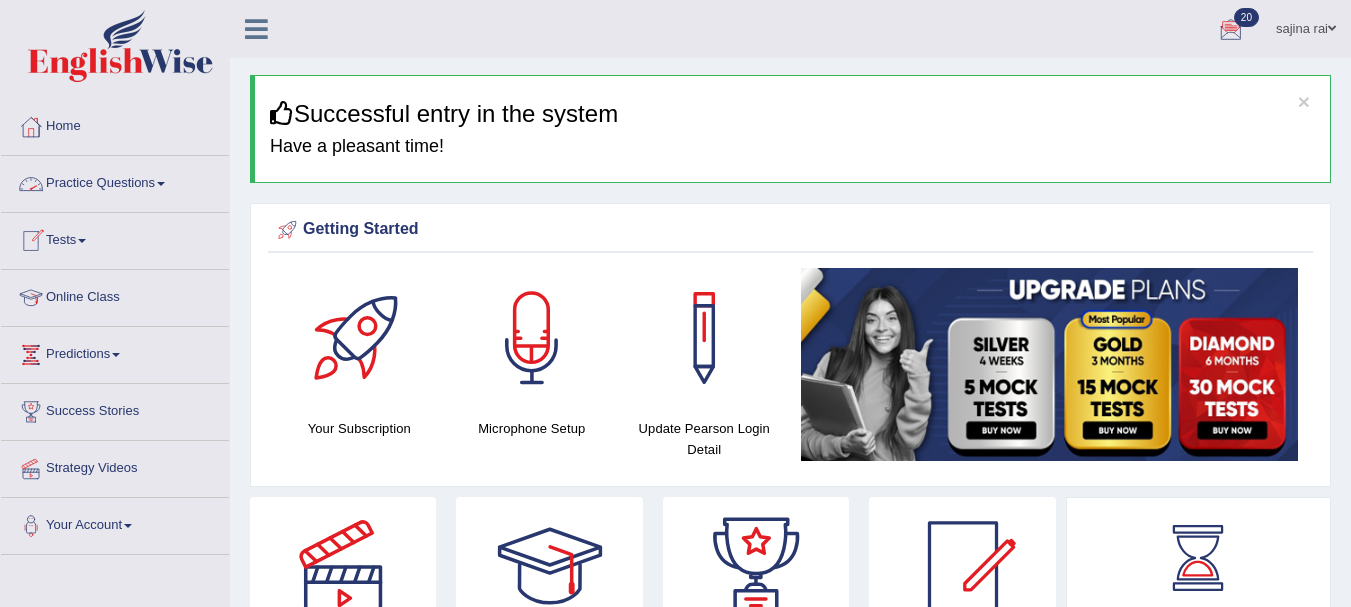 click at bounding box center (161, 184) 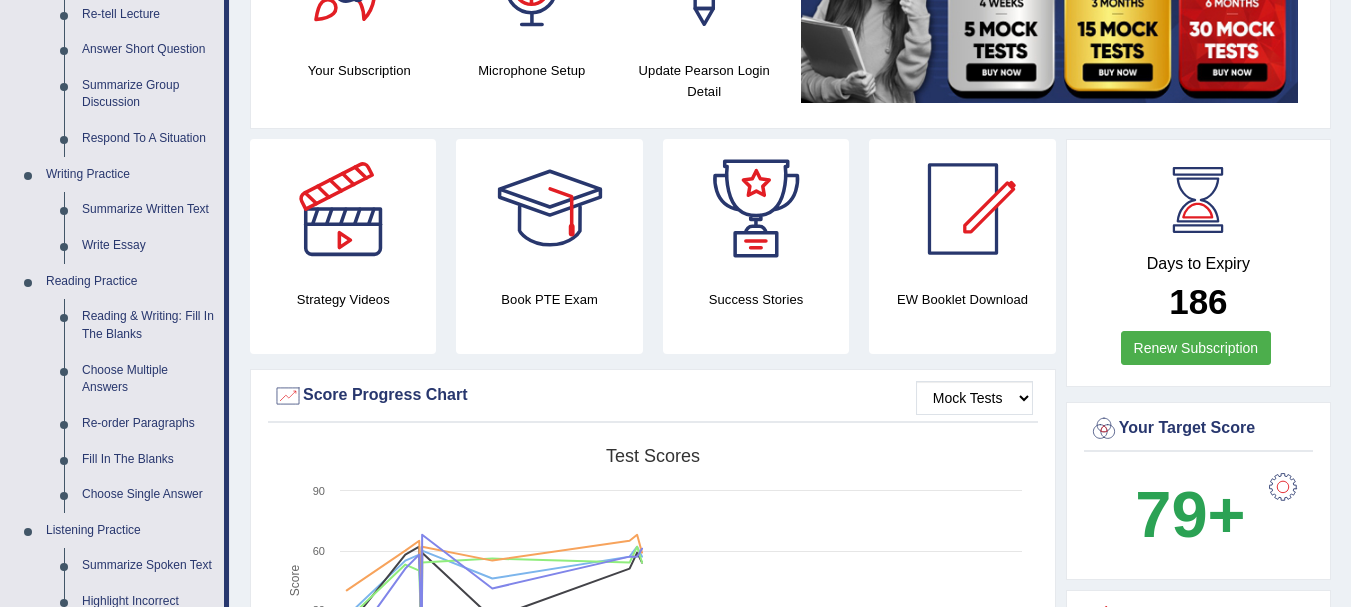 scroll, scrollTop: 389, scrollLeft: 0, axis: vertical 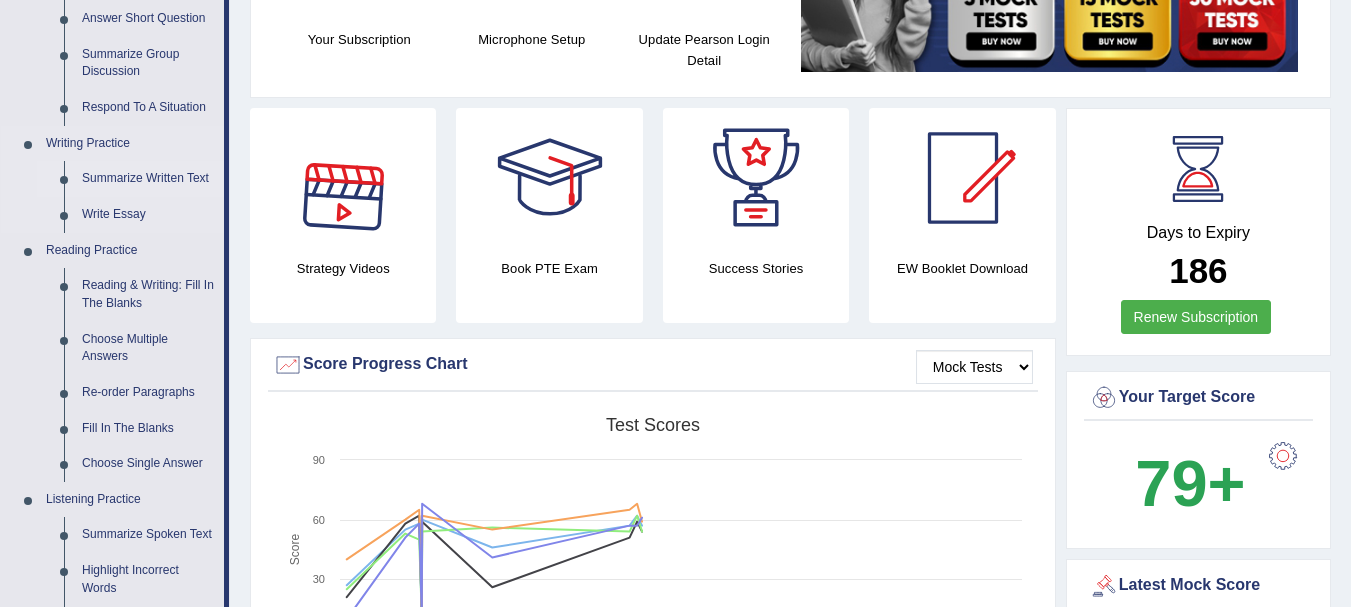 click on "Summarize Written Text" at bounding box center (148, 179) 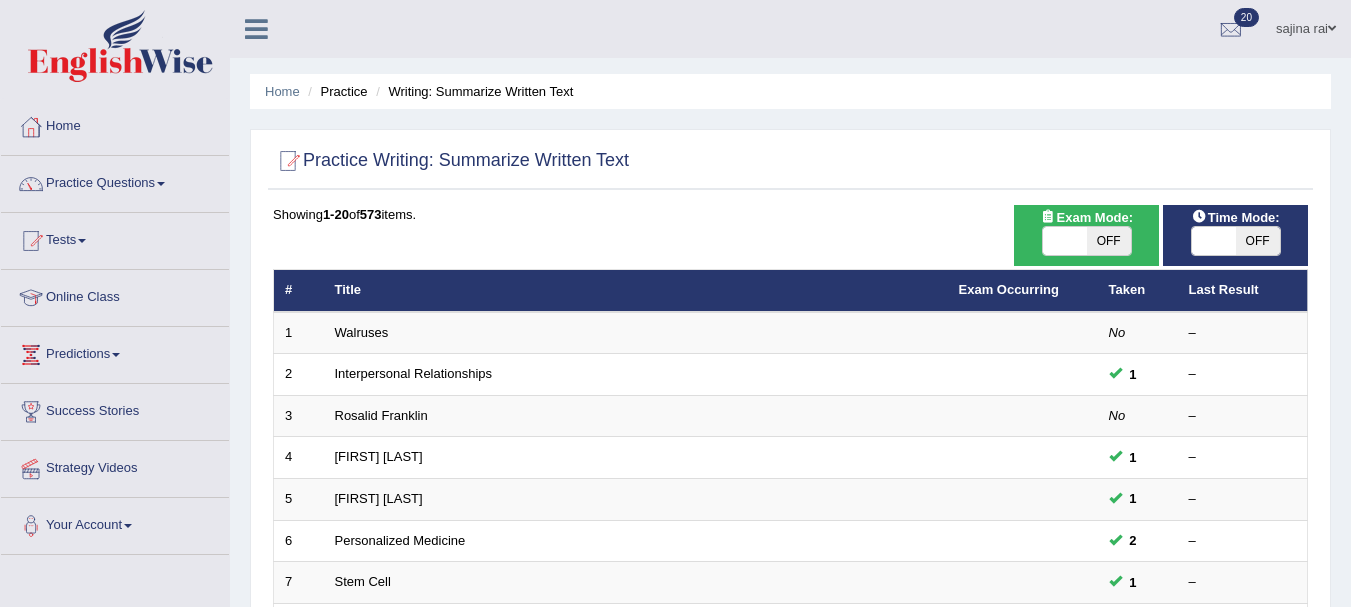 scroll, scrollTop: 0, scrollLeft: 0, axis: both 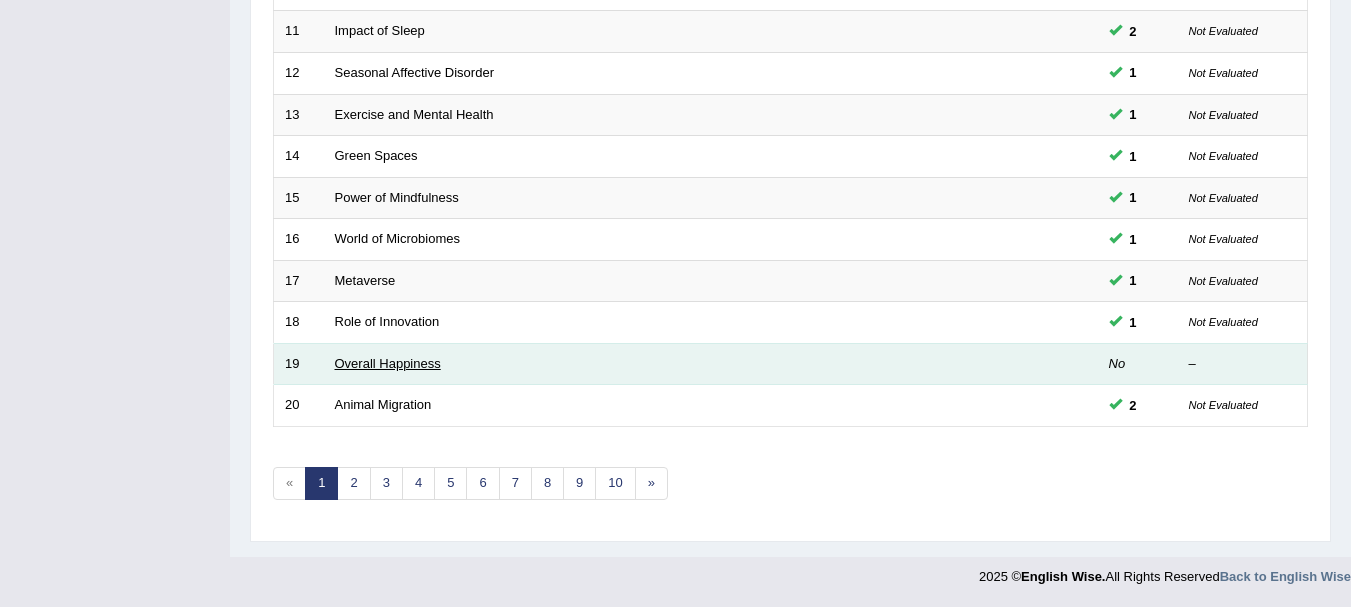 click on "Overall Happiness" at bounding box center (388, 363) 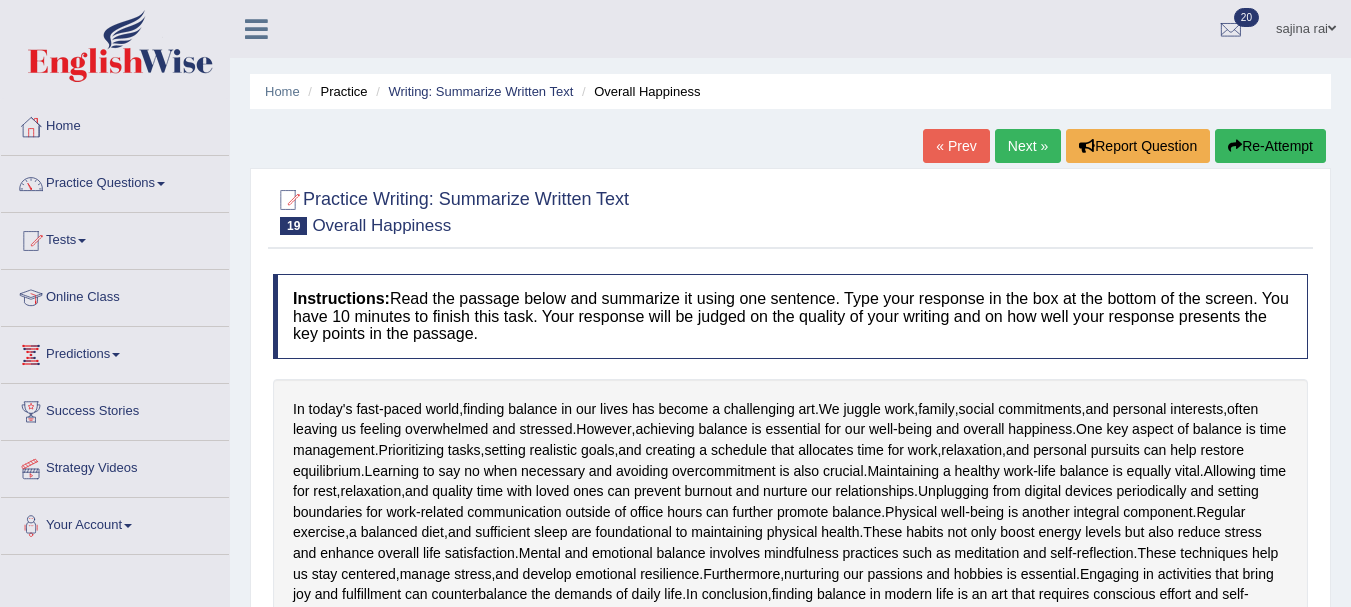 scroll, scrollTop: 0, scrollLeft: 0, axis: both 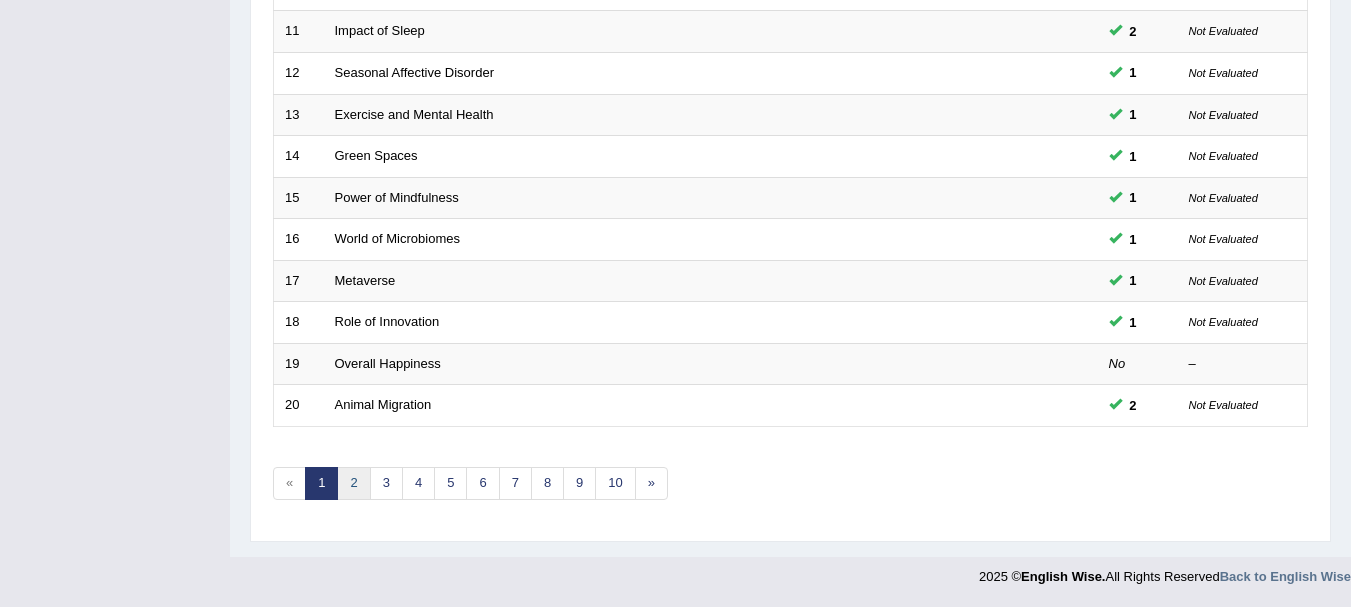 click on "2" at bounding box center [353, 483] 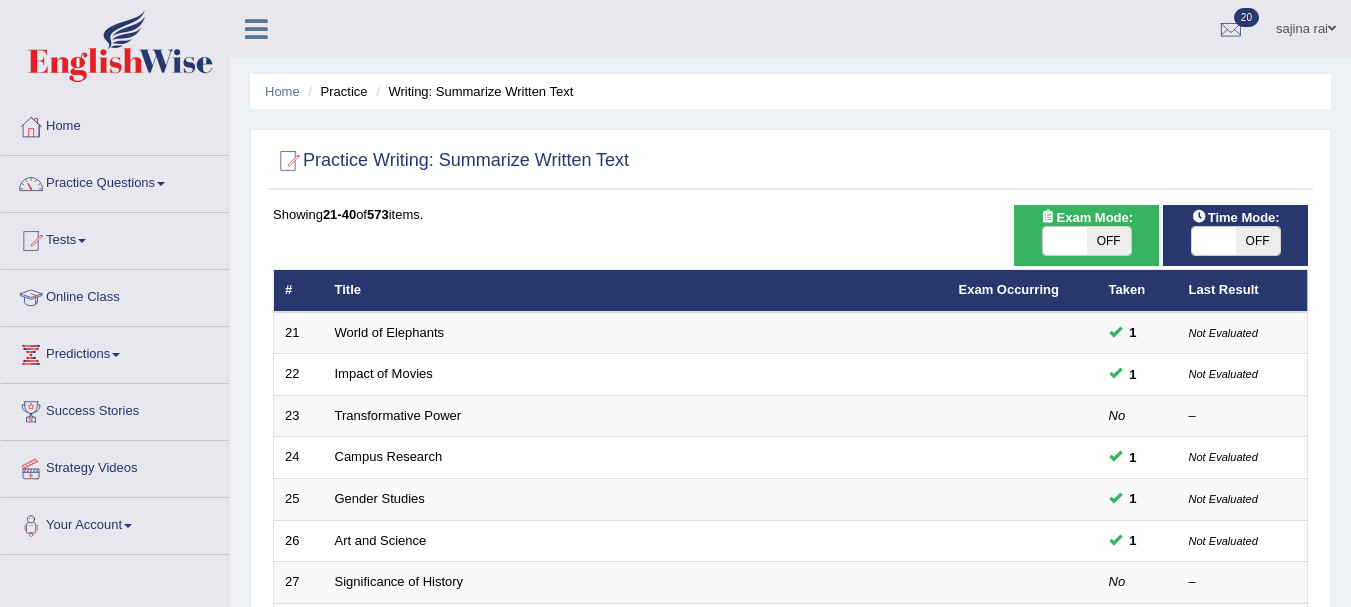 scroll, scrollTop: 0, scrollLeft: 0, axis: both 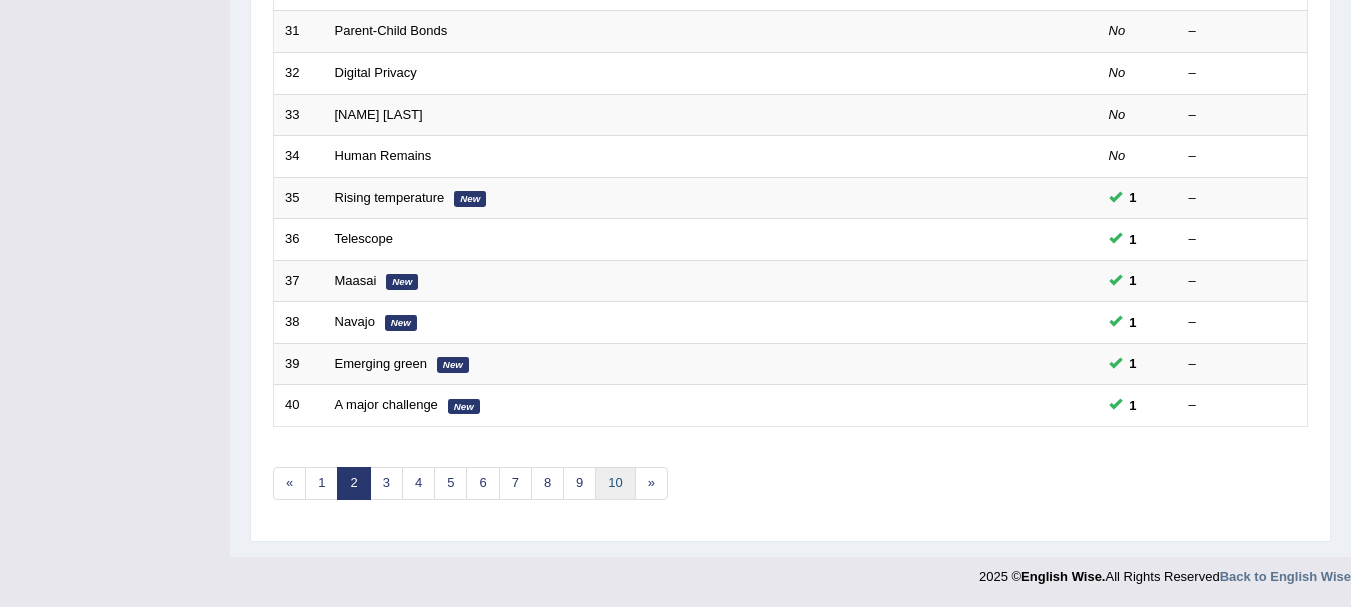 click on "10" at bounding box center [615, 483] 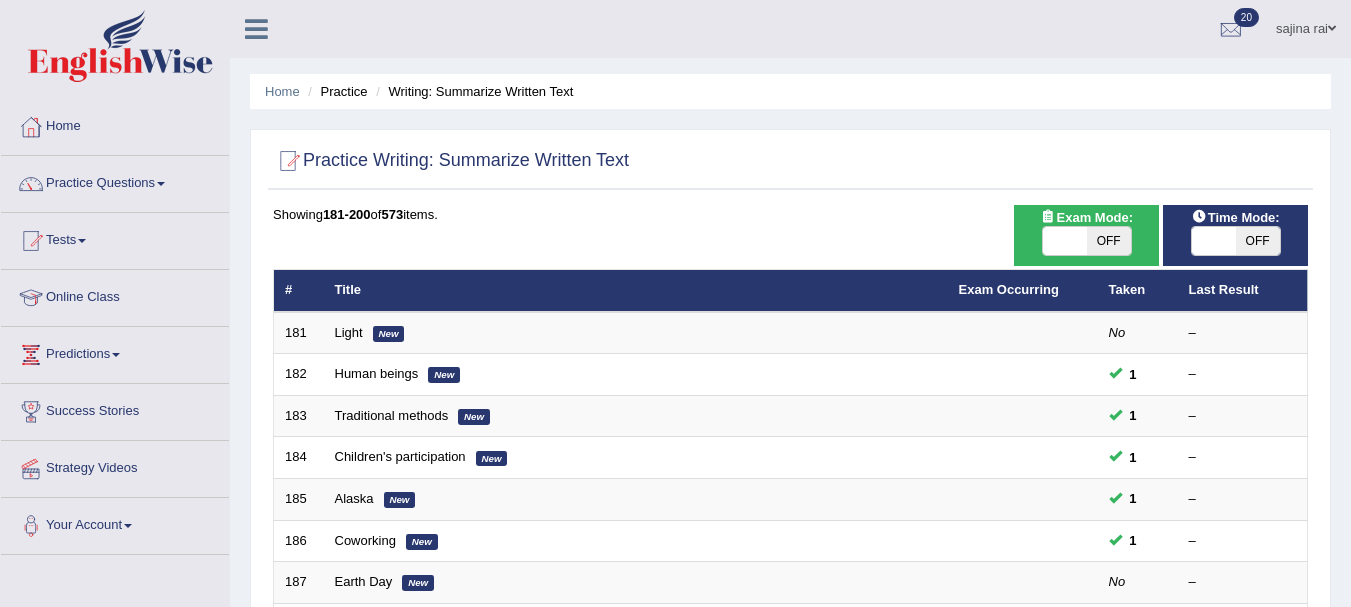 scroll, scrollTop: 0, scrollLeft: 0, axis: both 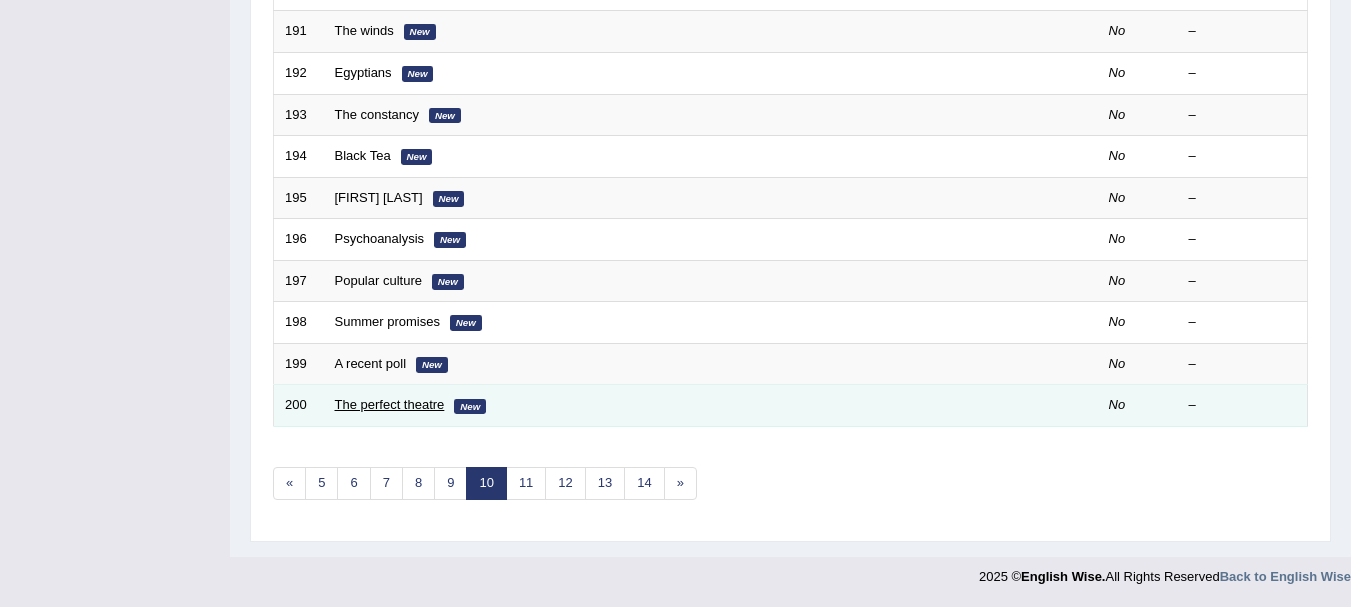 click on "The perfect theatre" at bounding box center (390, 404) 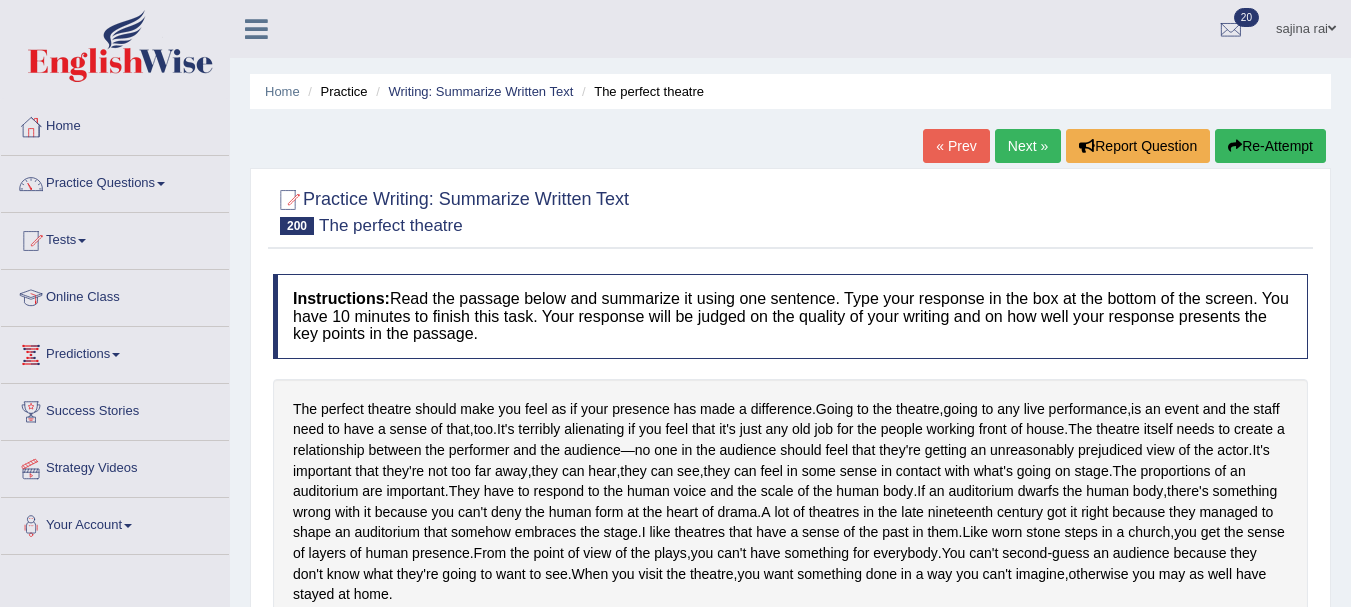 scroll, scrollTop: 0, scrollLeft: 0, axis: both 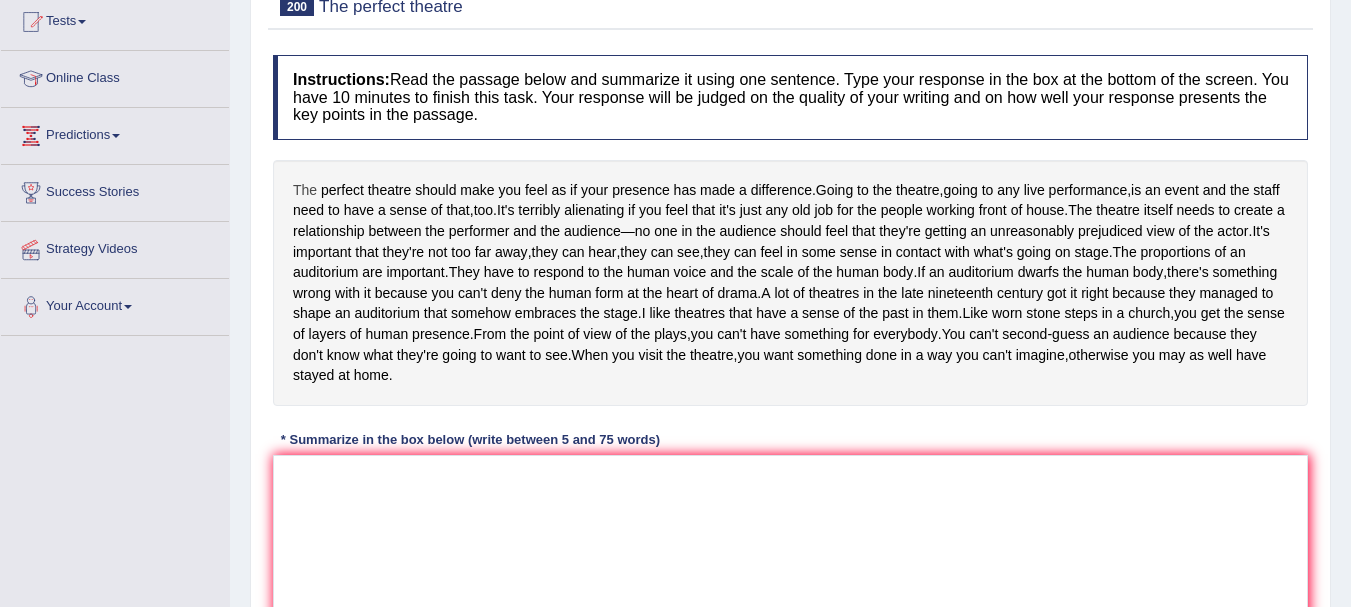 click on "The" at bounding box center (305, 190) 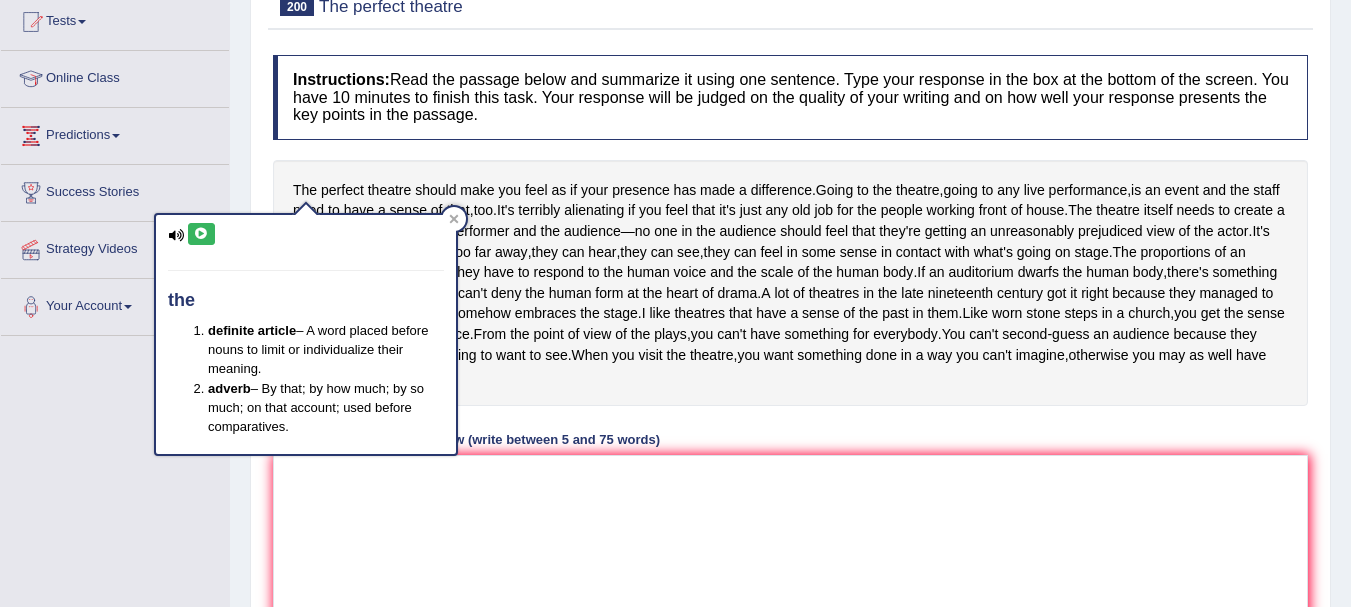drag, startPoint x: 300, startPoint y: 188, endPoint x: 358, endPoint y: 260, distance: 92.45539 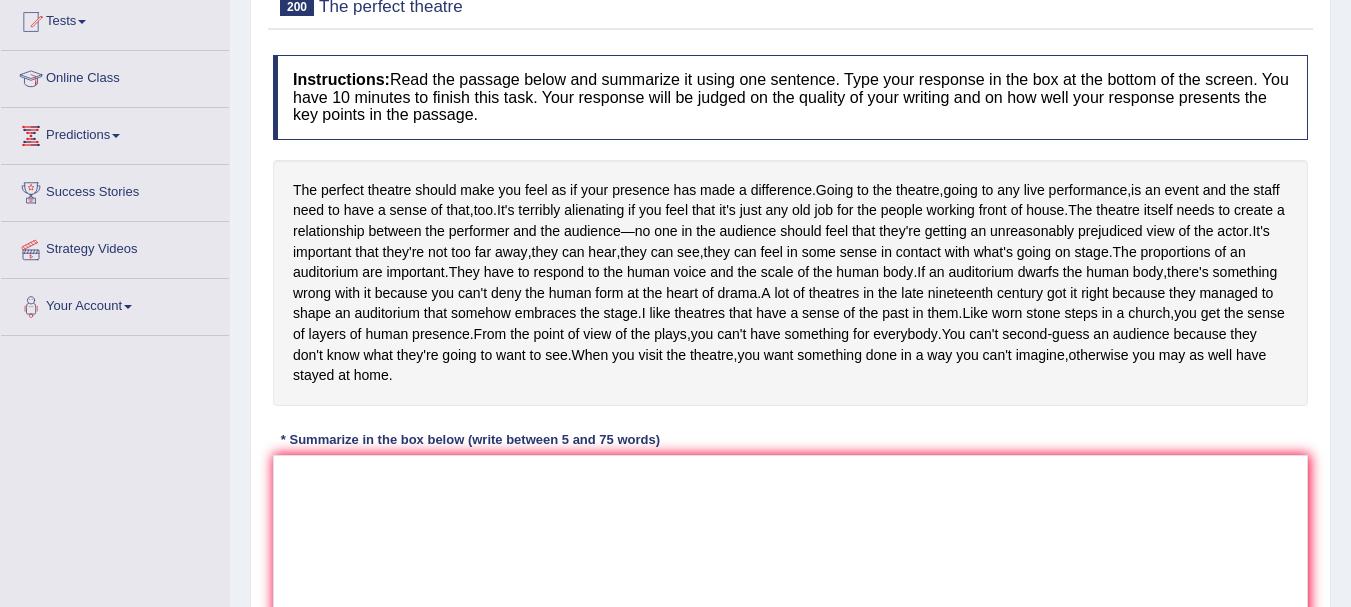 click on "Practice Writing: Summarize Written Text
200
The perfect theatre
Instructions:  Read the passage below and summarize it using one sentence. Type your response in the box at the bottom of the screen. You have 10 minutes to finish this task. Your response will be judged on the quality of your writing and on how well your response presents the key points in the passage.
The   perfect   theatre   should   make   you   feel   as   if   your   presence   has   made   a   difference .  Going   to   the   theatre ,  going   to   any   live   performance ,  is   an   event   and   the   staff   need   to   have   a   sense   of   that ,  too .  It's   terribly   alienating   if   you   feel   that   it's   just   any   old   job   for   the   people   working   front   of   house .  The   theatre   itself   needs   to   create   a   relationship   between   the   performer   and   the   audience  —  no   one   in   the   audience" at bounding box center [790, 339] 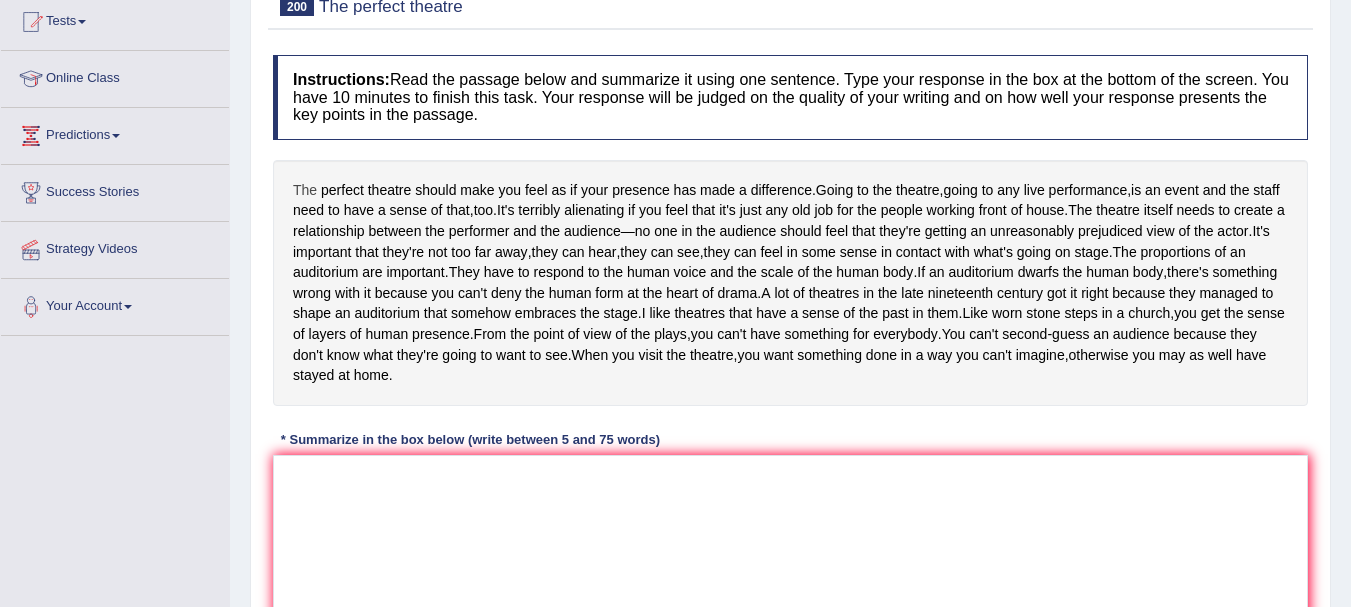 drag, startPoint x: 300, startPoint y: 204, endPoint x: 298, endPoint y: 180, distance: 24.083189 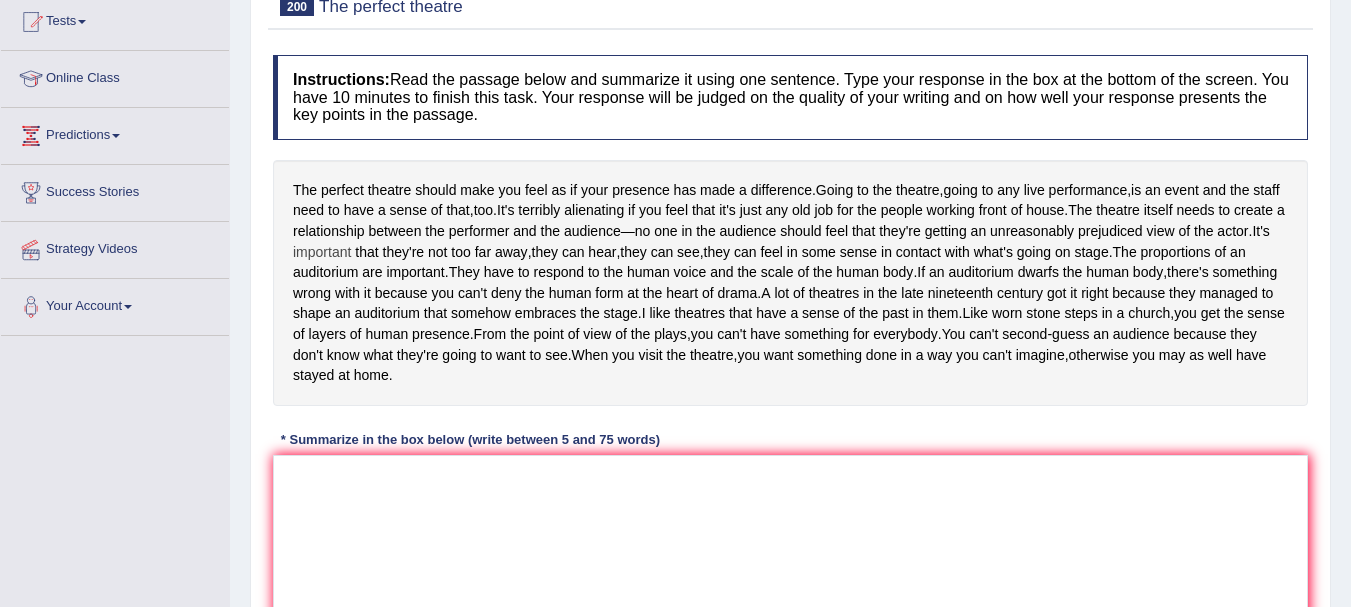 drag, startPoint x: 298, startPoint y: 180, endPoint x: 381, endPoint y: 254, distance: 111.19802 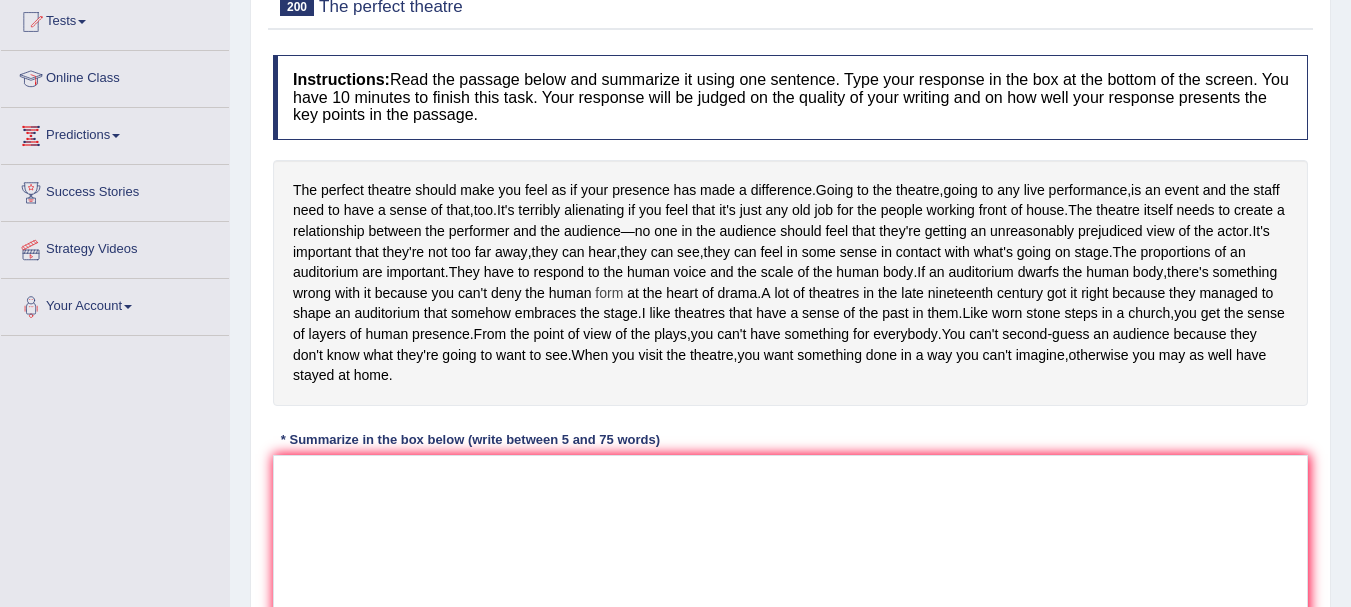drag, startPoint x: 386, startPoint y: 220, endPoint x: 472, endPoint y: 330, distance: 139.62808 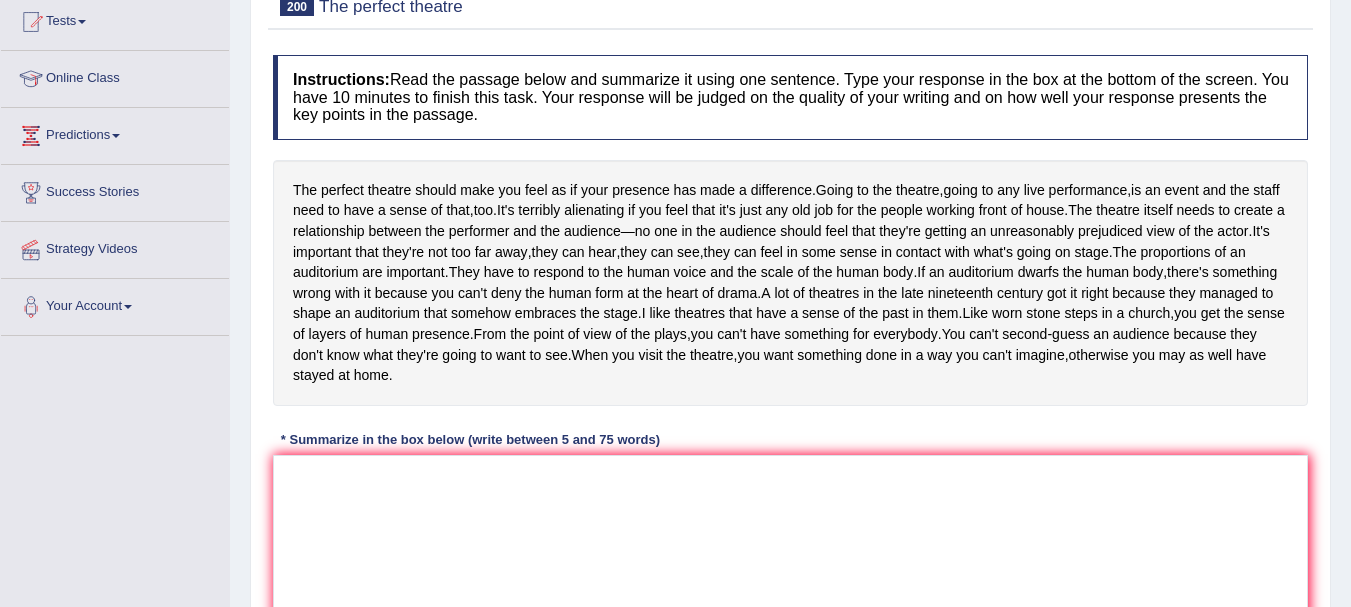 scroll, scrollTop: 0, scrollLeft: 0, axis: both 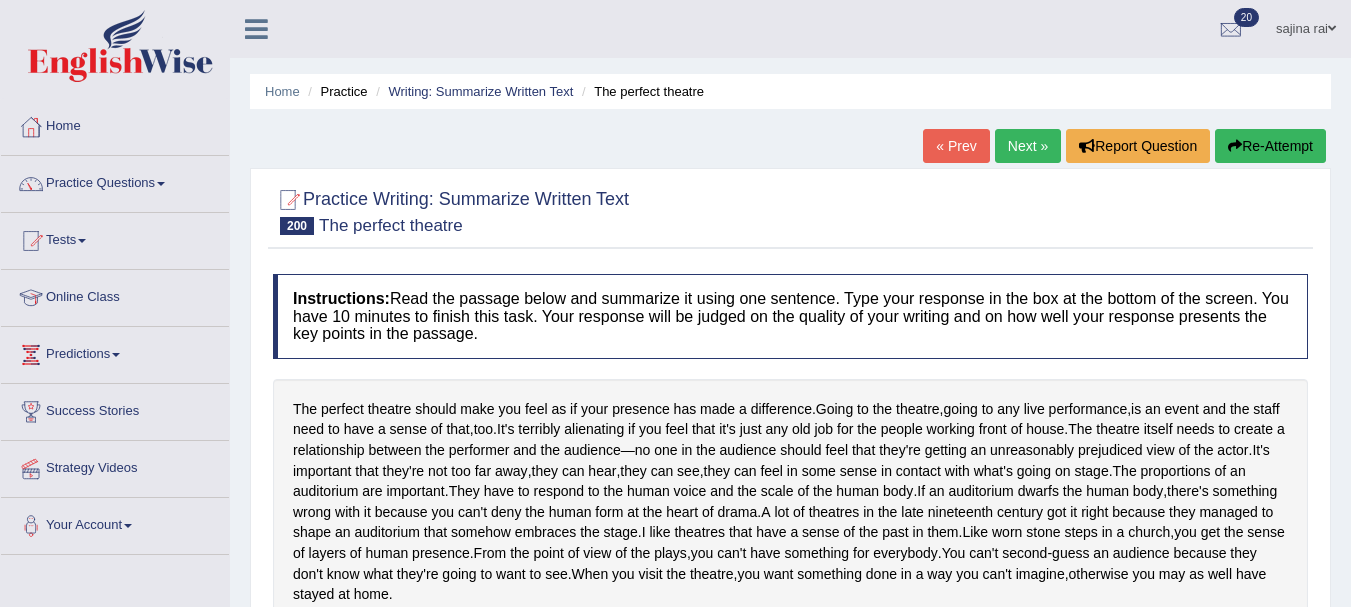click on "Next »" at bounding box center [1028, 146] 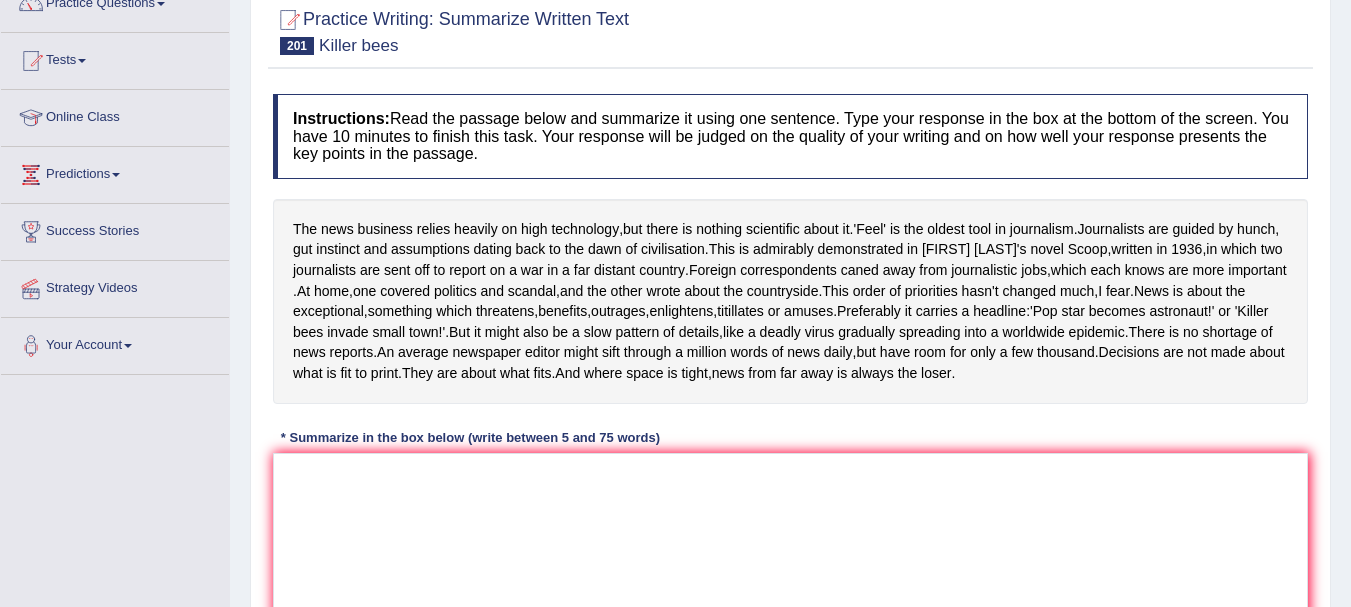 scroll, scrollTop: 0, scrollLeft: 0, axis: both 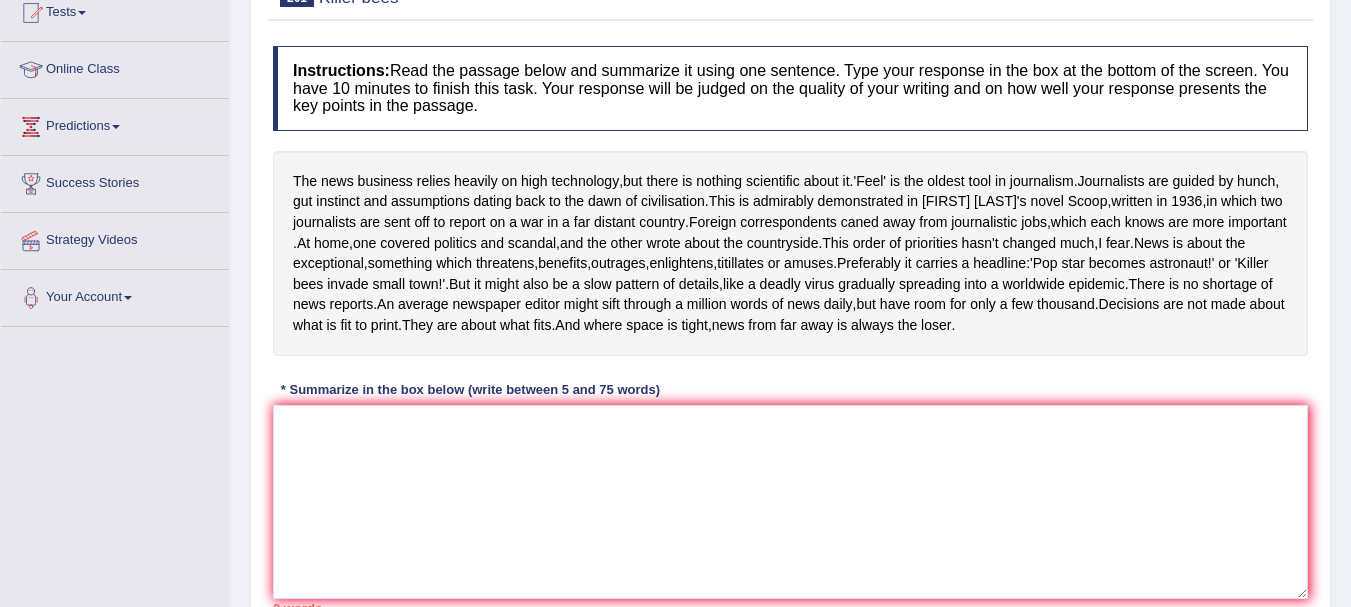 click on "Toggle navigation
Home
Practice Questions   Speaking Practice Read Aloud
Repeat Sentence
Describe Image
Re-tell Lecture
Answer Short Question
Summarize Group Discussion
Respond To A Situation
Writing Practice  Summarize Written Text
Write Essay
Reading Practice  Reading & Writing: Fill In The Blanks
Choose Multiple Answers
Re-order Paragraphs
Fill In The Blanks
Choose Single Answer
Listening Practice  Summarize Spoken Text
Highlight Incorrect Words
Highlight Correct Summary
Select Missing Word
Choose Single Answer
Choose Multiple Answers
Fill In The Blanks
Write From Dictation
Pronunciation
Tests
Take Mock Test" at bounding box center (675, 75) 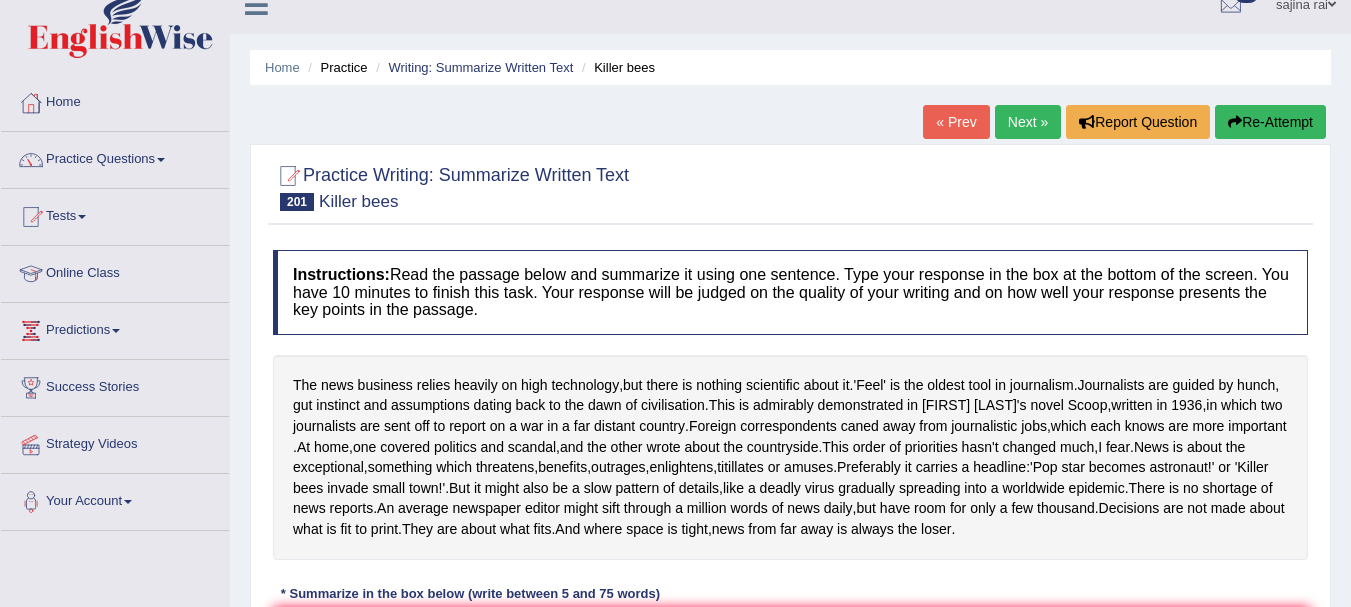 scroll, scrollTop: 11, scrollLeft: 0, axis: vertical 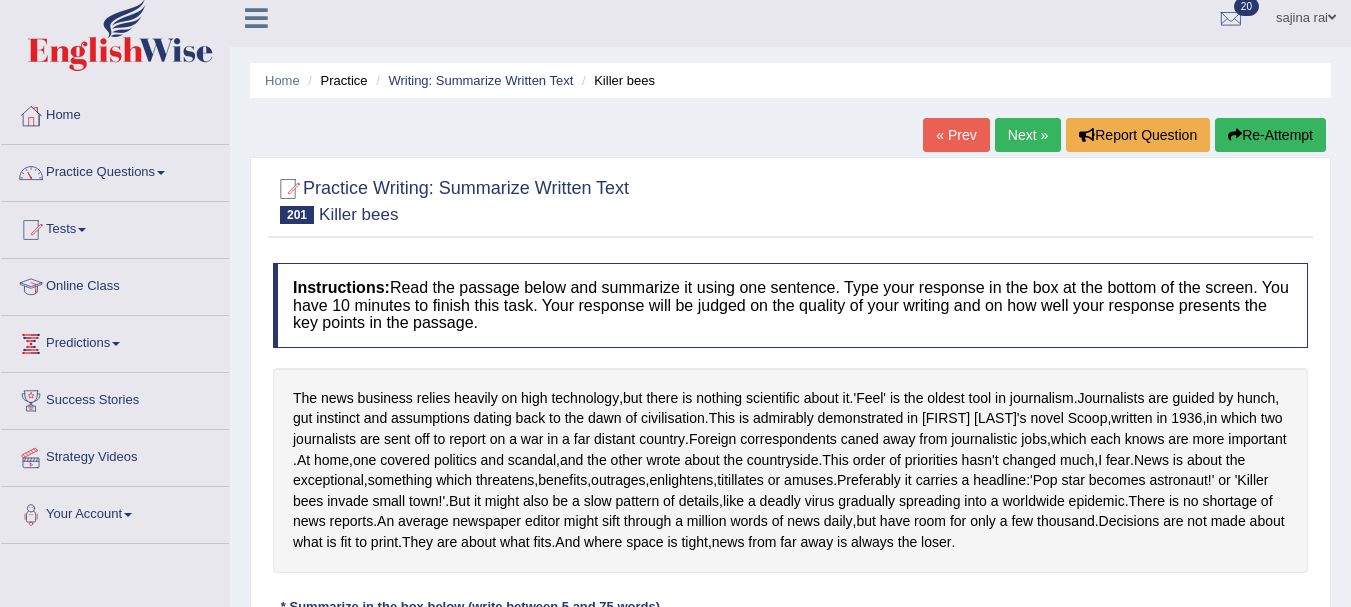 click on "Next »" at bounding box center (1028, 135) 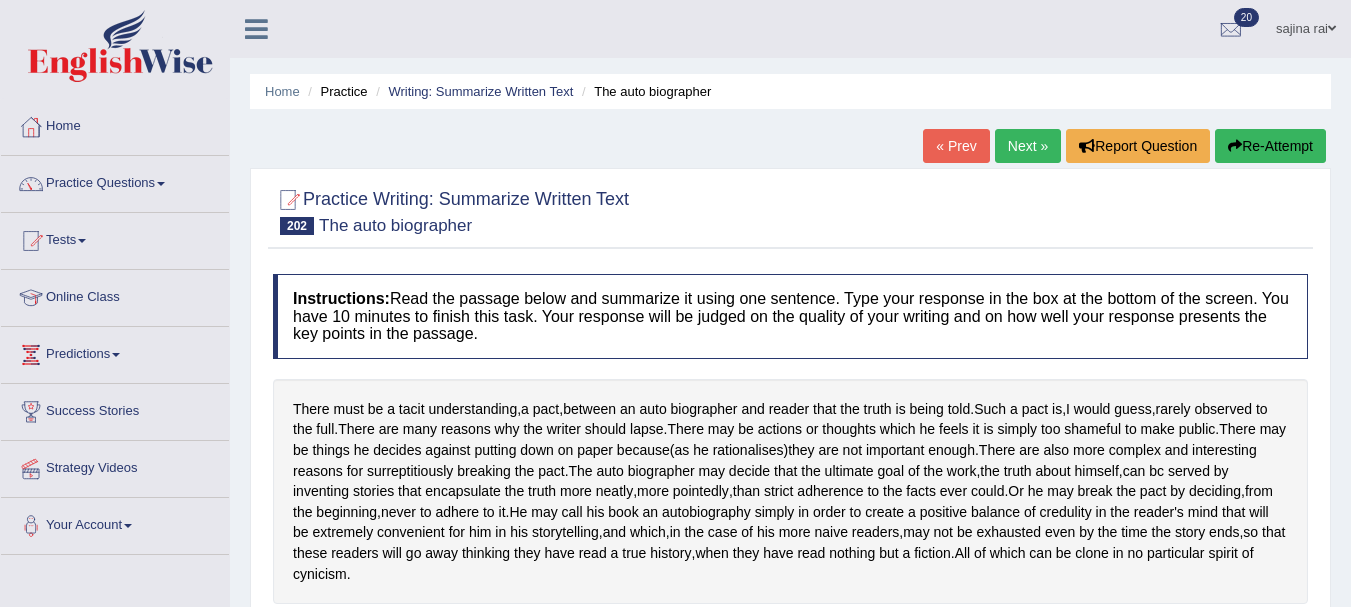 scroll, scrollTop: 105, scrollLeft: 0, axis: vertical 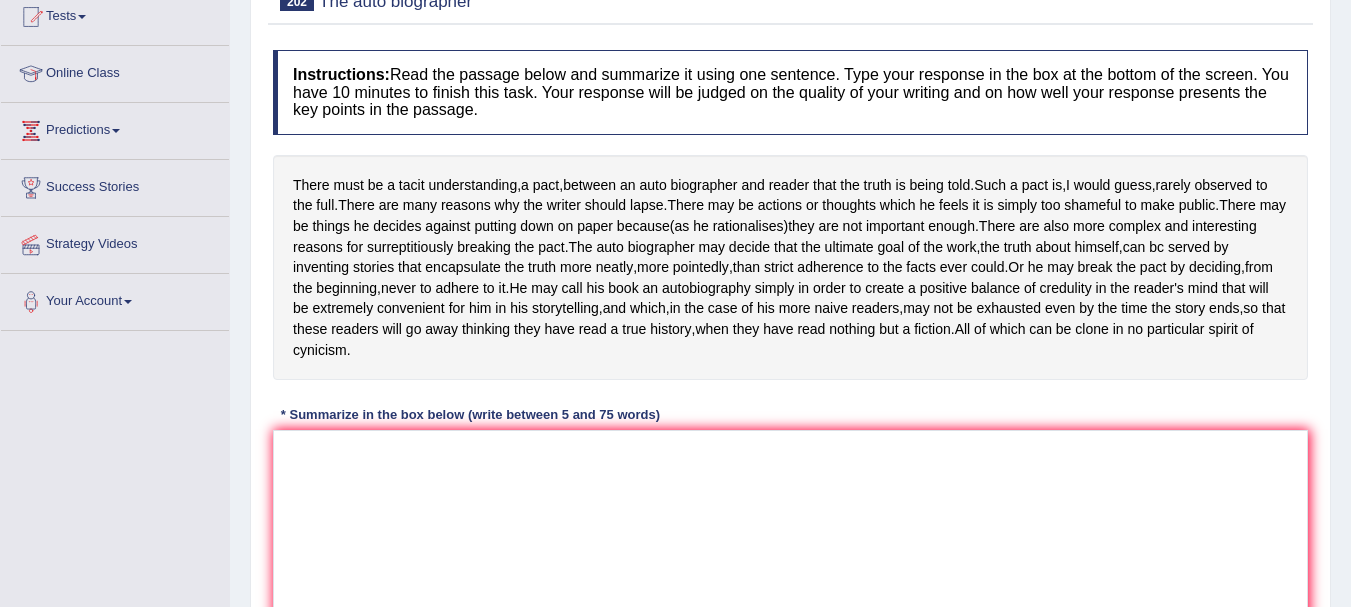 click on "Toggle navigation
Home
Practice Questions   Speaking Practice Read Aloud
Repeat Sentence
Describe Image
Re-tell Lecture
Answer Short Question
Summarize Group Discussion
Respond To A Situation
Writing Practice  Summarize Written Text
Write Essay
Reading Practice  Reading & Writing: Fill In The Blanks
Choose Multiple Answers
Re-order Paragraphs
Fill In The Blanks
Choose Single Answer
Listening Practice  Summarize Spoken Text
Highlight Incorrect Words
Highlight Correct Summary
Select Missing Word
Choose Single Answer
Choose Multiple Answers
Fill In The Blanks
Write From Dictation
Pronunciation
Tests
Take Mock Test" at bounding box center (675, 79) 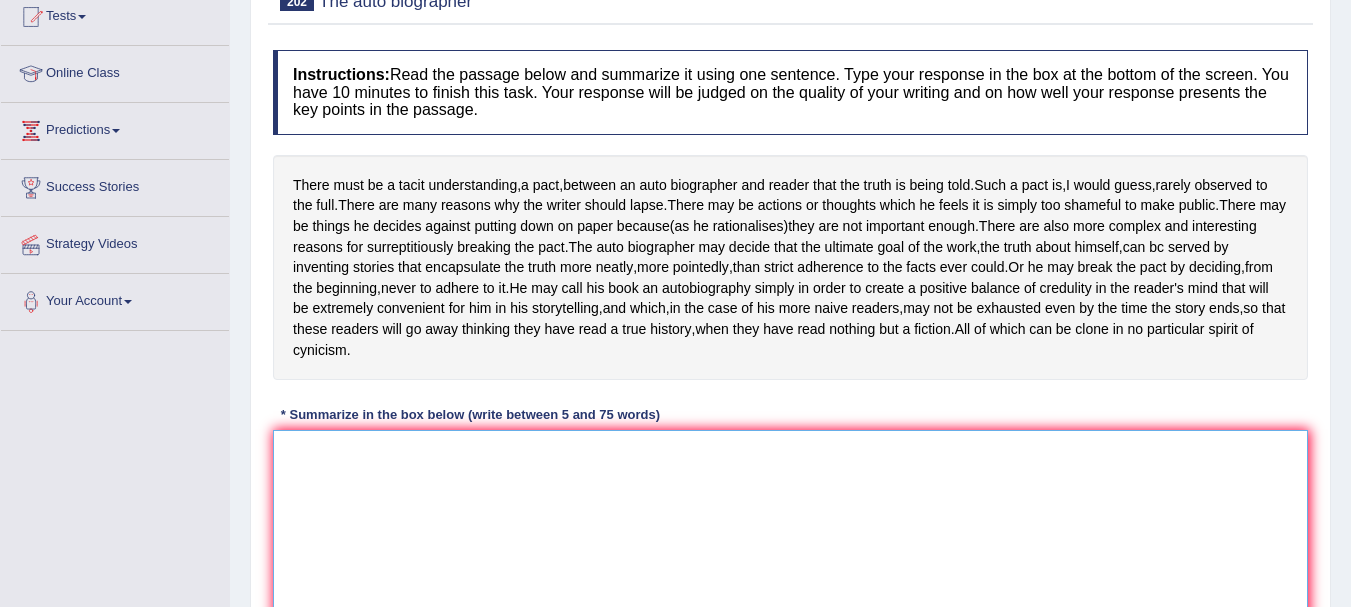 click at bounding box center [790, 527] 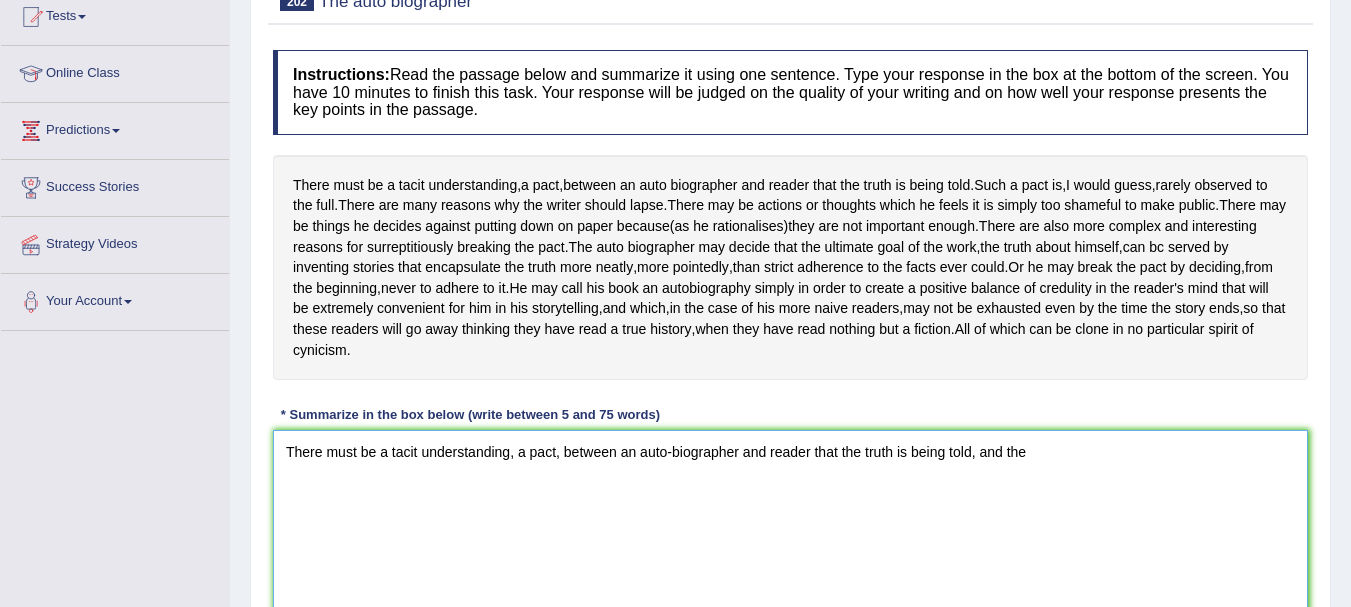 click on "There must be a tacit understanding, a pact, between an auto-biographer and reader that the truth is being told, and the" at bounding box center [790, 527] 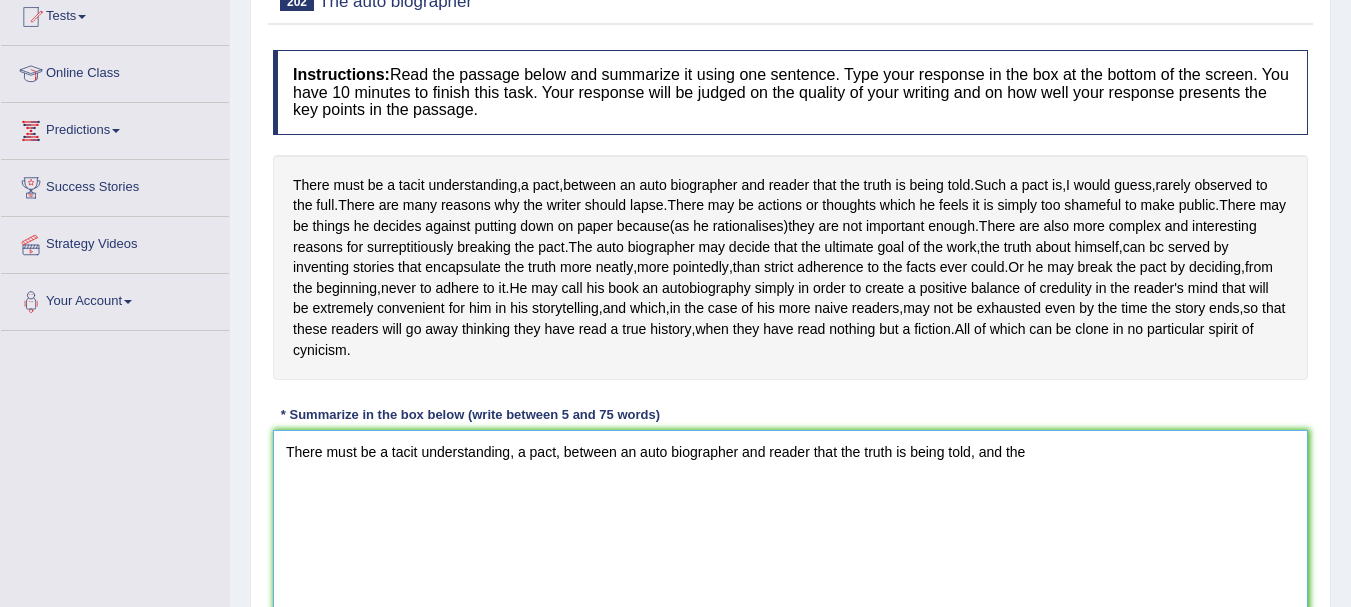 click on "There must be a tacit understanding, a pact, between an auto biographer and reader that the truth is being told, and the" at bounding box center [790, 527] 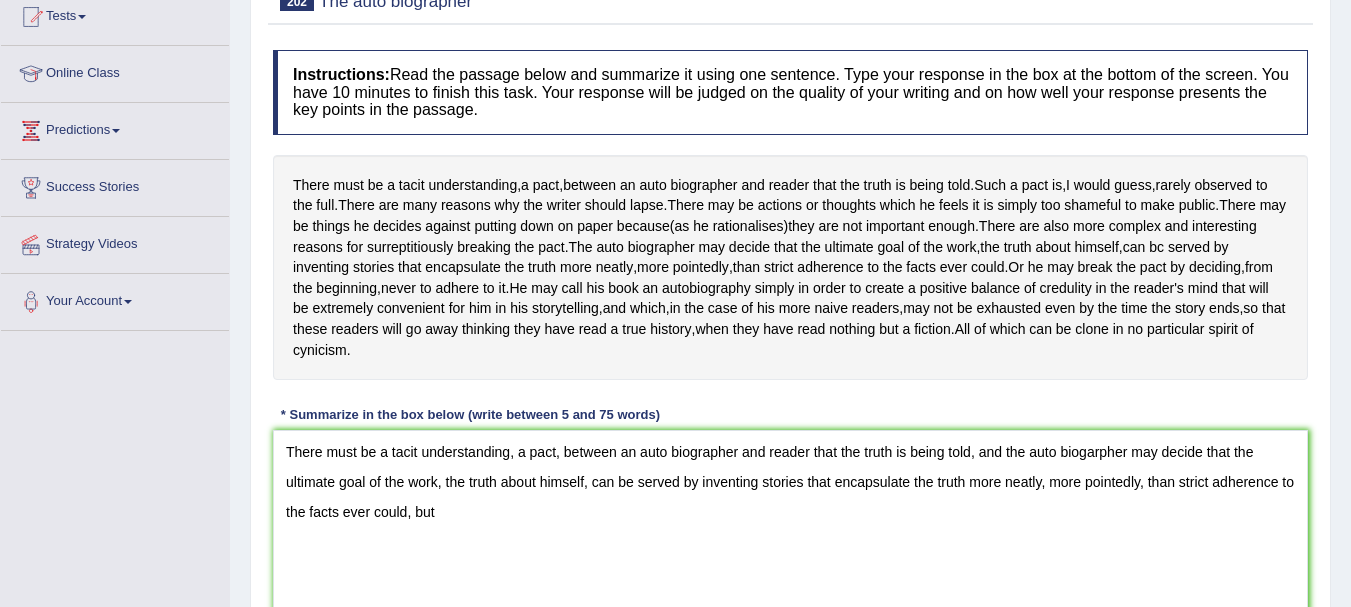click on "Instructions:  Read the passage below and summarize it using one sentence. Type your response in the box at the bottom of the screen. You have 10 minutes to finish this task. Your response will be judged on the quality of your writing and on how well your response presents the key points in the passage.
There   must   be   a   tacit   understanding ,  a   pact ,  between   an   auto   biographer   and   reader   that   the   truth   is   being   told .  Such   a   pact   is ,  I   would   guess ,  rarely   observed   to   the   full .  There   are   many   reasons   why   the   writer   should   lapse .  There   may   be   actions   or   thoughts   which   he   feels   it   is   simply   too   shameful   to   make   public .  There   may   be   things   he   decides   against   putting   down   on   paper   because  ( as   he   rationalises )  they   are   not   important   enough .  There   are   also   more   complex   and   interesting   reasons   for   surreptitiously   breaking   the   pact" at bounding box center [790, 344] 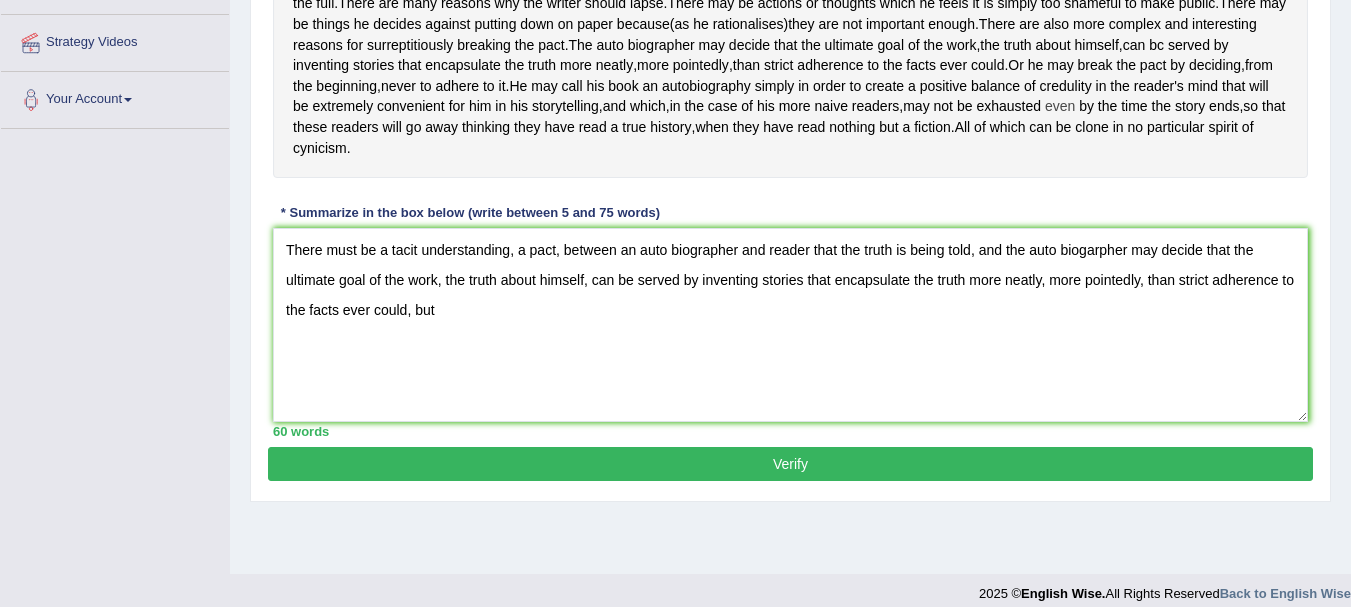 scroll, scrollTop: 443, scrollLeft: 0, axis: vertical 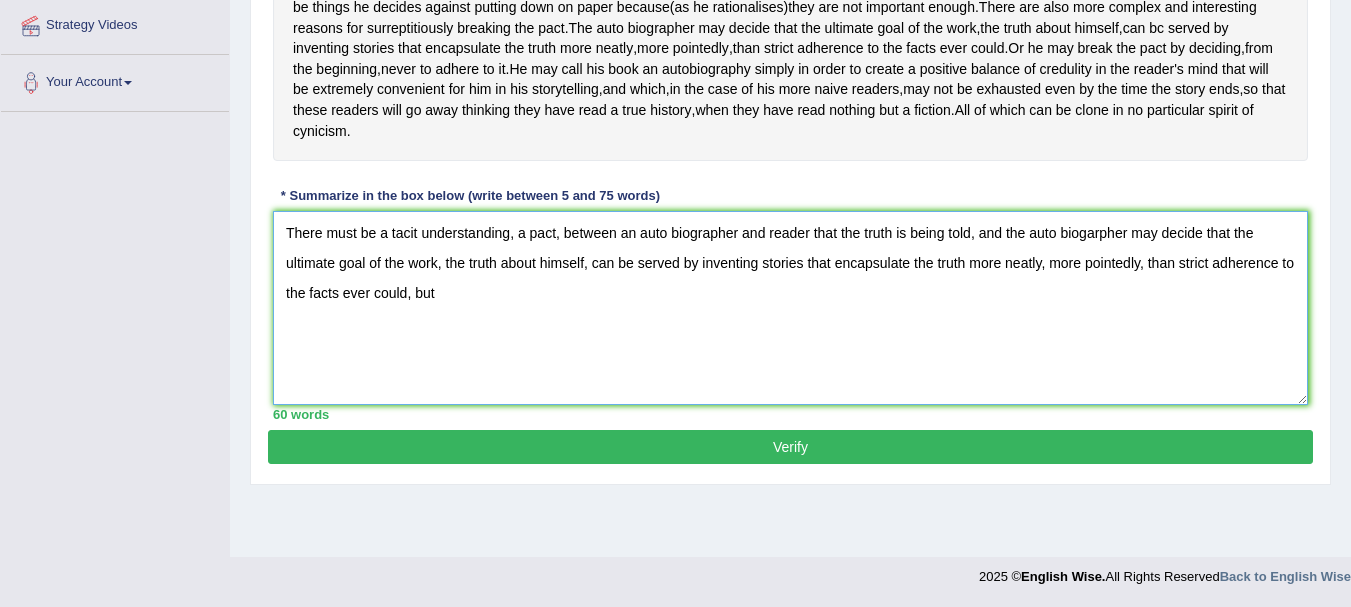 click on "There must be a tacit understanding, a pact, between an auto biographer and reader that the truth is being told, and the auto biogarpher may decide that the ultimate goal of the work, the truth about himself, can be served by inventing stories that encapsulate the truth more neatly, more pointedly, than strict adherence to the facts ever could, but" at bounding box center [790, 308] 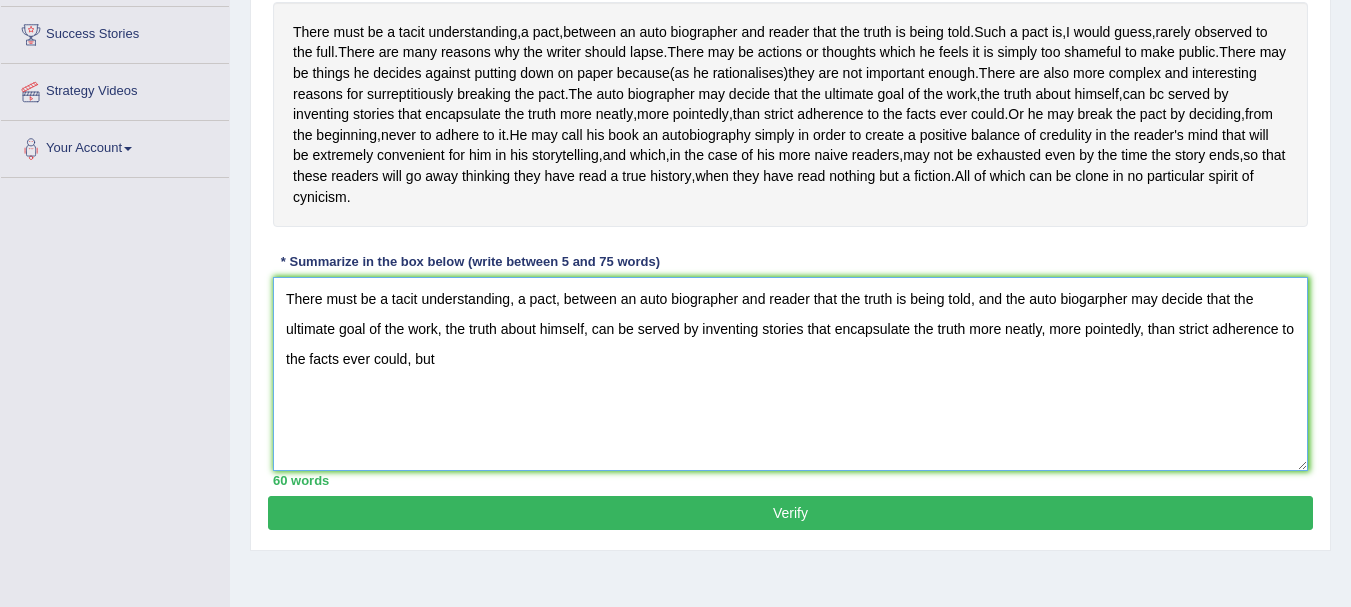scroll, scrollTop: 375, scrollLeft: 0, axis: vertical 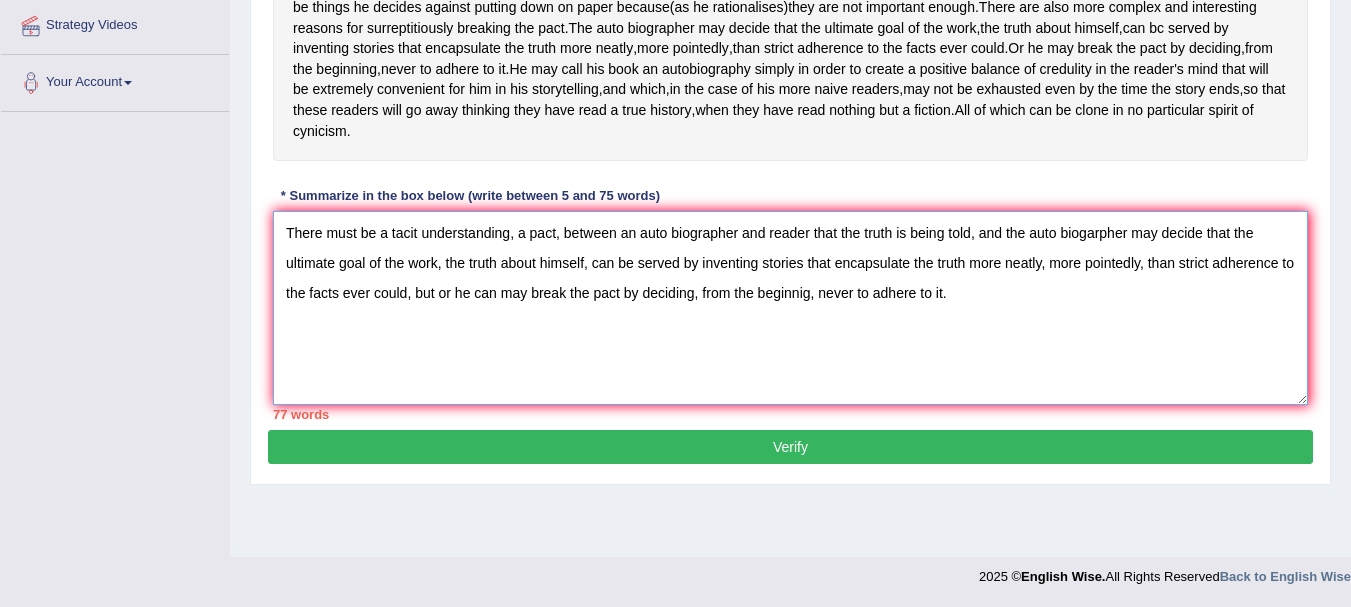 type on "There must be a tacit understanding, a pact, between an auto biographer and reader that the truth is being told, and the auto biogarpher may decide that the ultimate goal of the work, the truth about himself, can be served by inventing stories that encapsulate the truth more neatly, more pointedly, than strict adherence to the facts ever could, but or he can may break the pact by deciding, from the beginnig, never to adhere to it." 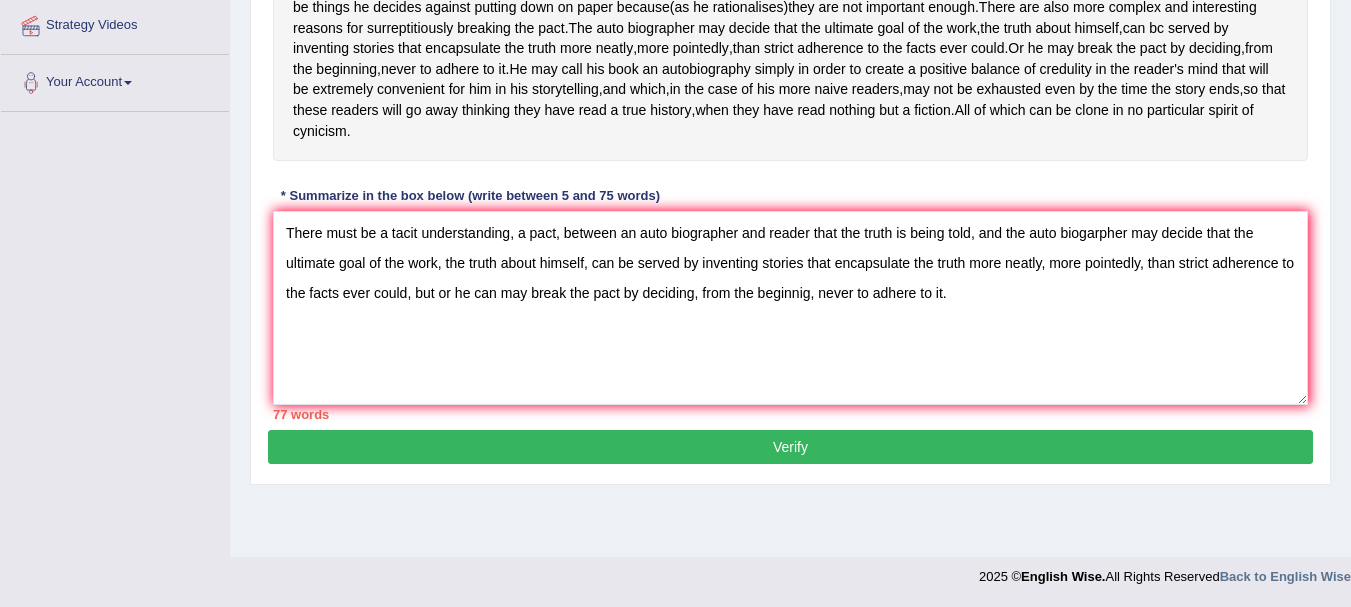 click on "Verify" at bounding box center [790, 447] 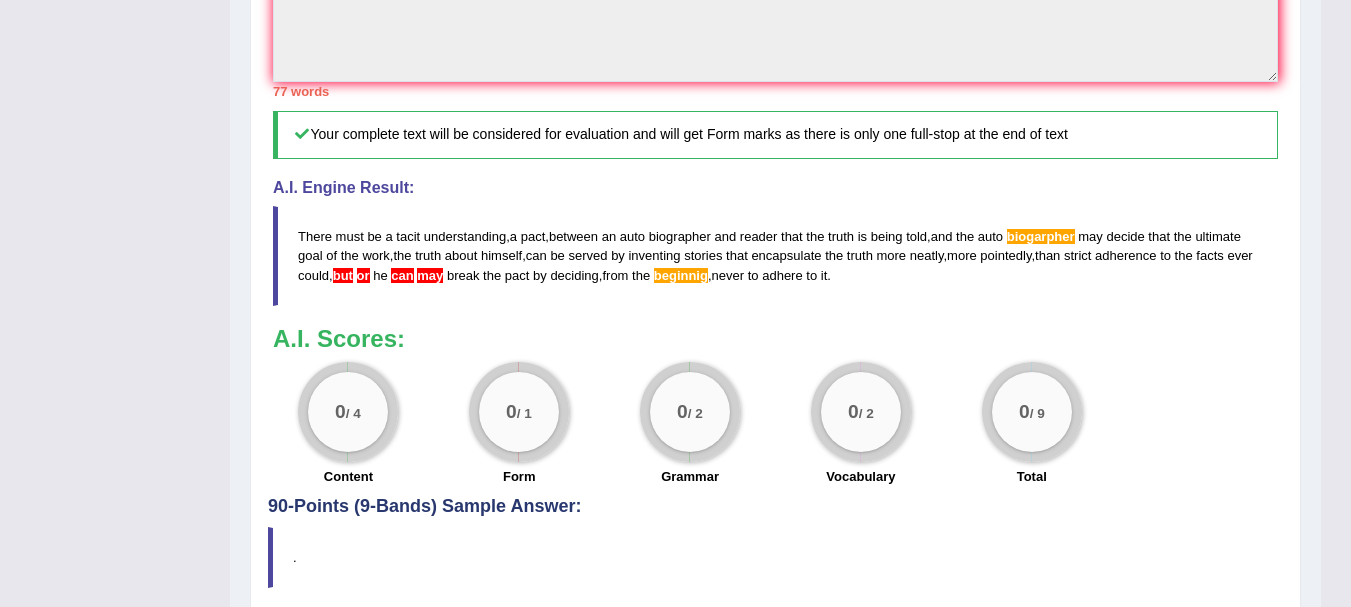 scroll, scrollTop: 834, scrollLeft: 0, axis: vertical 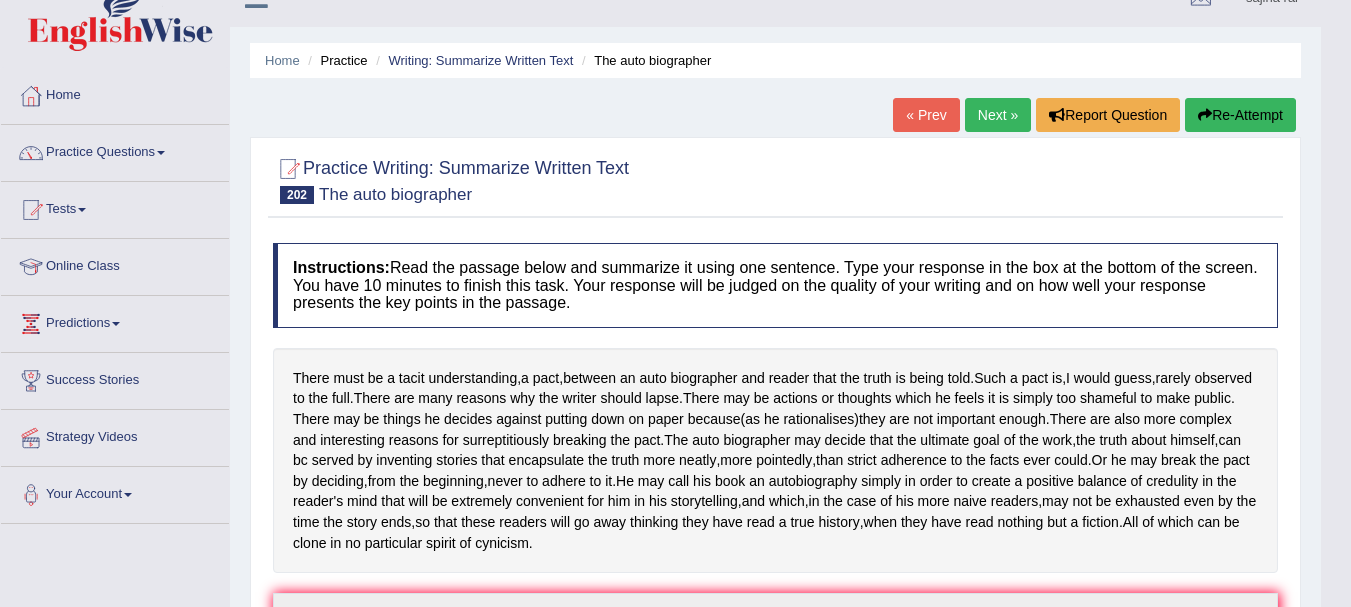 click on "Next »" at bounding box center [998, 115] 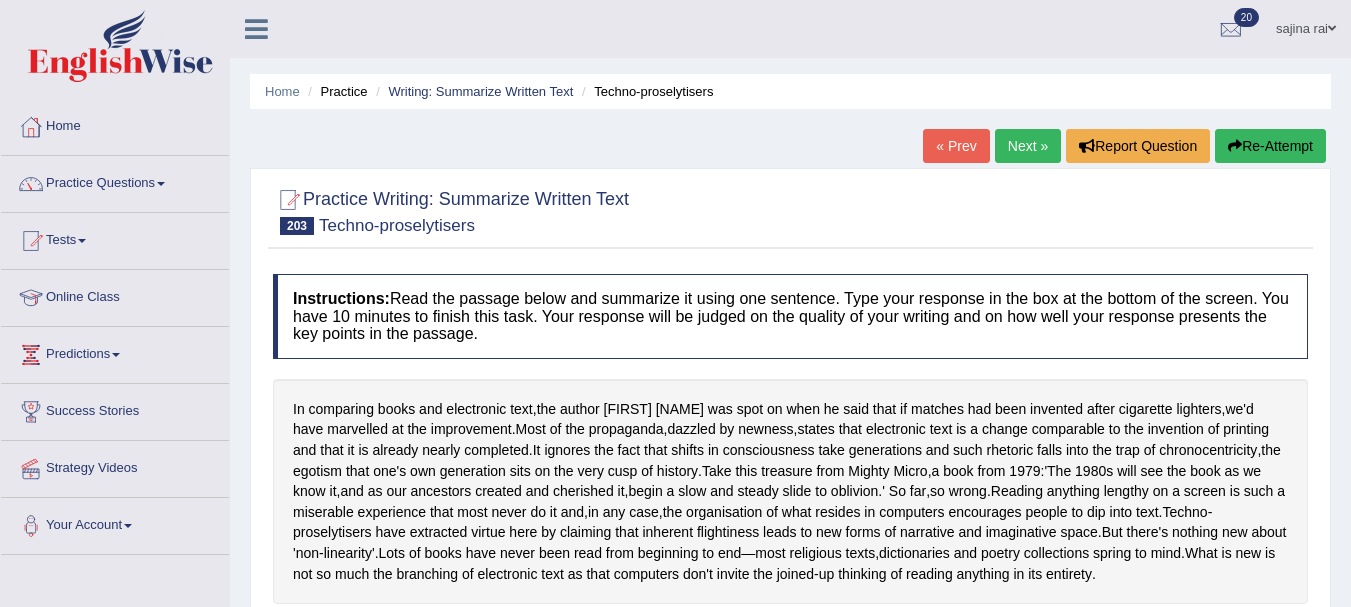 scroll, scrollTop: 0, scrollLeft: 0, axis: both 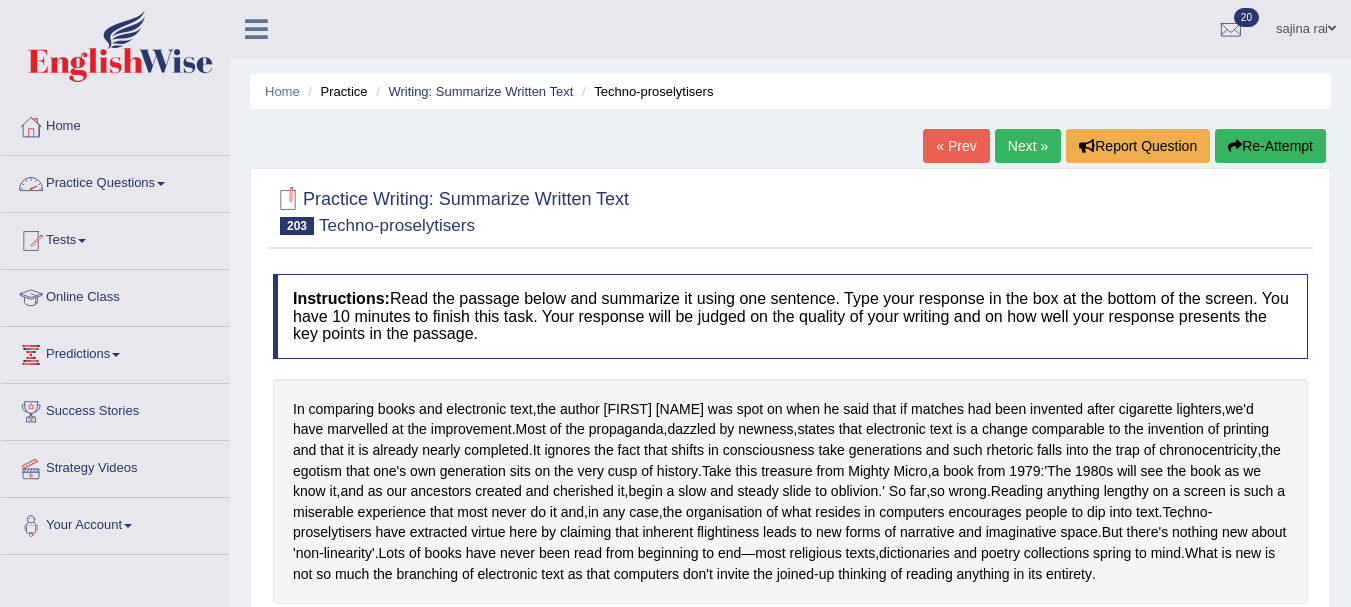 click on "Practice Questions" at bounding box center [115, 181] 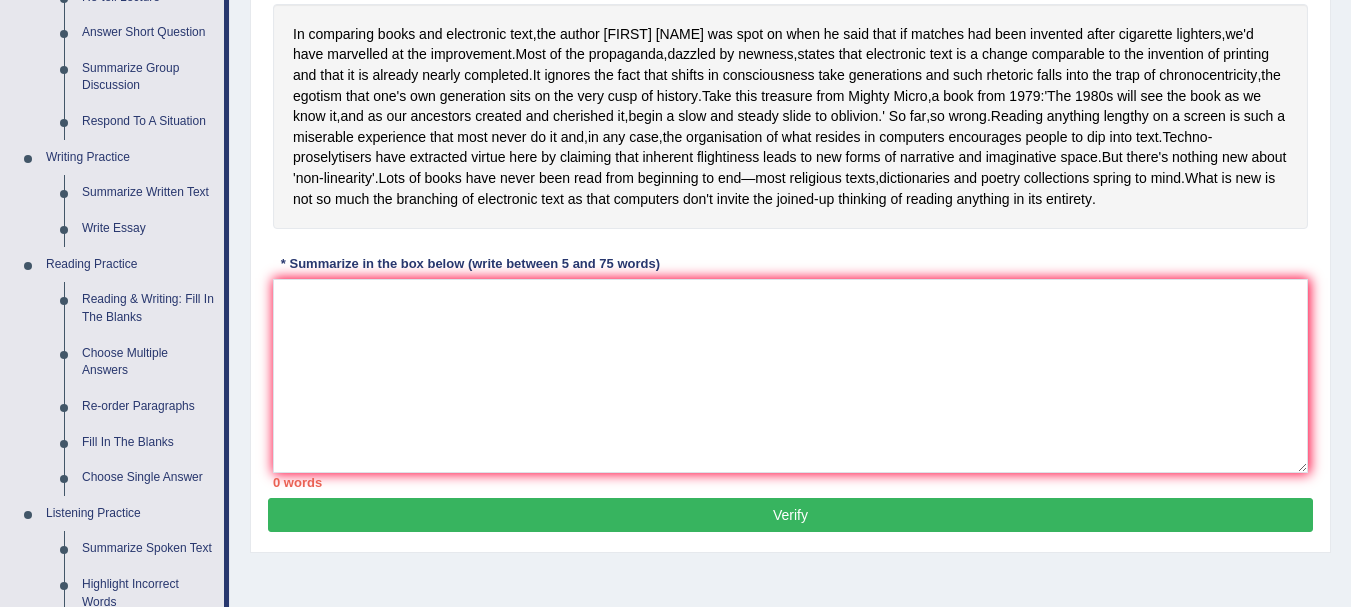 scroll, scrollTop: 389, scrollLeft: 0, axis: vertical 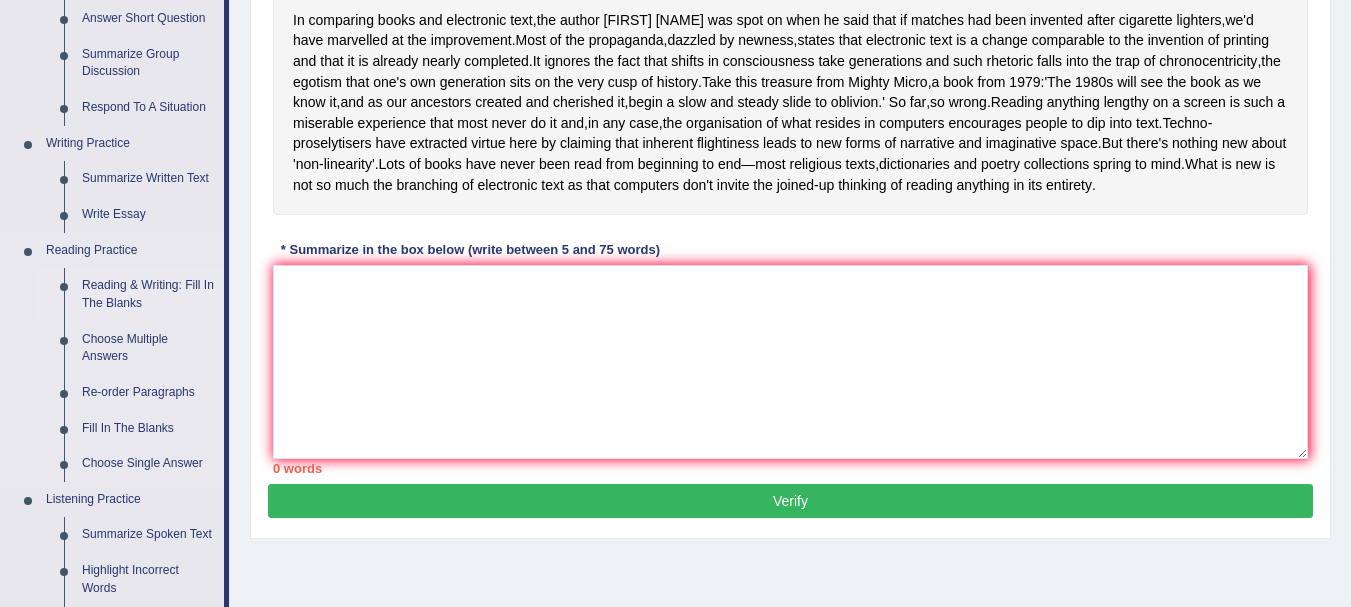 click on "Reading & Writing: Fill In The Blanks" at bounding box center (148, 294) 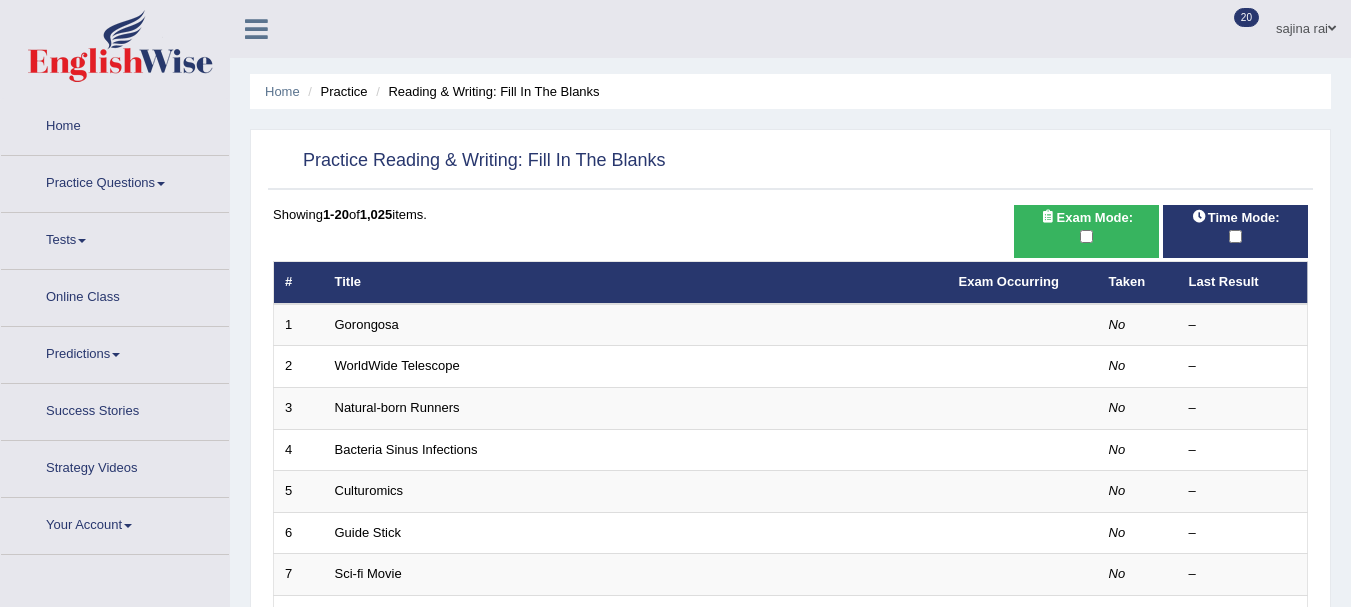 scroll, scrollTop: 0, scrollLeft: 0, axis: both 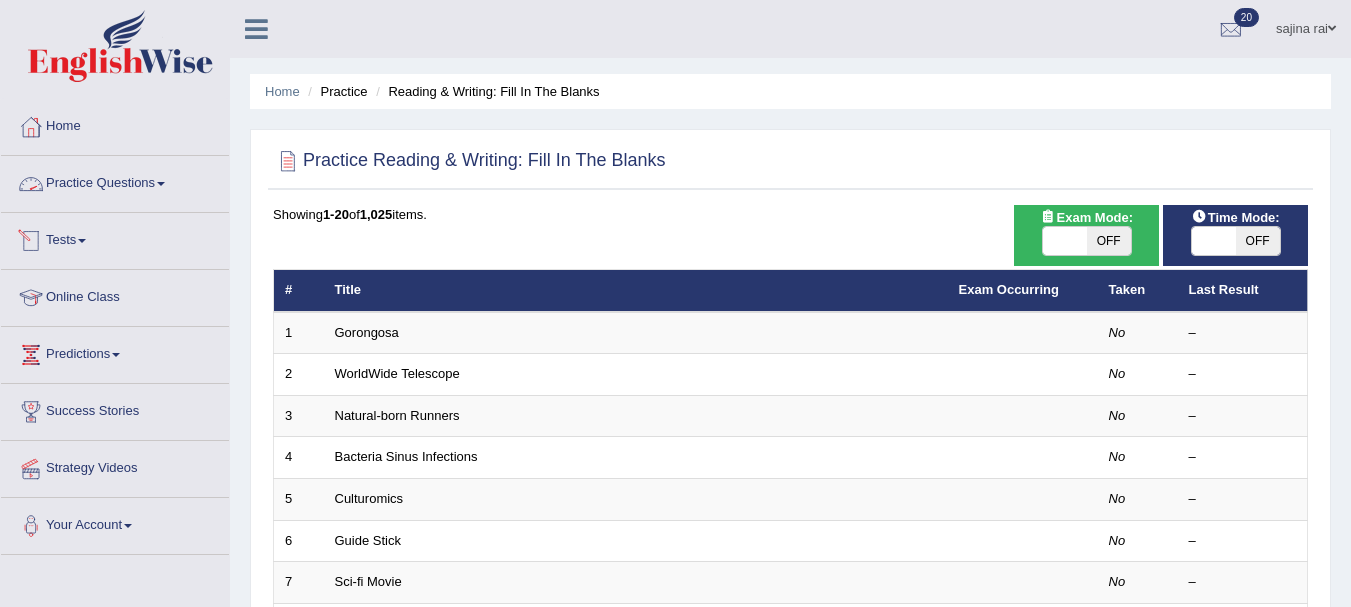 click on "Practice Questions" at bounding box center (115, 181) 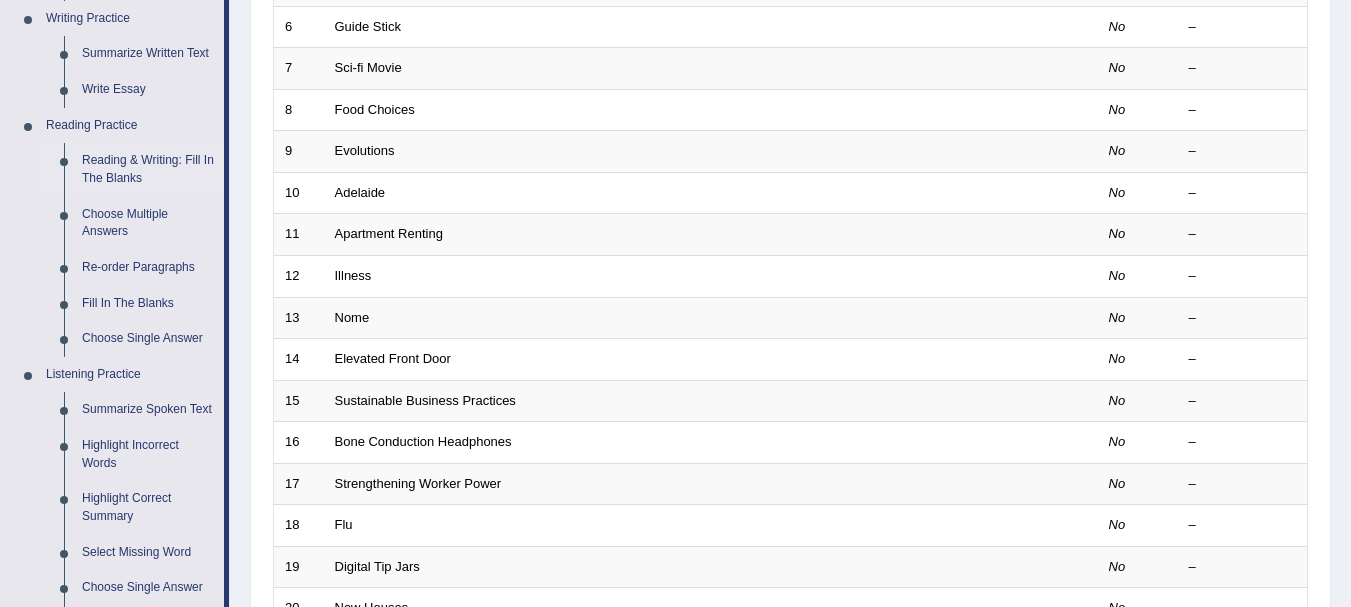 scroll, scrollTop: 540, scrollLeft: 0, axis: vertical 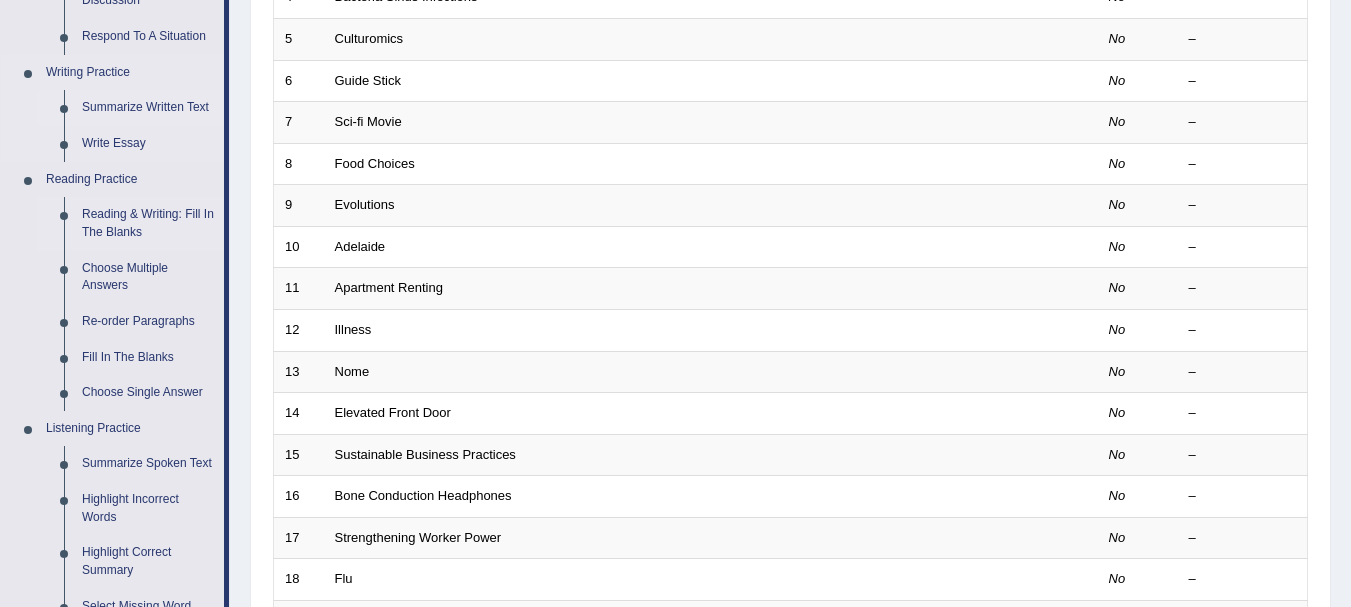click on "Summarize Written Text" at bounding box center (148, 108) 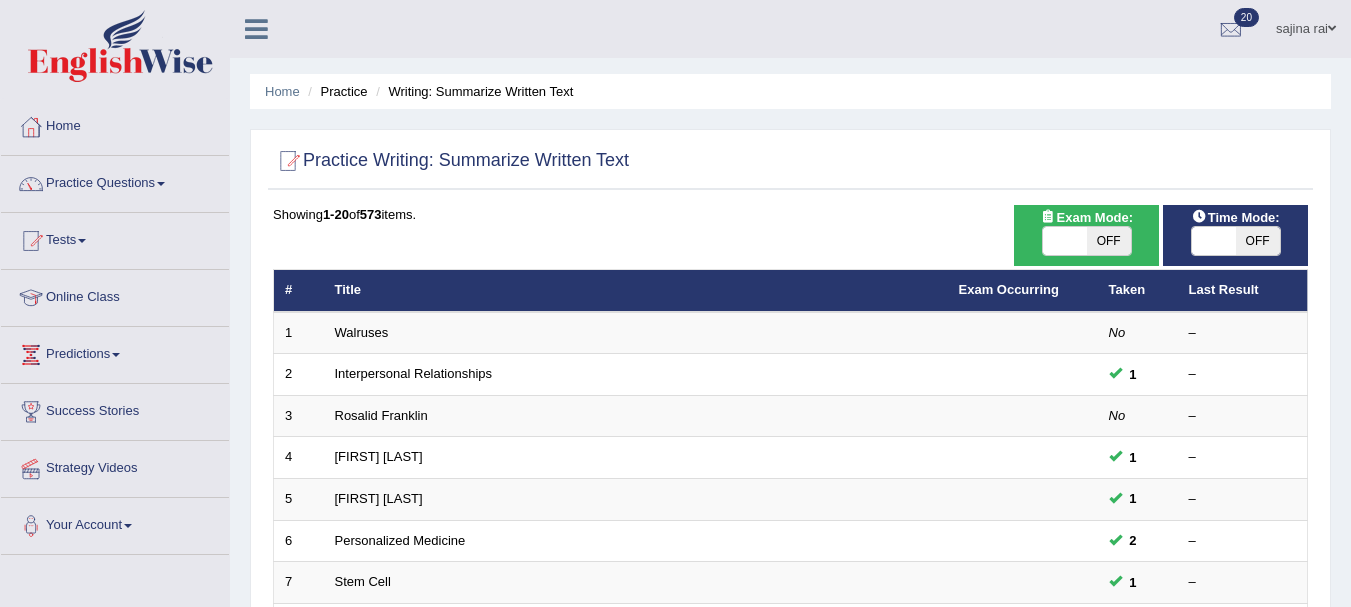 scroll, scrollTop: 0, scrollLeft: 0, axis: both 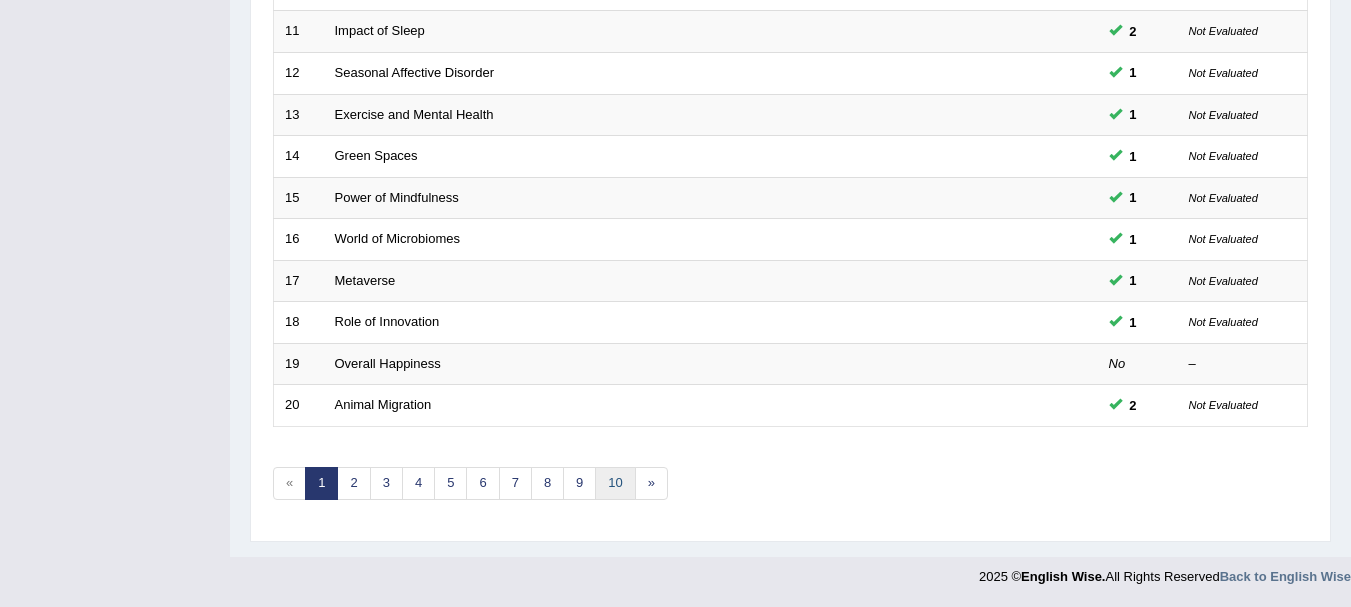 click on "10" at bounding box center [615, 483] 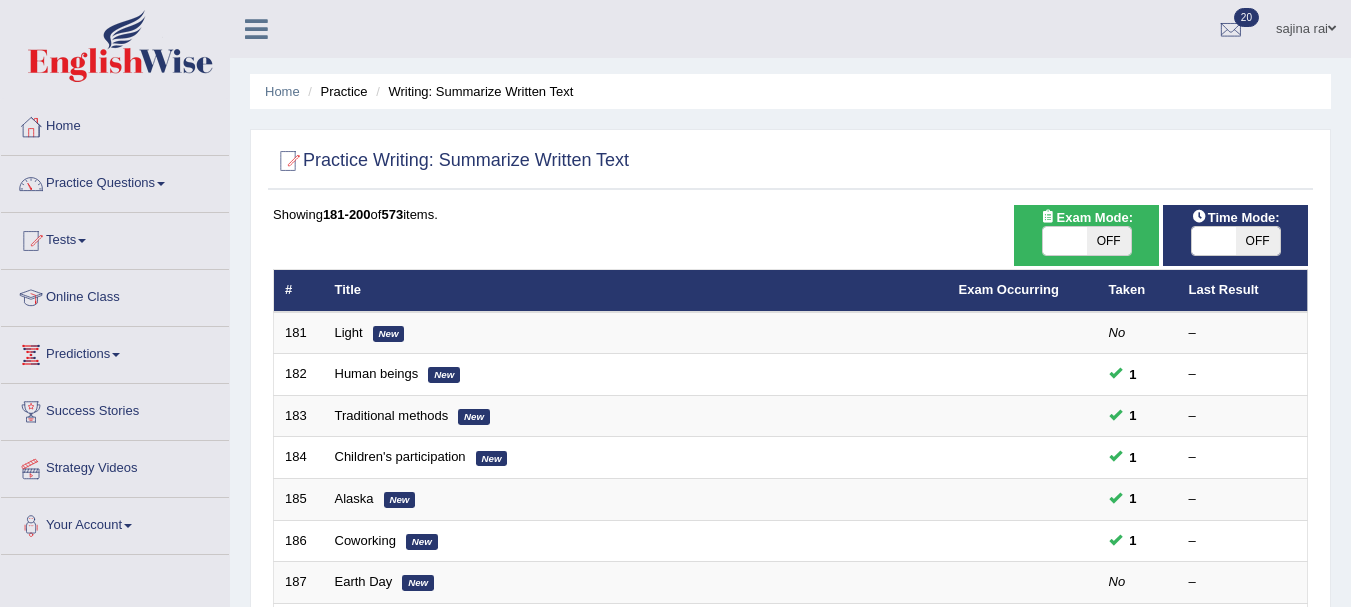 scroll, scrollTop: 0, scrollLeft: 0, axis: both 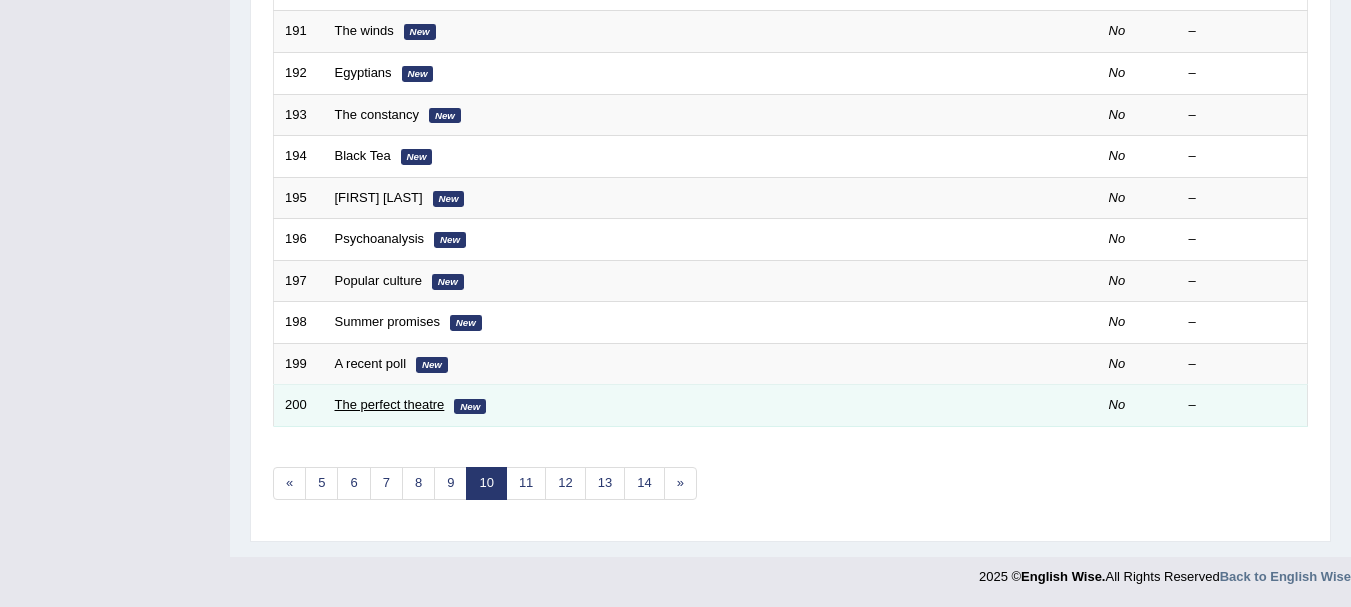 click on "The perfect theatre" at bounding box center [390, 404] 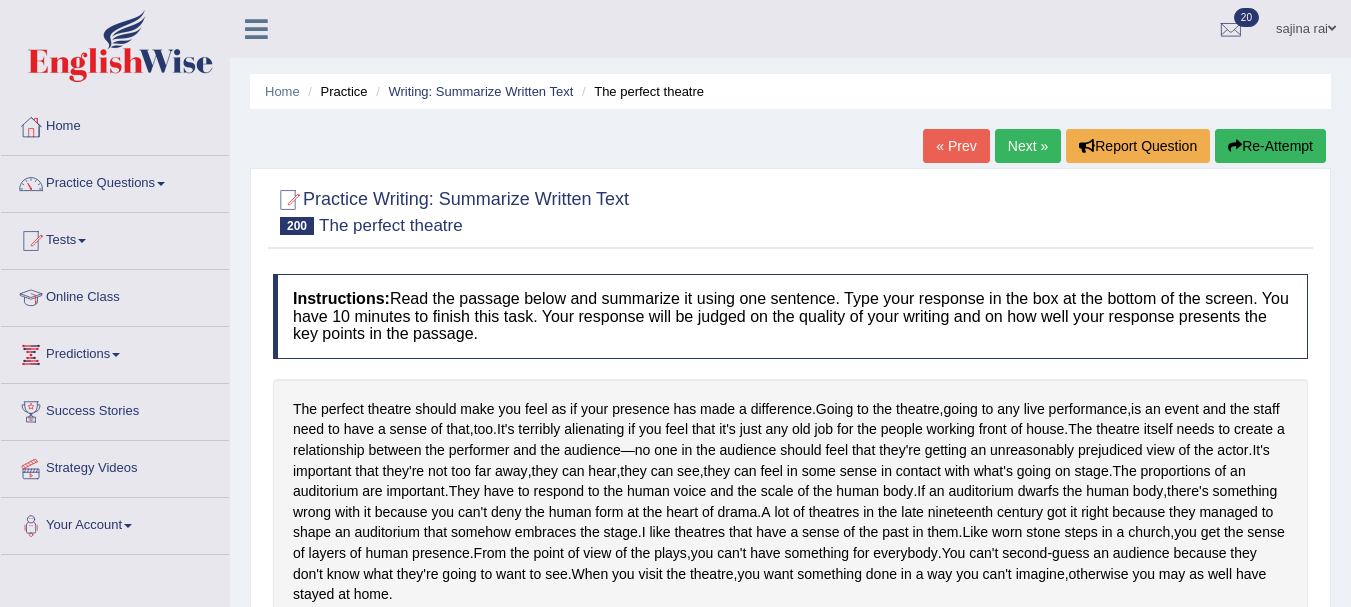 scroll, scrollTop: 0, scrollLeft: 0, axis: both 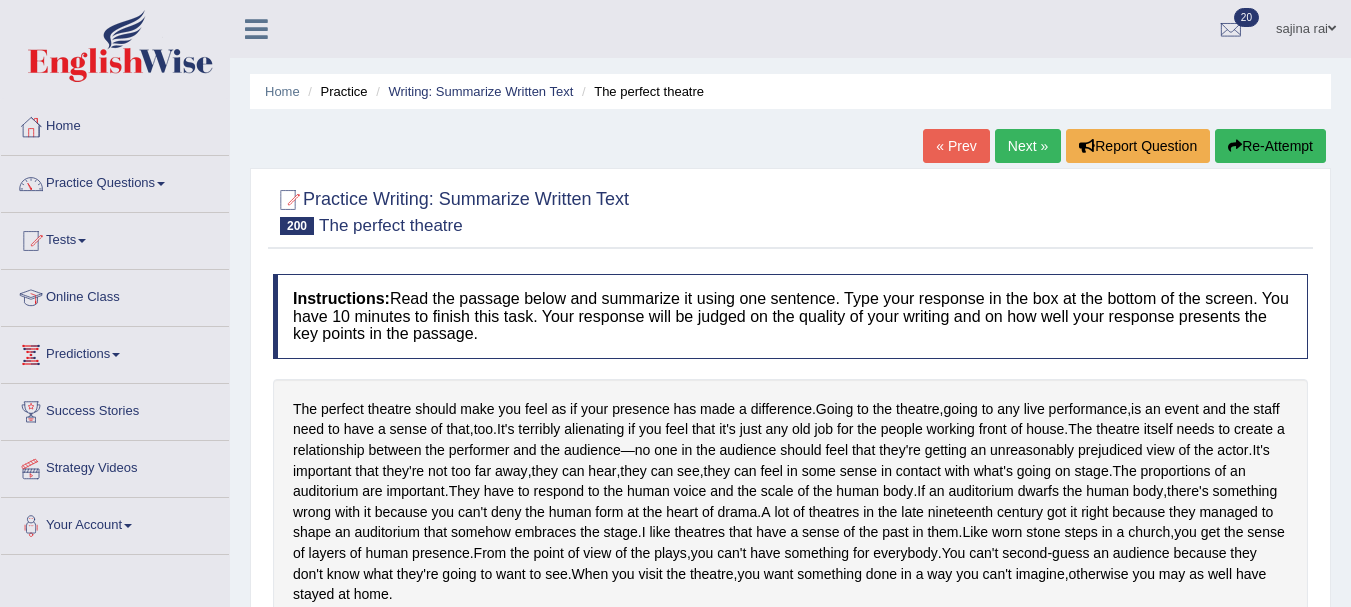 click on "Next »" at bounding box center [1028, 146] 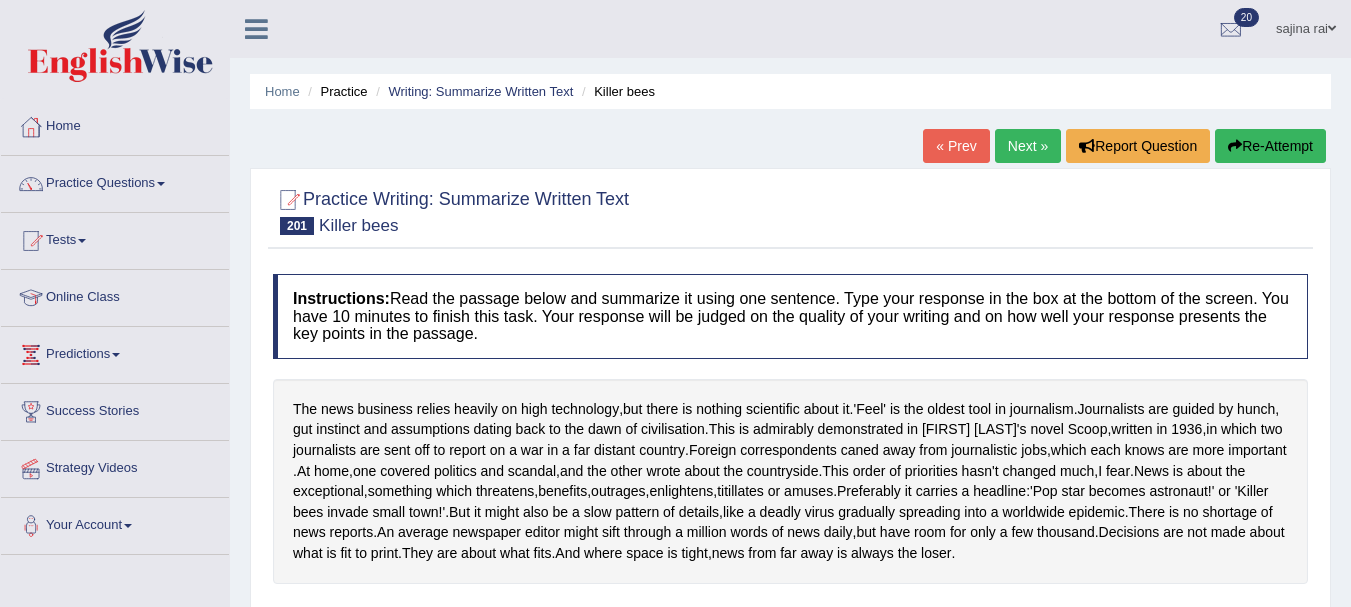 scroll, scrollTop: 0, scrollLeft: 0, axis: both 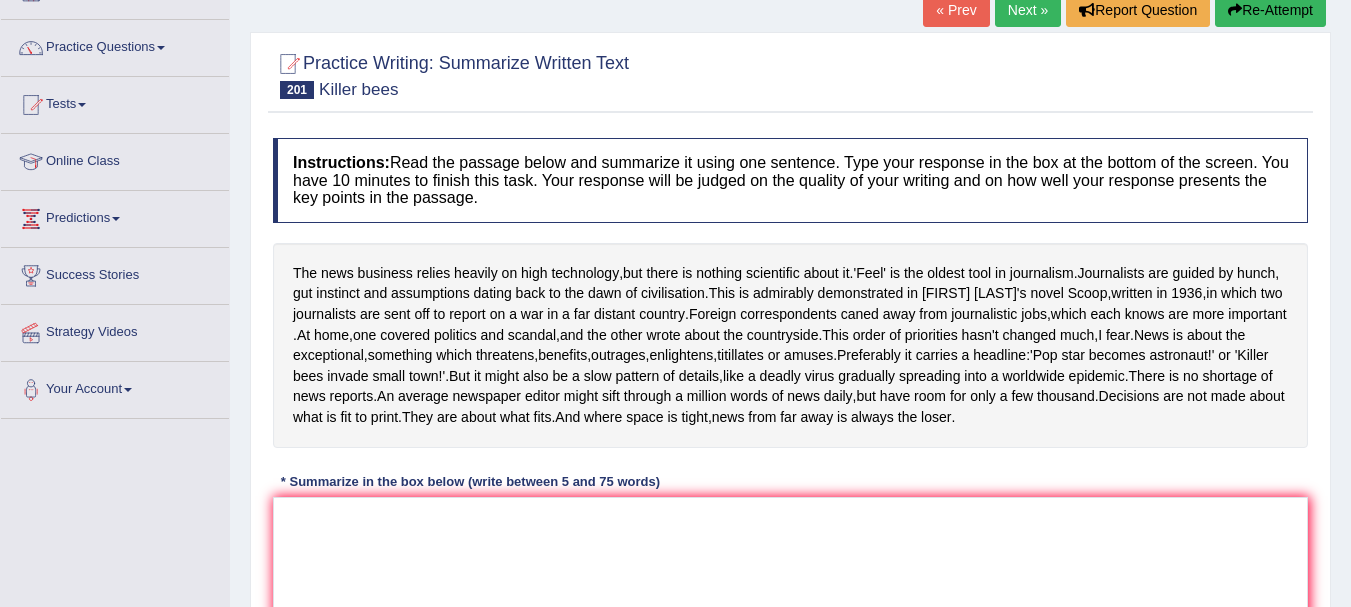 click on "Next »" at bounding box center [1028, 10] 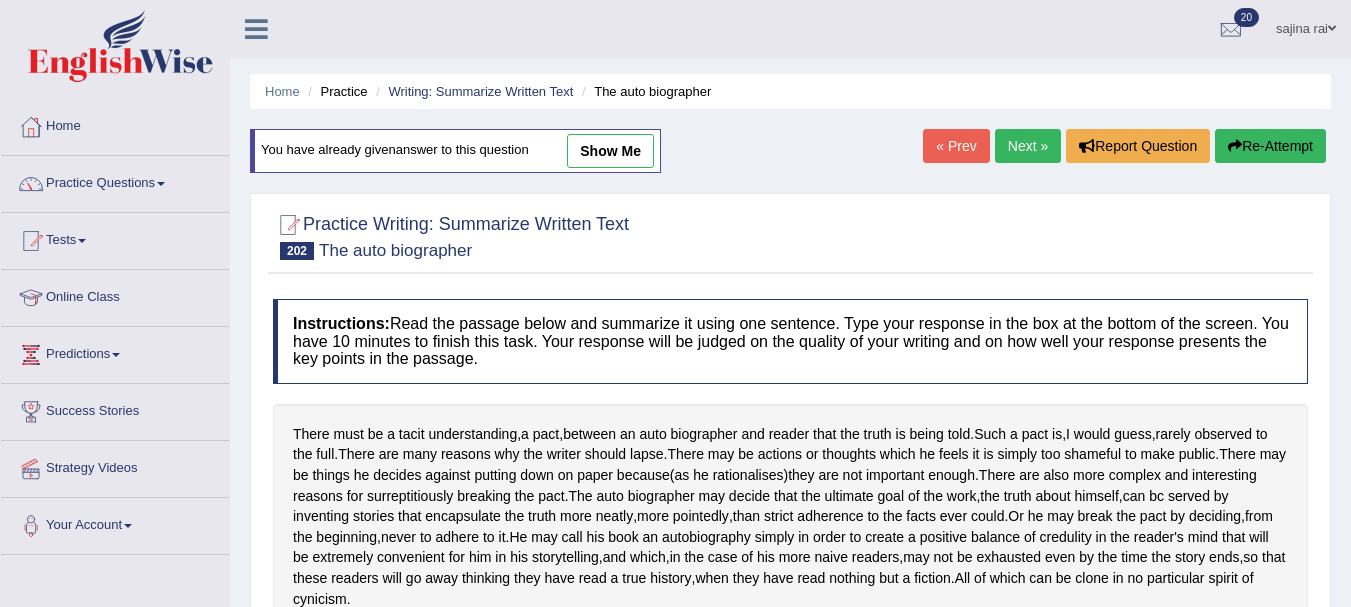 scroll, scrollTop: 0, scrollLeft: 0, axis: both 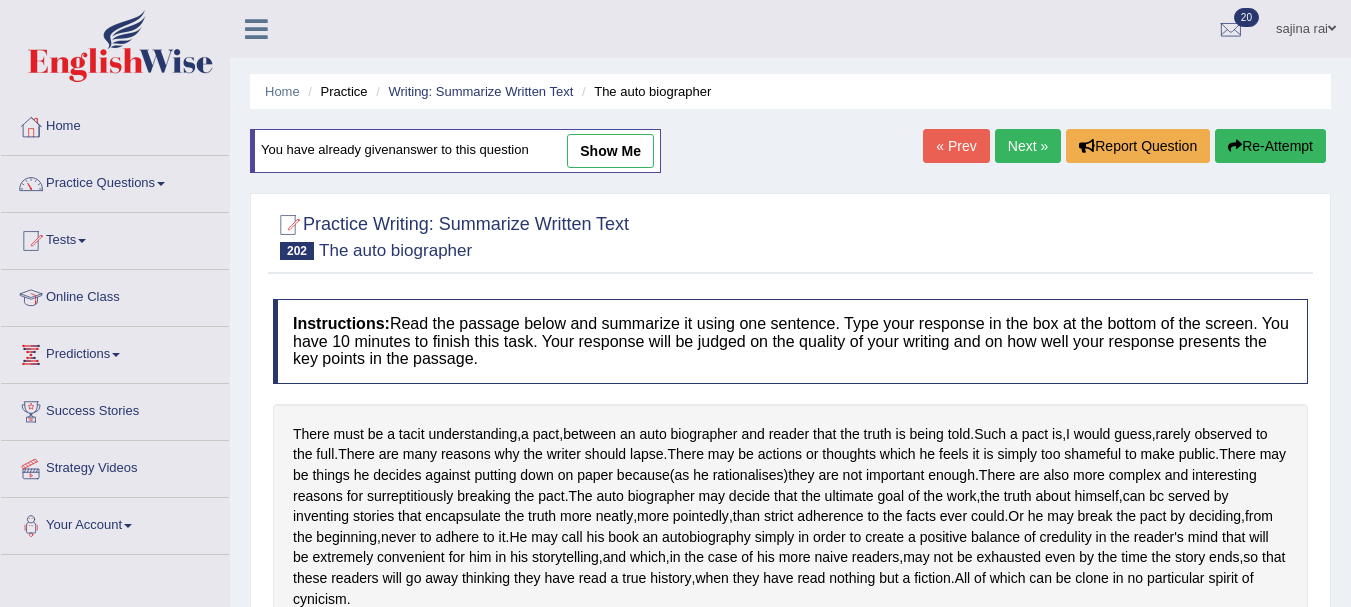 click on "Next »" at bounding box center [1028, 146] 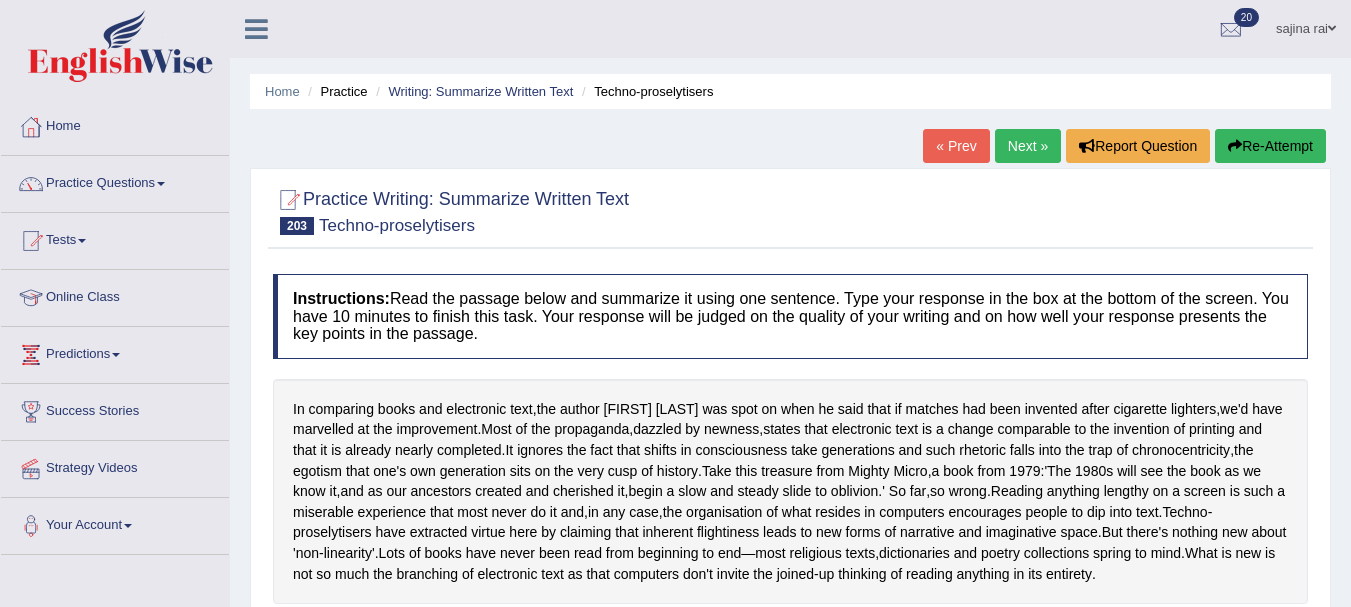scroll, scrollTop: 0, scrollLeft: 0, axis: both 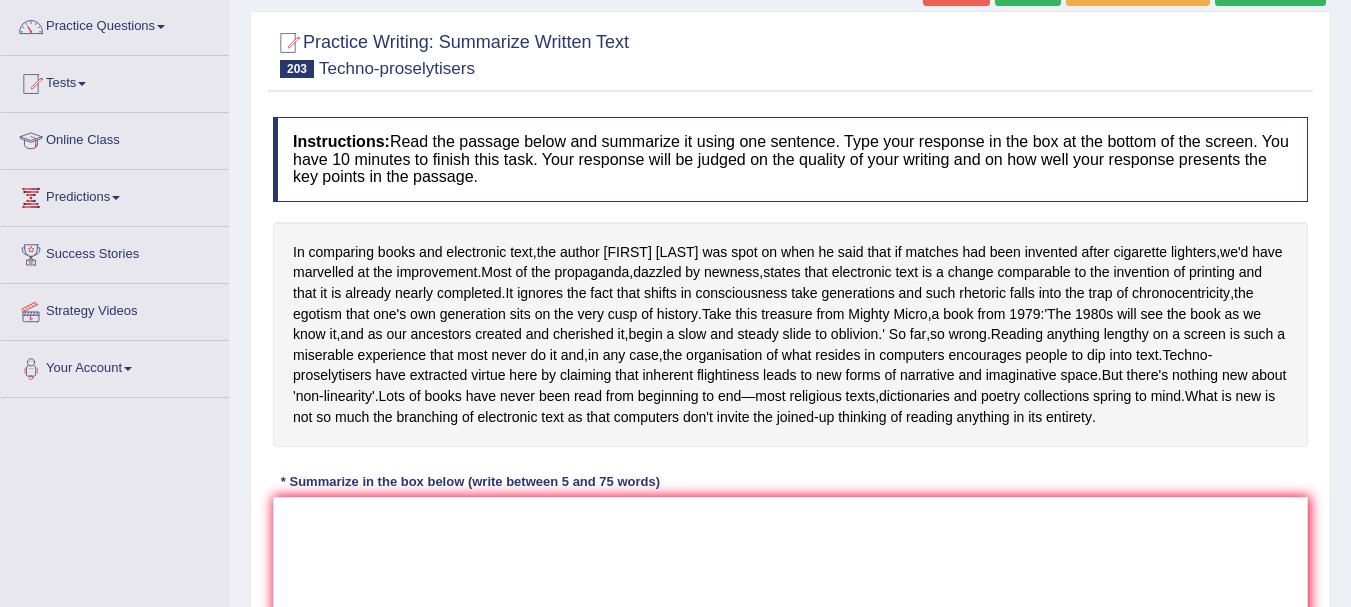 drag, startPoint x: 0, startPoint y: 0, endPoint x: 1365, endPoint y: 240, distance: 1385.9384 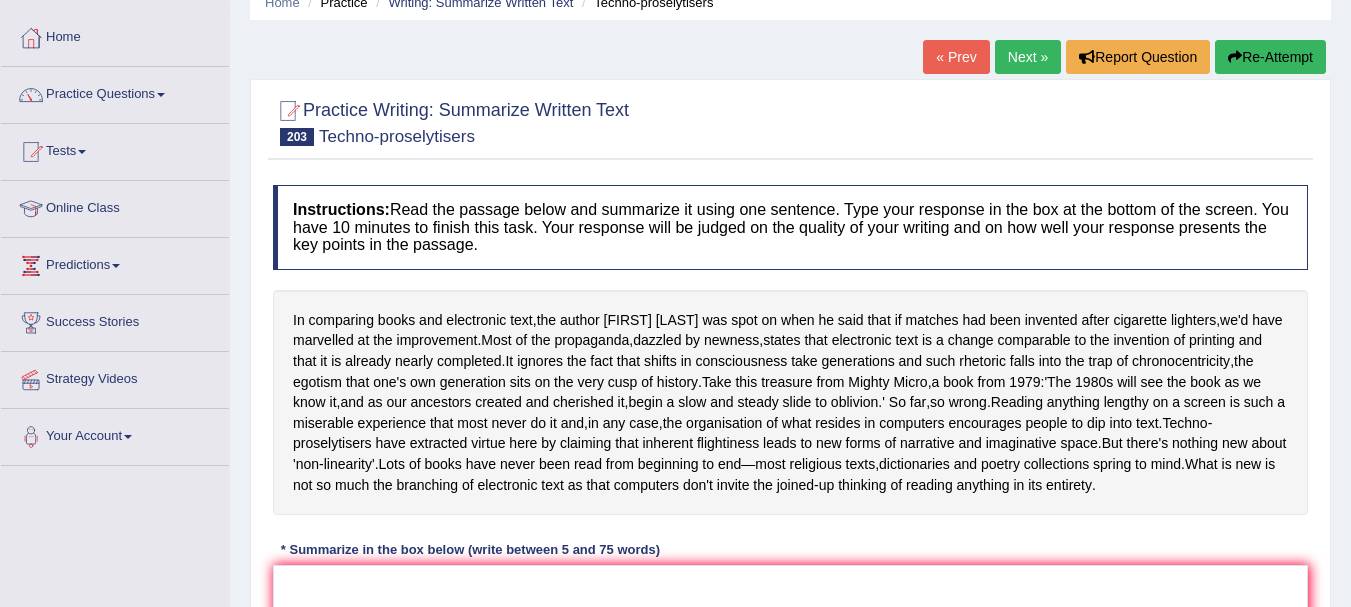 scroll, scrollTop: 85, scrollLeft: 0, axis: vertical 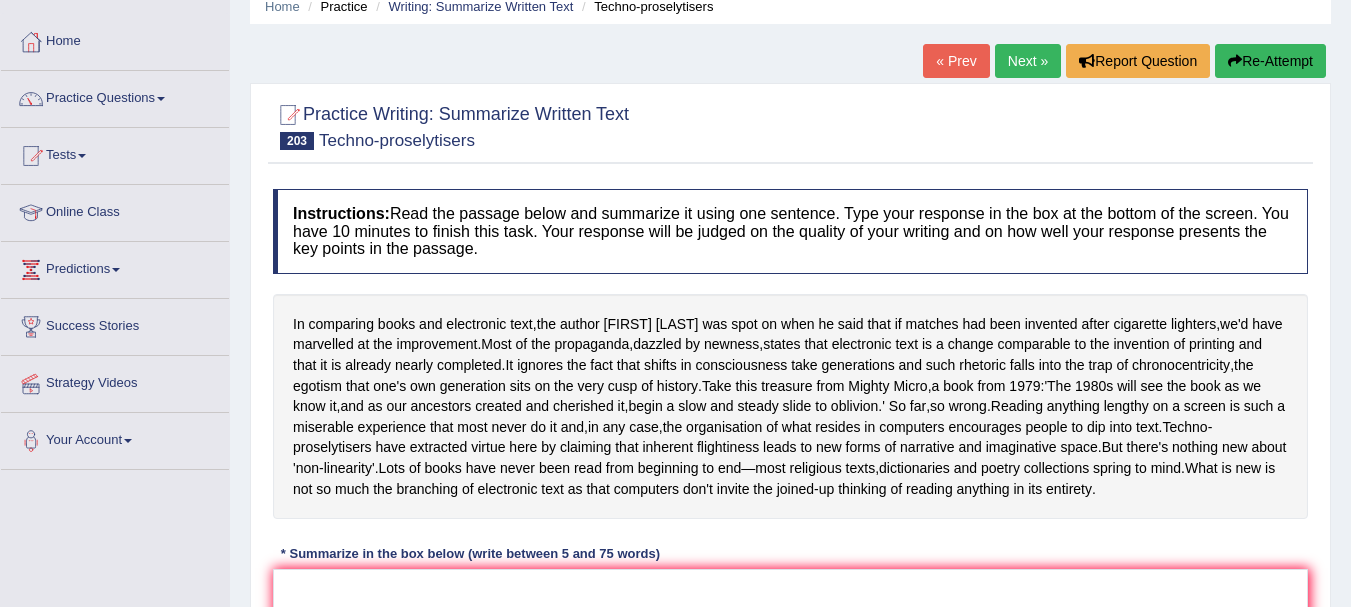 click on "Next »" at bounding box center [1028, 61] 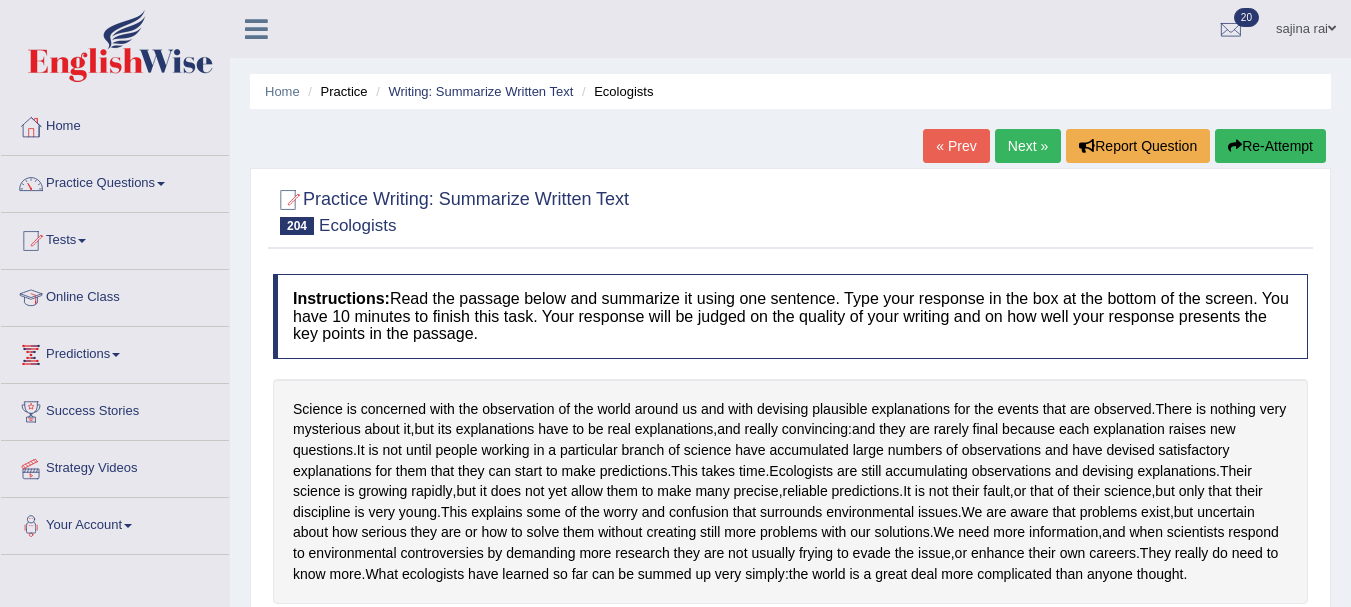 scroll, scrollTop: 0, scrollLeft: 0, axis: both 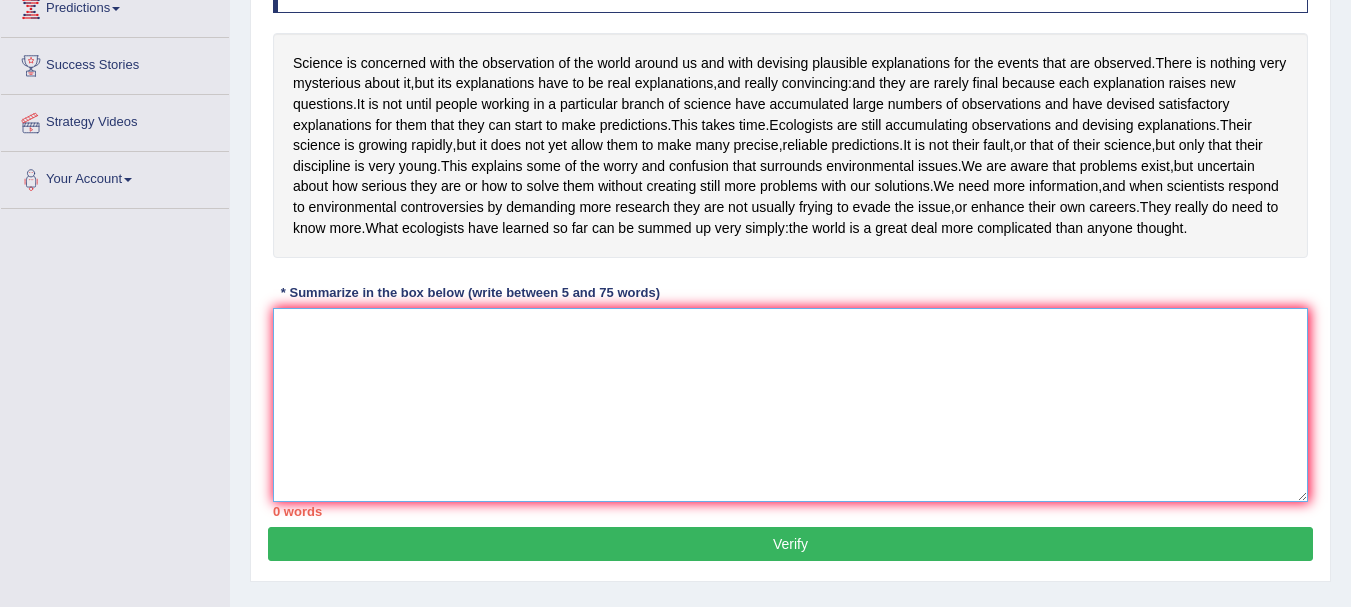 click at bounding box center (790, 405) 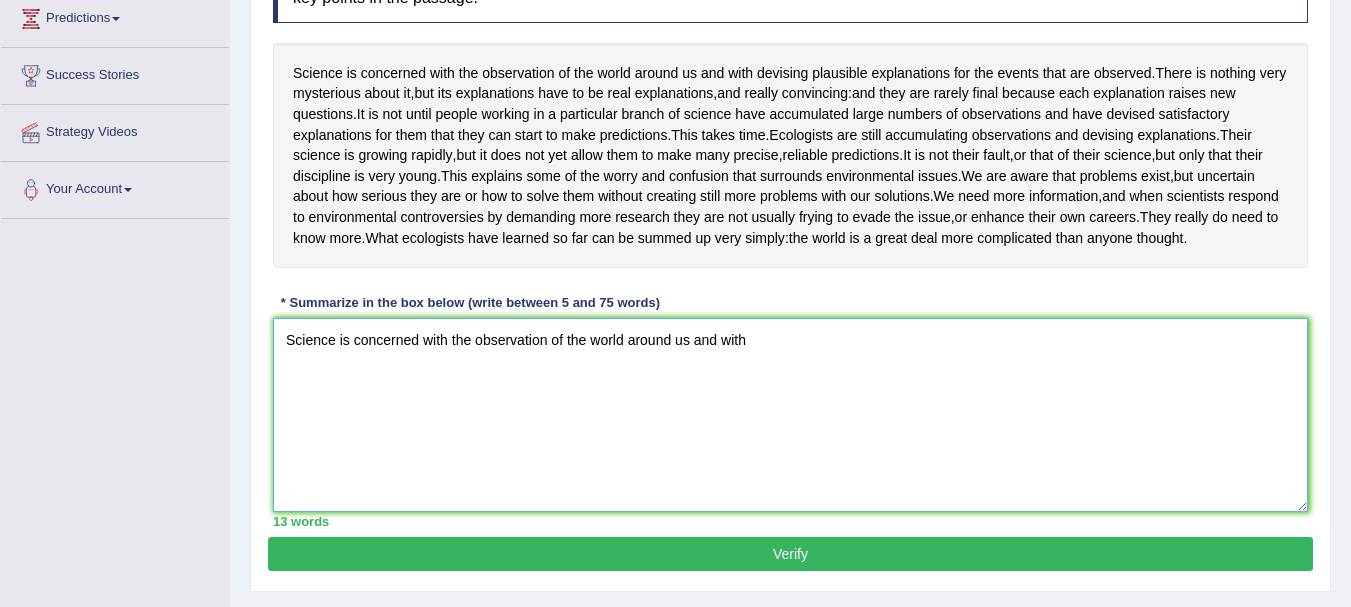 scroll, scrollTop: 329, scrollLeft: 0, axis: vertical 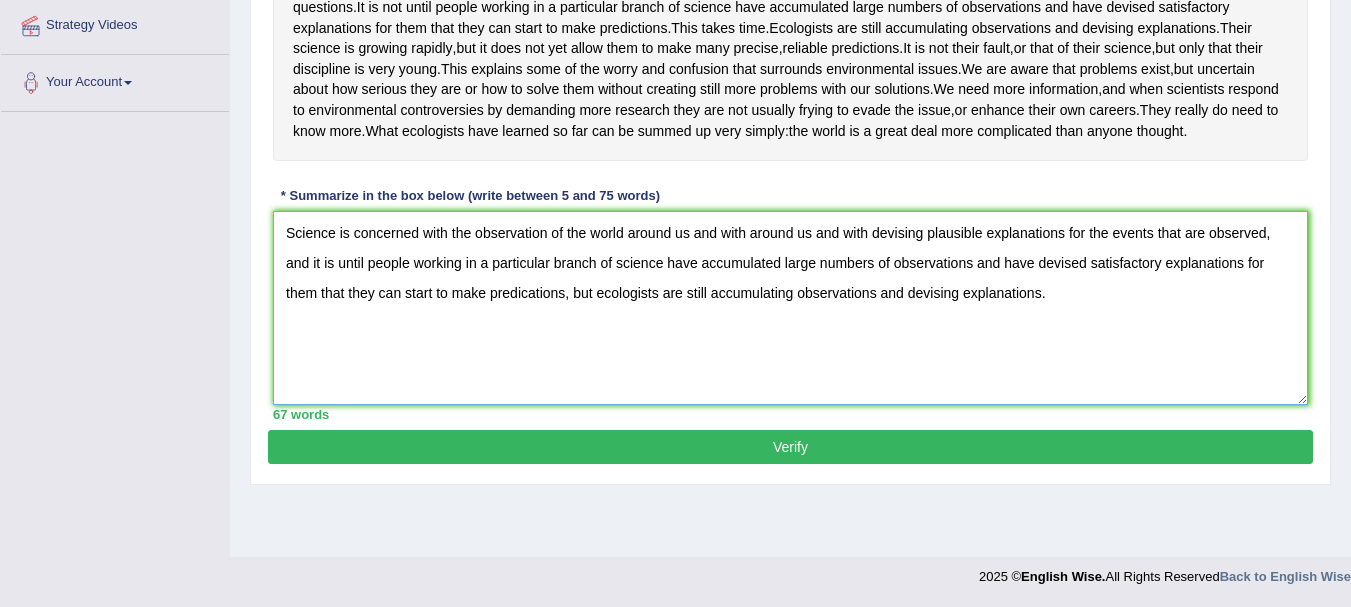 type on "Science is concerned with the observation of the world around us and with around us and with devising plausible explanations for the events that are observed, and it is until people working in a particular branch of science have accumulated large numbers of observations and have devised satisfactory explanations for them that they can start to make predications, but ecologists are still accumulating observations and devising explanations." 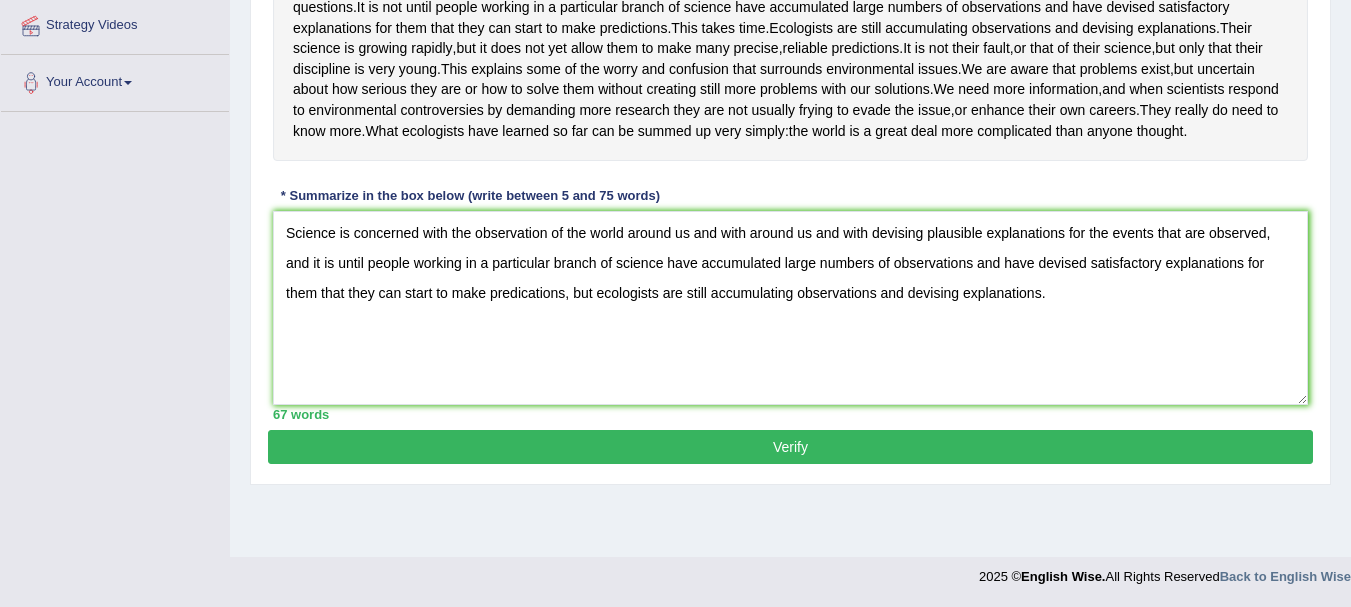 click on "Verify" at bounding box center [790, 447] 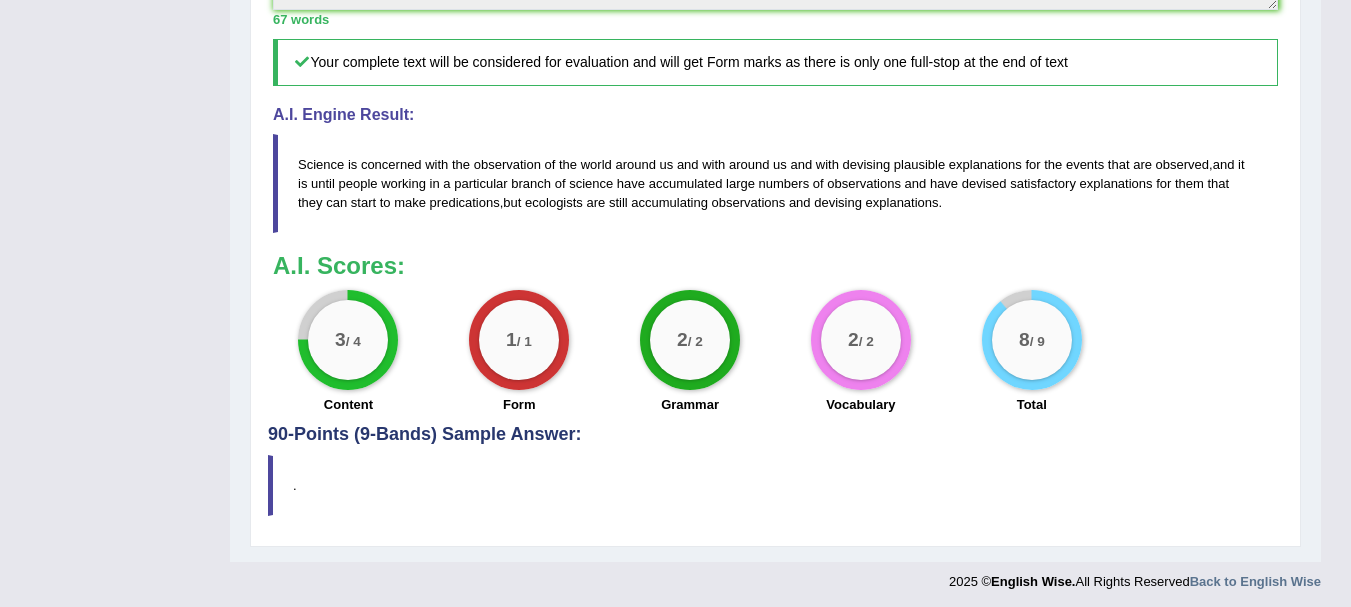 scroll, scrollTop: 854, scrollLeft: 0, axis: vertical 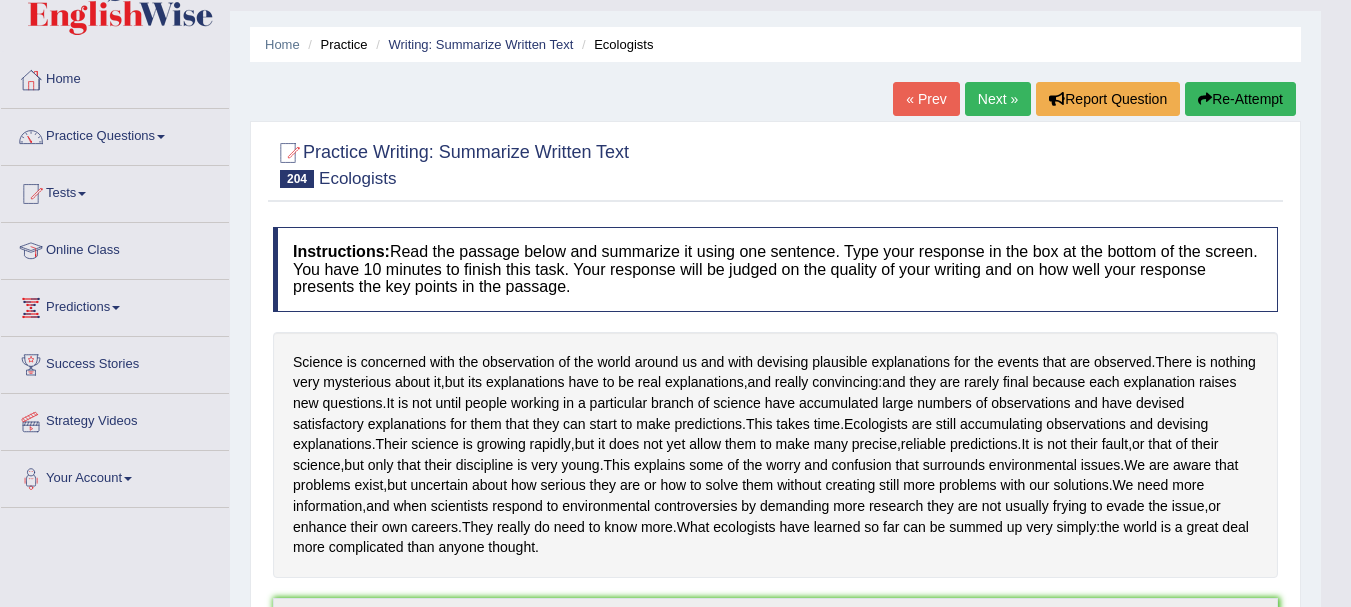 click on "Next »" at bounding box center (998, 99) 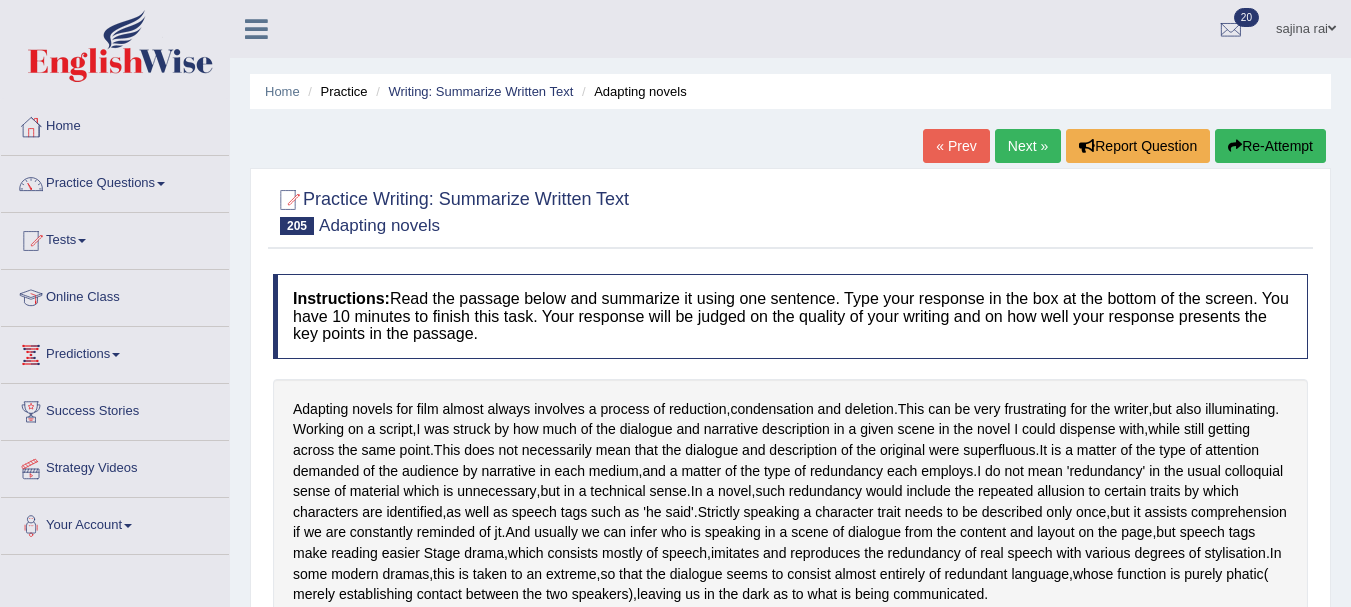 scroll, scrollTop: 103, scrollLeft: 0, axis: vertical 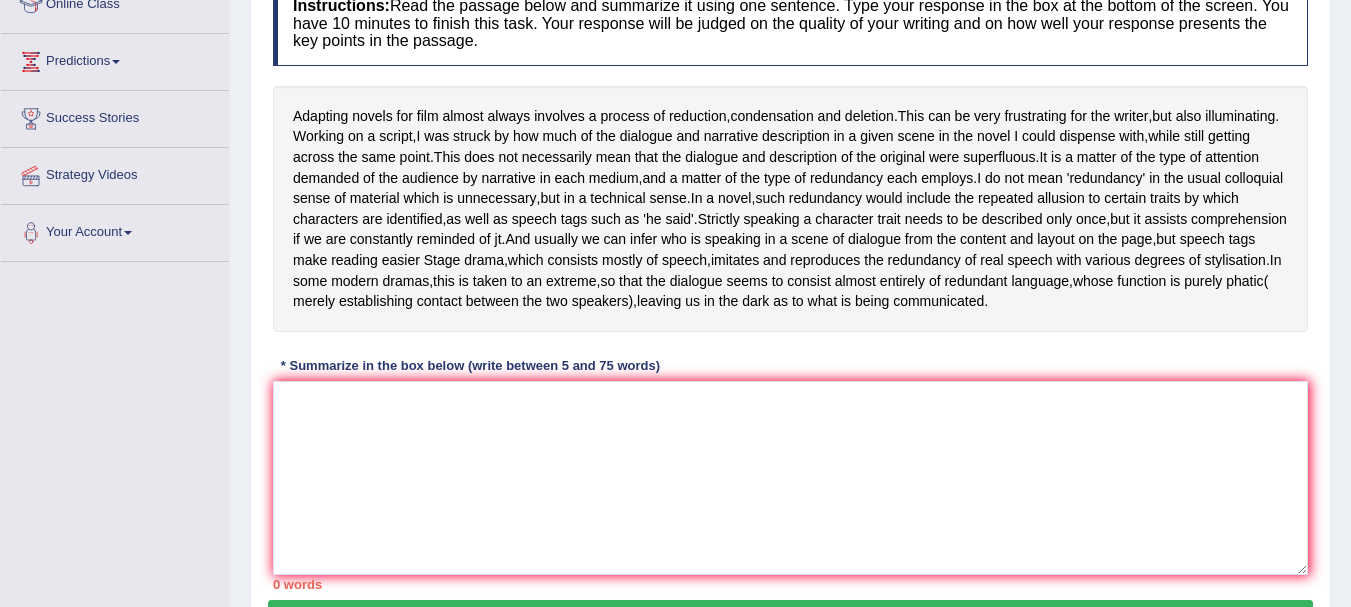 drag, startPoint x: 0, startPoint y: 0, endPoint x: 1365, endPoint y: 355, distance: 1410.4077 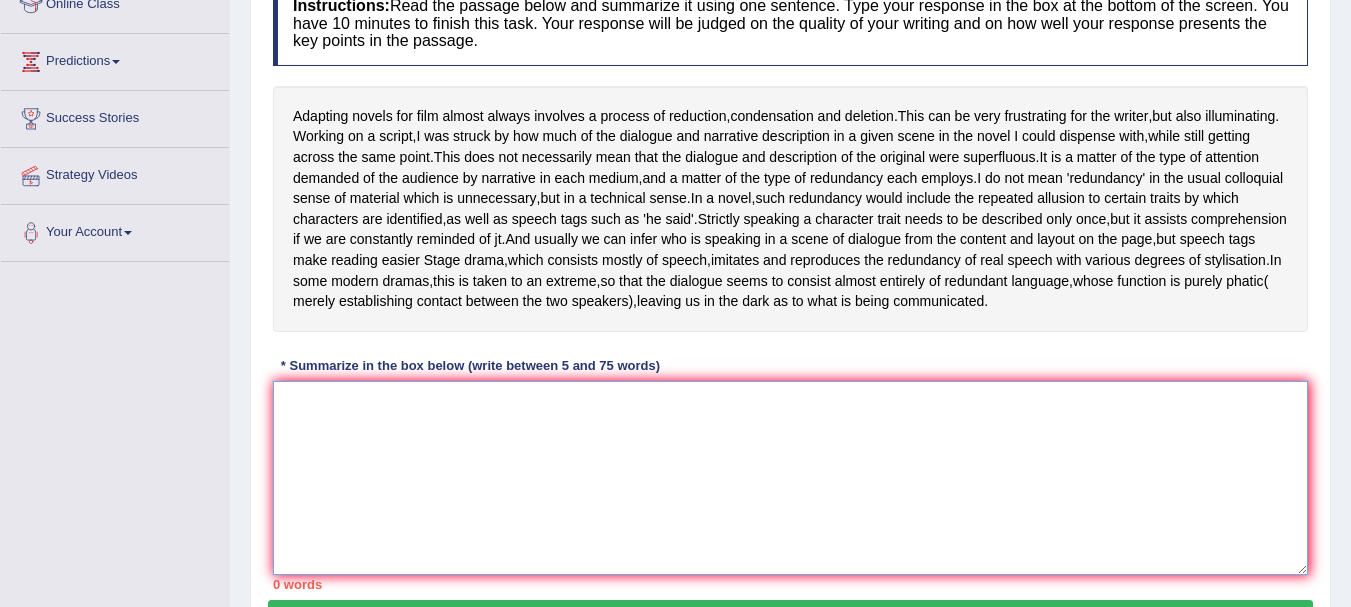 click at bounding box center (790, 478) 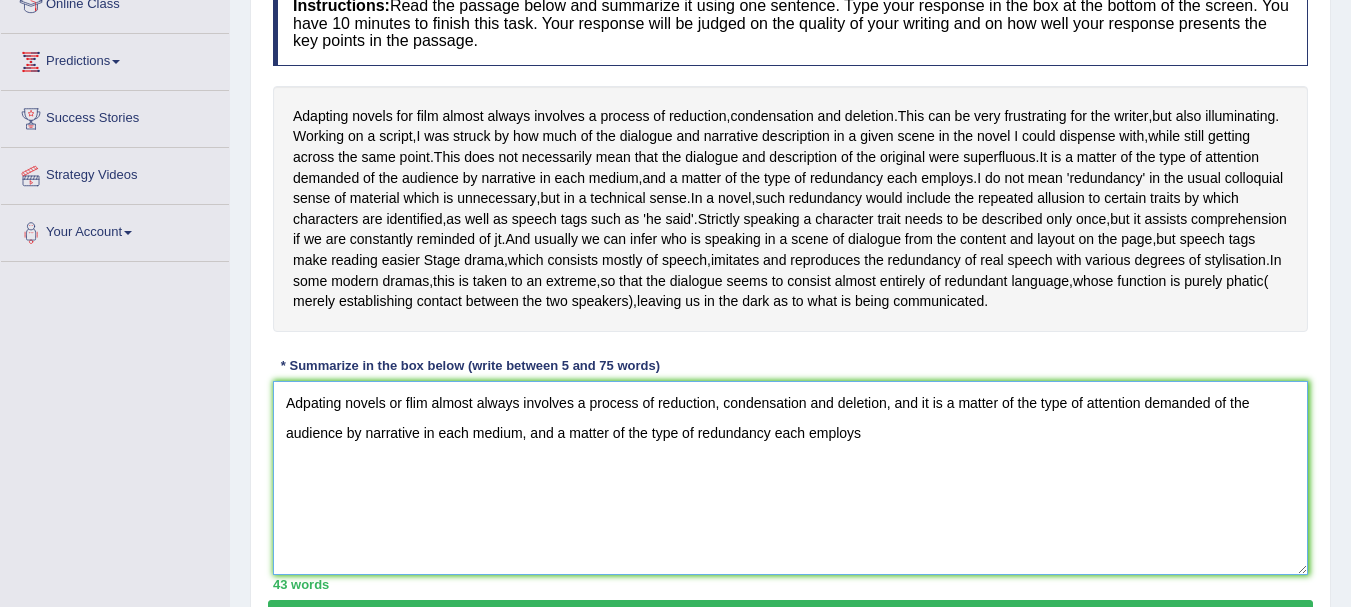 click on "Adpating novels or flim almost always involves a process of reduction, condensation and deletion, and it is a matter of the type of attention demanded of the audience by narrative in each medium, and a matter of the type of redundancy each employs" at bounding box center (790, 478) 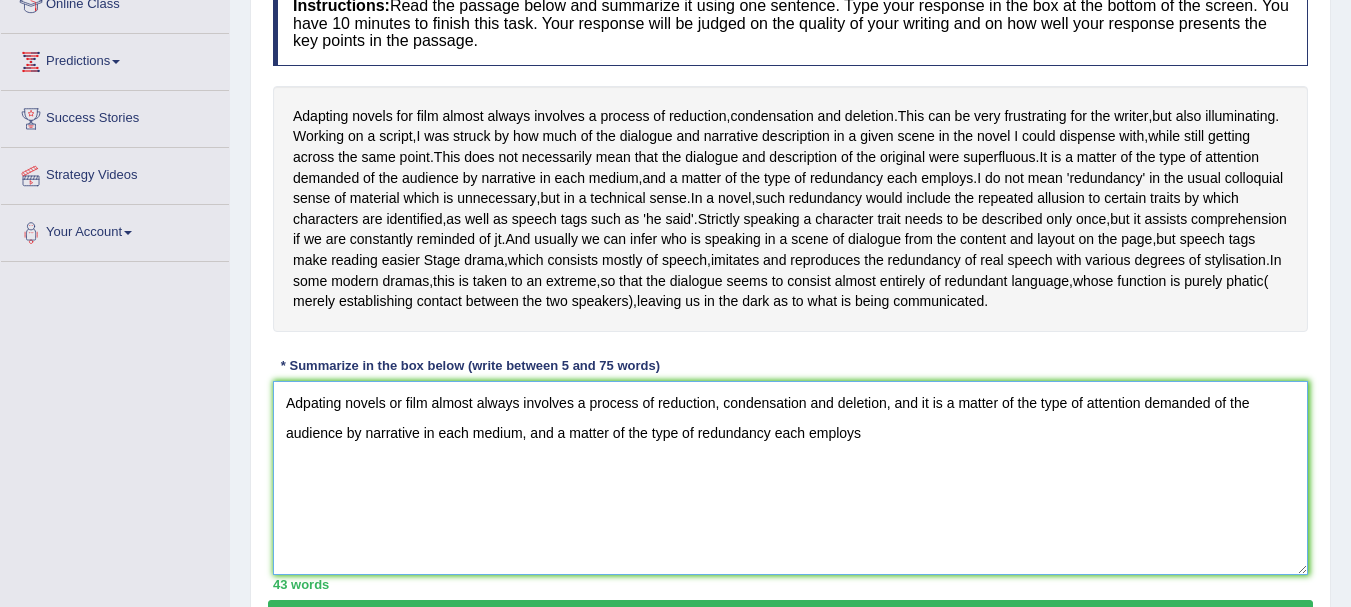 click on "Adpating novels or film almost always involves a process of reduction, condensation and deletion, and it is a matter of the type of attention demanded of the audience by narrative in each medium, and a matter of the type of redundancy each employs" at bounding box center [790, 478] 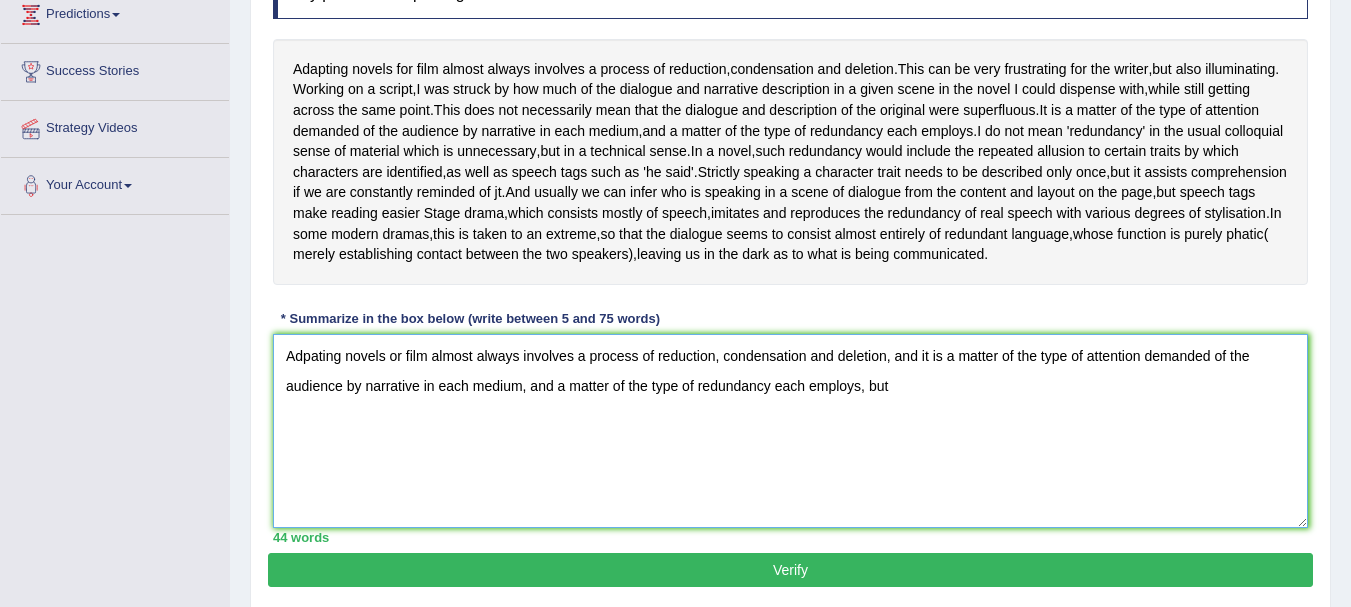 scroll, scrollTop: 344, scrollLeft: 0, axis: vertical 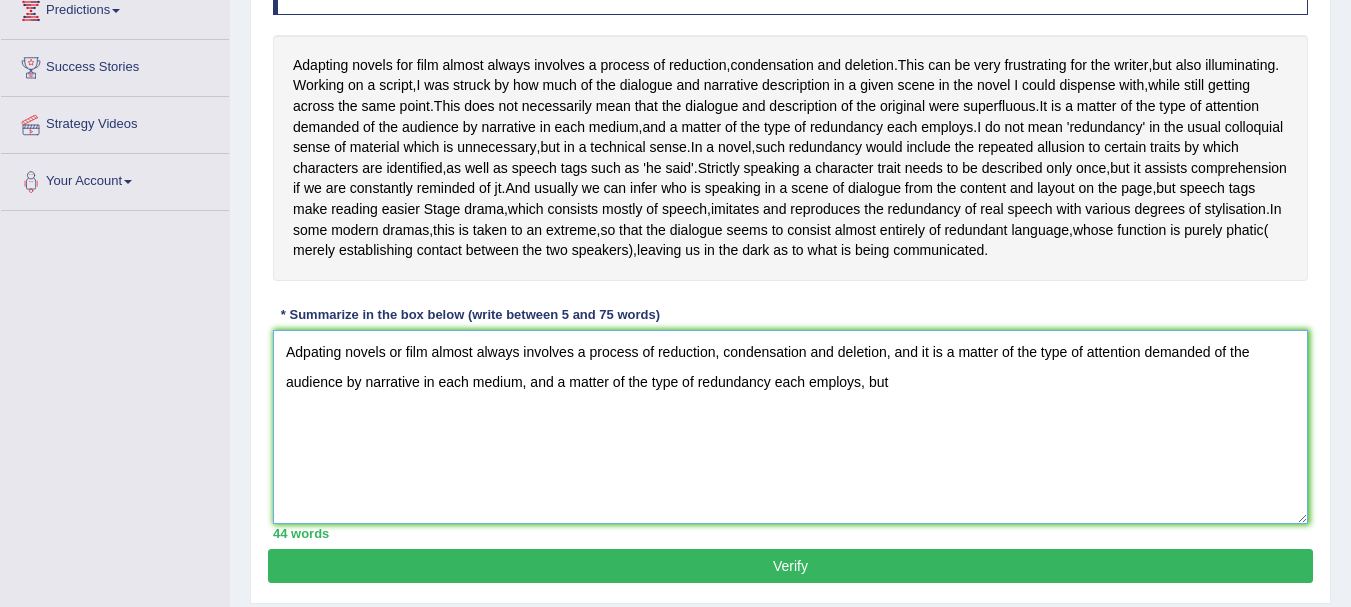 click on "Adpating novels or film almost always involves a process of reduction, condensation and deletion, and it is a matter of the type of attention demanded of the audience by narrative in each medium, and a matter of the type of redundancy each employs, but" at bounding box center (790, 427) 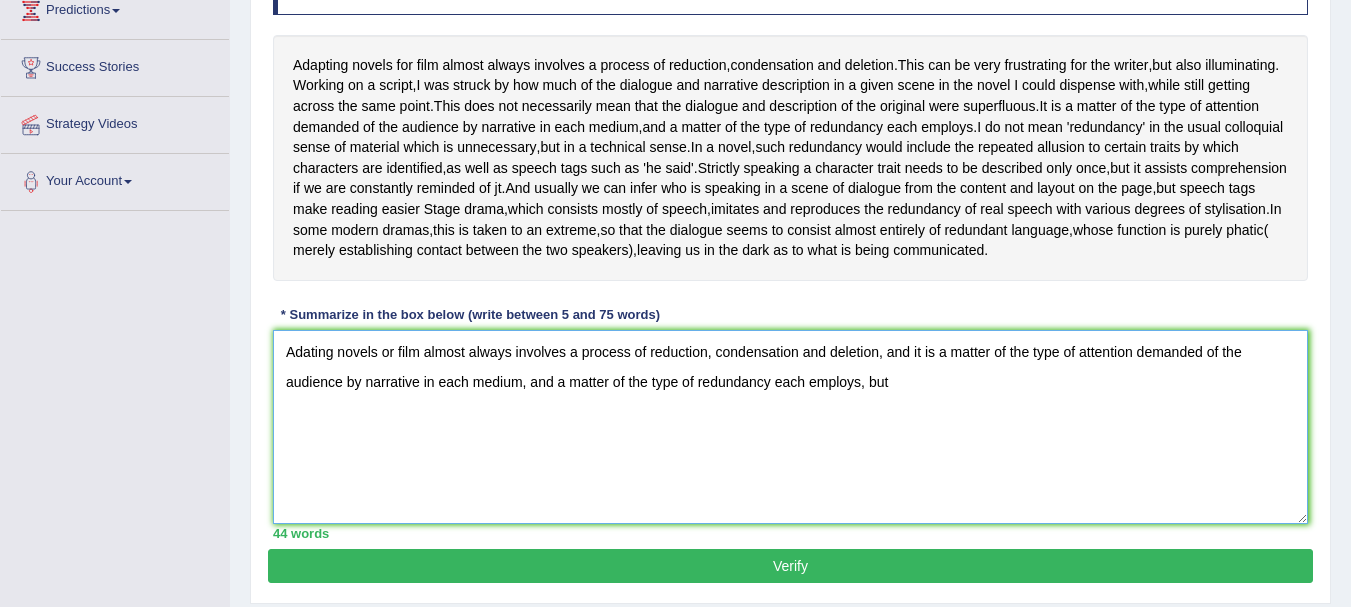 click on "Adating novels or film almost always involves a process of reduction, condensation and deletion, and it is a matter of the type of attention demanded of the audience by narrative in each medium, and a matter of the type of redundancy each employs, but" at bounding box center (790, 427) 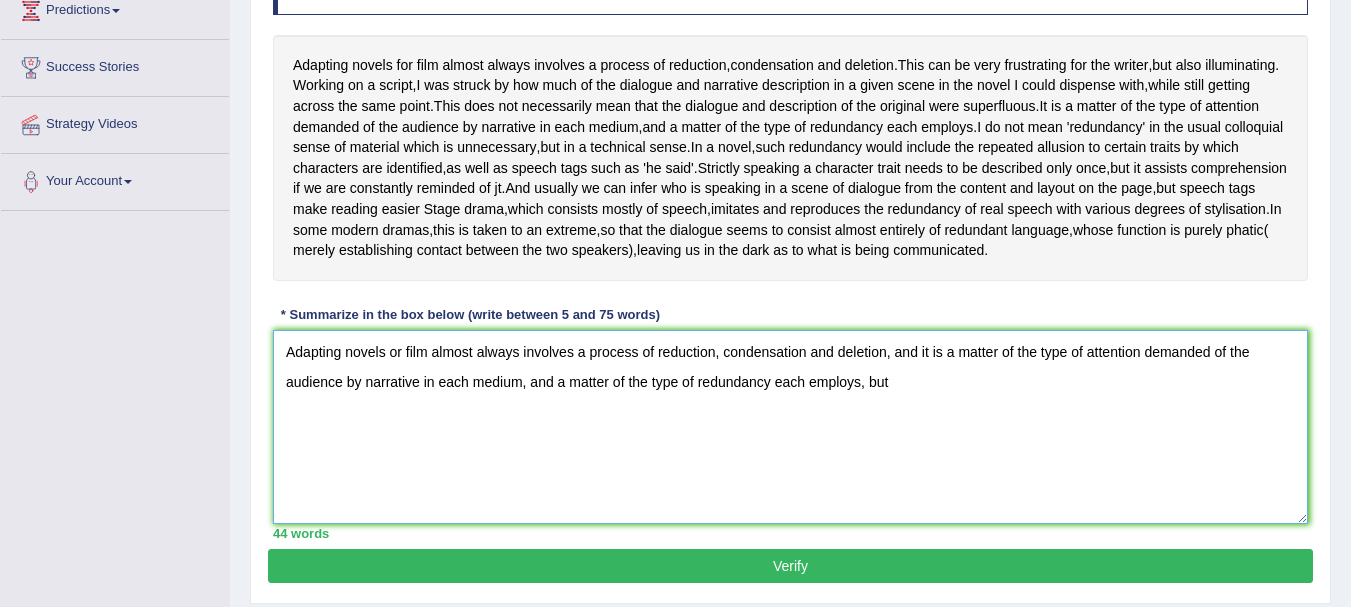 click on "Adapting novels or film almost always involves a process of reduction, condensation and deletion, and it is a matter of the type of attention demanded of the audience by narrative in each medium, and a matter of the type of redundancy each employs, but" at bounding box center [790, 427] 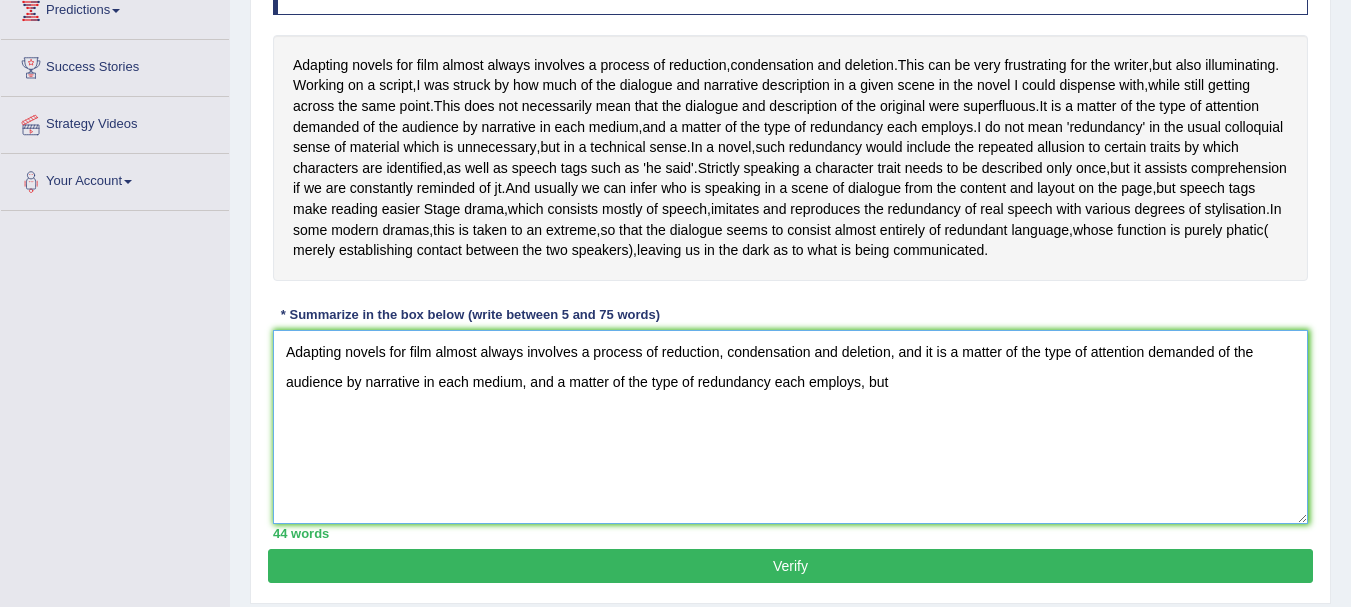 click on "Adapting novels for film almost always involves a process of reduction, condensation and deletion, and it is a matter of the type of attention demanded of the audience by narrative in each medium, and a matter of the type of redundancy each employs, but" at bounding box center (790, 427) 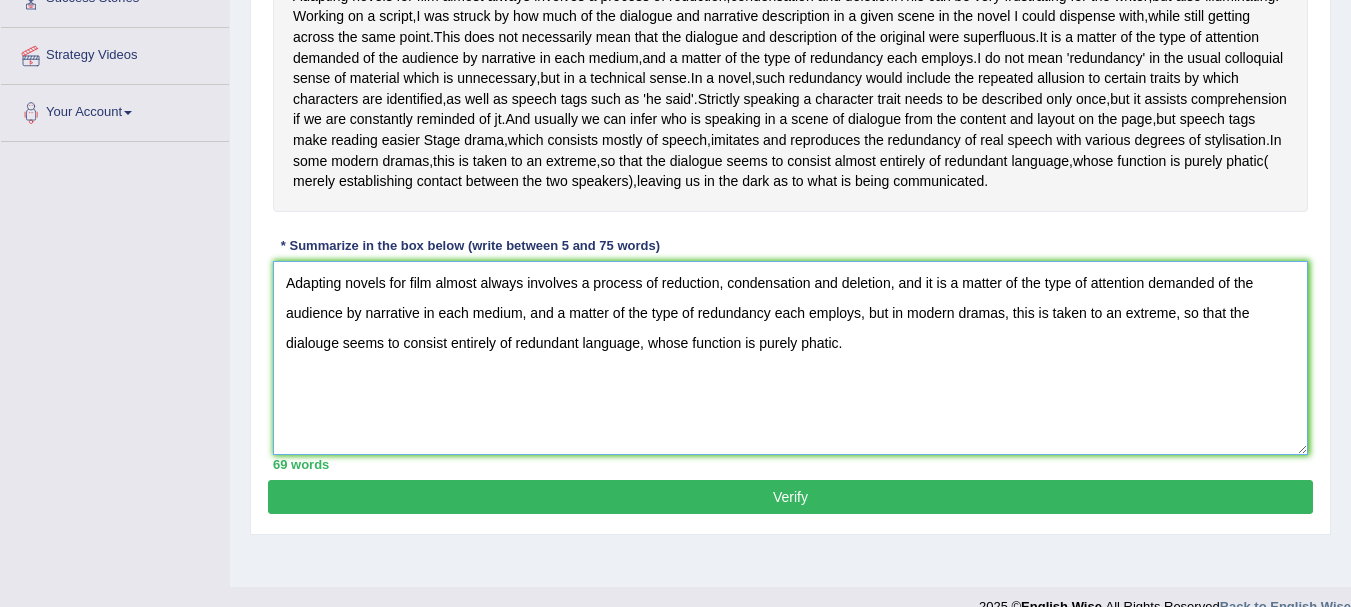 scroll, scrollTop: 419, scrollLeft: 0, axis: vertical 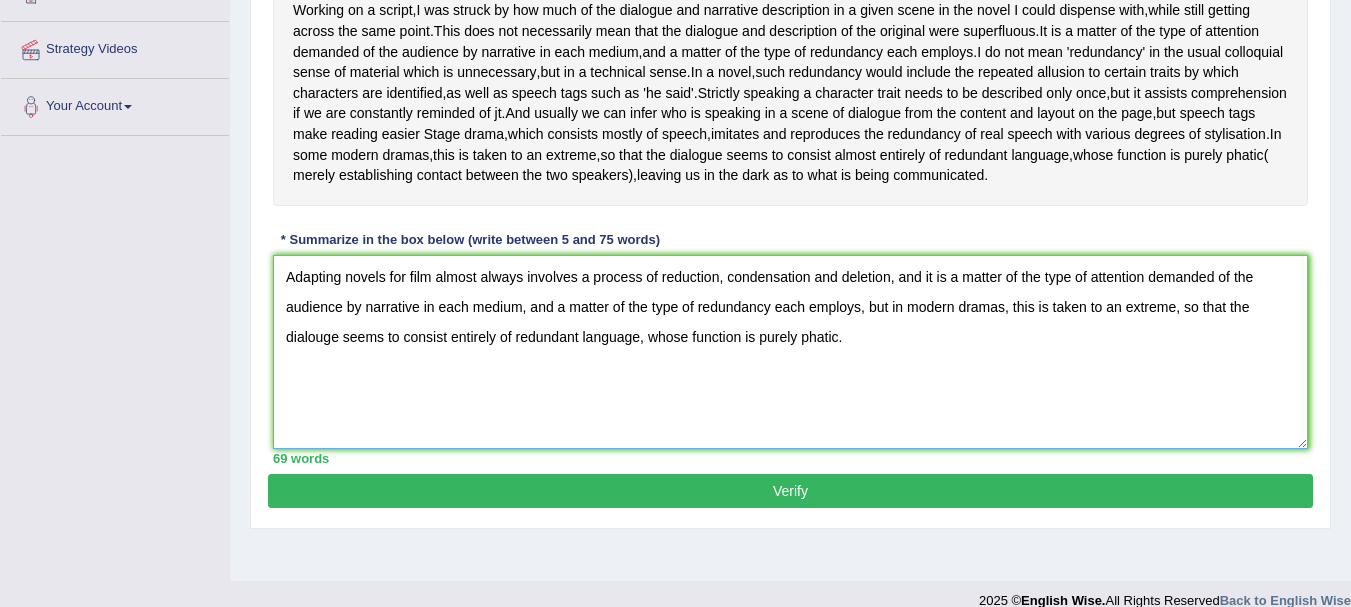 type on "Adapting novels for film almost always involves a process of reduction, condensation and deletion, and it is a matter of the type of attention demanded of the audience by narrative in each medium, and a matter of the type of redundancy each employs, but in modern dramas, this is taken to an extreme, so that the dialouge seems to consist entirely of redundant language, whose function is purely phatic." 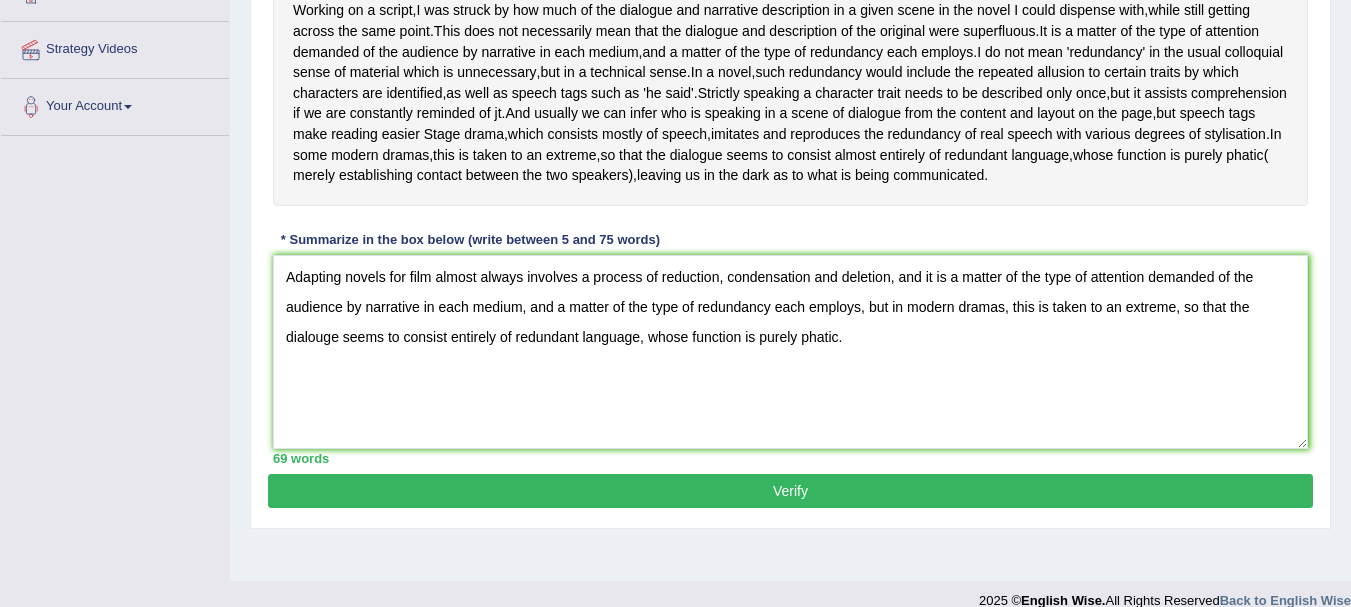 click on "Verify" at bounding box center [790, 491] 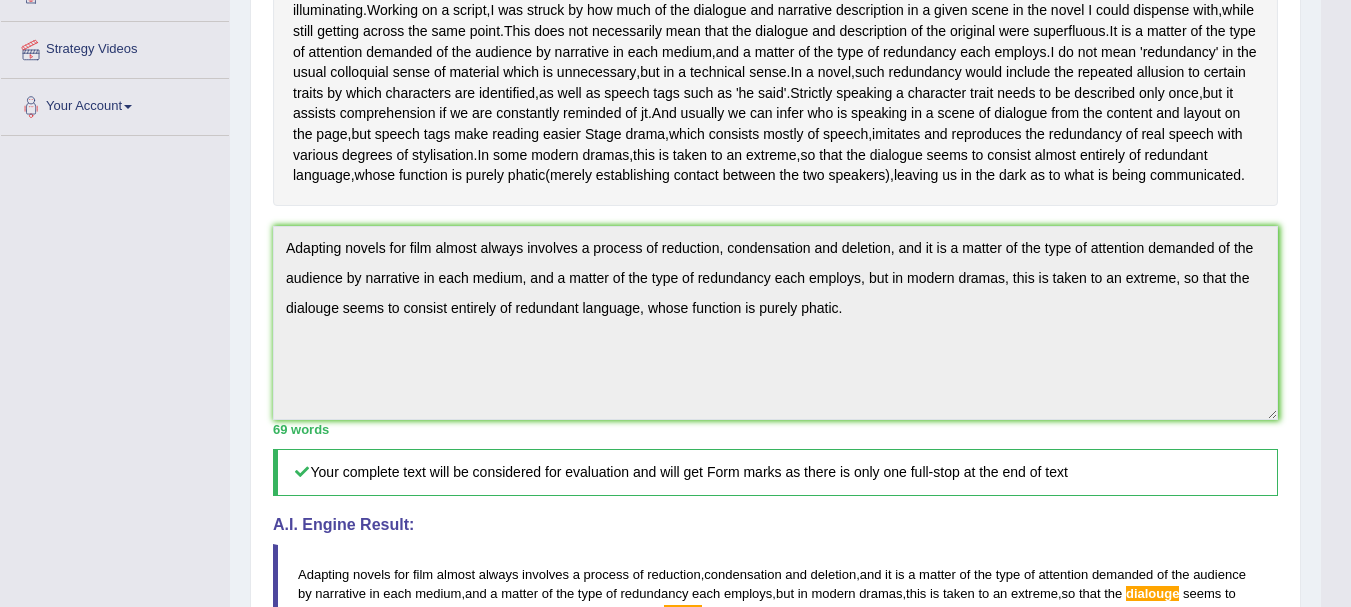drag, startPoint x: 1355, startPoint y: 403, endPoint x: 1361, endPoint y: 391, distance: 13.416408 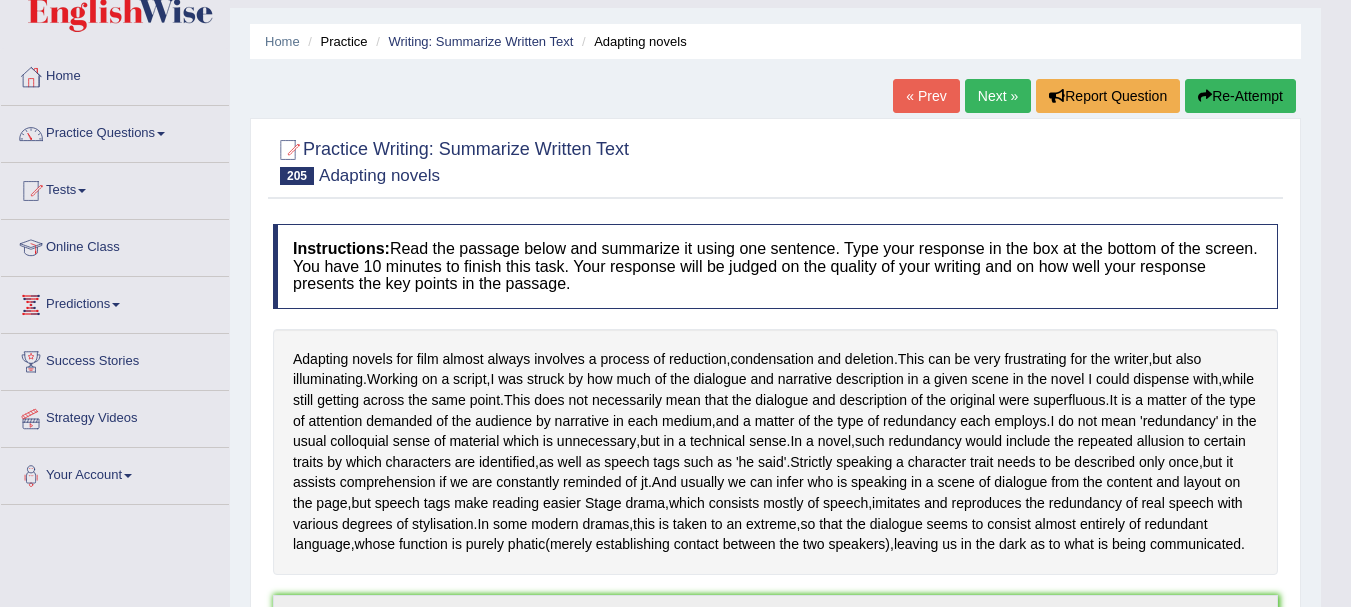 scroll, scrollTop: 21, scrollLeft: 0, axis: vertical 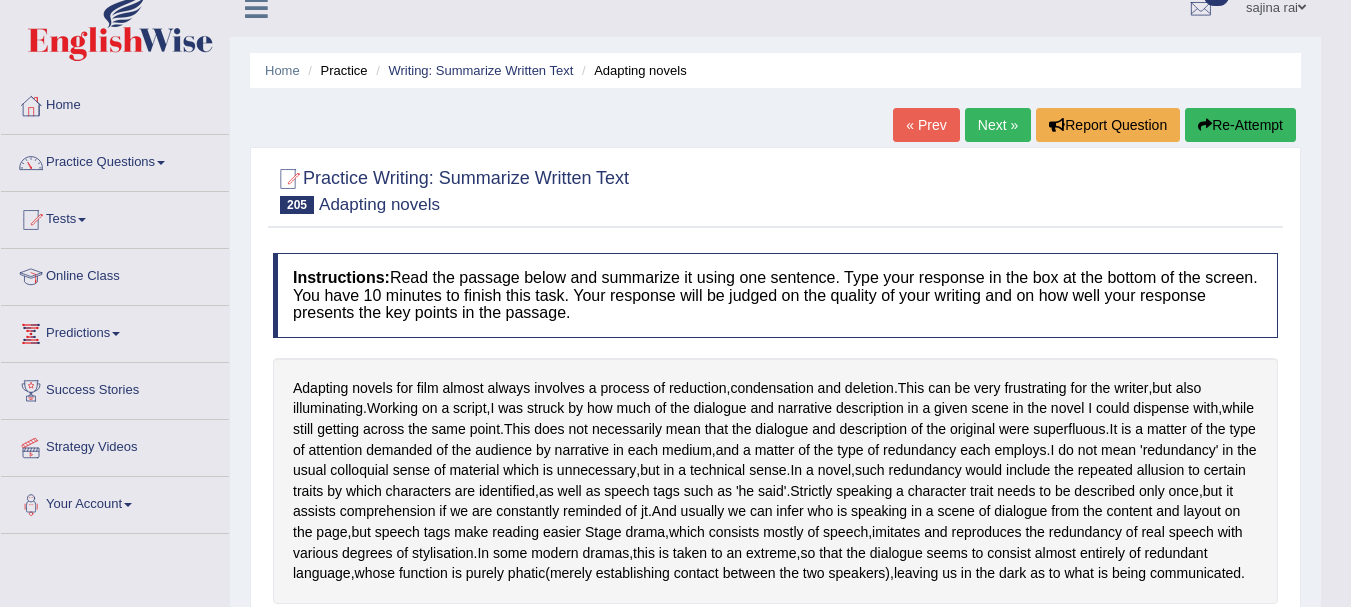 click on "Next »" at bounding box center (998, 125) 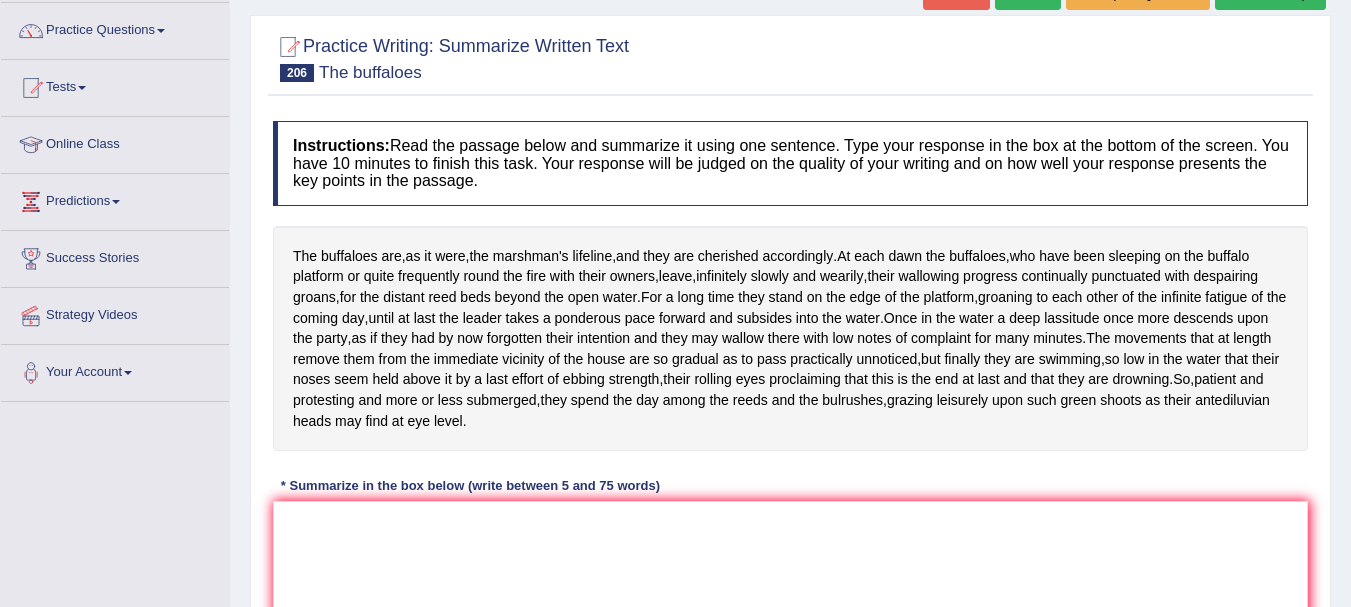 scroll, scrollTop: 182, scrollLeft: 0, axis: vertical 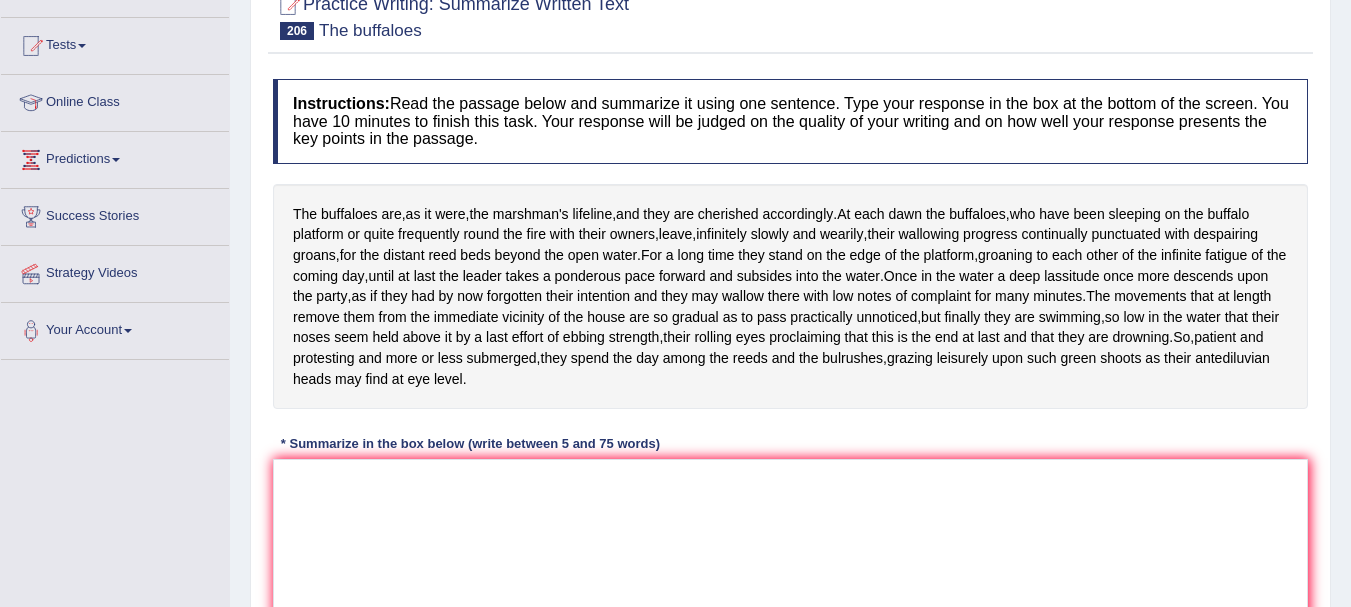 click on "Toggle navigation
Home
Practice Questions   Speaking Practice Read Aloud
Repeat Sentence
Describe Image
Re-tell Lecture
Answer Short Question
Summarize Group Discussion
Respond To A Situation
Writing Practice  Summarize Written Text
Write Essay
Reading Practice  Reading & Writing: Fill In The Blanks
Choose Multiple Answers
Re-order Paragraphs
Fill In The Blanks
Choose Single Answer
Listening Practice  Summarize Spoken Text
Highlight Incorrect Words
Highlight Correct Summary
Select Missing Word
Choose Single Answer
Choose Multiple Answers
Fill In The Blanks
Write From Dictation
Pronunciation
Tests
Take Mock Test" at bounding box center (675, 108) 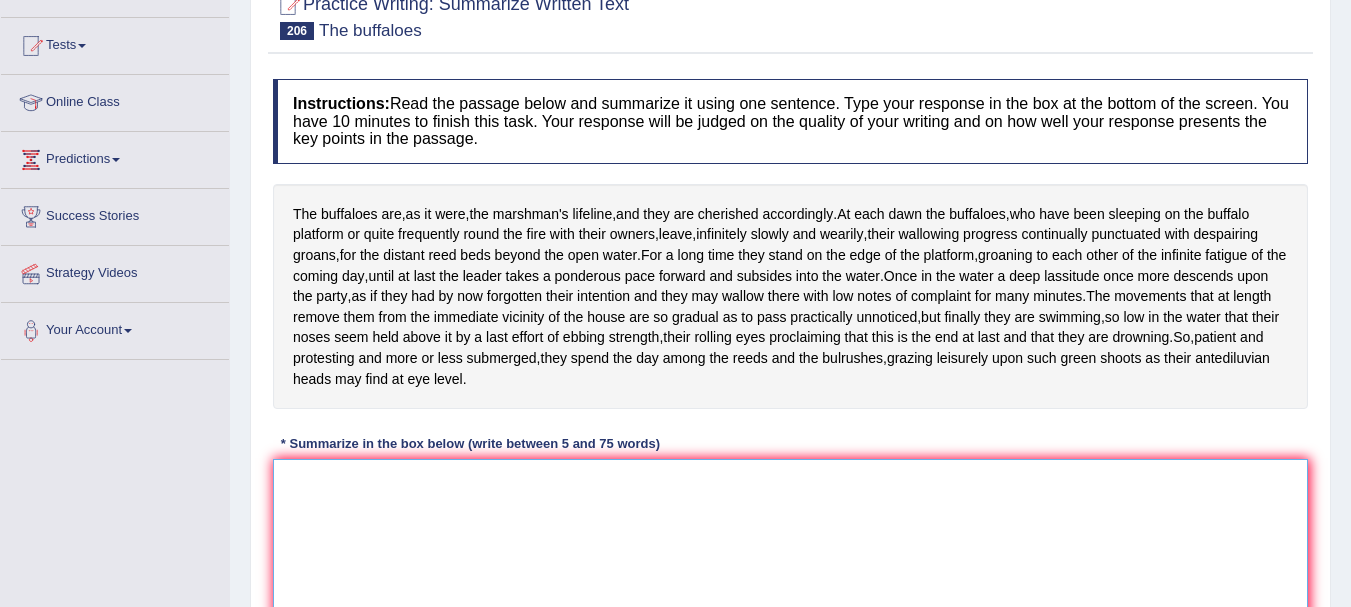 click at bounding box center [790, 556] 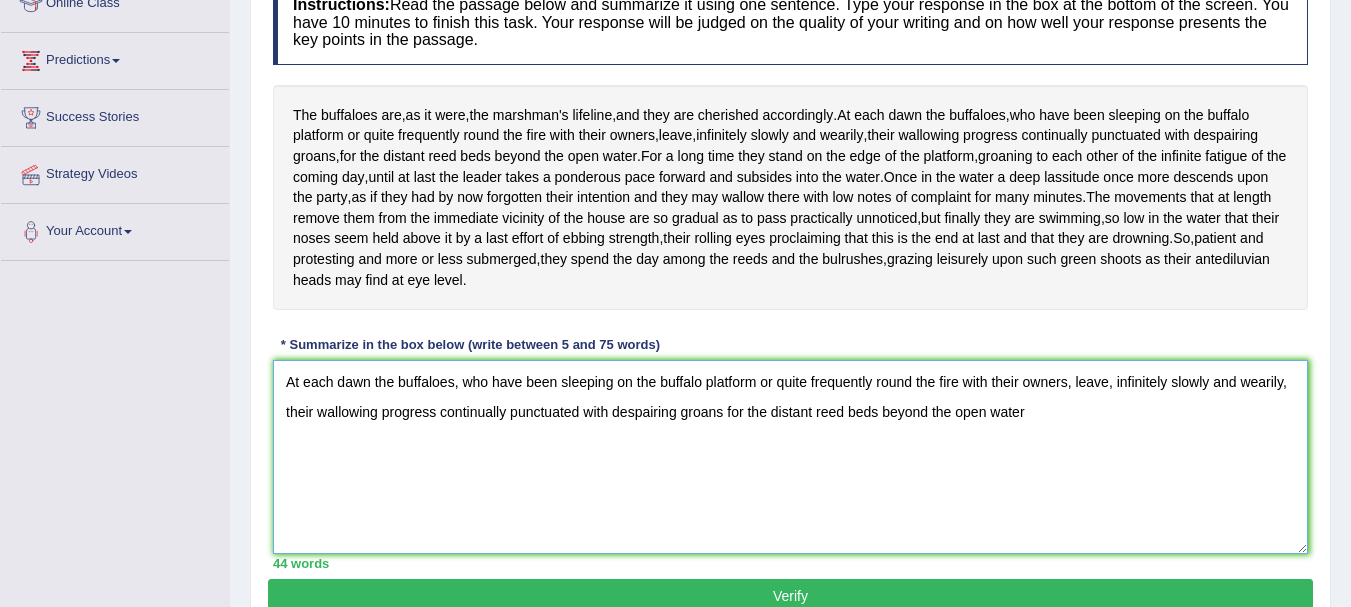 scroll, scrollTop: 301, scrollLeft: 0, axis: vertical 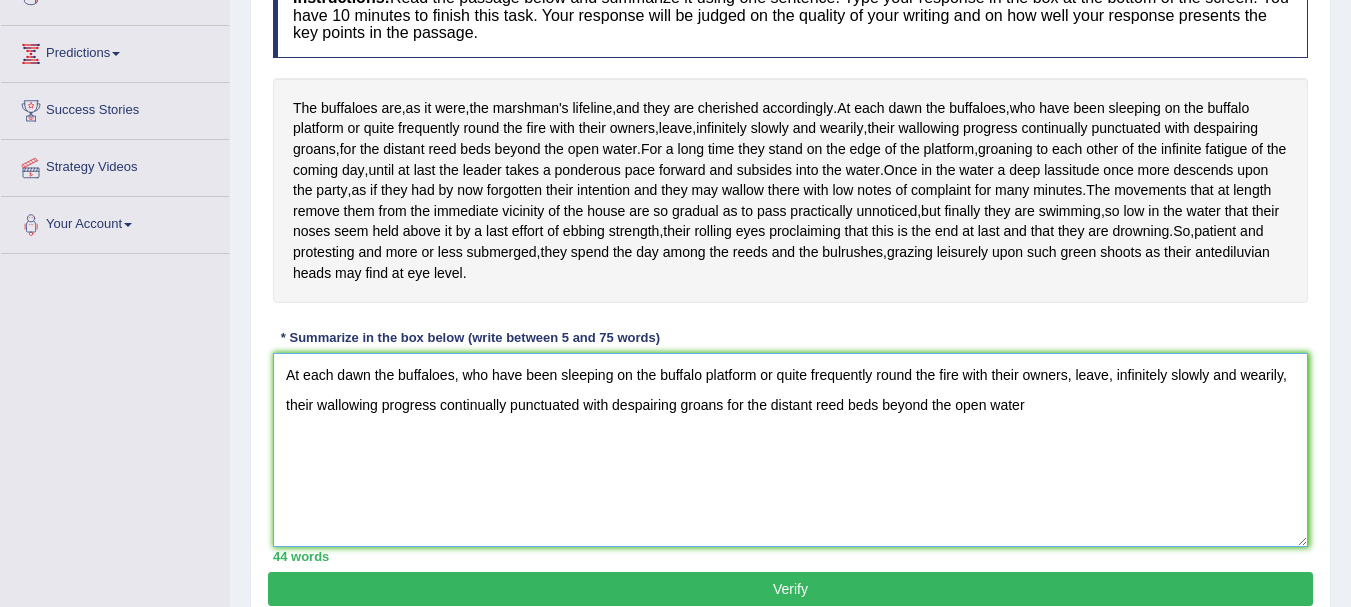 click on "At each dawn the buffaloes, who have been sleeping on the buffalo platform or quite frequently round the fire with their owners, leave, infinitely slowly and wearily, their wallowing progress continually punctuated with despairing groans for the distant reed beds beyond the open water" at bounding box center (790, 450) 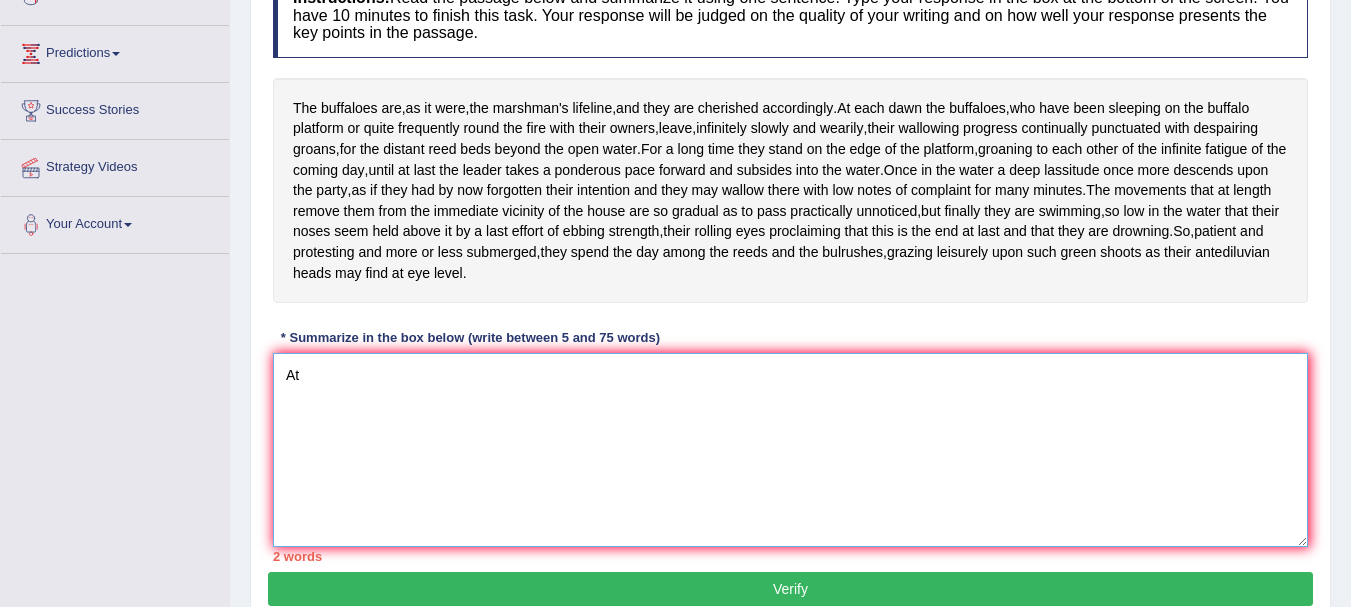 type on "A" 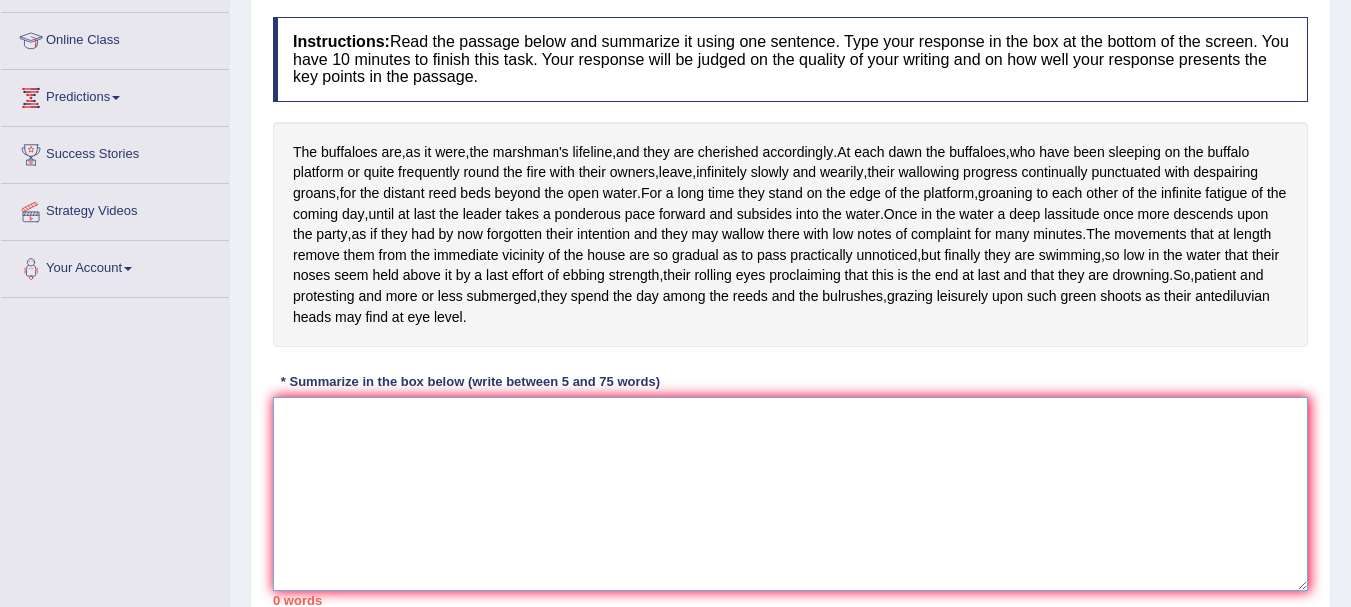 scroll, scrollTop: 256, scrollLeft: 0, axis: vertical 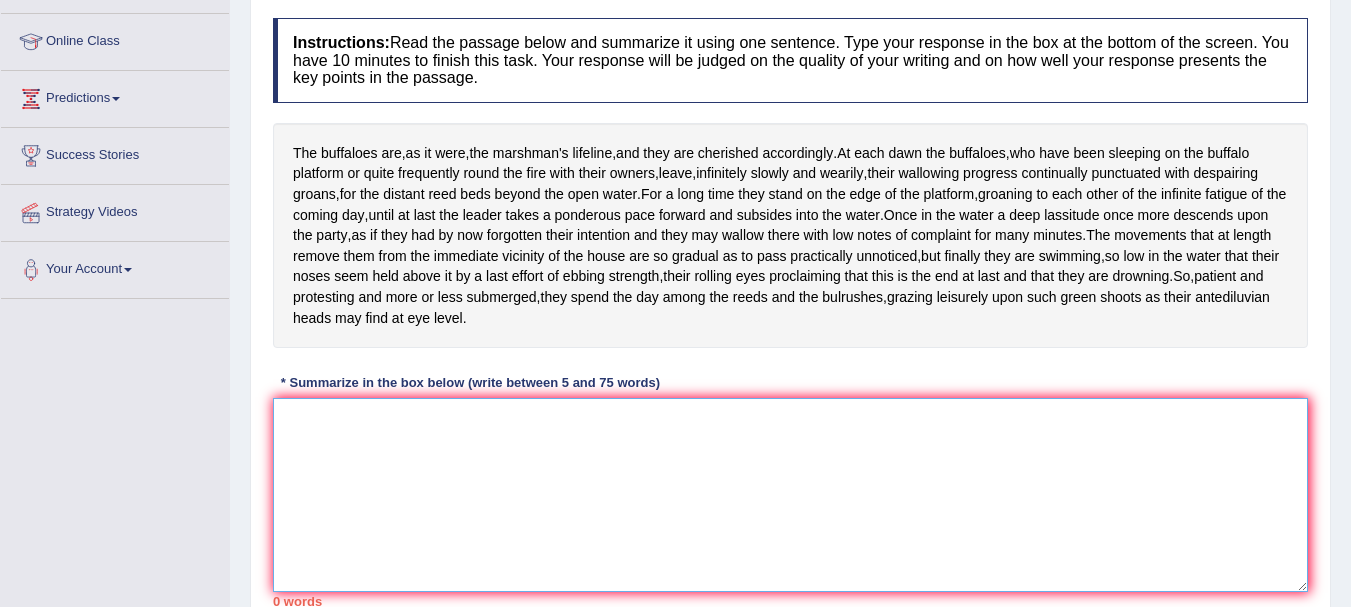 click at bounding box center [790, 495] 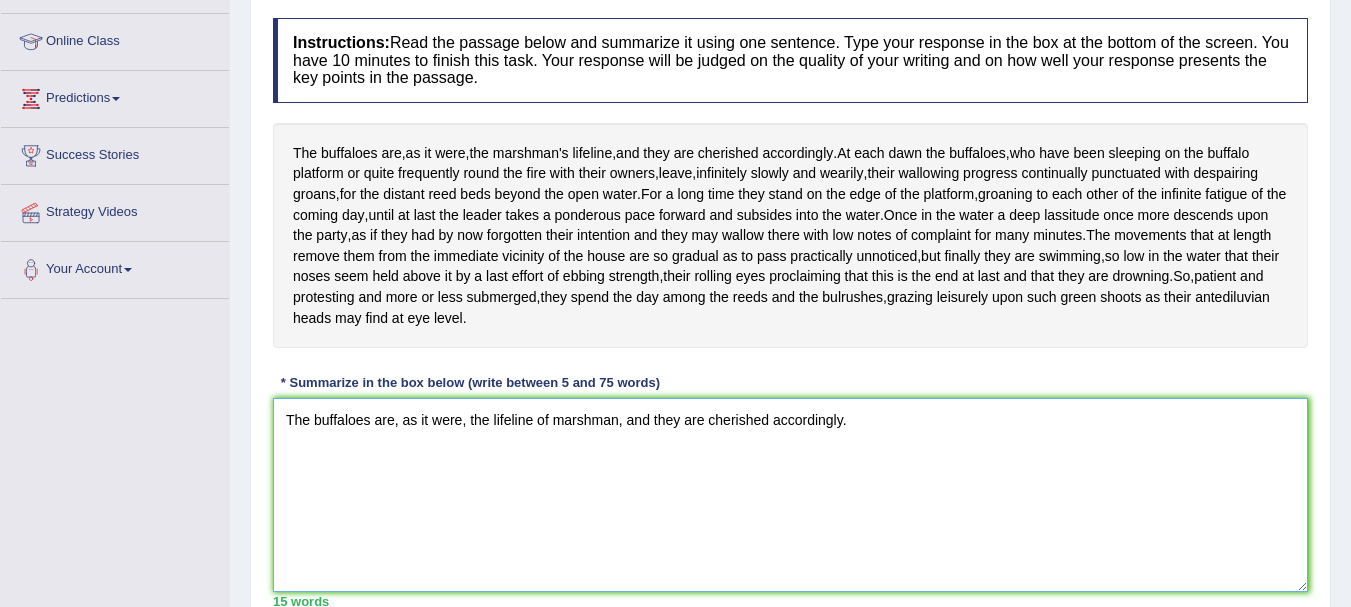 click on "The buffaloes are, as it were, the lifeline of marshman, and they are cherished accordingly." at bounding box center (790, 495) 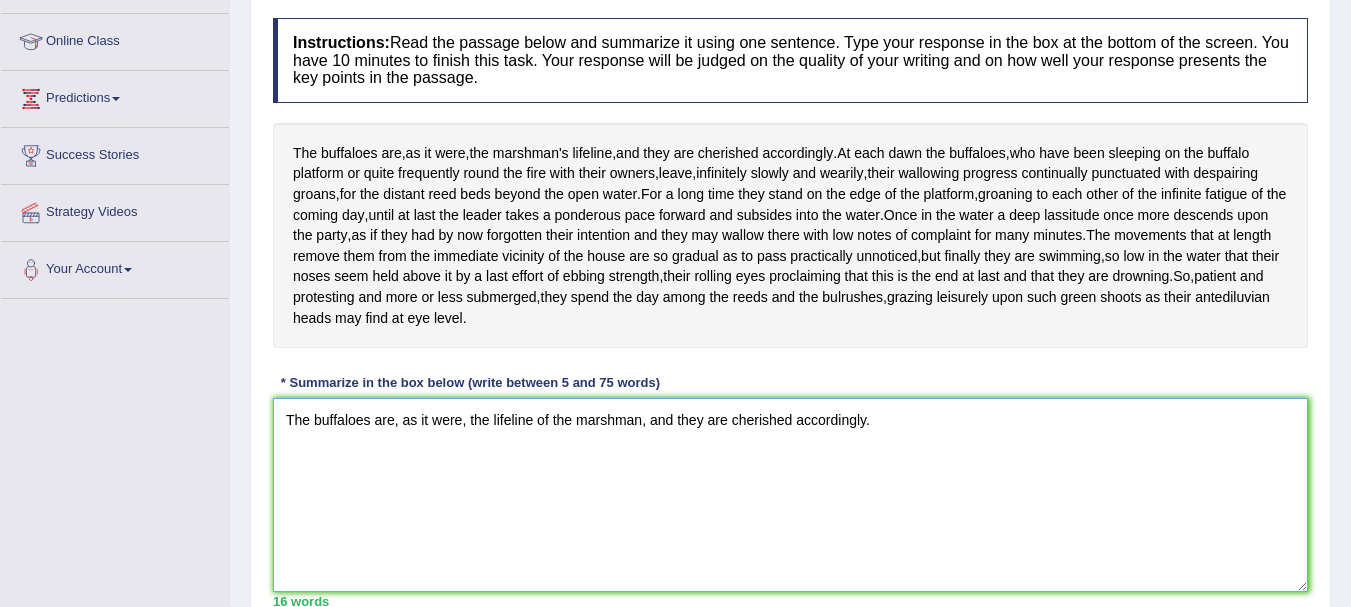 click on "The buffaloes are, as it were, the lifeline of the marshman, and they are cherished accordingly." at bounding box center [790, 495] 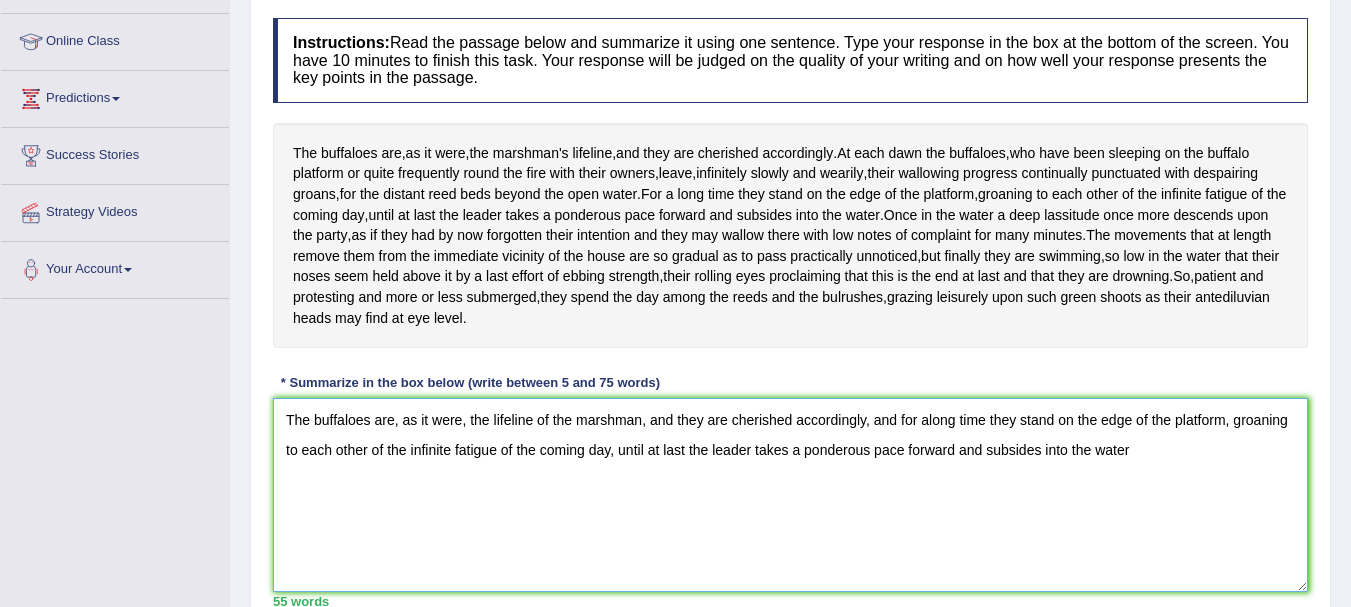 click on "The buffaloes are, as it were, the lifeline of the marshman, and they are cherished accordingly, and for along time they stand on the edge of the platform, groaning to each other of the infinite fatigue of the coming day, until at last the leader takes a ponderous pace forward and subsides into the water" at bounding box center (790, 495) 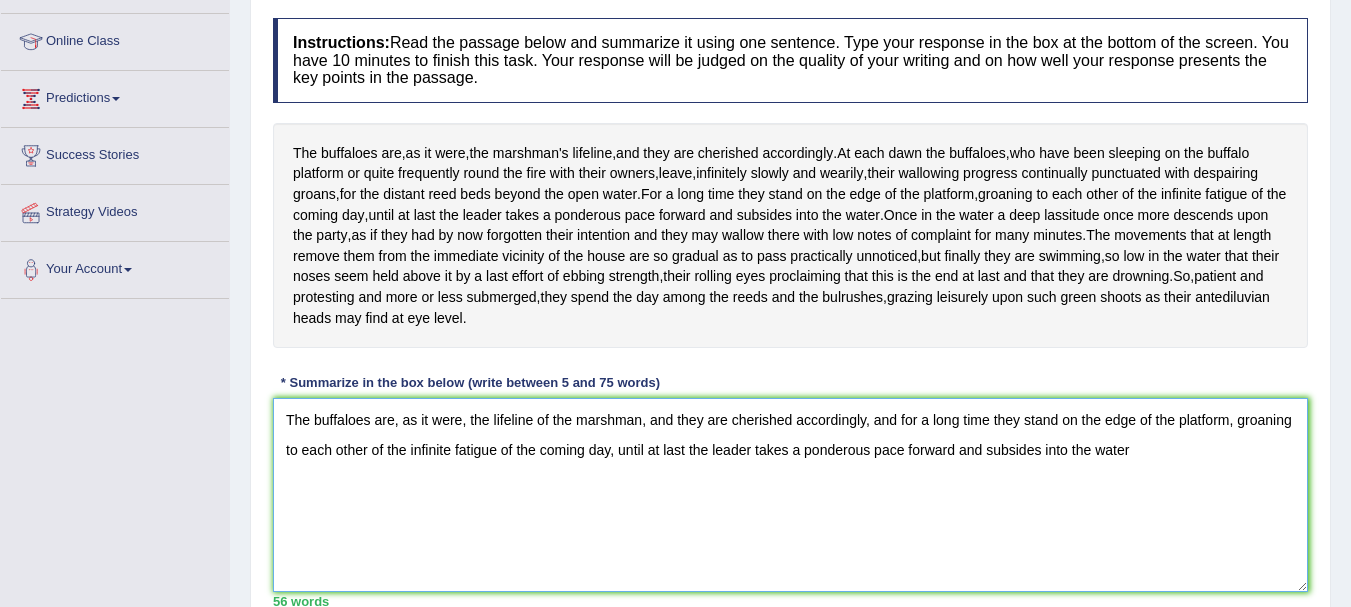 click on "The buffaloes are, as it were, the lifeline of the marshman, and they are cherished accordingly, and for a long time they stand on the edge of the platform, groaning to each other of the infinite fatigue of the coming day, until at last the leader takes a ponderous pace forward and subsides into the water" at bounding box center [790, 495] 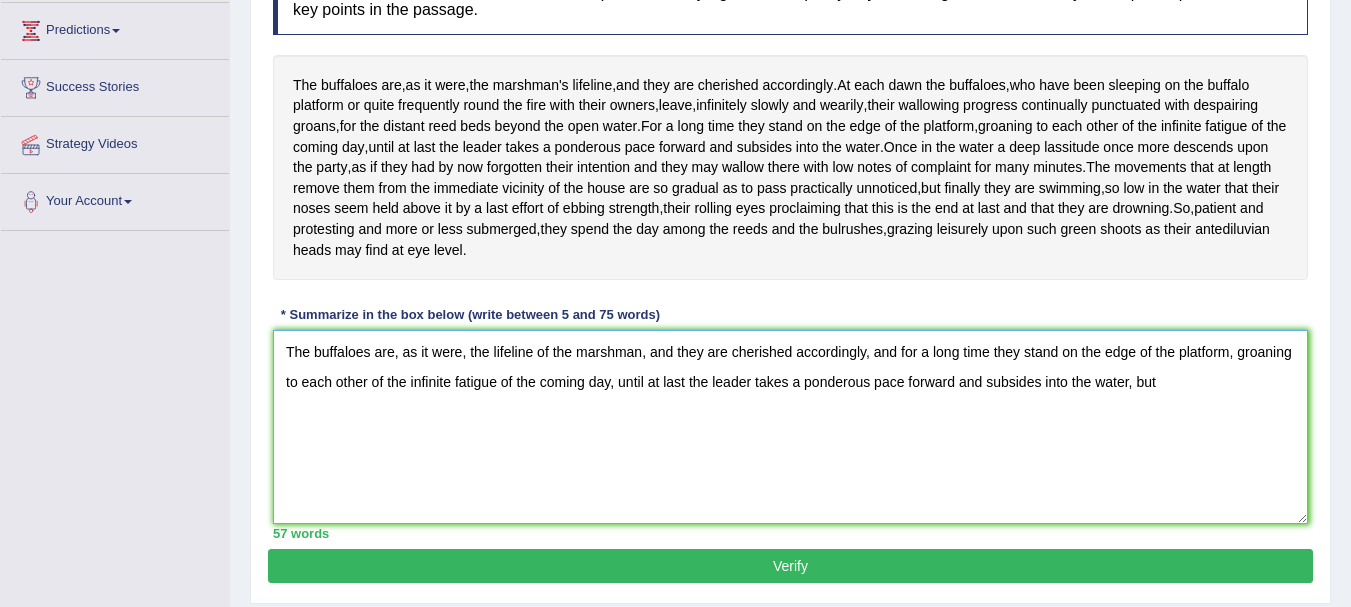 scroll, scrollTop: 318, scrollLeft: 0, axis: vertical 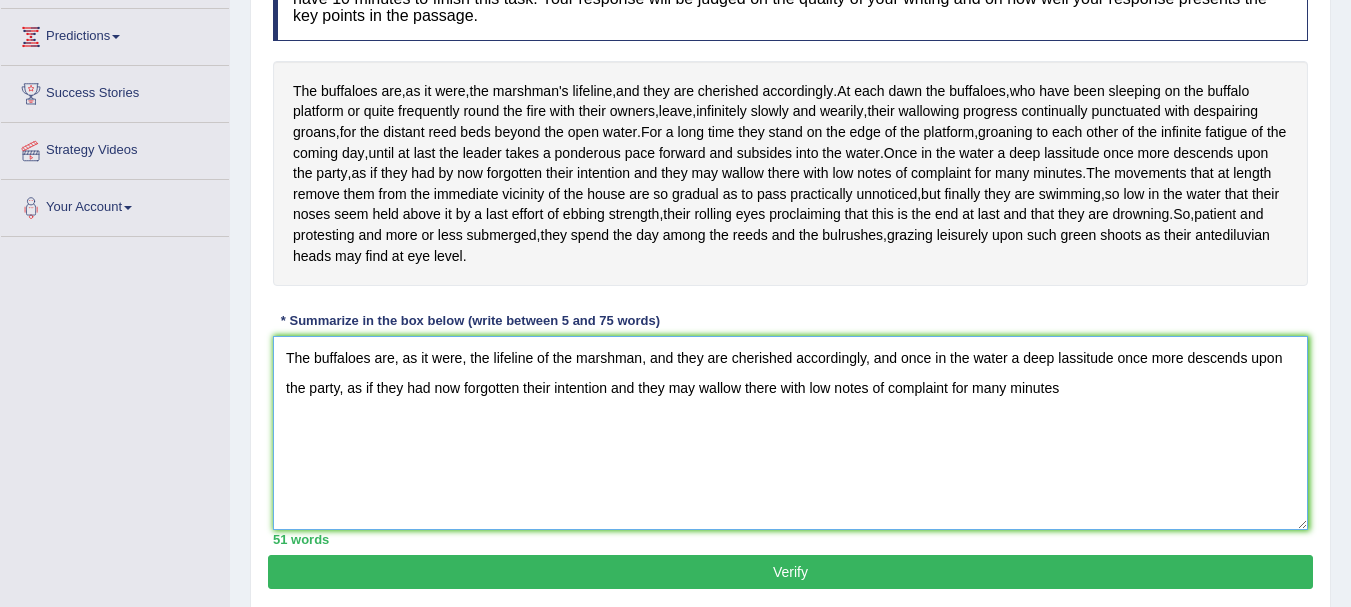 click on "The buffaloes are, as it were, the lifeline of the marshman, and they are cherished accordingly, and once in the water a deep lassitude once more descends upon the party, as if they had now forgotten their intention and they may wallow there with low notes of complaint for many minutes" at bounding box center (790, 433) 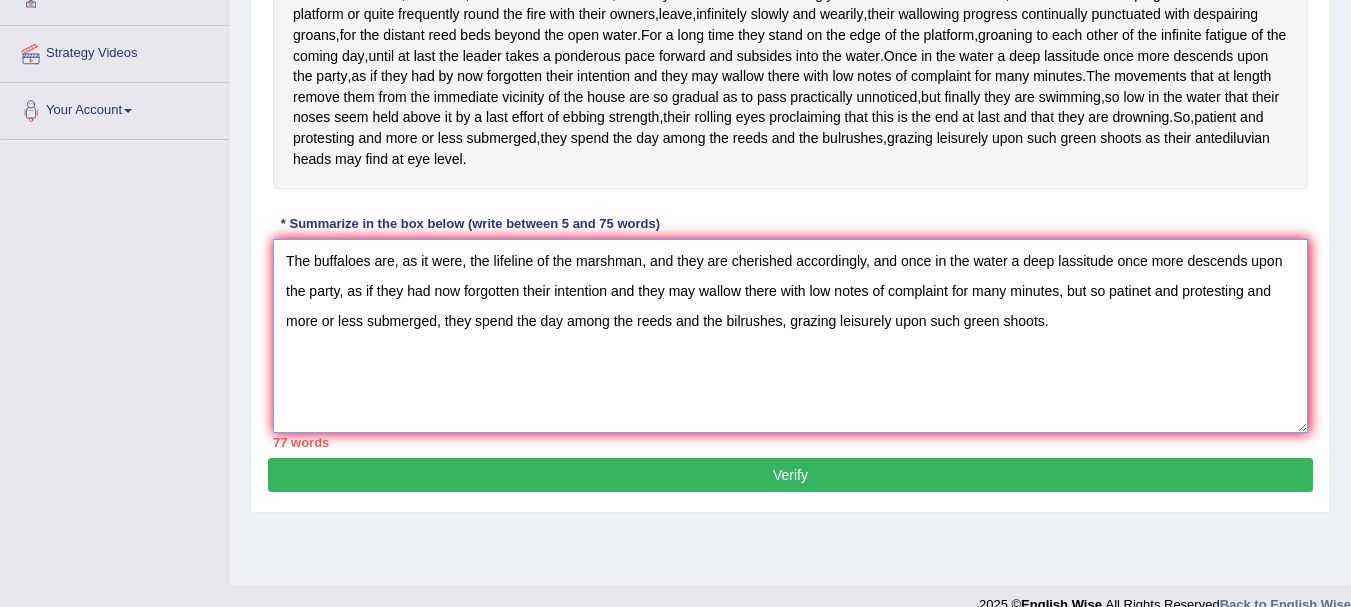 scroll, scrollTop: 414, scrollLeft: 0, axis: vertical 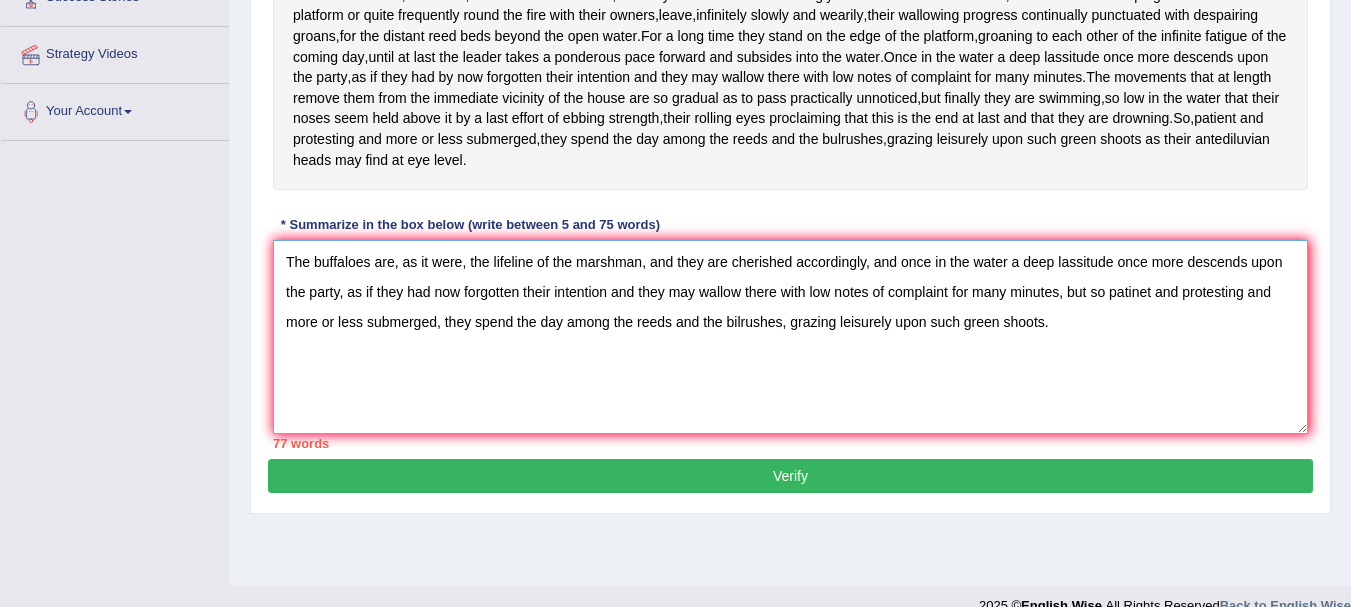 click on "The buffaloes are, as it were, the lifeline of the marshman, and they are cherished accordingly, and once in the water a deep lassitude once more descends upon the party, as if they had now forgotten their intention and they may wallow there with low notes of complaint for many minutes, but so patinet and protesting and more or less submerged, they spend the day among the reeds and the bilrushes, grazing leisurely upon such green shoots." at bounding box center [790, 337] 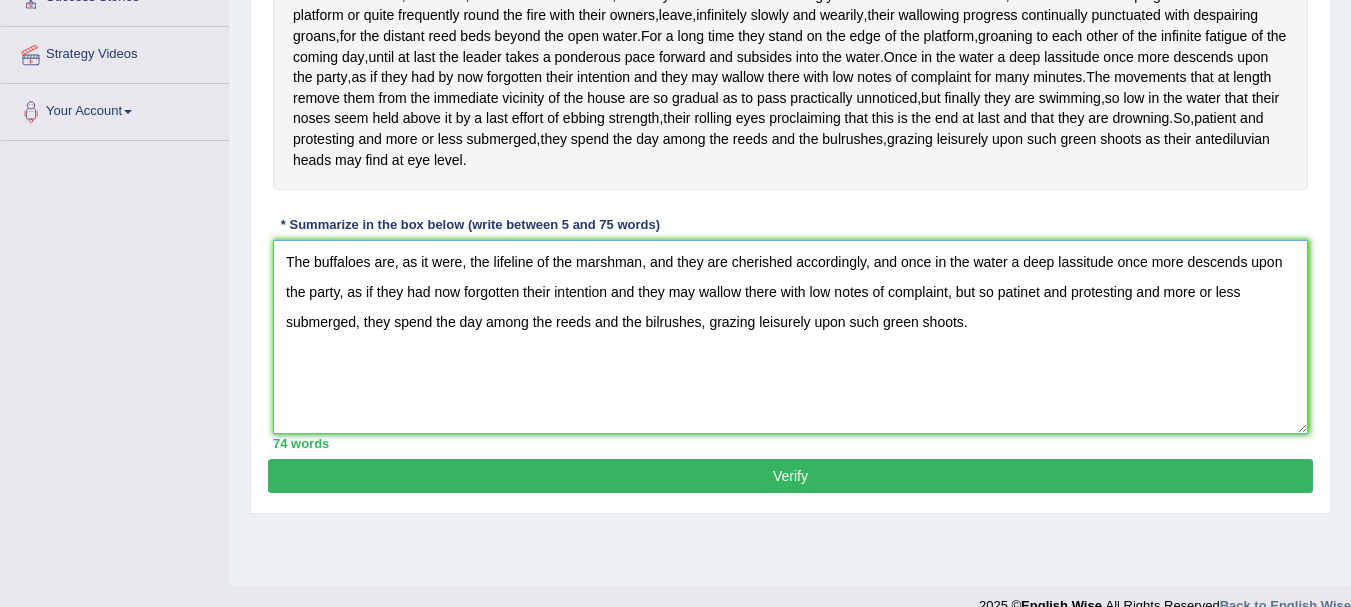 type on "The buffaloes are, as it were, the lifeline of the marshman, and they are cherished accordingly, and once in the water a deep lassitude once more descends upon the party, as if they had now forgotten their intention and they may wallow there with low notes of complaint, but so patinet and protesting and more or less submerged, they spend the day among the reeds and the bilrushes, grazing leisurely upon such green shoots." 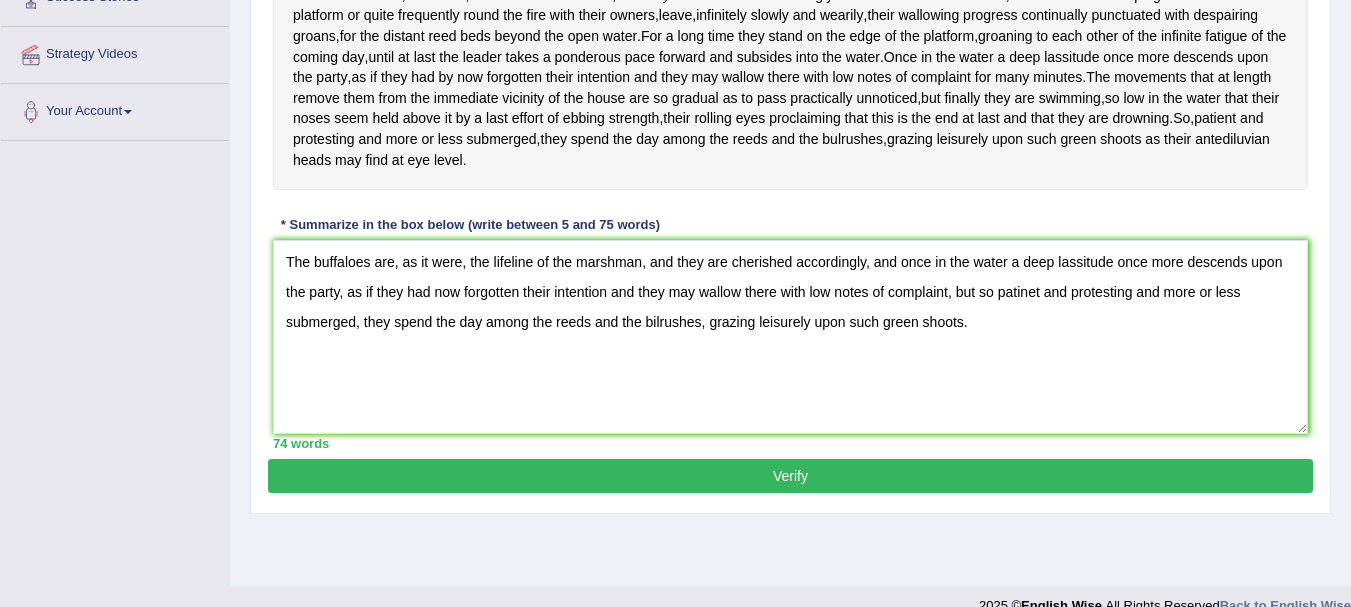 click on "Verify" at bounding box center [790, 476] 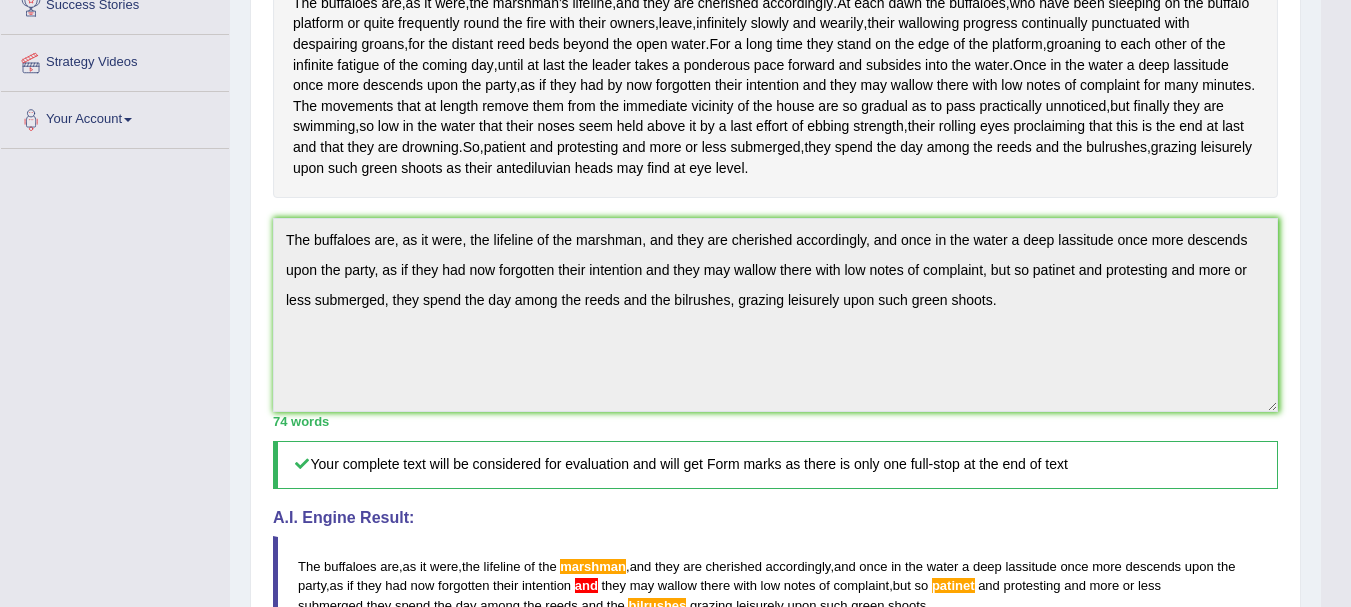 scroll, scrollTop: 416, scrollLeft: 0, axis: vertical 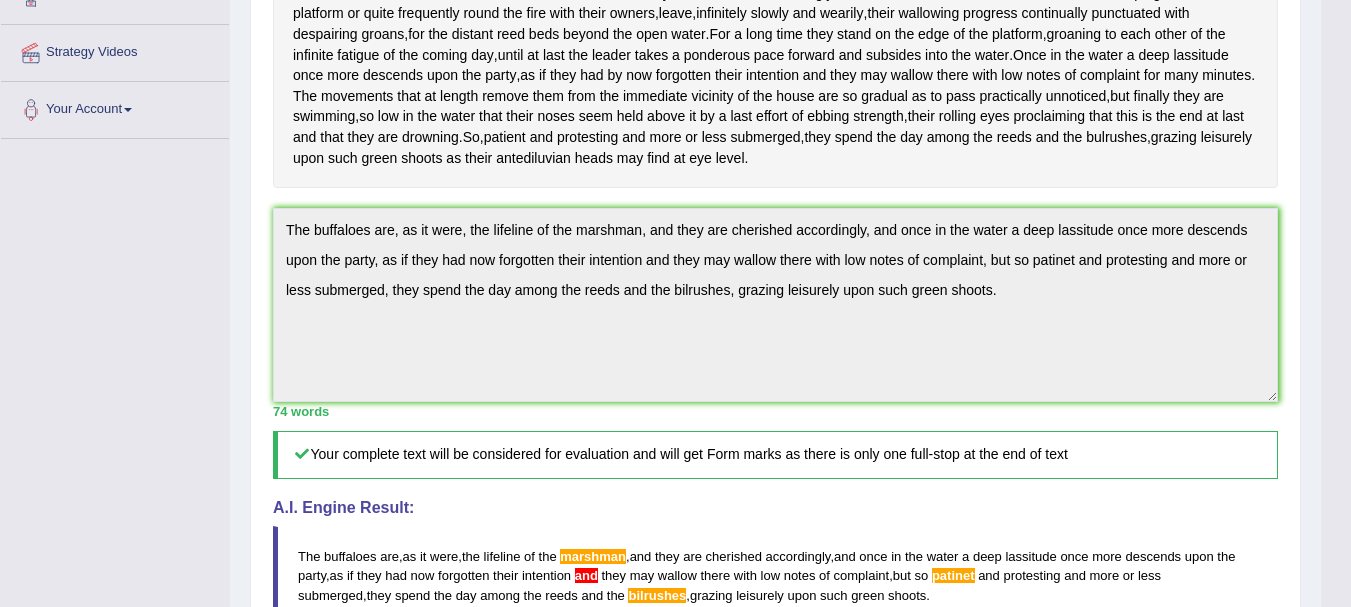 drag, startPoint x: 1354, startPoint y: 410, endPoint x: 1349, endPoint y: 646, distance: 236.05296 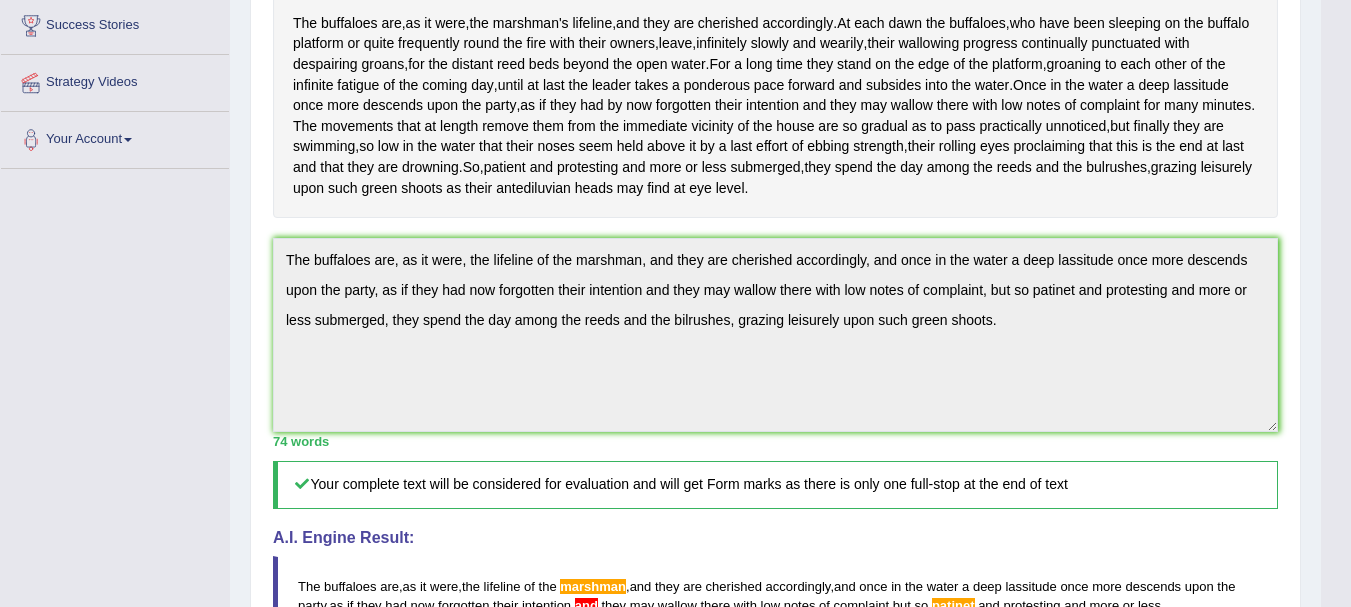scroll, scrollTop: 0, scrollLeft: 0, axis: both 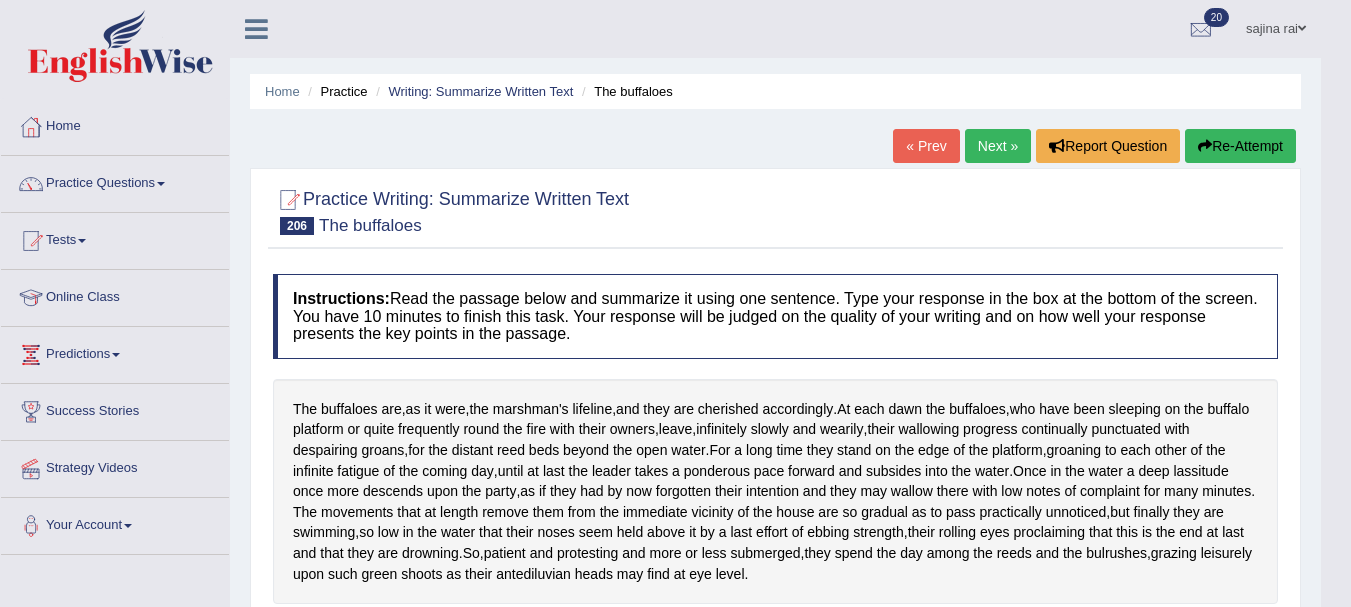 click on "Next »" at bounding box center [998, 146] 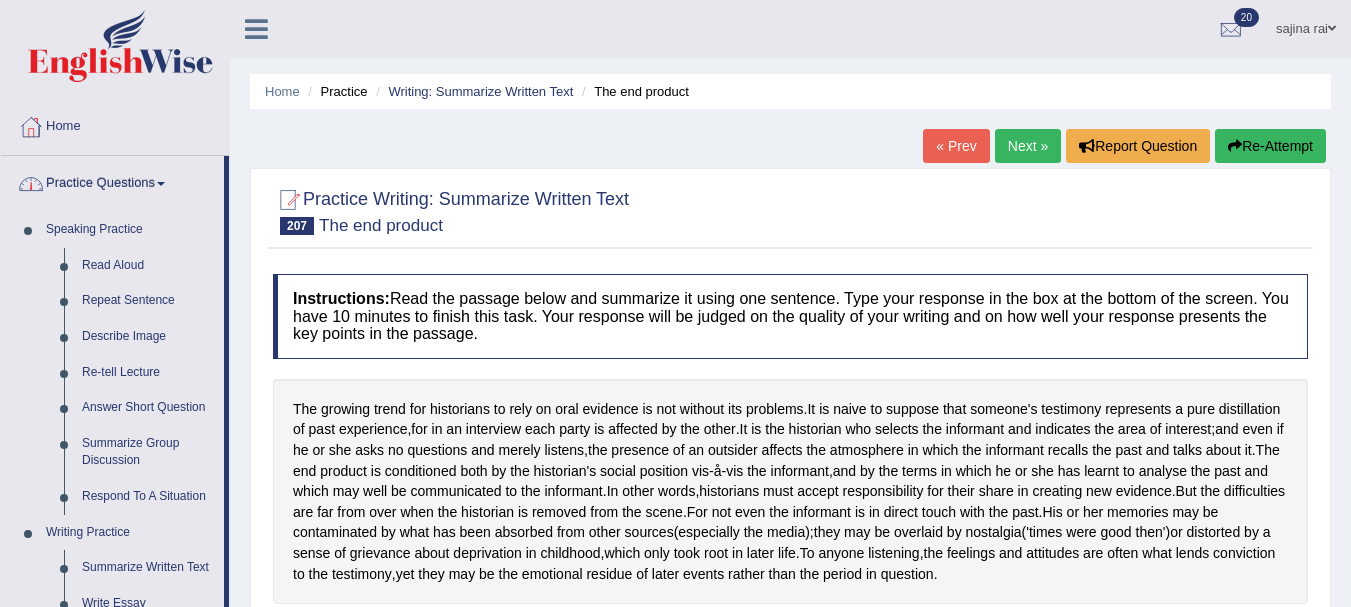 scroll, scrollTop: 0, scrollLeft: 0, axis: both 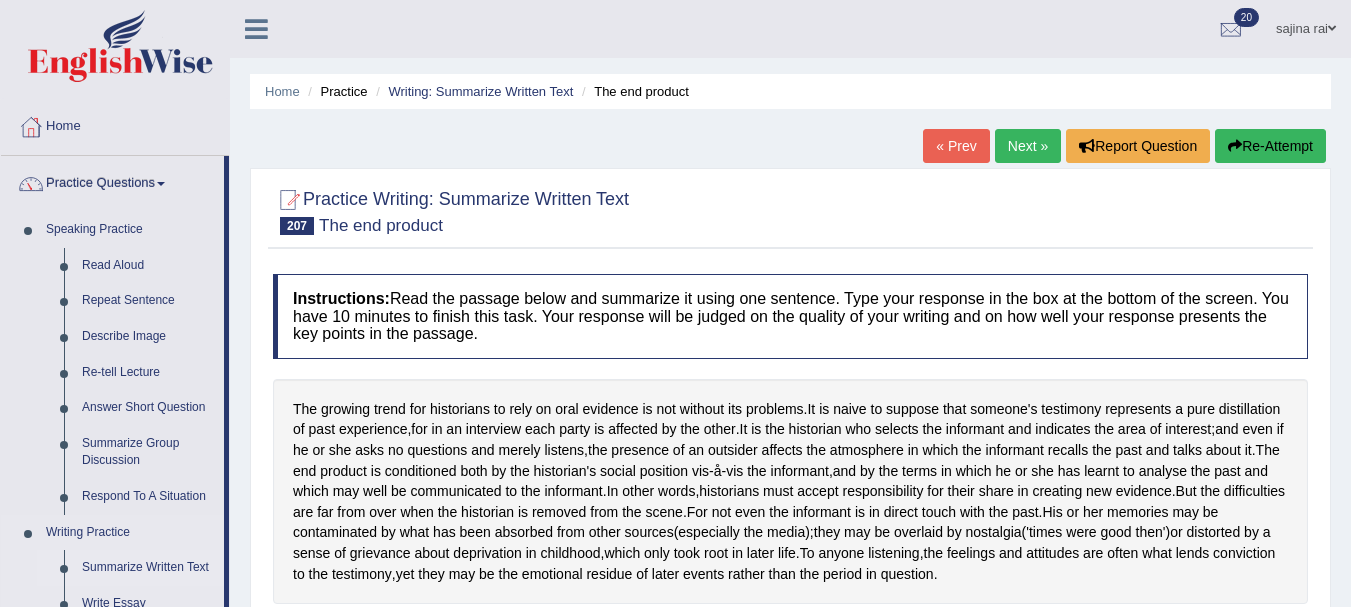 click on "Summarize Written Text" at bounding box center [148, 568] 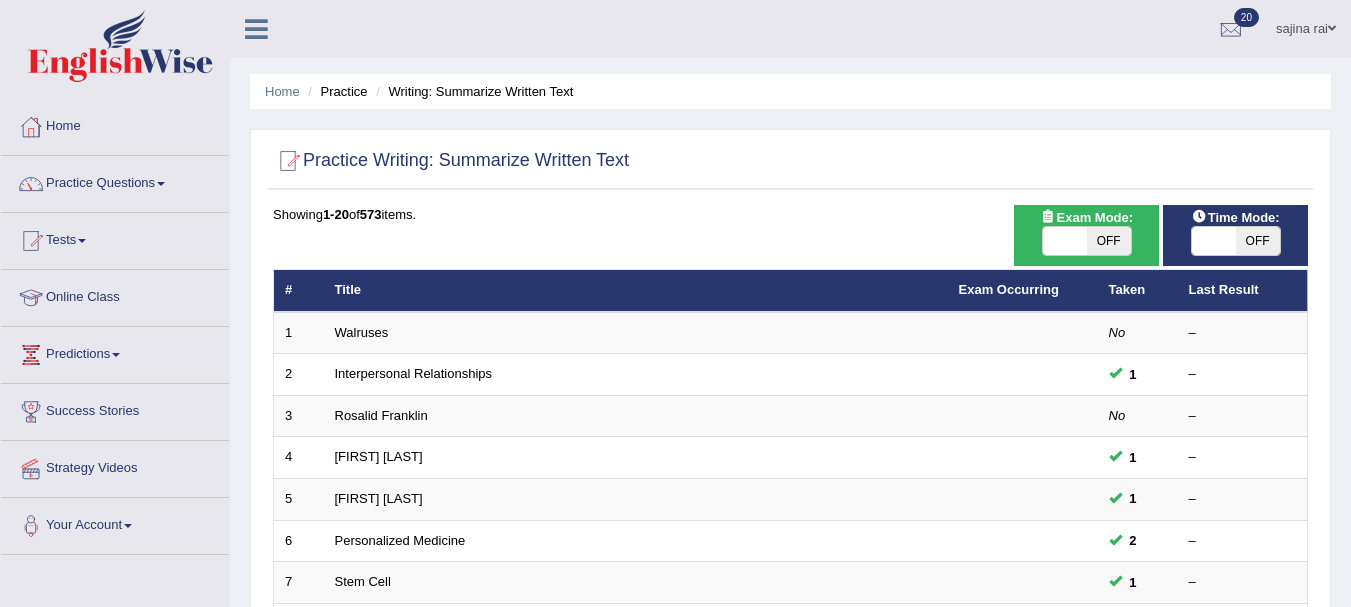 scroll, scrollTop: 0, scrollLeft: 0, axis: both 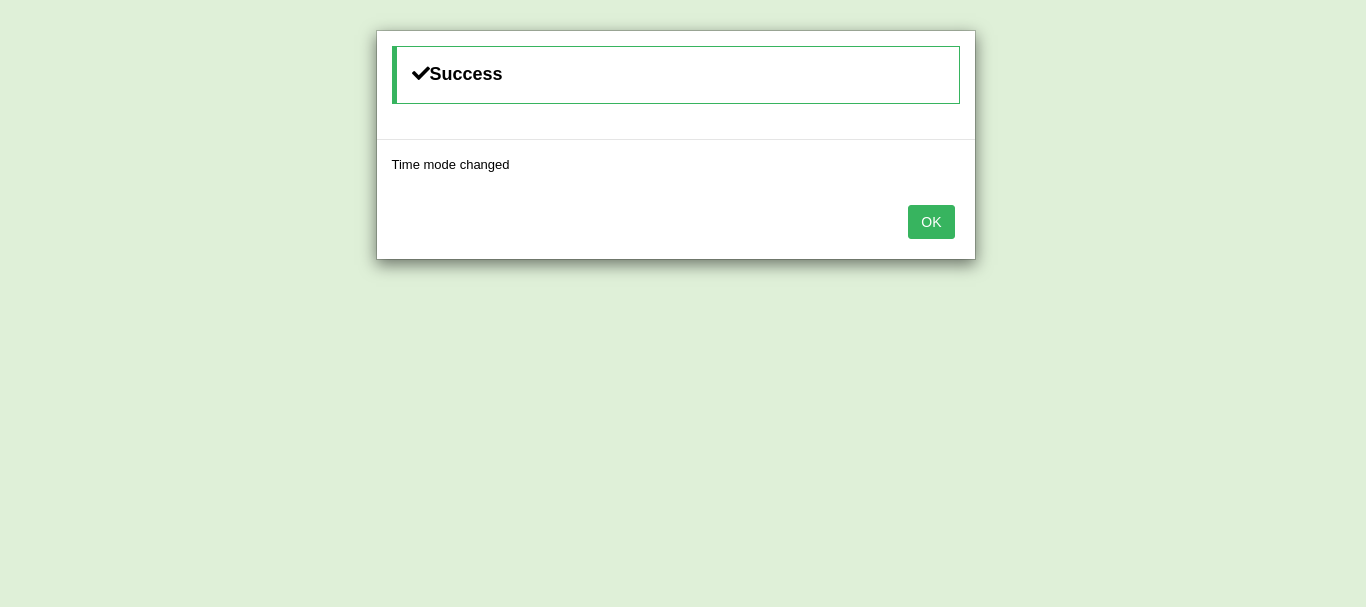 click on "OK" at bounding box center (931, 222) 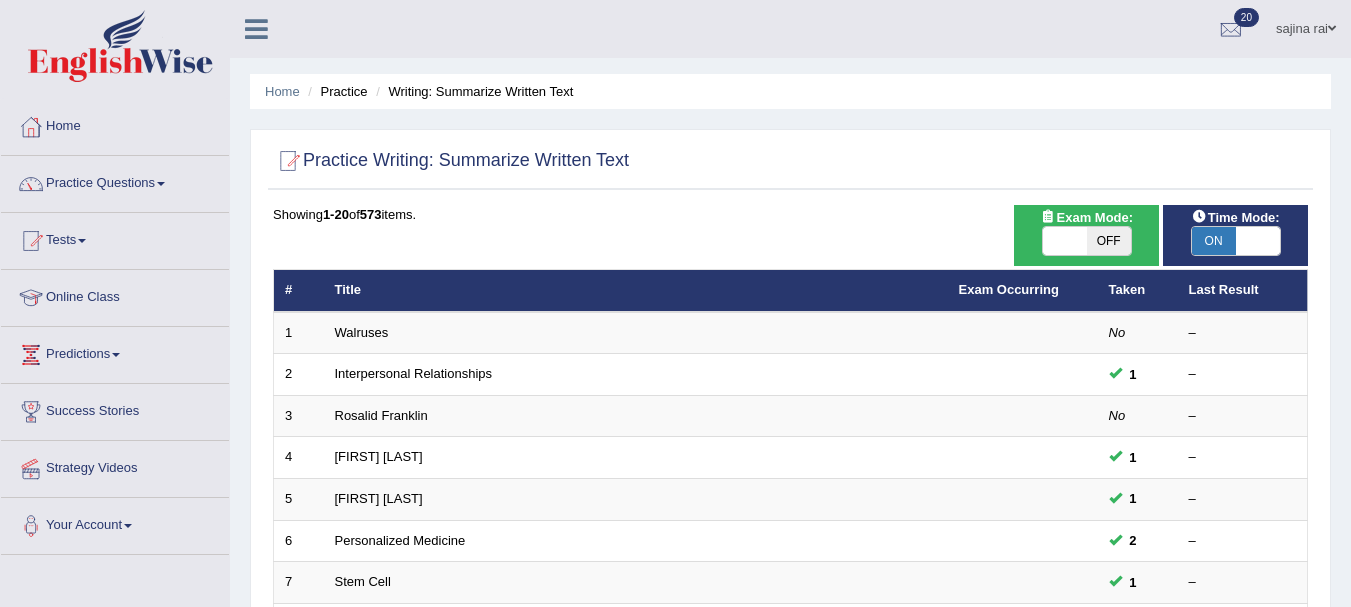 scroll, scrollTop: 717, scrollLeft: 0, axis: vertical 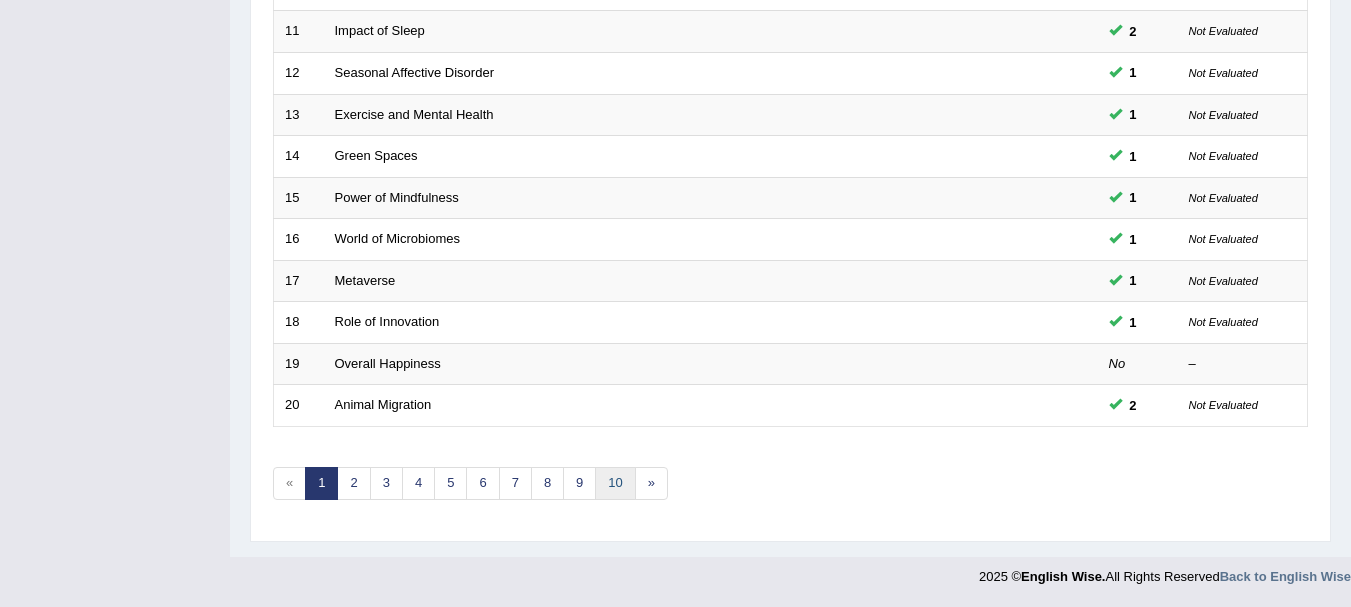click on "10" at bounding box center (615, 483) 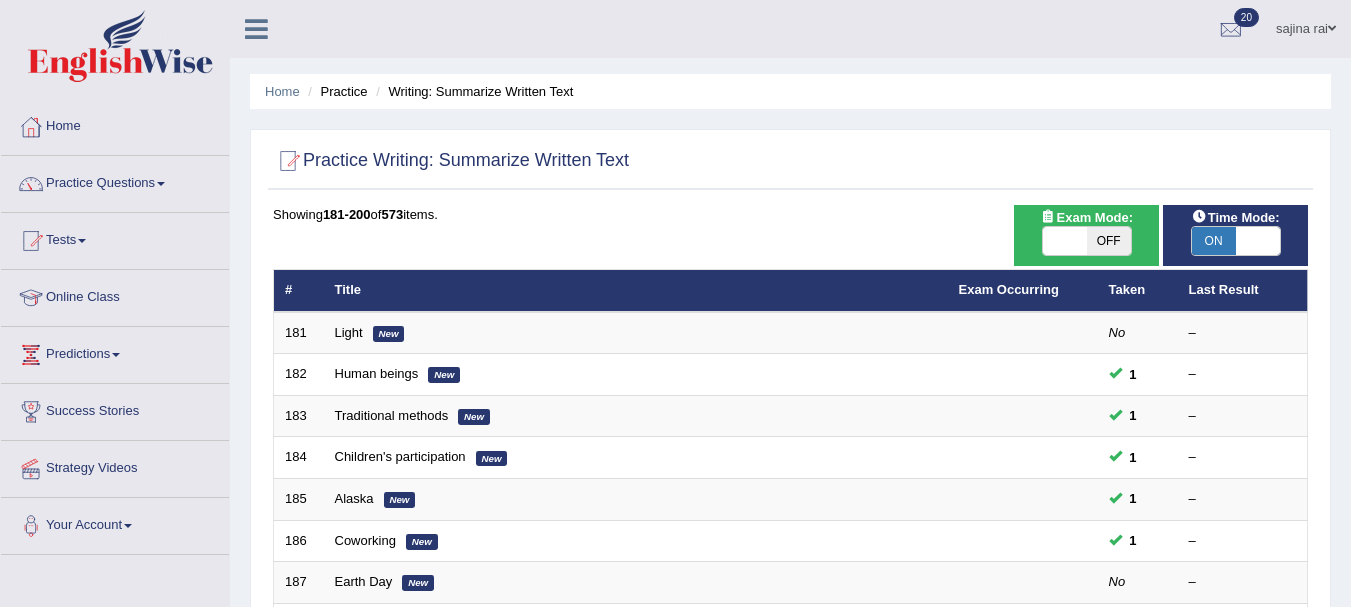 scroll, scrollTop: 0, scrollLeft: 0, axis: both 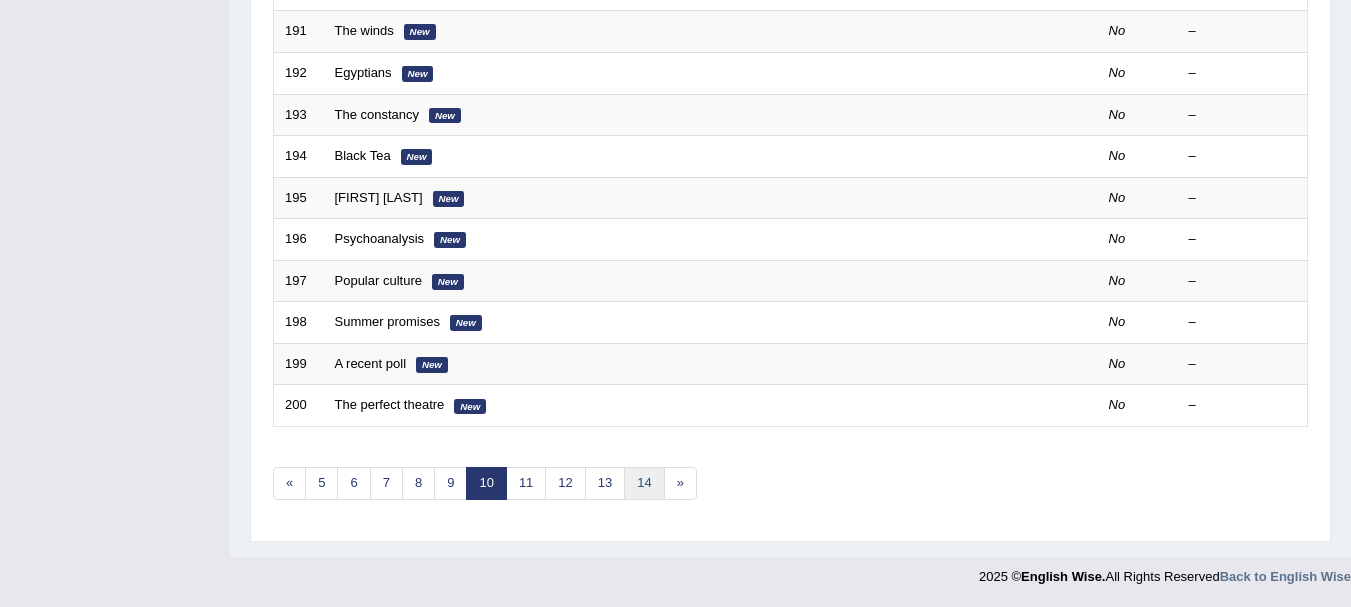 click on "14" at bounding box center [644, 483] 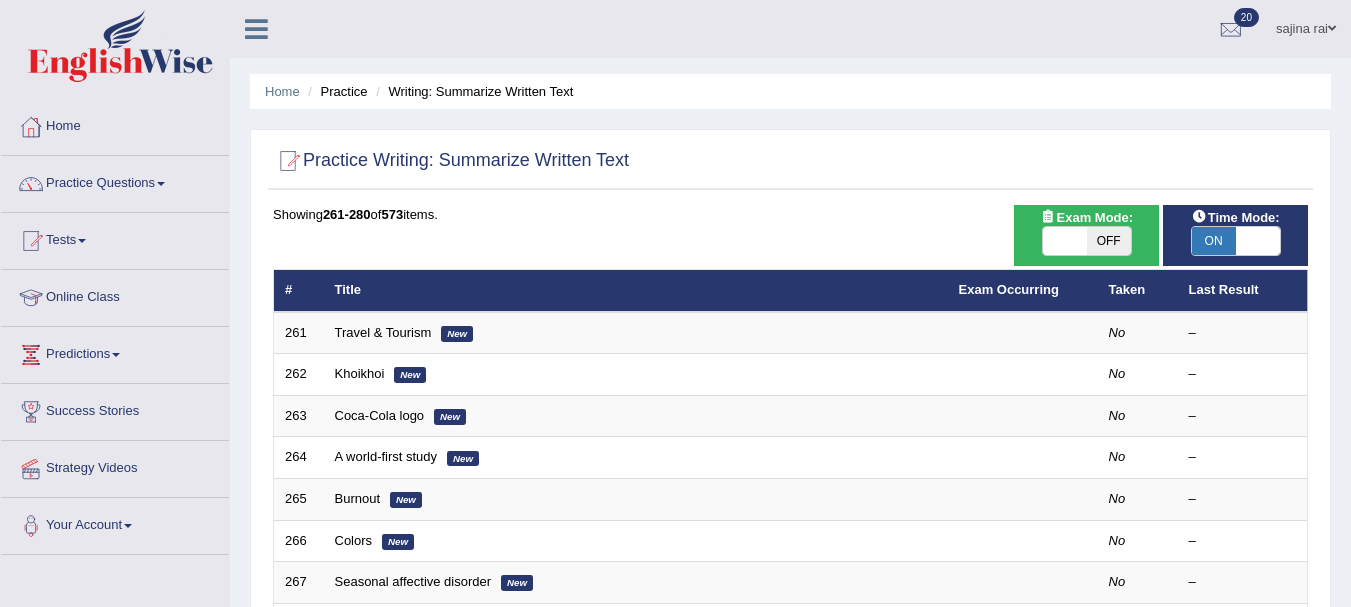 scroll, scrollTop: 0, scrollLeft: 0, axis: both 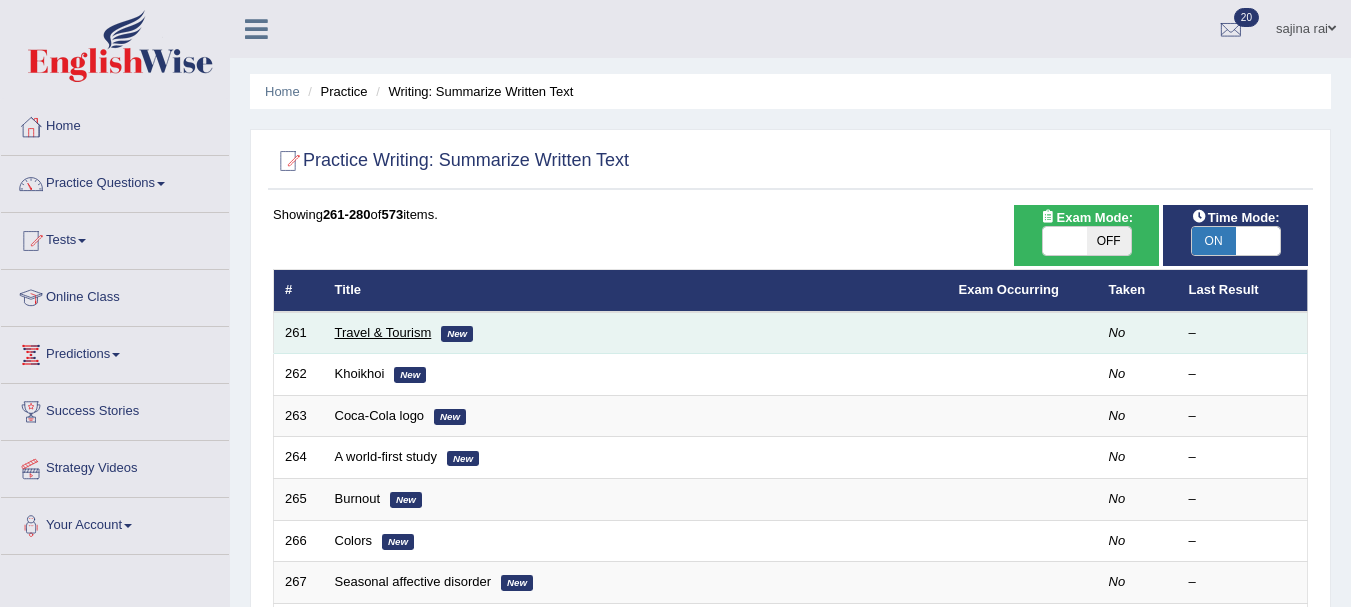 click on "Travel & Tourism" at bounding box center [383, 332] 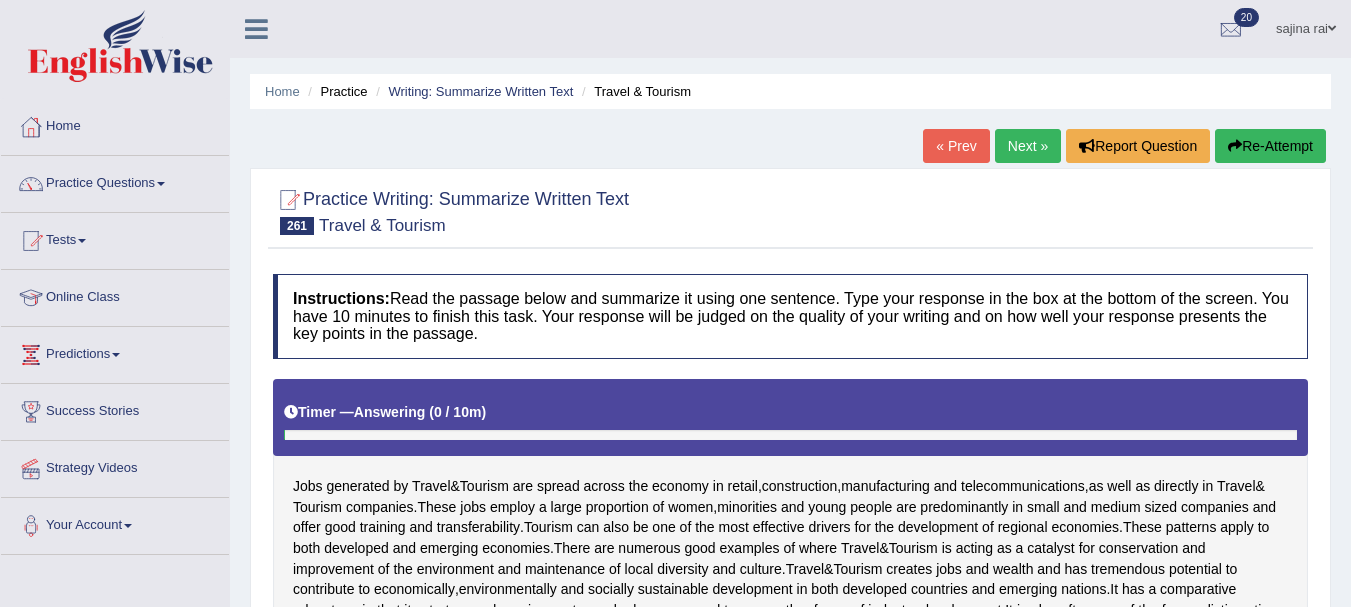 scroll, scrollTop: 0, scrollLeft: 0, axis: both 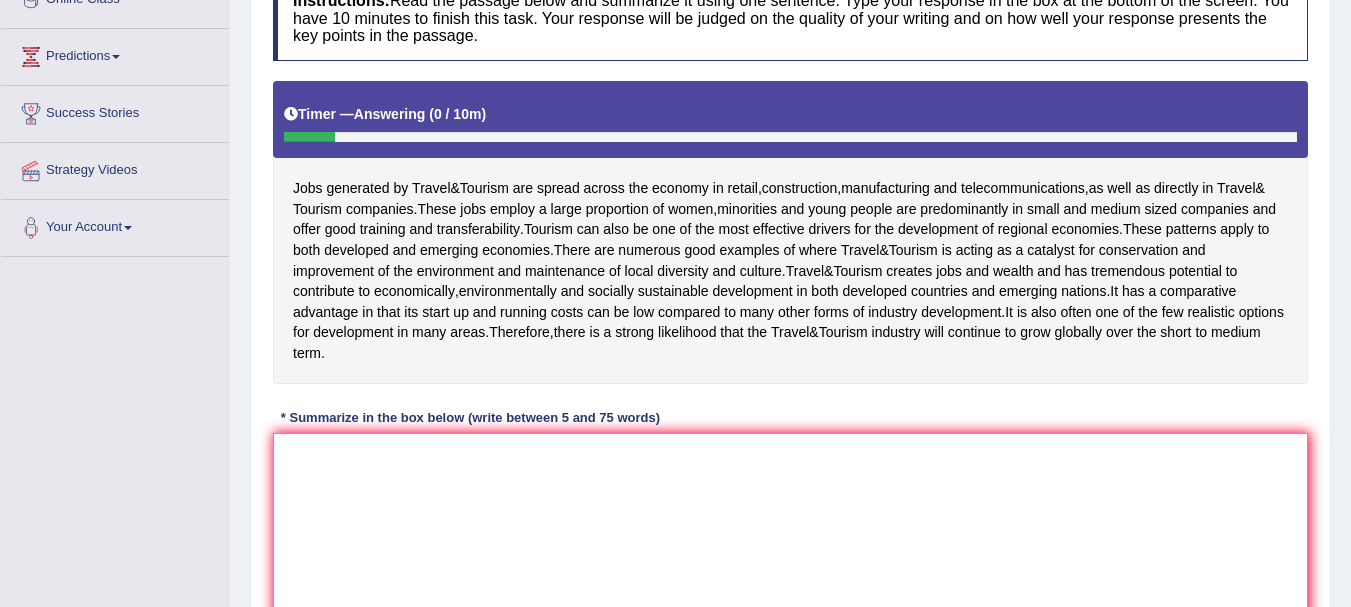 click at bounding box center (790, 530) 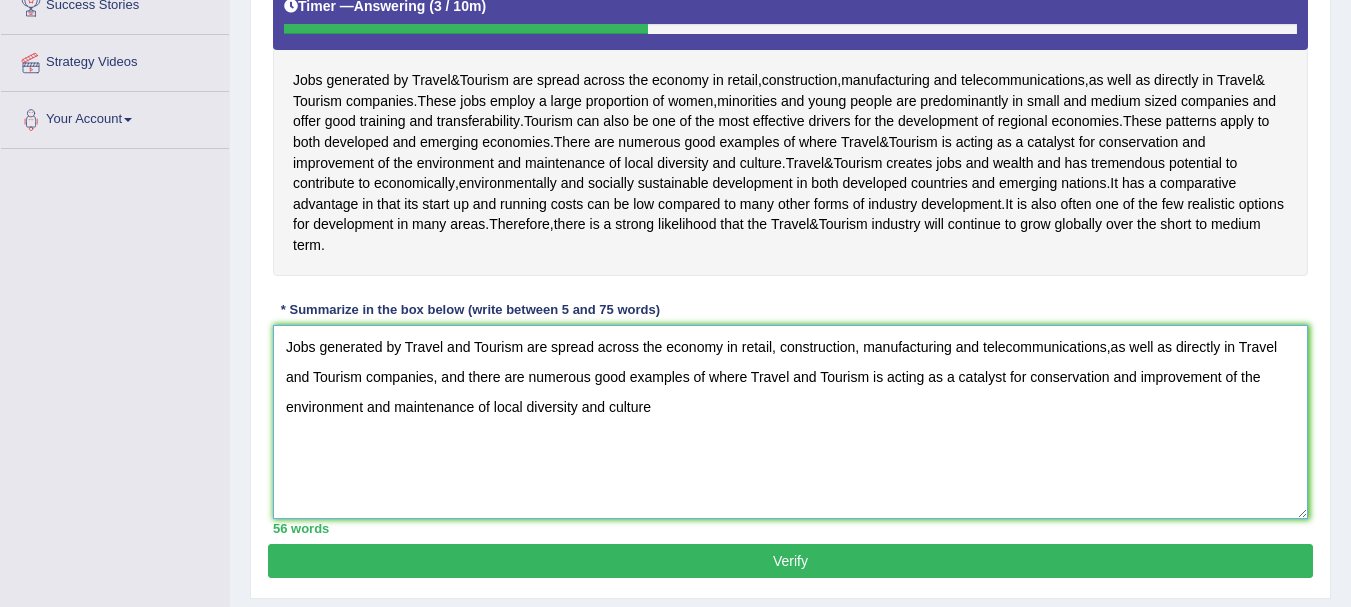 scroll, scrollTop: 398, scrollLeft: 0, axis: vertical 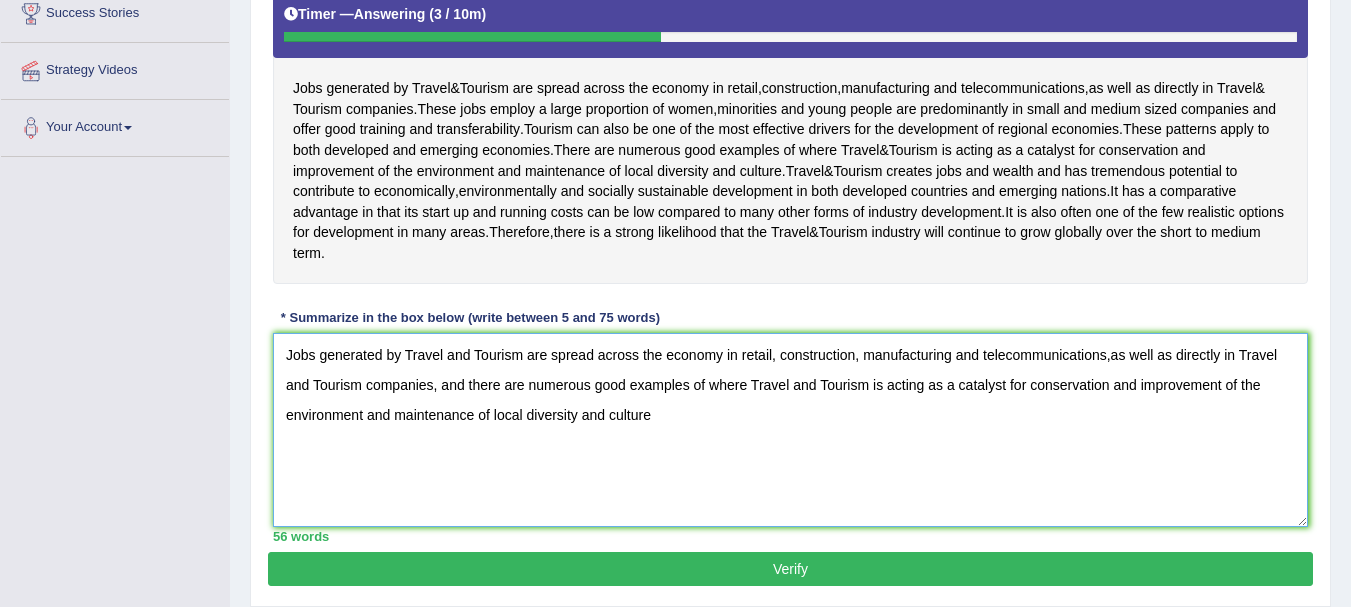 click on "Jobs generated by Travel and Tourism are spread across the economy in retail, construction, manufacturing and telecommunications,as well as directly in Travel and Tourism companies, and there are numerous good examples of where Travel and Tourism is acting as a catalyst for conservation and improvement of the environment and maintenance of local diversity and culture" at bounding box center [790, 430] 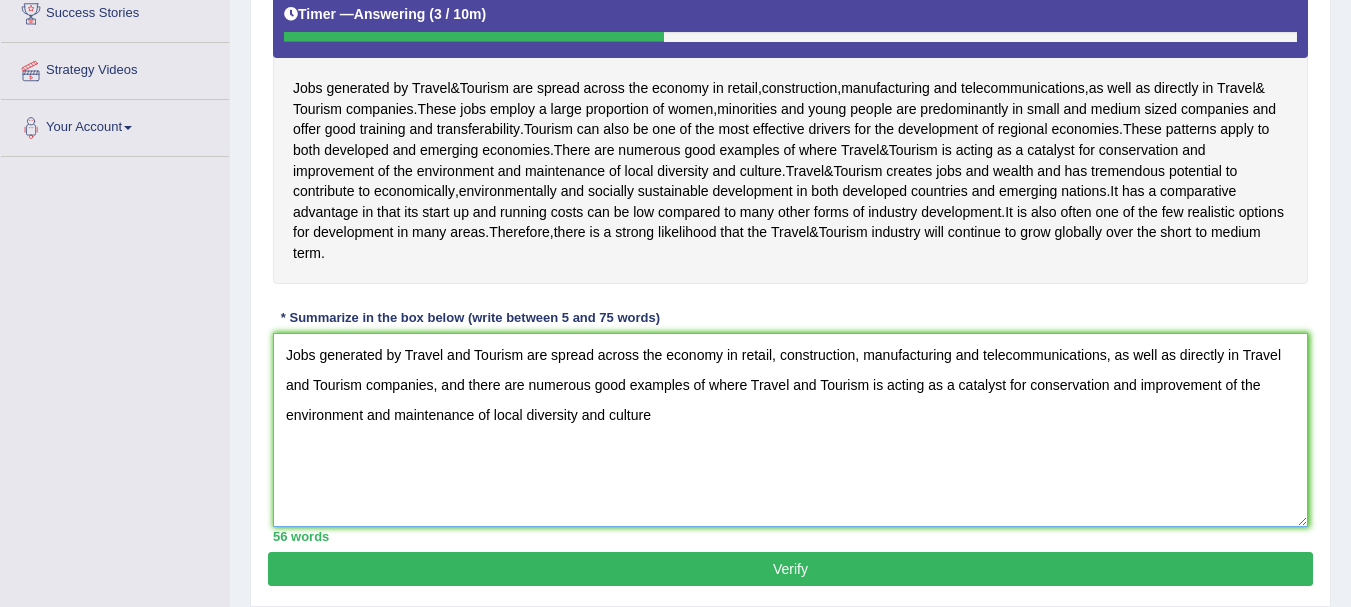 click on "Jobs generated by Travel and Tourism are spread across the economy in retail, construction, manufacturing and telecommunications, as well as directly in Travel and Tourism companies, and there are numerous good examples of where Travel and Tourism is acting as a catalyst for conservation and improvement of the environment and maintenance of local diversity and culture" at bounding box center [790, 430] 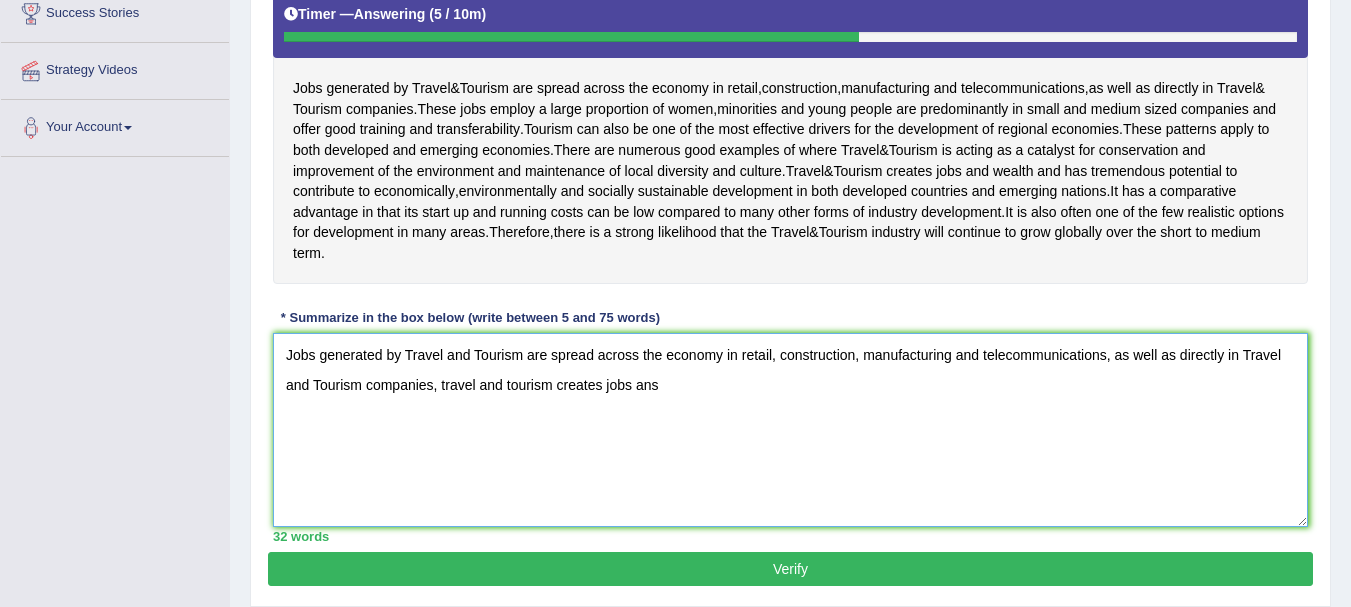 click on "Jobs generated by Travel and Tourism are spread across the economy in retail, construction, manufacturing and telecommunications, as well as directly in Travel and Tourism companies, travel and tourism creates jobs ans" at bounding box center [790, 430] 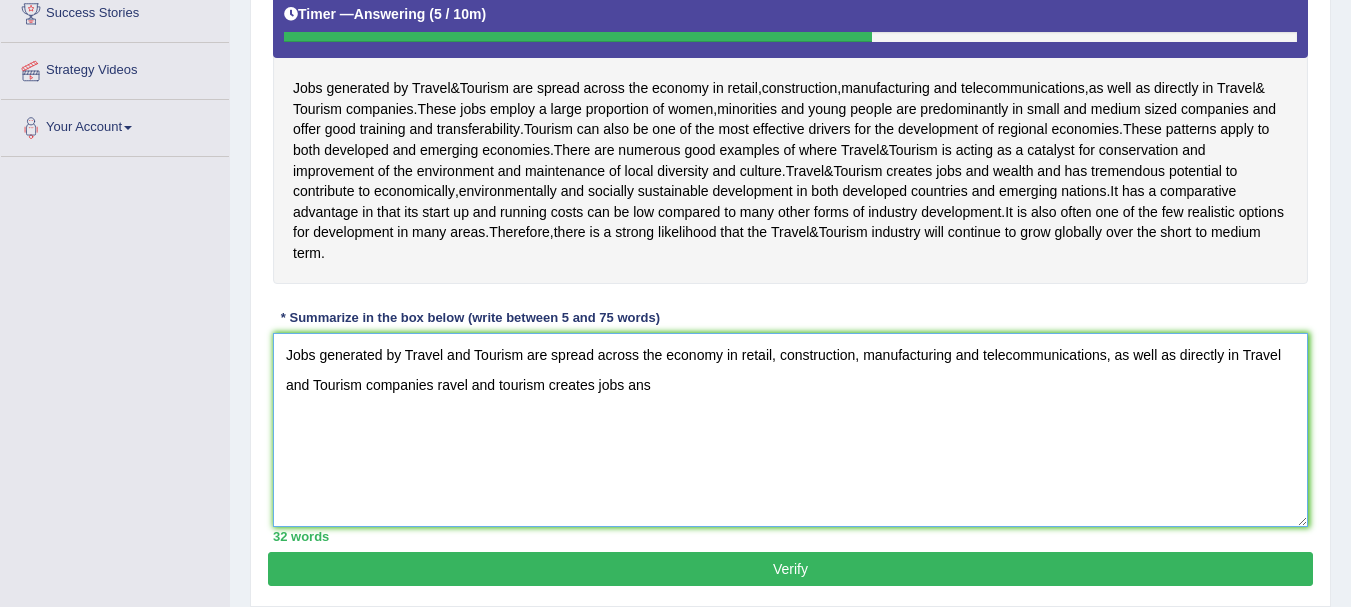 click on "Jobs generated by Travel and Tourism are spread across the economy in retail, construction, manufacturing and telecommunications, as well as directly in Travel and Tourism companies ravel and tourism creates jobs ans" at bounding box center (790, 430) 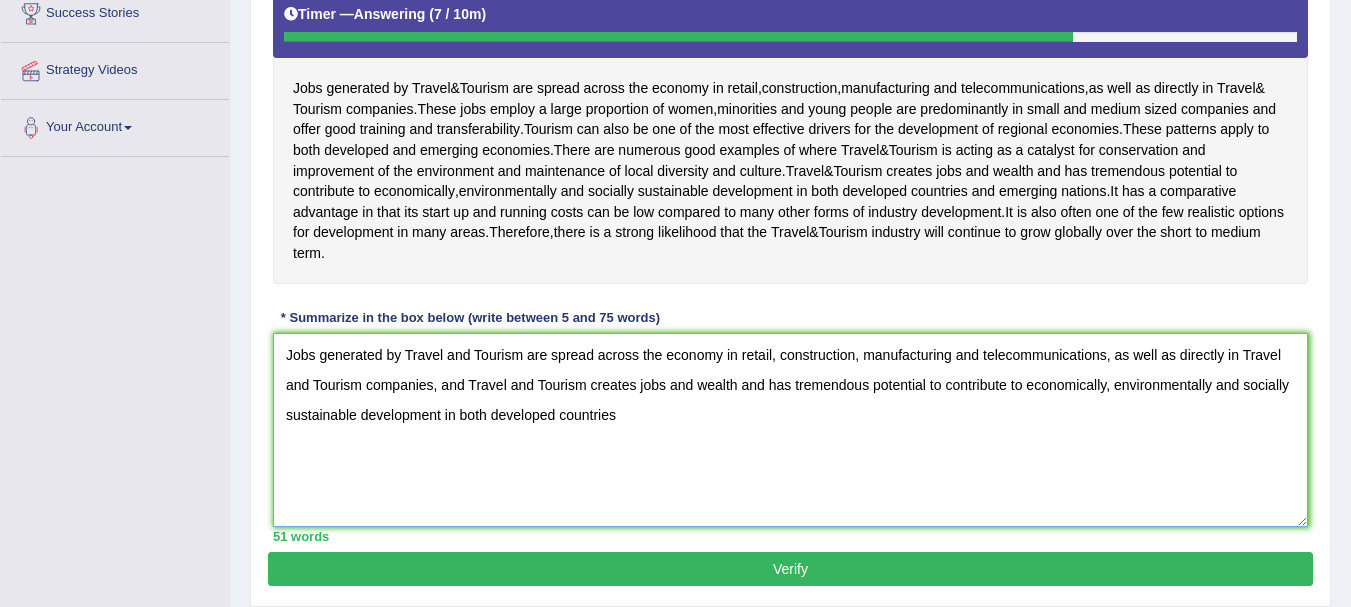 click on "Jobs generated by Travel and Tourism are spread across the economy in retail, construction, manufacturing and telecommunications, as well as directly in Travel and Tourism companies, and Travel and Tourism creates jobs and wealth and has tremendous potential to contribute to economically, environmentally and socially sustainable development in both developed countries" at bounding box center (790, 430) 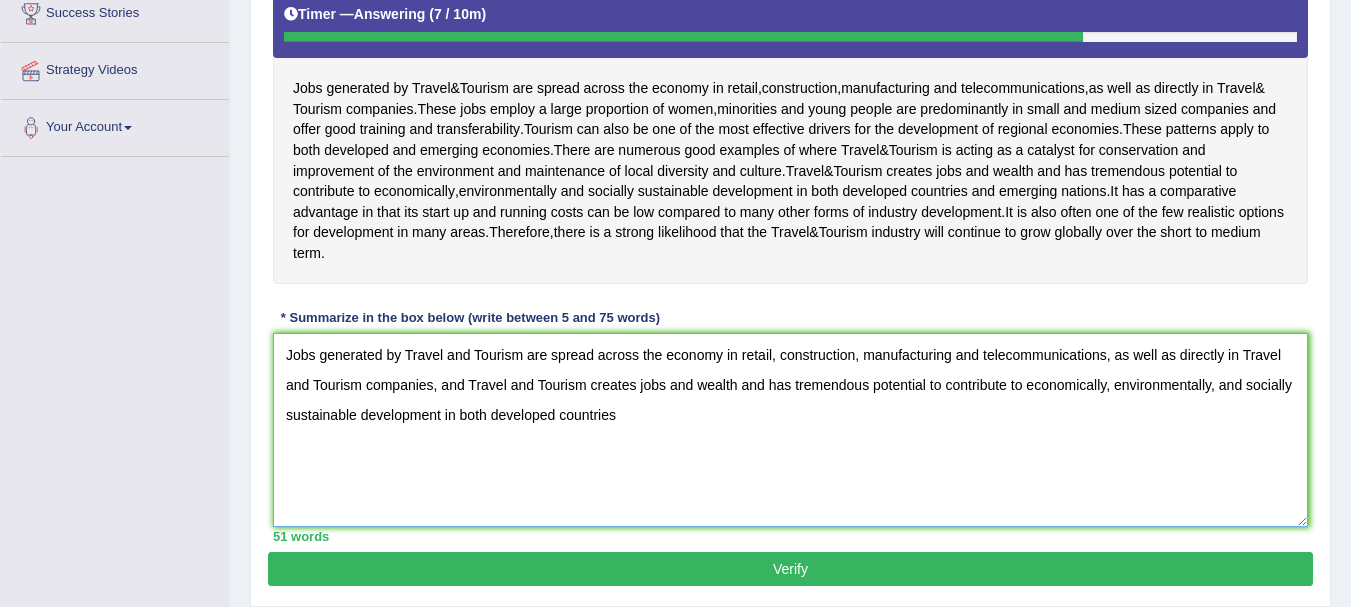 click on "Jobs generated by Travel and Tourism are spread across the economy in retail, construction, manufacturing and telecommunications, as well as directly in Travel and Tourism companies, and Travel and Tourism creates jobs and wealth and has tremendous potential to contribute to economically, environmentally, and socially sustainable development in both developed countries" at bounding box center (790, 430) 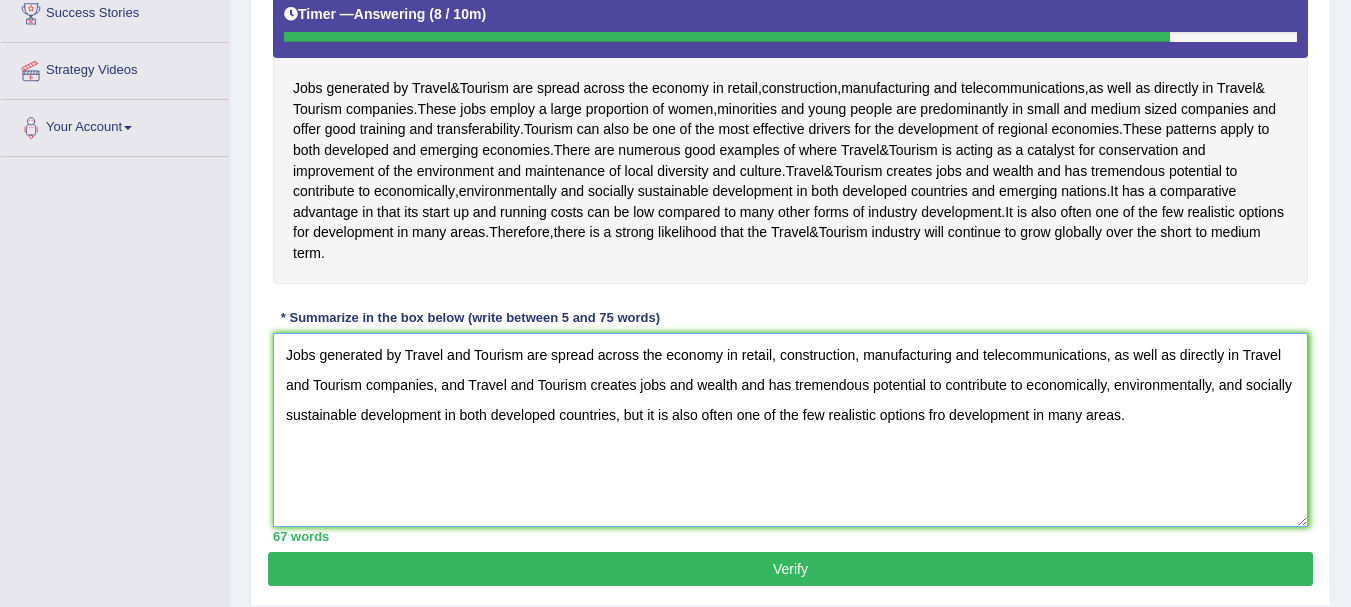 scroll, scrollTop: 386, scrollLeft: 0, axis: vertical 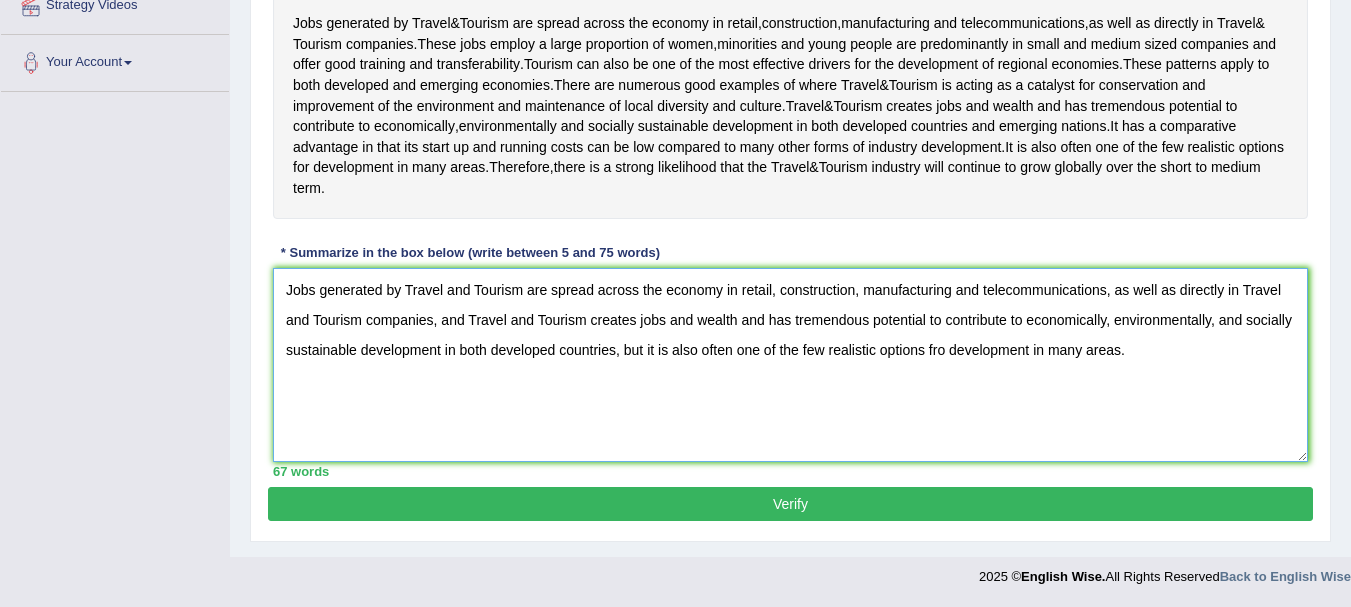 click on "Jobs generated by Travel and Tourism are spread across the economy in retail, construction, manufacturing and telecommunications, as well as directly in Travel and Tourism companies, and Travel and Tourism creates jobs and wealth and has tremendous potential to contribute to economically, environmentally, and socially sustainable development in both developed countries, but it is also often one of the few realistic options fro development in many areas." at bounding box center (790, 365) 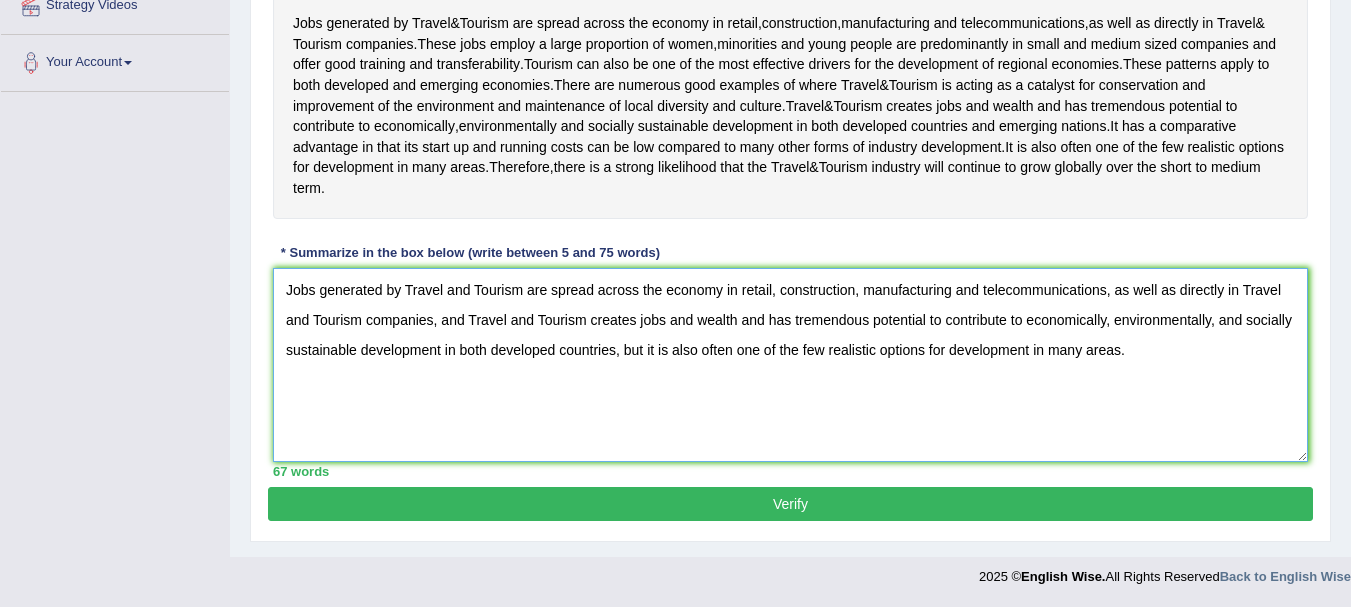 scroll, scrollTop: 459, scrollLeft: 0, axis: vertical 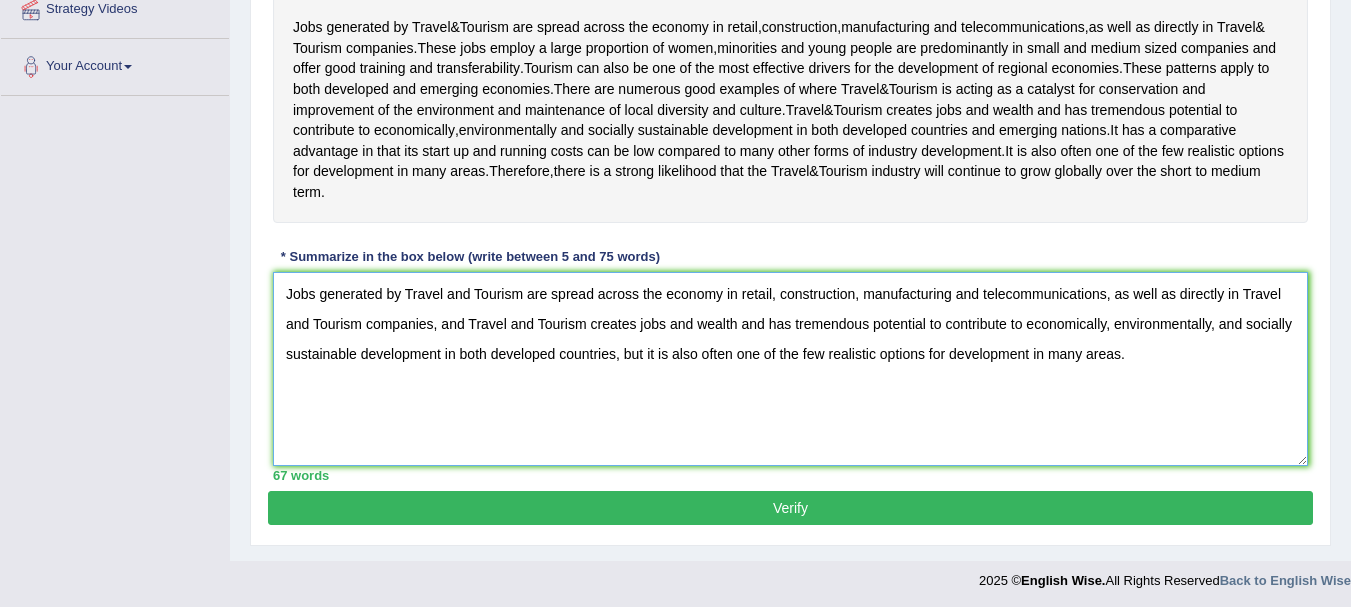 type on "Jobs generated by Travel and Tourism are spread across the economy in retail, construction, manufacturing and telecommunications, as well as directly in Travel and Tourism companies, and Travel and Tourism creates jobs and wealth and has tremendous potential to contribute to economically, environmentally, and socially sustainable development in both developed countries, but it is also often one of the few realistic options for development in many areas." 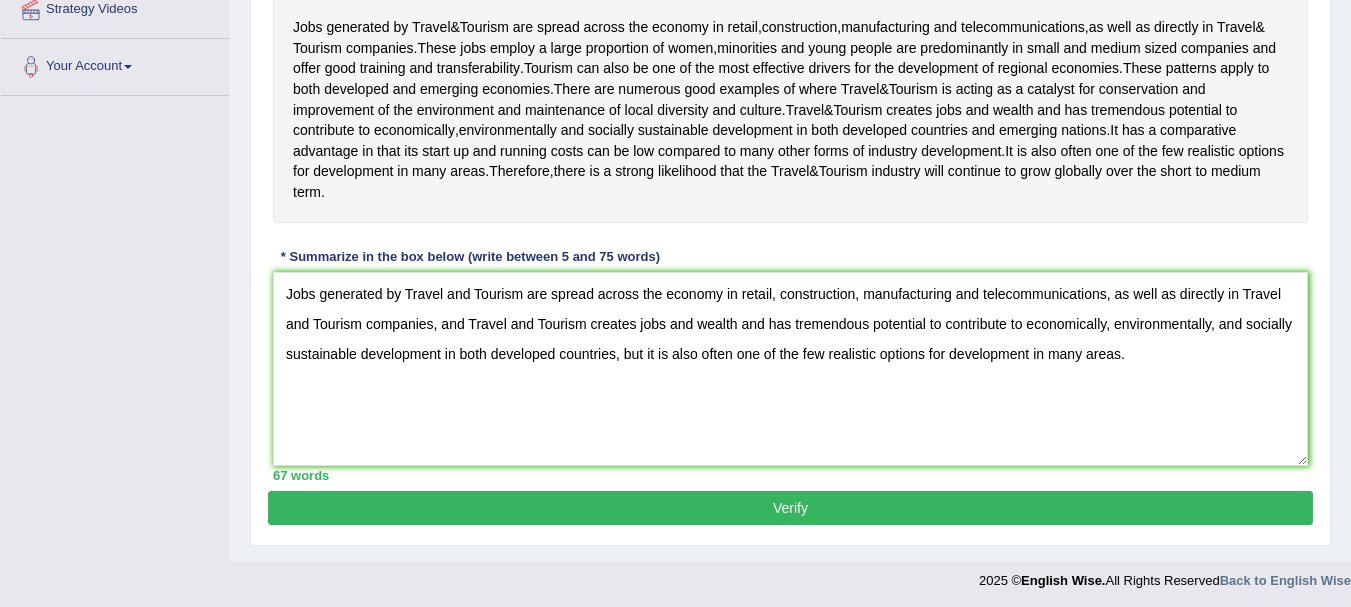 click on "Verify" at bounding box center [790, 508] 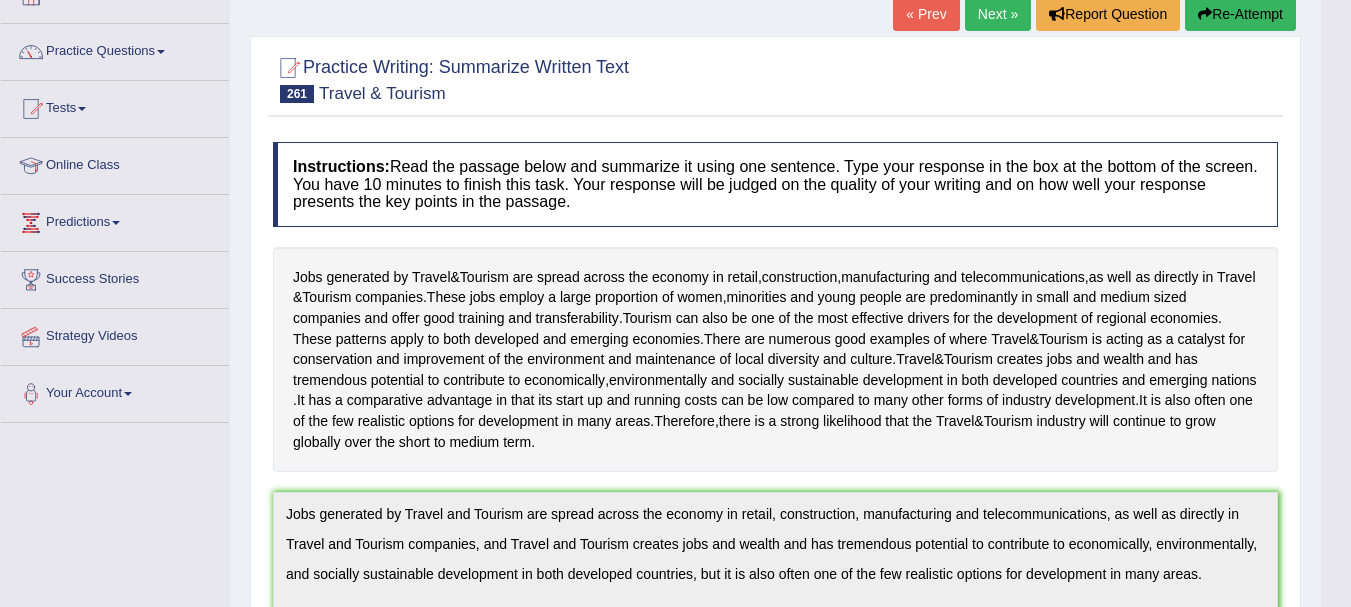 scroll, scrollTop: 0, scrollLeft: 0, axis: both 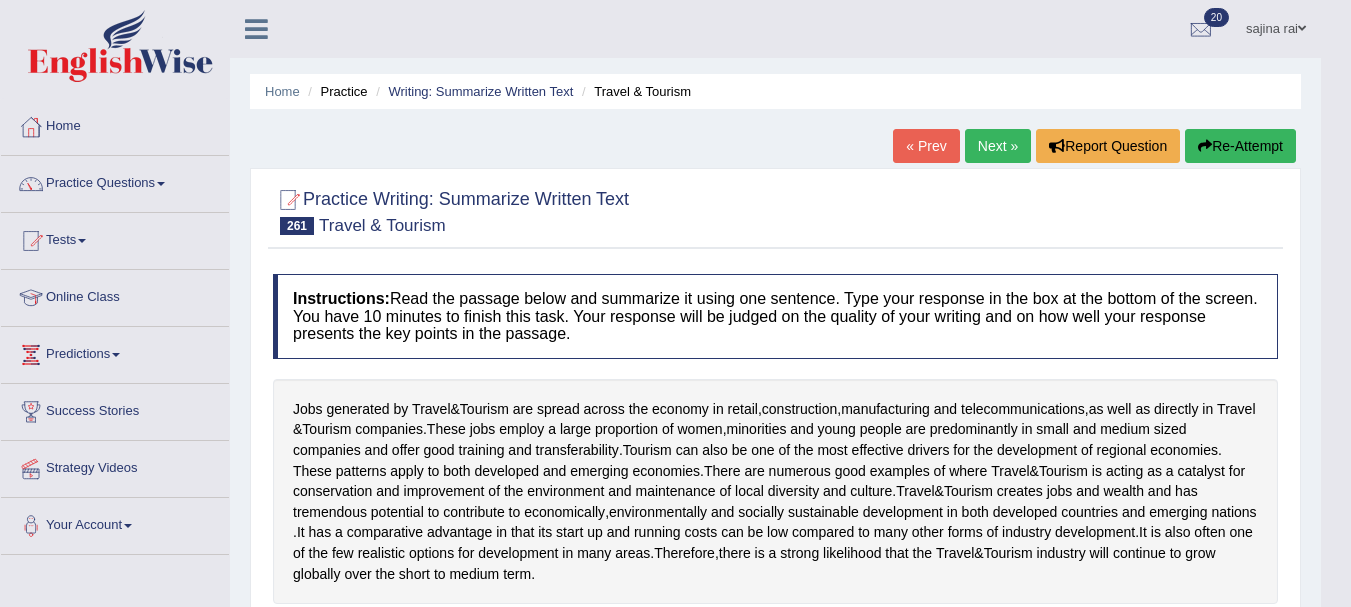 click on "Next »" at bounding box center (998, 146) 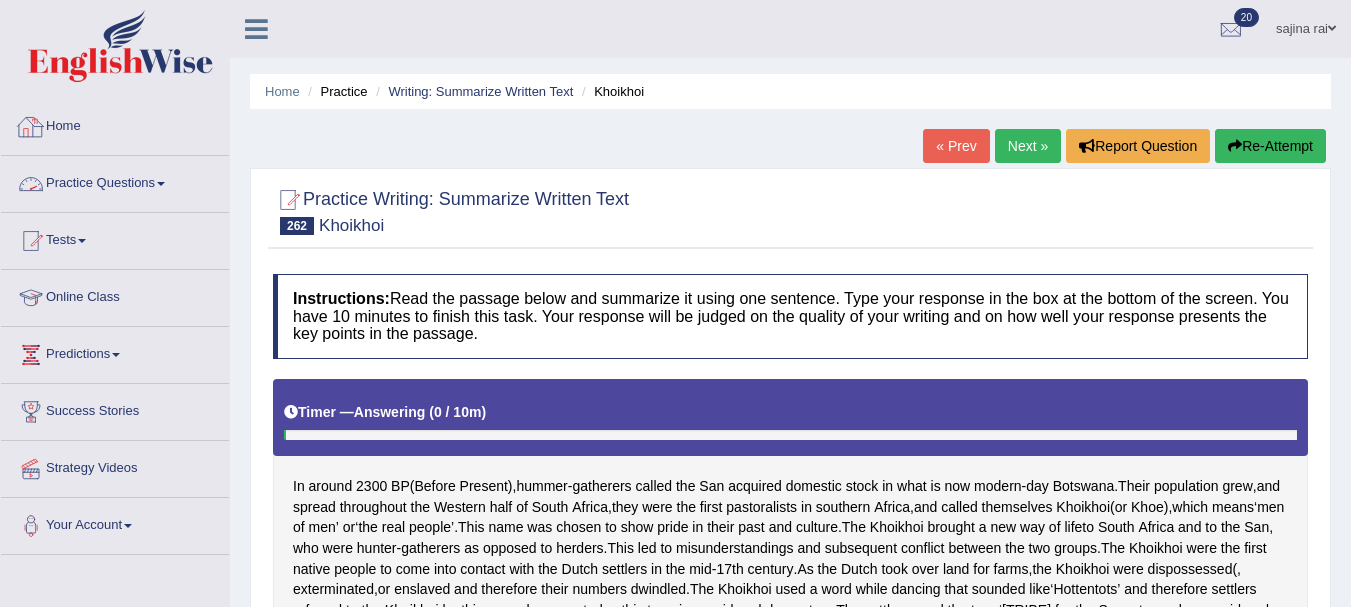 scroll, scrollTop: 0, scrollLeft: 0, axis: both 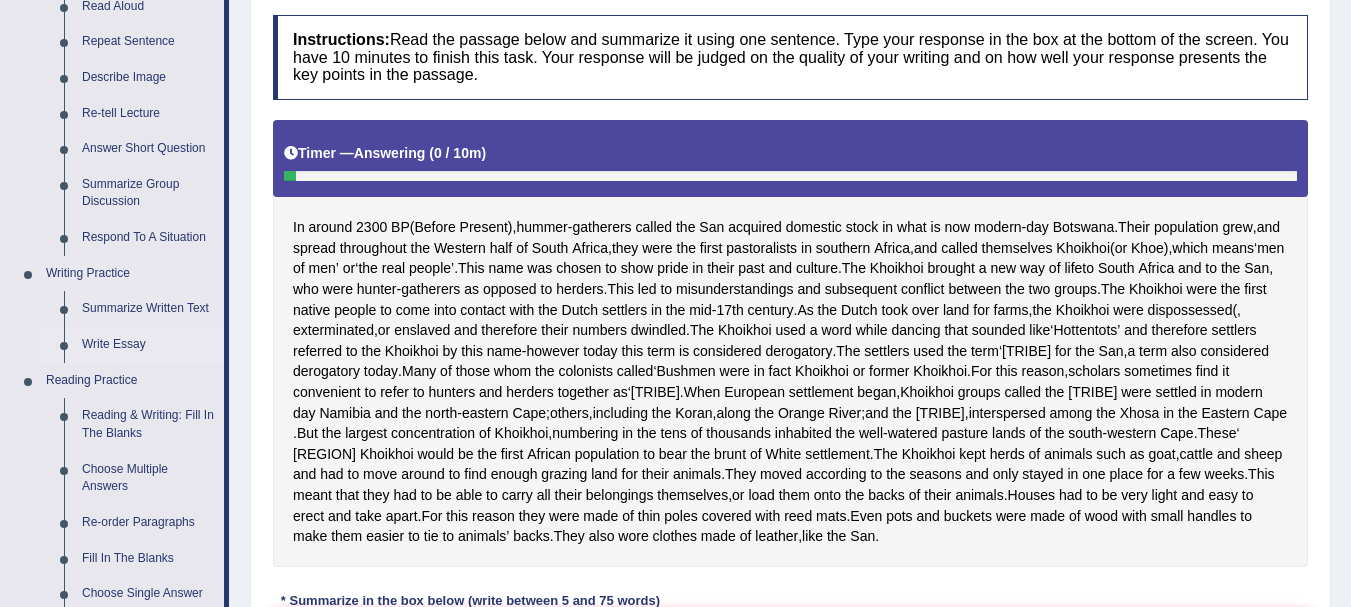 click on "Write Essay" at bounding box center (148, 345) 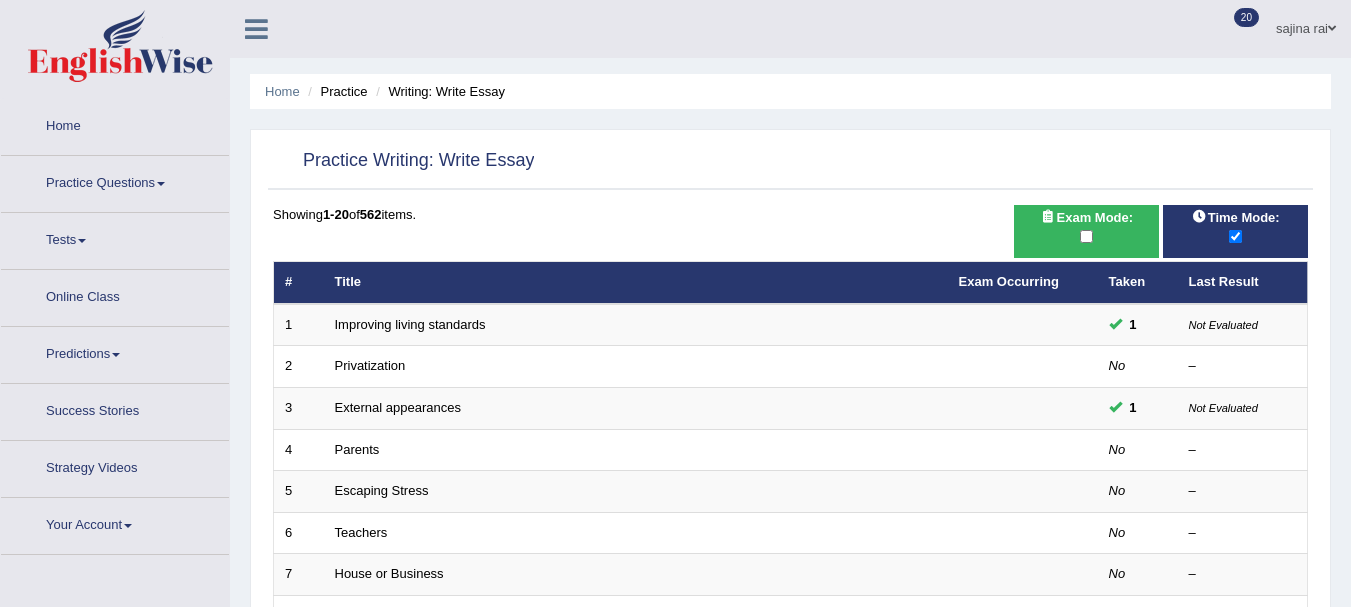 scroll, scrollTop: 0, scrollLeft: 0, axis: both 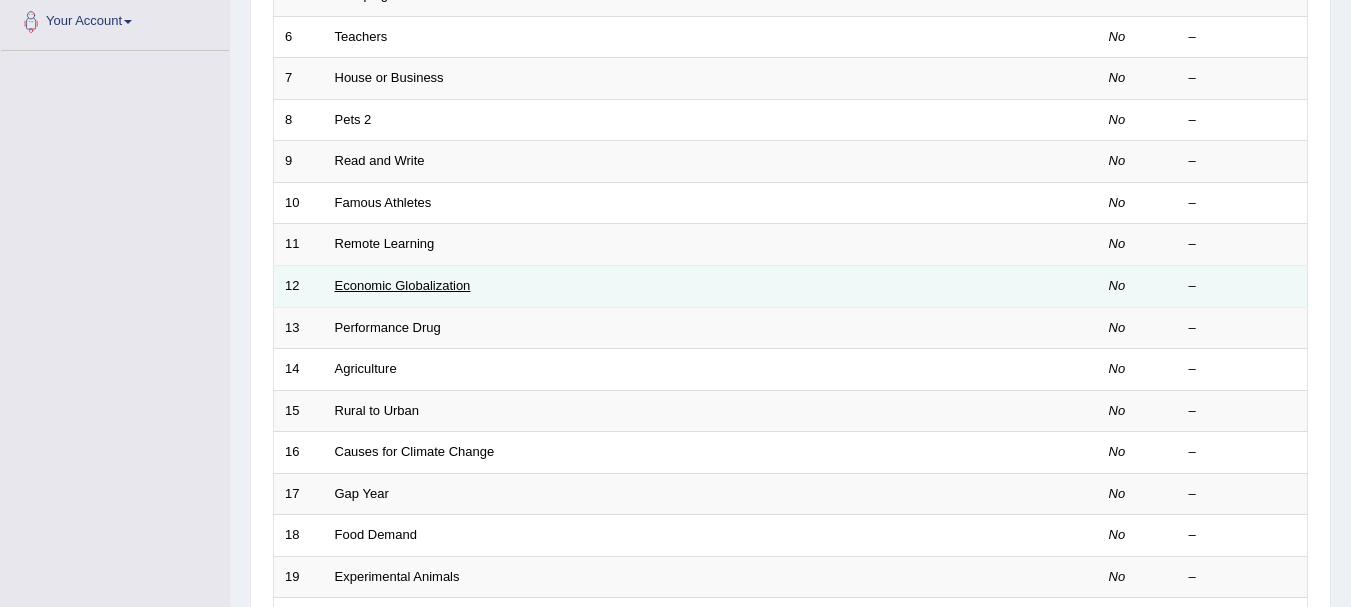 click on "Economic Globalization" at bounding box center [403, 285] 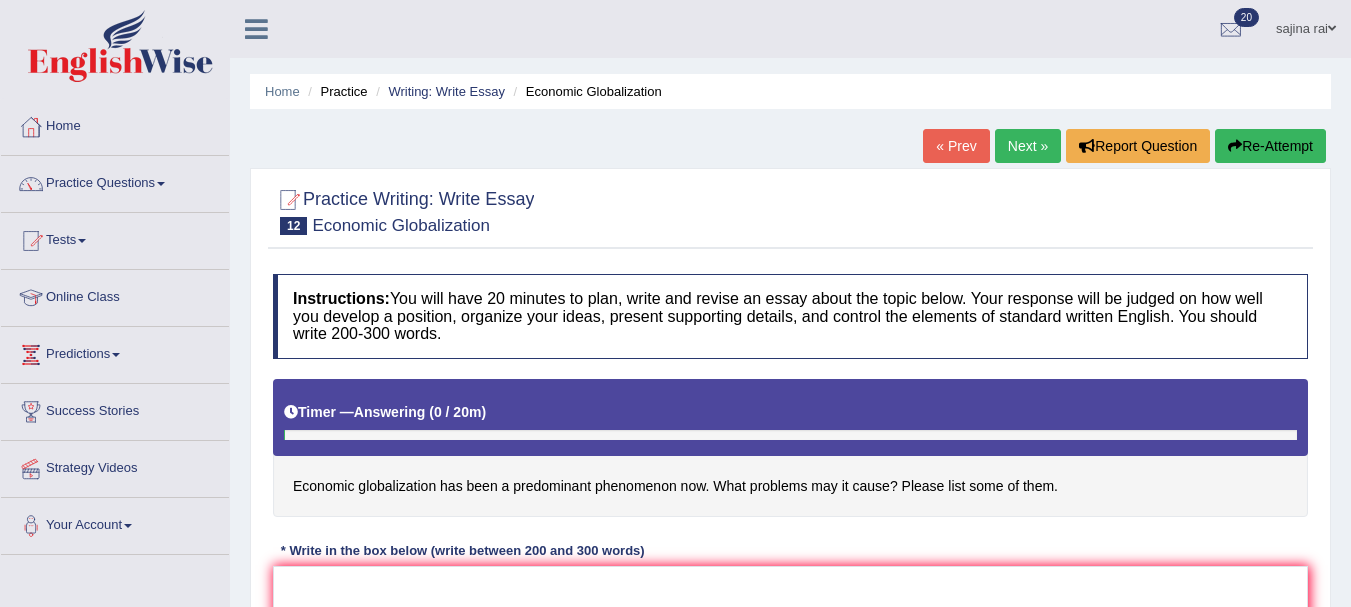 scroll, scrollTop: 0, scrollLeft: 0, axis: both 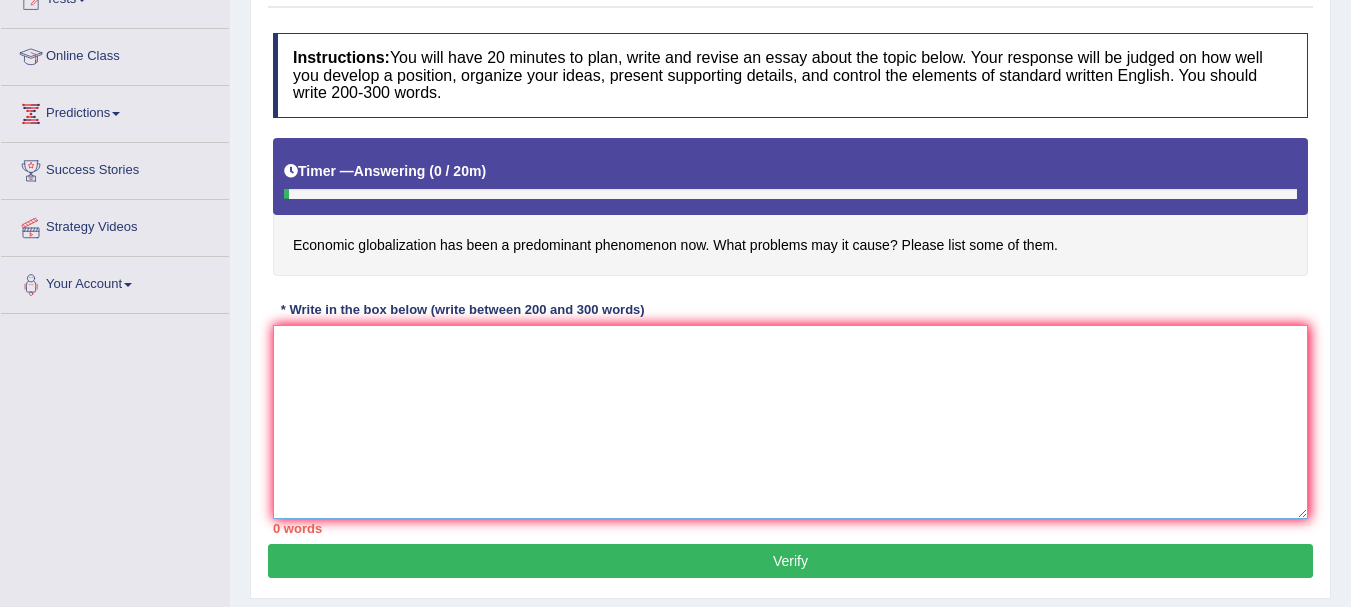 click at bounding box center [790, 422] 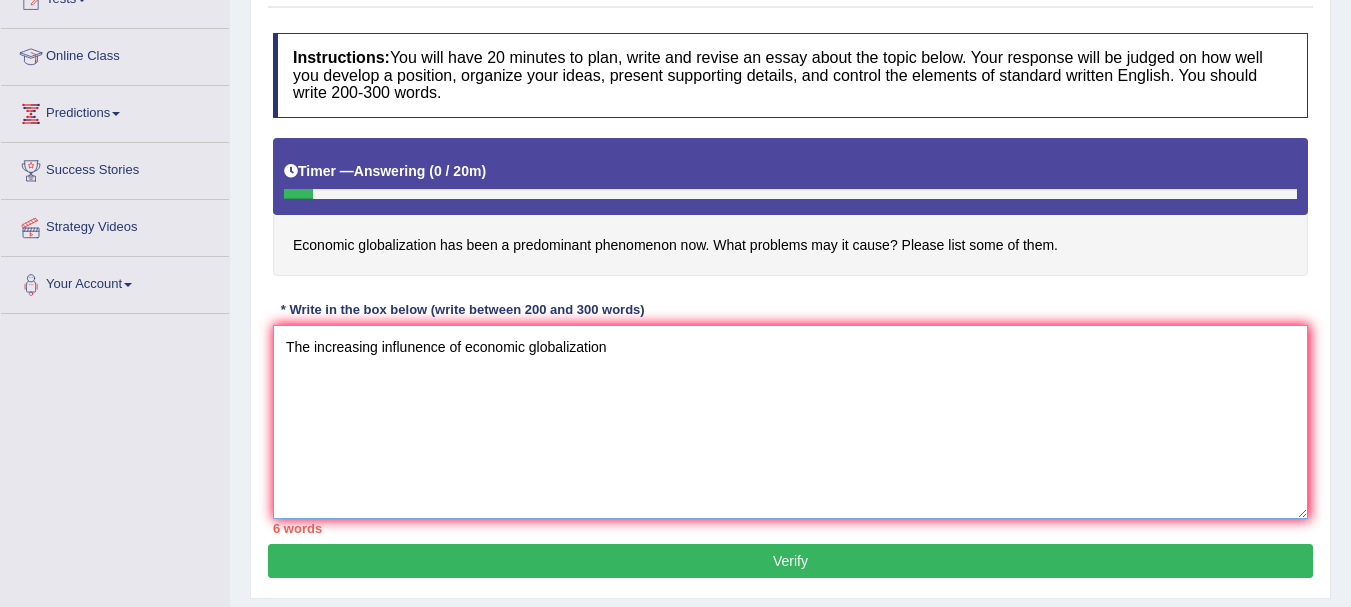 click on "The increasing influnence of economic globalization" at bounding box center [790, 422] 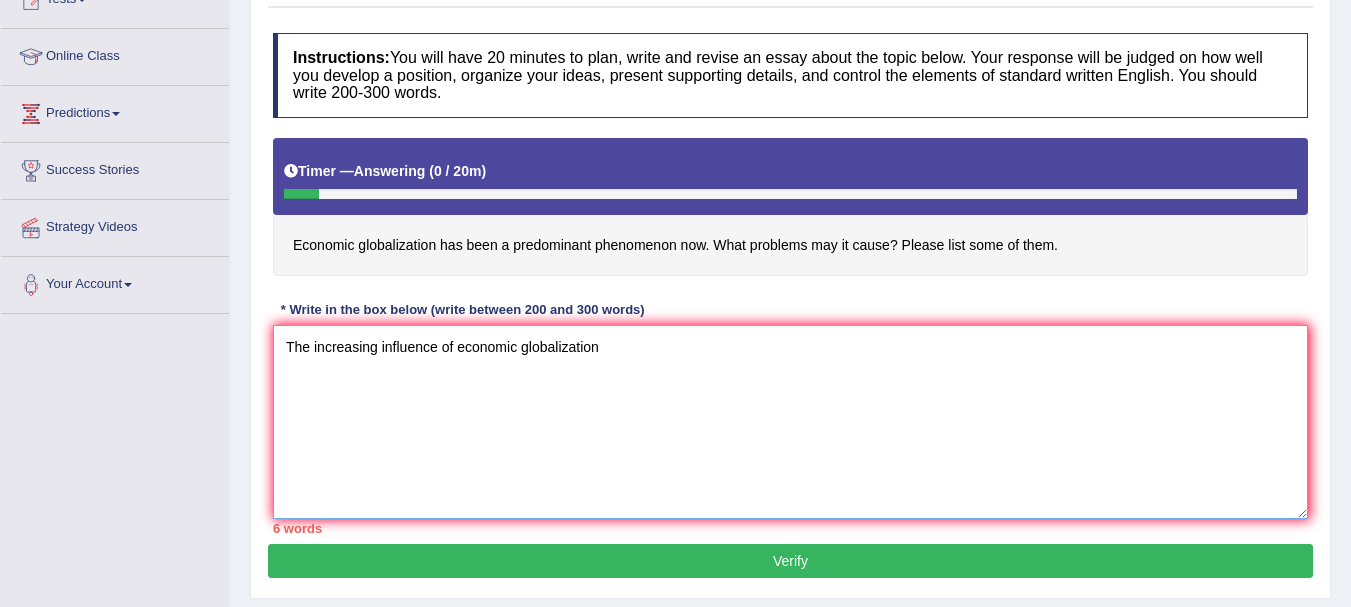 click on "The increasing influence of economic globalization" at bounding box center [790, 422] 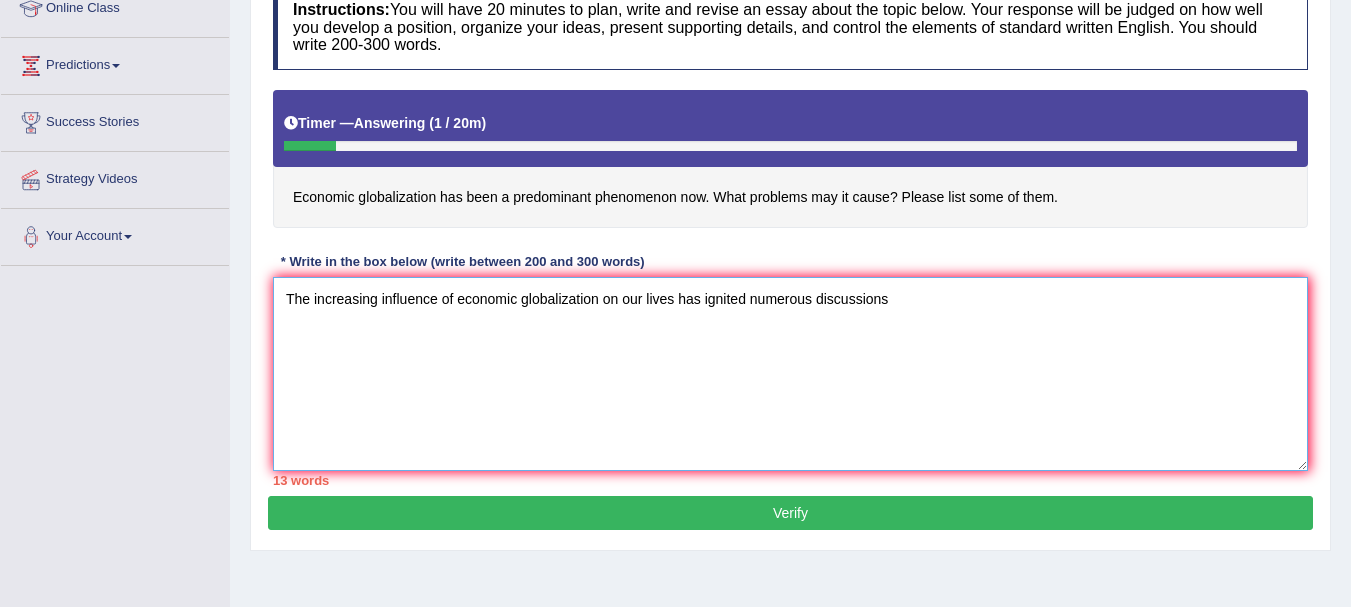 scroll, scrollTop: 296, scrollLeft: 0, axis: vertical 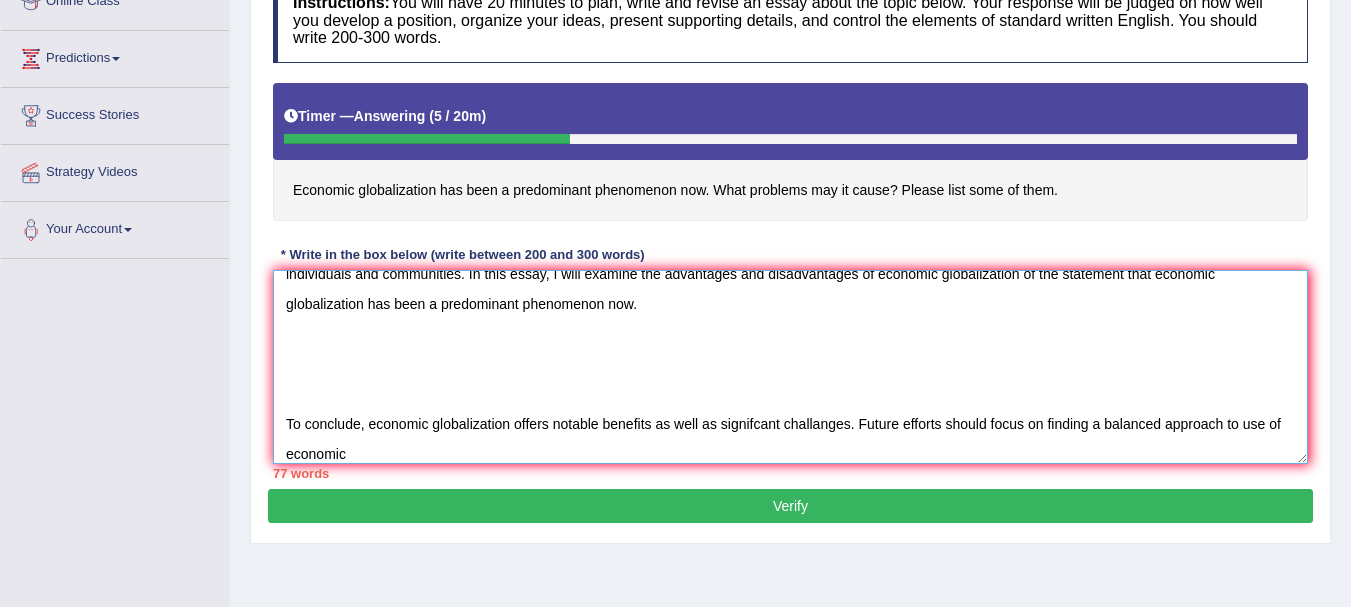 click on "The increasing influence of economic globalization on our lives has ignited numerous discussions. This matter is particularly pertinent due to its effects on both individuals and communities. In this essay, I will examine the advantages and disadvantages of economic globalization of the statement that economic globalization has been a predominant phenomenon now.
To conclude, economic globalization offers notable benefits as well as signifcant challanges. Future efforts should focus on finding a balanced approach to use of economic" at bounding box center [790, 367] 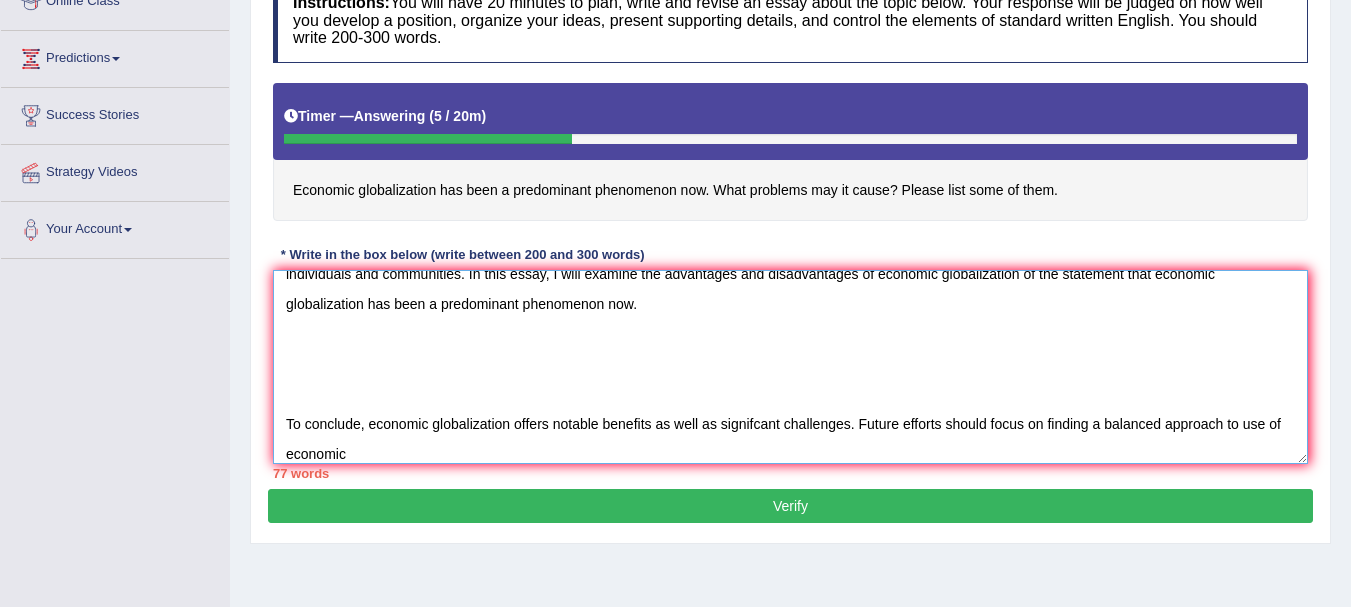 click on "The increasing influence of economic globalization on our lives has ignited numerous discussions. This matter is particularly pertinent due to its effects on both individuals and communities. In this essay, I will examine the advantages and disadvantages of economic globalization of the statement that economic globalization has been a predominant phenomenon now.
To conclude, economic globalization offers notable benefits as well as signifcant challenges. Future efforts should focus on finding a balanced approach to use of economic" at bounding box center [790, 367] 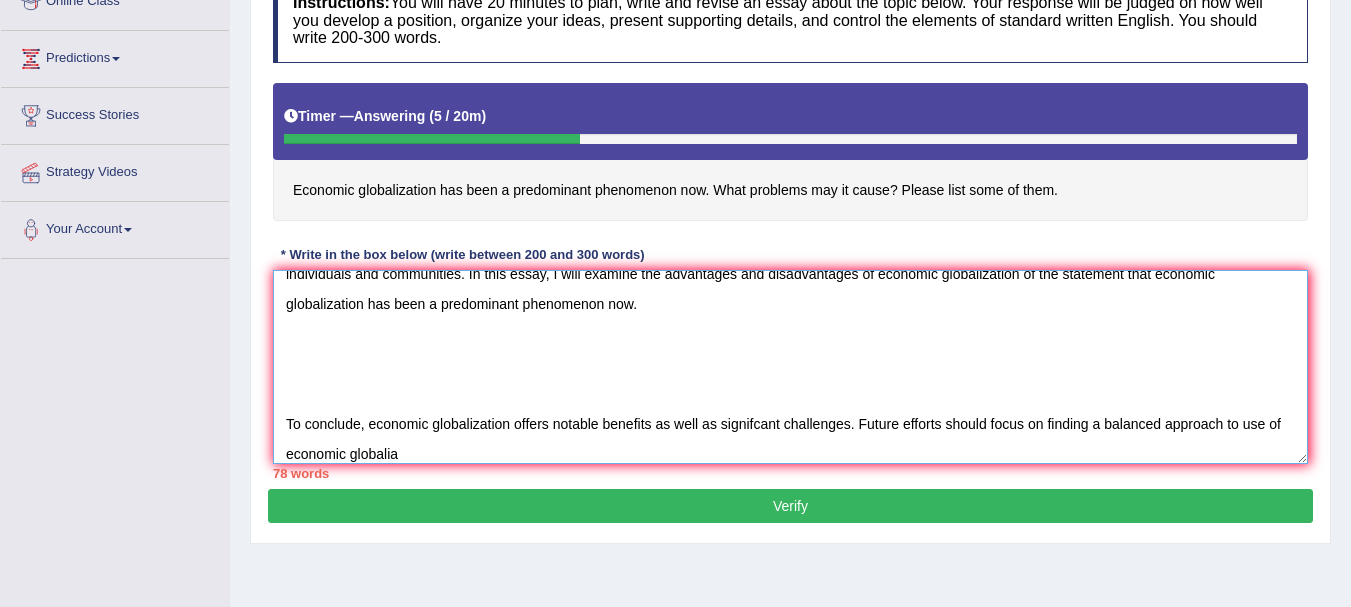 click on "The increasing influence of economic globalization on our lives has ignited numerous discussions. This matter is particularly pertinent due to its effects on both individuals and communities. In this essay, I will examine the advantages and disadvantages of economic globalization of the statement that economic globalization has been a predominant phenomenon now.
To conclude, economic globalization offers notable benefits as well as signifcant challenges. Future efforts should focus on finding a balanced approach to use of economic globalia" at bounding box center (790, 367) 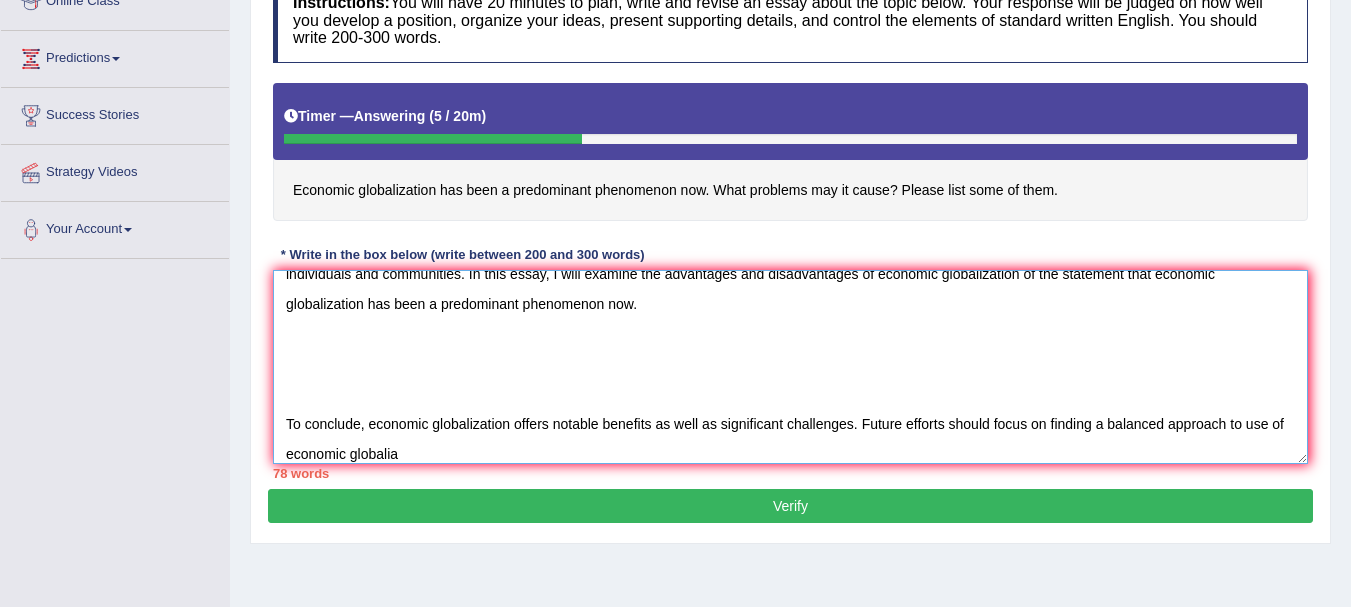 click on "The increasing influence of economic globalization on our lives has ignited numerous discussions. This matter is particularly pertinent due to its effects on both individuals and communities. In this essay, I will examine the advantages and disadvantages of economic globalization of the statement that economic globalization has been a predominant phenomenon now.
To conclude, economic globalization offers notable benefits as well as significant challenges. Future efforts should focus on finding a balanced approach to use of economic globalia" at bounding box center (790, 367) 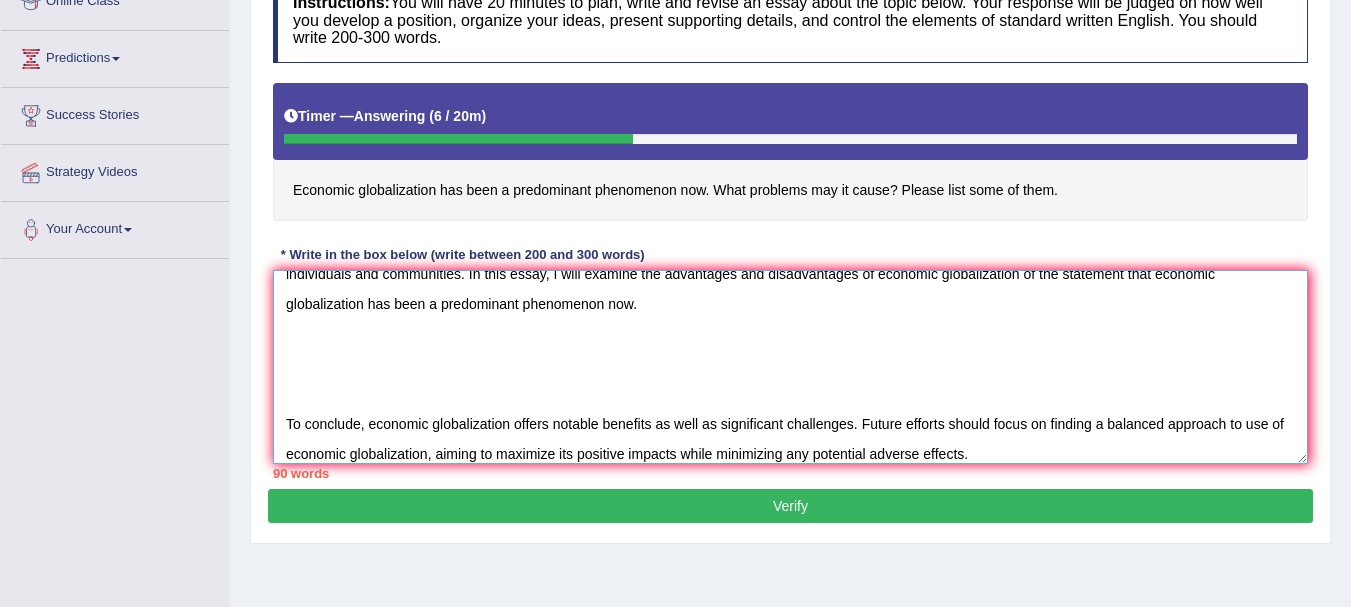click on "The increasing influence of economic globalization on our lives has ignited numerous discussions. This matter is particularly pertinent due to its effects on both individuals and communities. In this essay, I will examine the advantages and disadvantages of economic globalization of the statement that economic globalization has been a predominant phenomenon now.
To conclude, economic globalization offers notable benefits as well as significant challenges. Future efforts should focus on finding a balanced approach to use of economic globalization, aiming to maximize its positive impacts while minimizing any potential adverse effects." at bounding box center (790, 367) 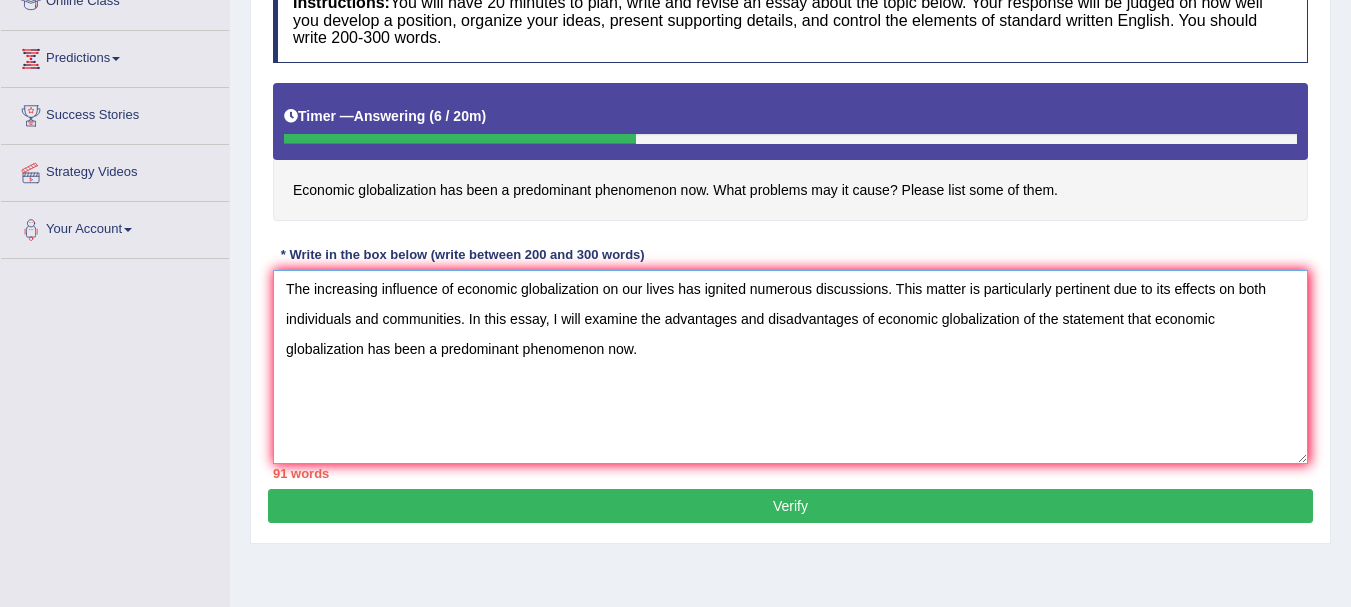 scroll, scrollTop: 0, scrollLeft: 0, axis: both 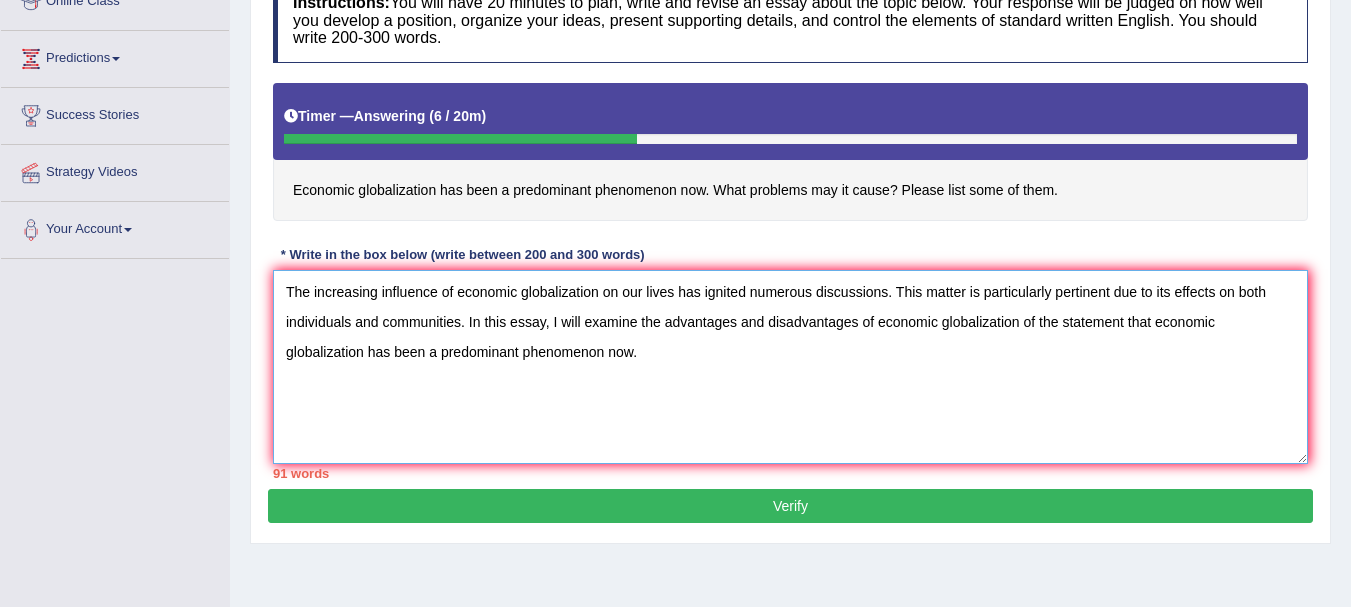 click on "The increasing influence of economic globalization on our lives has ignited numerous discussions. This matter is particularly pertinent due to its effects on both individuals and communities. In this essay, I will examine the advantages and disadvantages of economic globalization of the statement that economic globalization has been a predominant phenomenon now.
To conclude, economic globalization offers notable benefits as well as significant challenges. Future efforts should focus on finding a balanced approach to the use of economic globalization, aiming to maximize its positive impacts while minimizing any potential adverse effects." at bounding box center (790, 367) 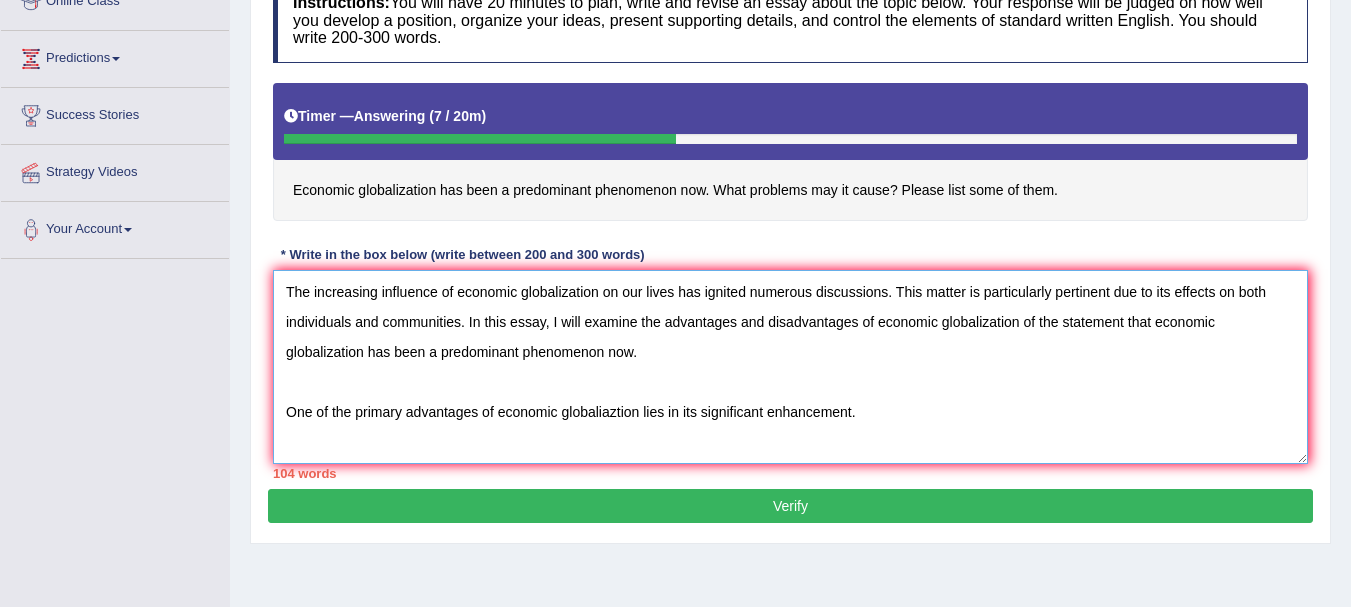 click on "The increasing influence of economic globalization on our lives has ignited numerous discussions. This matter is particularly pertinent due to its effects on both individuals and communities. In this essay, I will examine the advantages and disadvantages of economic globalization of the statement that economic globalization has been a predominant phenomenon now.
One of the primary advantages of economic globaliaztion lies in its significant enhancement.
To conclude, economic globalization offers notable benefits as well as significant challenges. Future efforts should focus on finding a balanced approach to the use of economic globalization, aiming to maximize its positive impacts while minimizing any potential adverse effects." at bounding box center [790, 367] 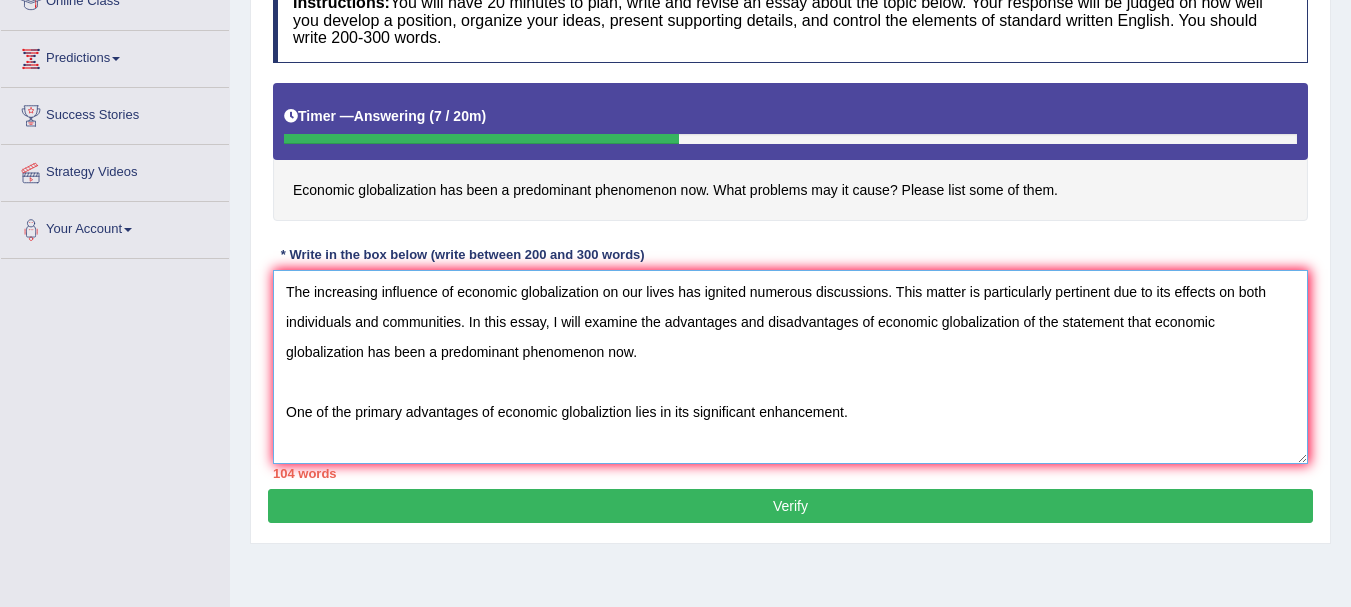 click on "The increasing influence of economic globalization on our lives has ignited numerous discussions. This matter is particularly pertinent due to its effects on both individuals and communities. In this essay, I will examine the advantages and disadvantages of economic globalization of the statement that economic globalization has been a predominant phenomenon now.
One of the primary advantages of economic globaliztion lies in its significant enhancement.
To conclude, economic globalization offers notable benefits as well as significant challenges. Future efforts should focus on finding a balanced approach to the use of economic globalization, aiming to maximize its positive impacts while minimizing any potential adverse effects." at bounding box center [790, 367] 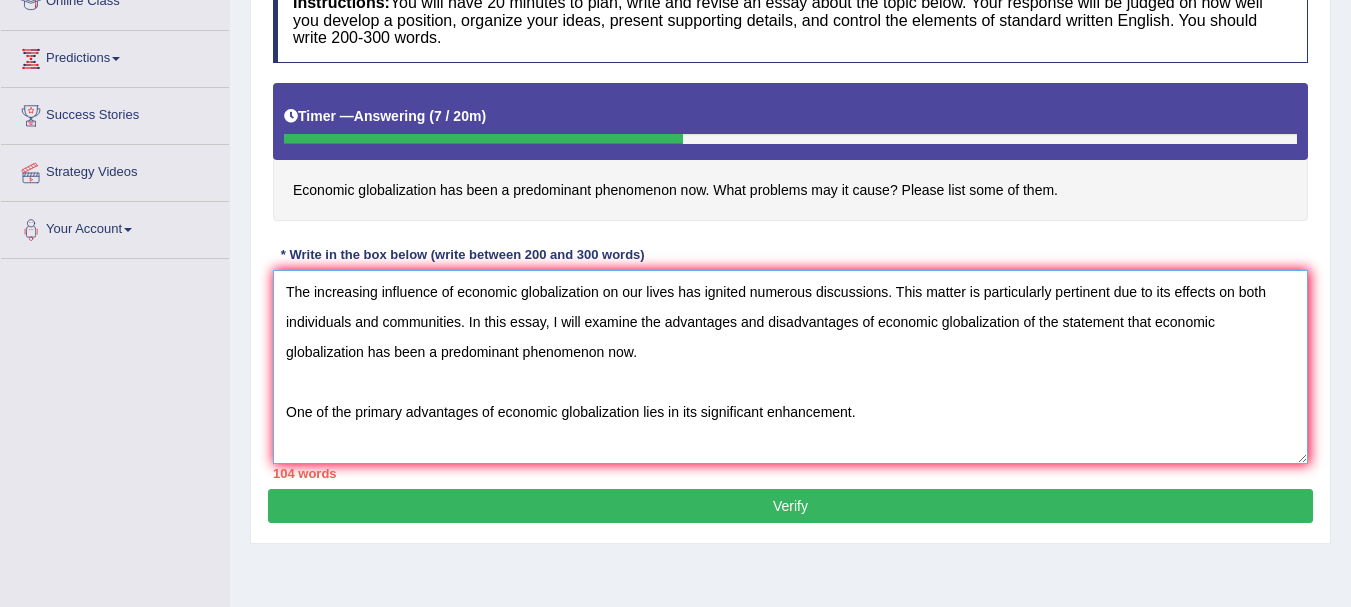click on "The increasing influence of economic globalization on our lives has ignited numerous discussions. This matter is particularly pertinent due to its effects on both individuals and communities. In this essay, I will examine the advantages and disadvantages of economic globalization of the statement that economic globalization has been a predominant phenomenon now.
One of the primary advantages of economic globalization lies in its significant enhancement.
To conclude, economic globalization offers notable benefits as well as significant challenges. Future efforts should focus on finding a balanced approach to the use of economic globalization, aiming to maximize its positive impacts while minimizing any potential adverse effects." at bounding box center (790, 367) 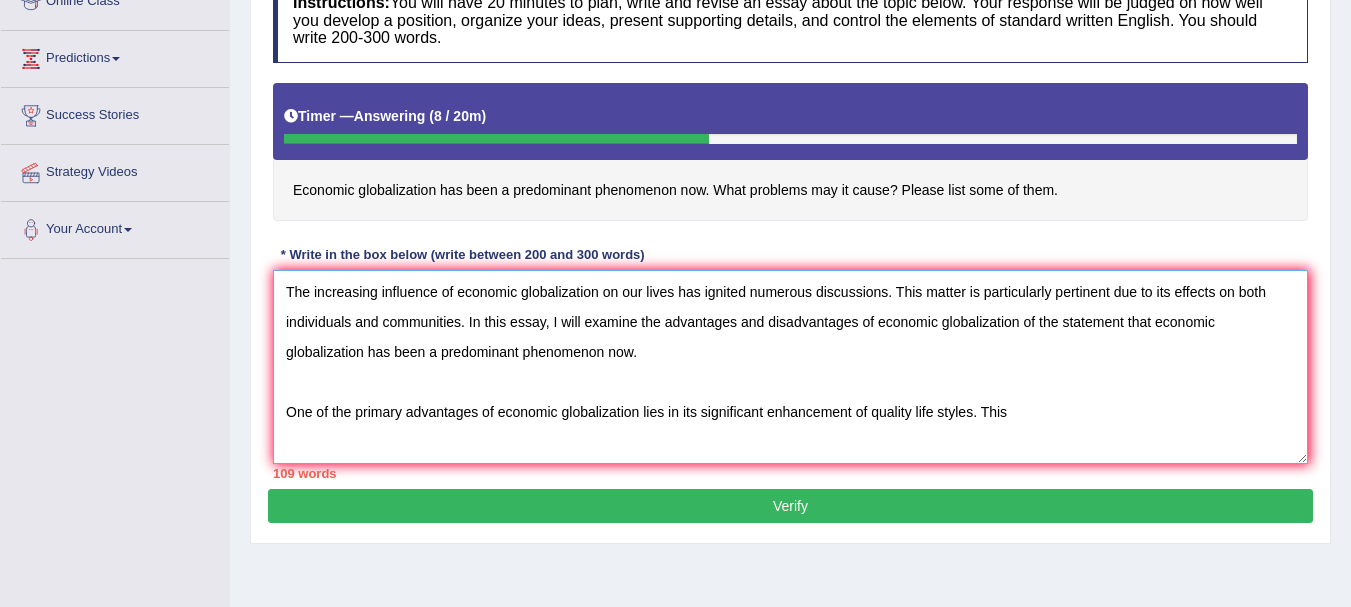 click on "The increasing influence of economic globalization on our lives has ignited numerous discussions. This matter is particularly pertinent due to its effects on both individuals and communities. In this essay, I will examine the advantages and disadvantages of economic globalization of the statement that economic globalization has been a predominant phenomenon now.
One of the primary advantages of economic globalization lies in its significant enhancement of quality life styles. This
To conclude, economic globalization offers notable benefits as well as significant challenges. Future efforts should focus on finding a balanced approach to the use of economic globalization, aiming to maximize its positive impacts while minimizing any potential adverse effects." at bounding box center (790, 367) 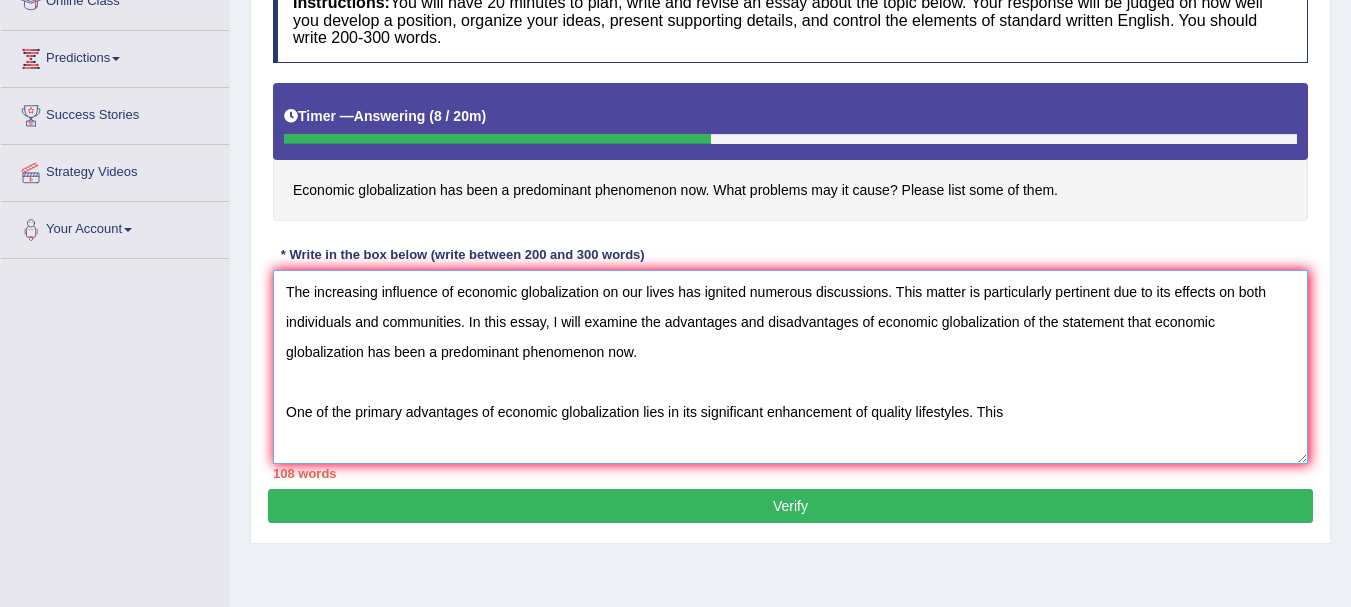 click on "The increasing influence of economic globalization on our lives has ignited numerous discussions. This matter is particularly pertinent due to its effects on both individuals and communities. In this essay, I will examine the advantages and disadvantages of economic globalization of the statement that economic globalization has been a predominant phenomenon now.
One of the primary advantages of economic globalization lies in its significant enhancement of quality lifestyles. This
To conclude, economic globalization offers notable benefits as well as significant challenges. Future efforts should focus on finding a balanced approach to the use of economic globalization, aiming to maximize its positive impacts while minimizing any potential adverse effects." at bounding box center (790, 367) 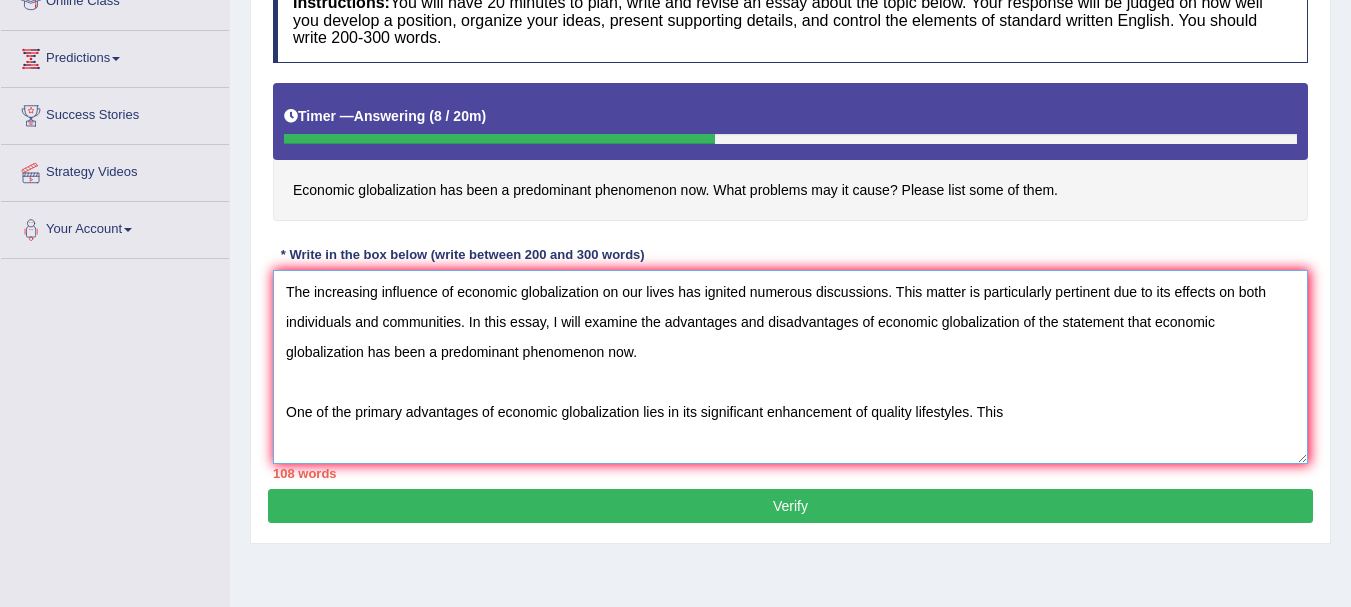 click on "The increasing influence of economic globalization on our lives has ignited numerous discussions. This matter is particularly pertinent due to its effects on both individuals and communities. In this essay, I will examine the advantages and disadvantages of economic globalization of the statement that economic globalization has been a predominant phenomenon now.
One of the primary advantages of economic globalization lies in its significant enhancement of quality lifestyles. This
To conclude, economic globalization offers notable benefits as well as significant challenges. Future efforts should focus on finding a balanced approach to the use of economic globalization, aiming to maximize its positive impacts while minimizing any potential adverse effects." at bounding box center (790, 367) 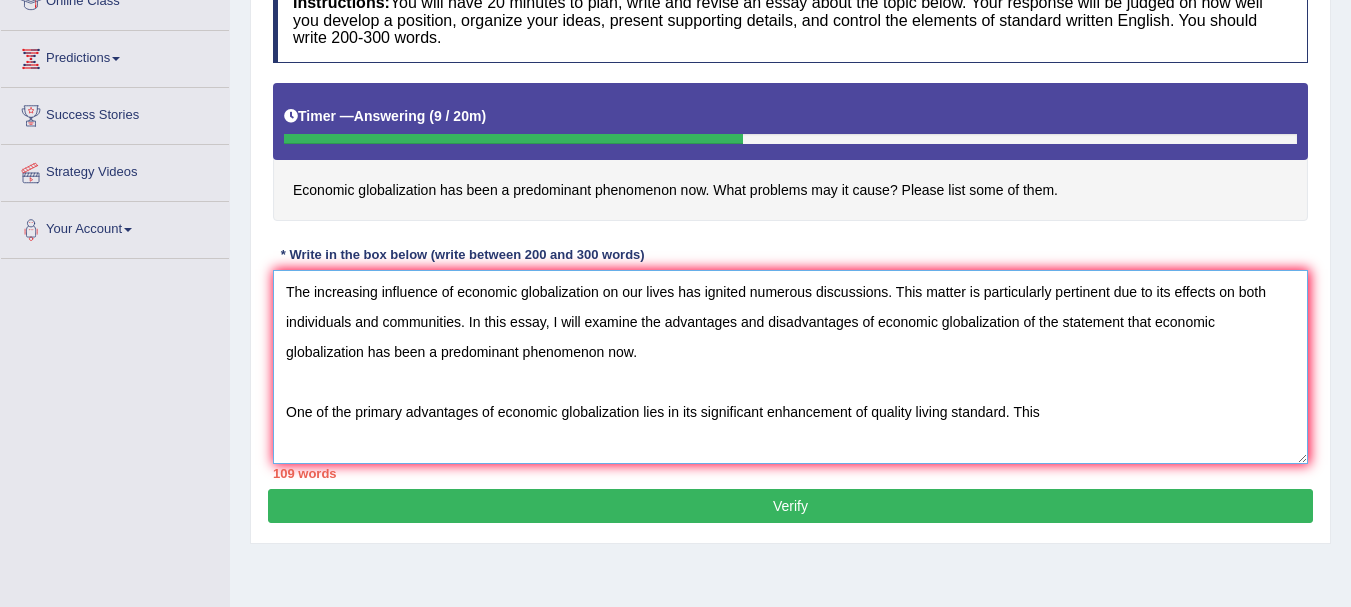 click on "The increasing influence of economic globalization on our lives has ignited numerous discussions. This matter is particularly pertinent due to its effects on both individuals and communities. In this essay, I will examine the advantages and disadvantages of economic globalization of the statement that economic globalization has been a predominant phenomenon now.
One of the primary advantages of economic globalization lies in its significant enhancement of quality living standard. This
To conclude, economic globalization offers notable benefits as well as significant challenges. Future efforts should focus on finding a balanced approach to the use of economic globalization, aiming to maximize its positive impacts while minimizing any potential adverse effects." at bounding box center [790, 367] 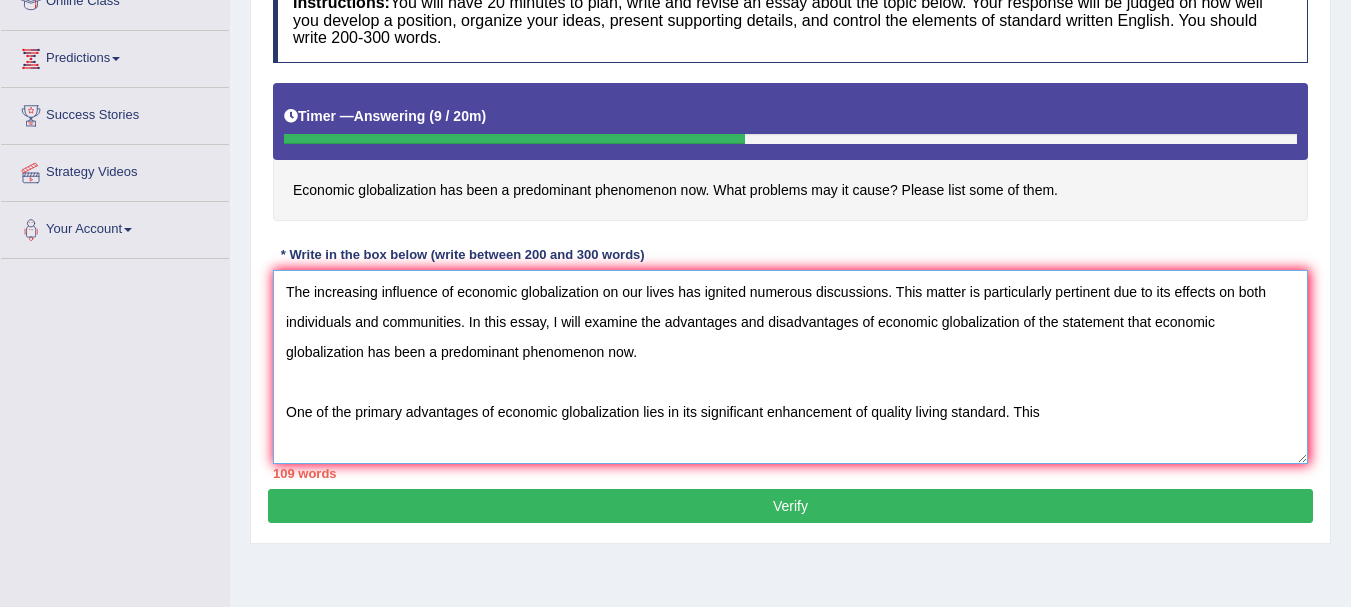 click on "The increasing influence of economic globalization on our lives has ignited numerous discussions. This matter is particularly pertinent due to its effects on both individuals and communities. In this essay, I will examine the advantages and disadvantages of economic globalization of the statement that economic globalization has been a predominant phenomenon now.
One of the primary advantages of economic globalization lies in its significant enhancement of quality living standard. This
To conclude, economic globalization offers notable benefits as well as significant challenges. Future efforts should focus on finding a balanced approach to the use of economic globalization, aiming to maximize its positive impacts while minimizing any potential adverse effects." at bounding box center [790, 367] 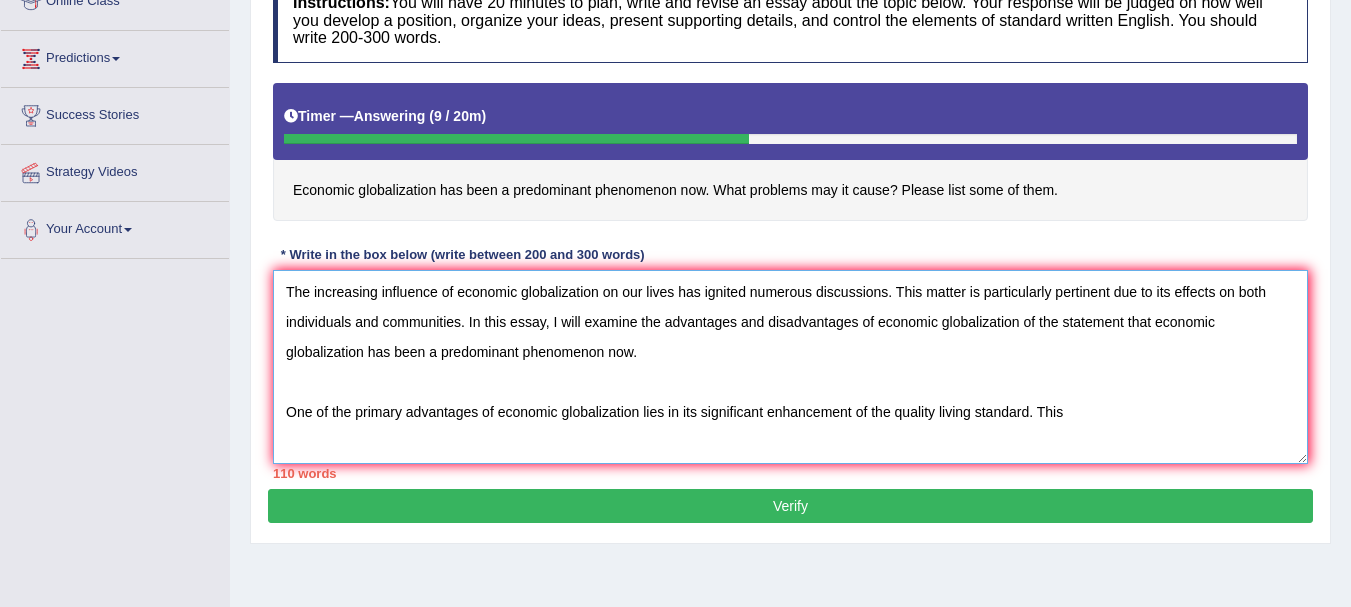 click on "The increasing influence of economic globalization on our lives has ignited numerous discussions. This matter is particularly pertinent due to its effects on both individuals and communities. In this essay, I will examine the advantages and disadvantages of economic globalization of the statement that economic globalization has been a predominant phenomenon now.
One of the primary advantages of economic globalization lies in its significant enhancement of the quality living standard. This
To conclude, economic globalization offers notable benefits as well as significant challenges. Future efforts should focus on finding a balanced approach to the use of economic globalization, aiming to maximize its positive impacts while minimizing any potential adverse effects." at bounding box center [790, 367] 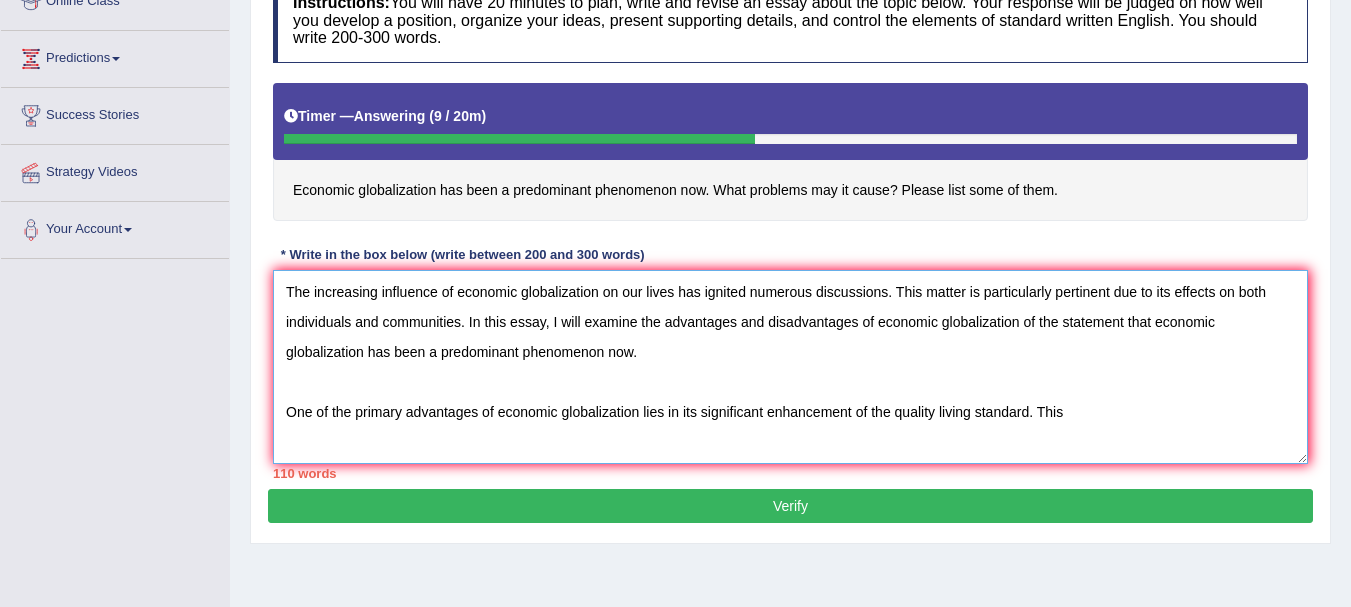 click on "The increasing influence of economic globalization on our lives has ignited numerous discussions. This matter is particularly pertinent due to its effects on both individuals and communities. In this essay, I will examine the advantages and disadvantages of economic globalization of the statement that economic globalization has been a predominant phenomenon now.
One of the primary advantages of economic globalization lies in its significant enhancement of the quality living standard. This
To conclude, economic globalization offers notable benefits as well as significant challenges. Future efforts should focus on finding a balanced approach to the use of economic globalization, aiming to maximize its positive impacts while minimizing any potential adverse effects." at bounding box center [790, 367] 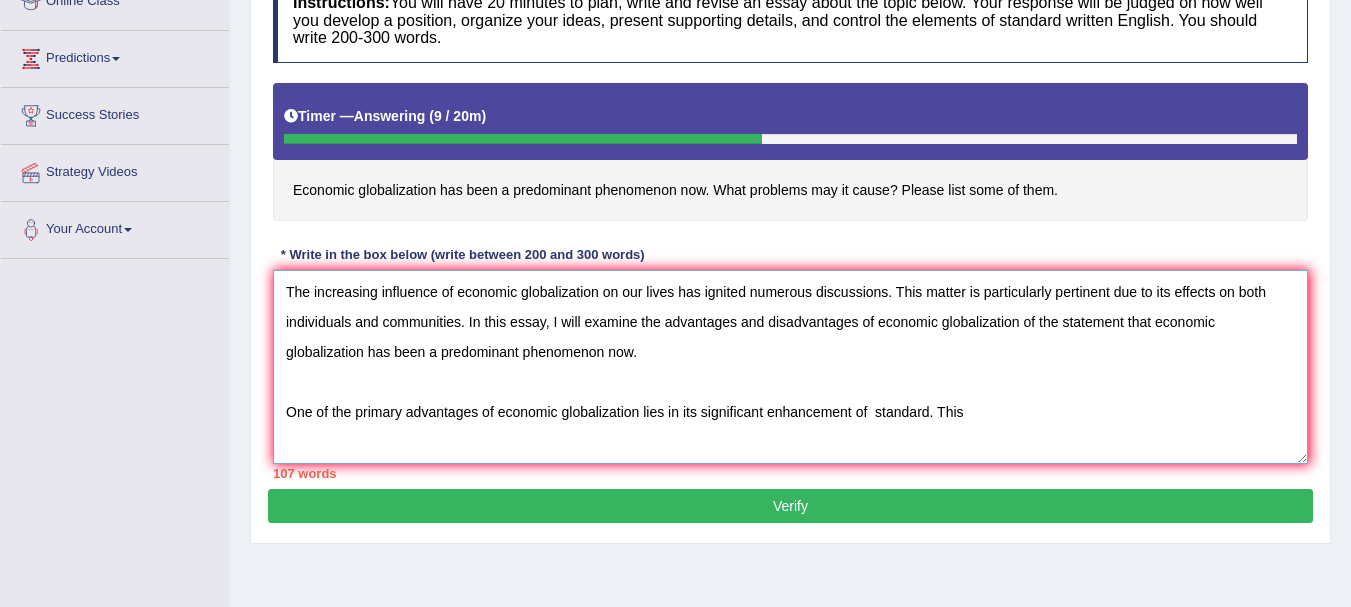 click on "The increasing influence of economic globalization on our lives has ignited numerous discussions. This matter is particularly pertinent due to its effects on both individuals and communities. In this essay, I will examine the advantages and disadvantages of economic globalization of the statement that economic globalization has been a predominant phenomenon now.
One of the primary advantages of economic globalization lies in its significant enhancement of  standard. This
To conclude, economic globalization offers notable benefits as well as significant challenges. Future efforts should focus on finding a balanced approach to the use of economic globalization, aiming to maximize its positive impacts while minimizing any potential adverse effects." at bounding box center [790, 367] 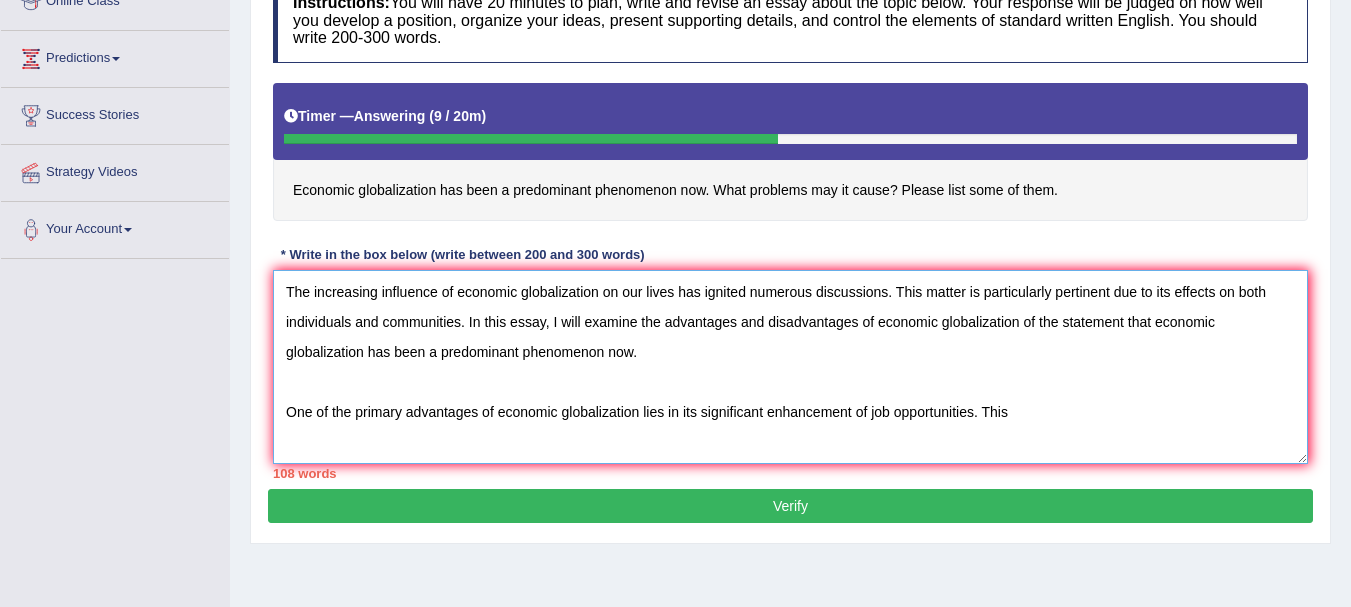 click on "The increasing influence of economic globalization on our lives has ignited numerous discussions. This matter is particularly pertinent due to its effects on both individuals and communities. In this essay, I will examine the advantages and disadvantages of economic globalization of the statement that economic globalization has been a predominant phenomenon now.
One of the primary advantages of economic globalization lies in its significant enhancement of job opportunities. This
To conclude, economic globalization offers notable benefits as well as significant challenges. Future efforts should focus on finding a balanced approach to the use of economic globalization, aiming to maximize its positive impacts while minimizing any potential adverse effects." at bounding box center [790, 367] 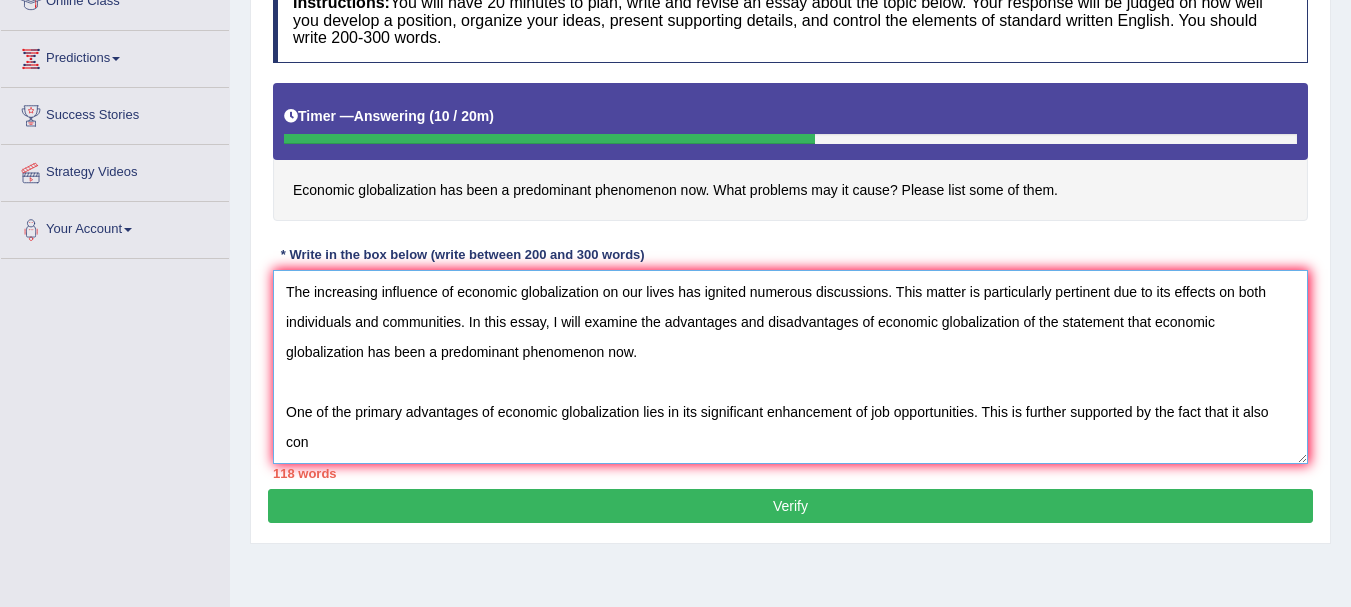 click on "The increasing influence of economic globalization on our lives has ignited numerous discussions. This matter is particularly pertinent due to its effects on both individuals and communities. In this essay, I will examine the advantages and disadvantages of economic globalization of the statement that economic globalization has been a predominant phenomenon now.
One of the primary advantages of economic globalization lies in its significant enhancement of job opportunities. This is further supported by the fact that it also con
To conclude, economic globalization offers notable benefits as well as significant challenges. Future efforts should focus on finding a balanced approach to the use of economic globalization, aiming to maximize its positive impacts while minimizing any potential adverse effects." at bounding box center [790, 367] 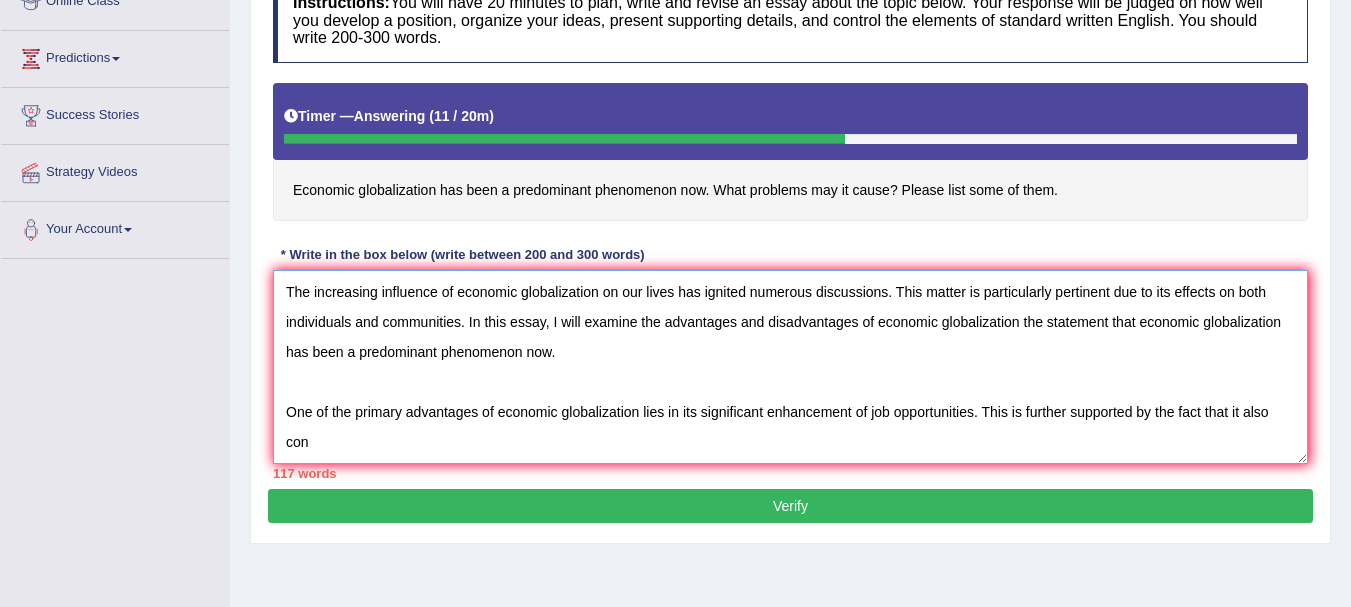 scroll, scrollTop: 443, scrollLeft: 0, axis: vertical 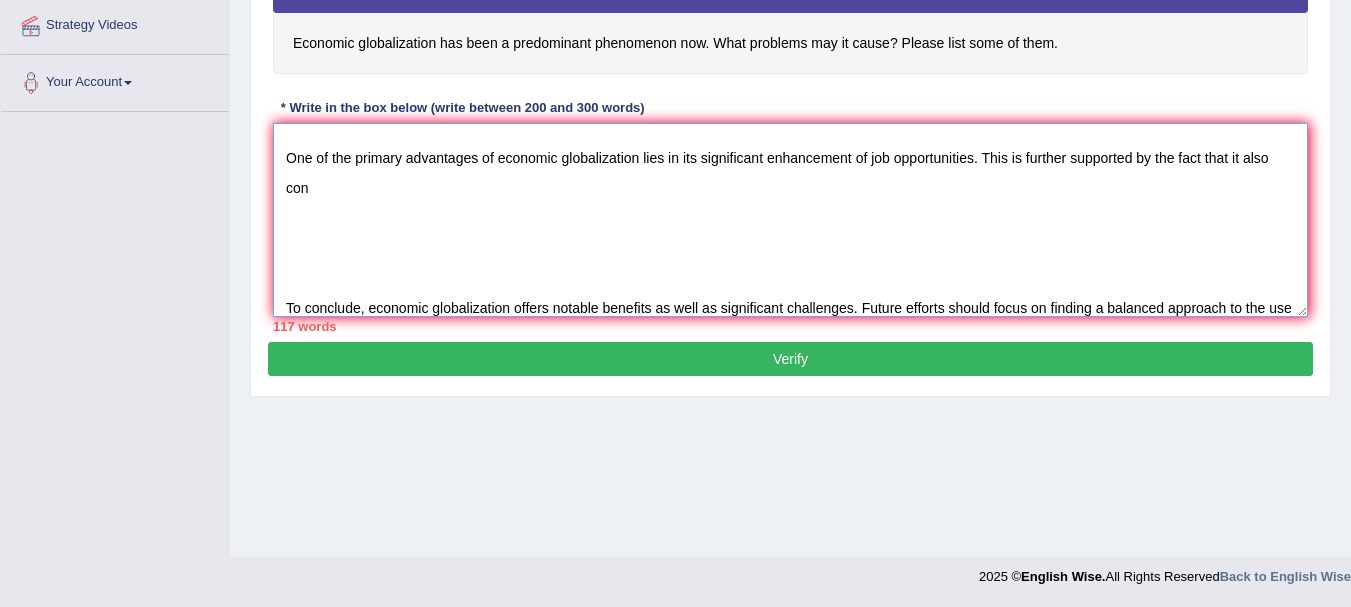 click on "The increasing influence of economic globalization on our lives has ignited numerous discussions. This matter is particularly pertinent due to its effects on both individuals and communities. In this essay, I will examine the advantages and disadvantages of economic globalization the statement that economic globalization has been a predominant phenomenon now.
One of the primary advantages of economic globalization lies in its significant enhancement of job opportunities. This is further supported by the fact that it also con
To conclude, economic globalization offers notable benefits as well as significant challenges. Future efforts should focus on finding a balanced approach to the use of economic globalization, aiming to maximize its positive impacts while minimizing any potential adverse effects." at bounding box center [790, 220] 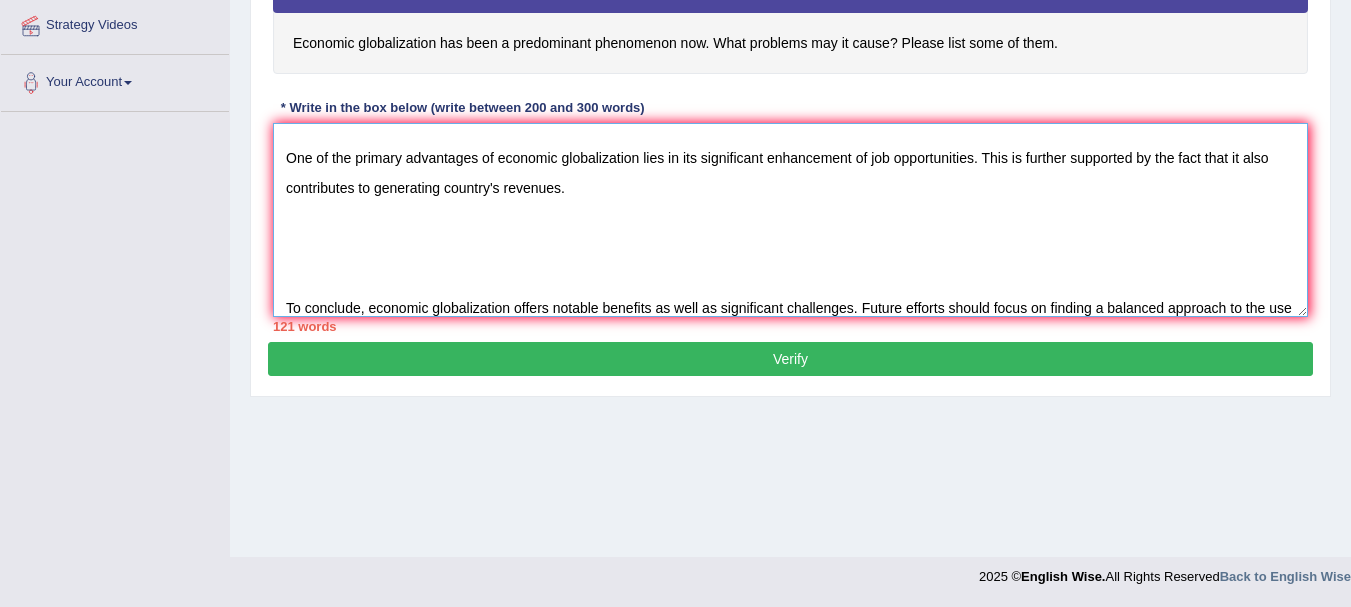 click on "The increasing influence of economic globalization on our lives has ignited numerous discussions. This matter is particularly pertinent due to its effects on both individuals and communities. In this essay, I will examine the advantages and disadvantages of economic globalization the statement that economic globalization has been a predominant phenomenon now.
One of the primary advantages of economic globalization lies in its significant enhancement of job opportunities. This is further supported by the fact that it also contributes to generating country's revenues.
To conclude, economic globalization offers notable benefits as well as significant challenges. Future efforts should focus on finding a balanced approach to the use of economic globalization, aiming to maximize its positive impacts while minimizing any potential adverse effects." at bounding box center (790, 220) 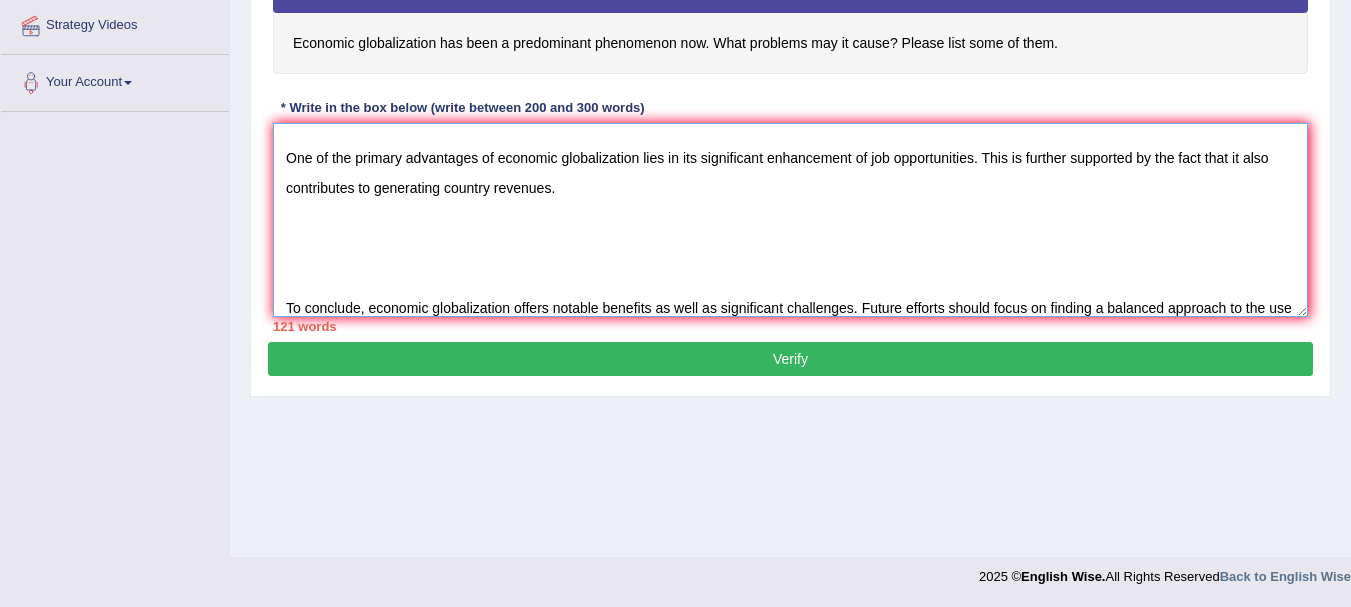 click on "The increasing influence of economic globalization on our lives has ignited numerous discussions. This matter is particularly pertinent due to its effects on both individuals and communities. In this essay, I will examine the advantages and disadvantages of economic globalization the statement that economic globalization has been a predominant phenomenon now.
One of the primary advantages of economic globalization lies in its significant enhancement of job opportunities. This is further supported by the fact that it also contributes to generating country revenues.
To conclude, economic globalization offers notable benefits as well as significant challenges. Future efforts should focus on finding a balanced approach to the use of economic globalization, aiming to maximize its positive impacts while minimizing any potential adverse effects." at bounding box center [790, 220] 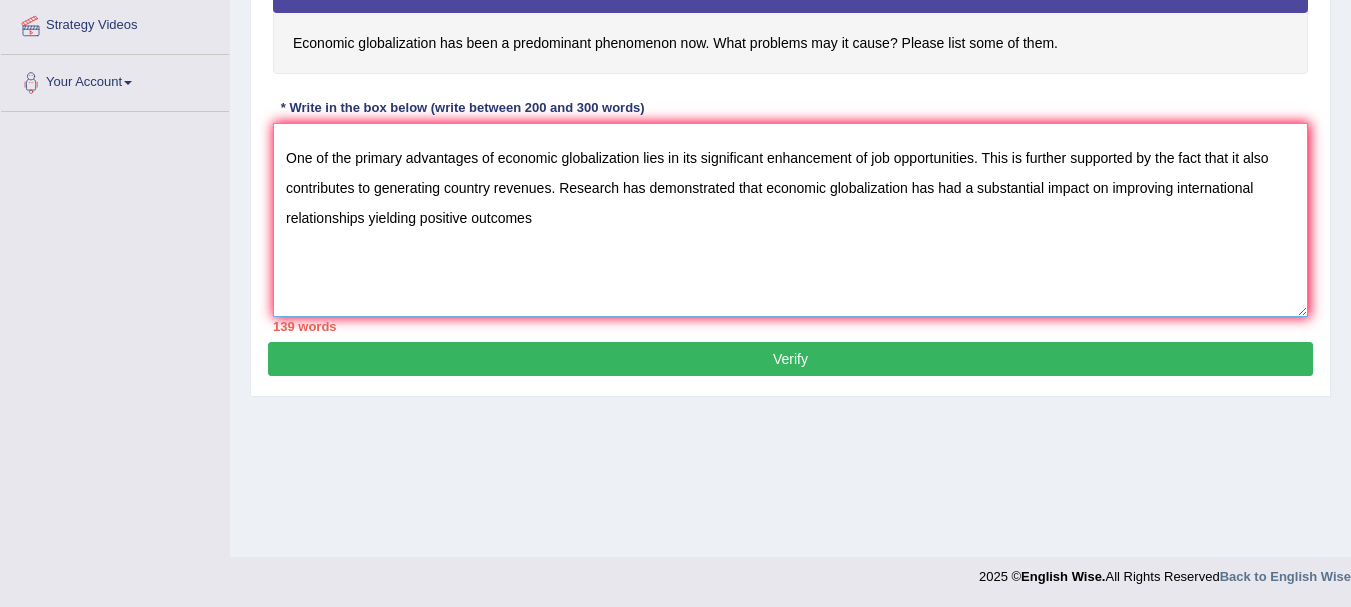 click on "The increasing influence of economic globalization on our lives has ignited numerous discussions. This matter is particularly pertinent due to its effects on both individuals and communities. In this essay, I will examine the advantages and disadvantages of economic globalization the statement that economic globalization has been a predominant phenomenon now.
One of the primary advantages of economic globalization lies in its significant enhancement of job opportunities. This is further supported by the fact that it also contributes to generating country revenues. Research has demonstrated that economic globalization has had a substantial impact on improving international relationships yielding positive outcomes
To conclude, economic globalization offers notable benefits as well as significant challenges. Future efforts should focus on finding a balanced approach to the use of economic globalization, aiming to maximize its positive impacts while minimizing any potential adverse effects." at bounding box center [790, 220] 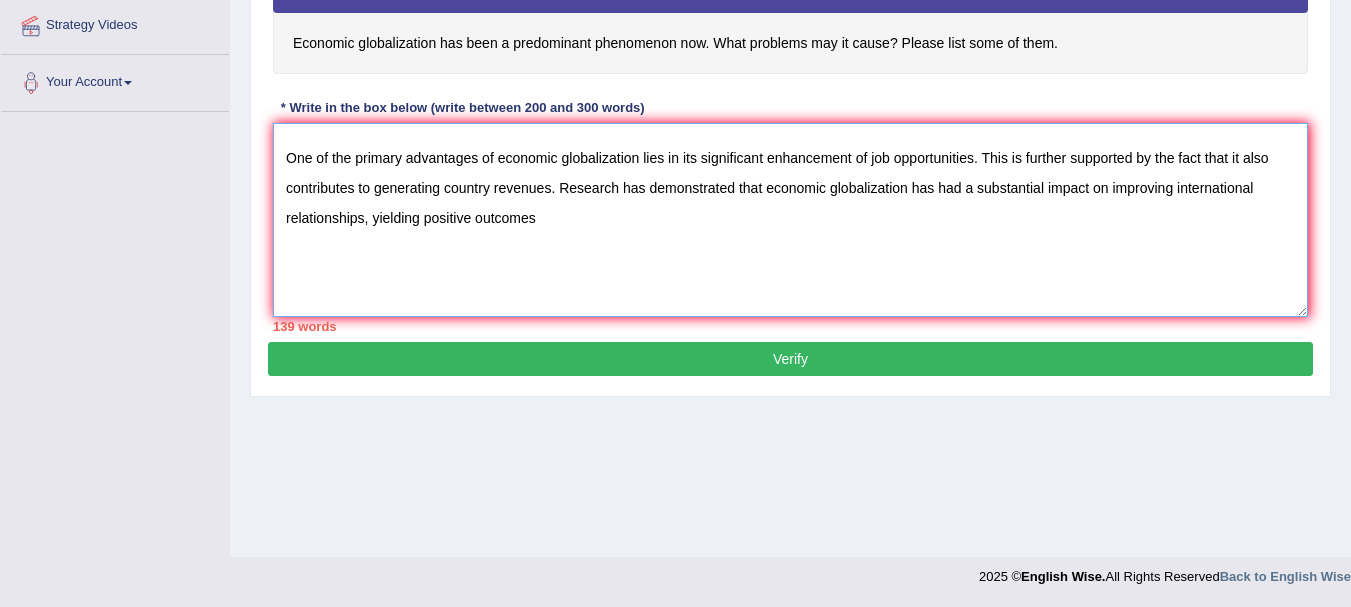 click on "The increasing influence of economic globalization on our lives has ignited numerous discussions. This matter is particularly pertinent due to its effects on both individuals and communities. In this essay, I will examine the advantages and disadvantages of economic globalization the statement that economic globalization has been a predominant phenomenon now.
One of the primary advantages of economic globalization lies in its significant enhancement of job opportunities. This is further supported by the fact that it also contributes to generating country revenues. Research has demonstrated that economic globalization has had a substantial impact on improving international relationships, yielding positive outcomes
To conclude, economic globalization offers notable benefits as well as significant challenges. Future efforts should focus on finding a balanced approach to the use of economic globalization, aiming to maximize its positive impacts while minimizing any potential adverse effects." at bounding box center [790, 220] 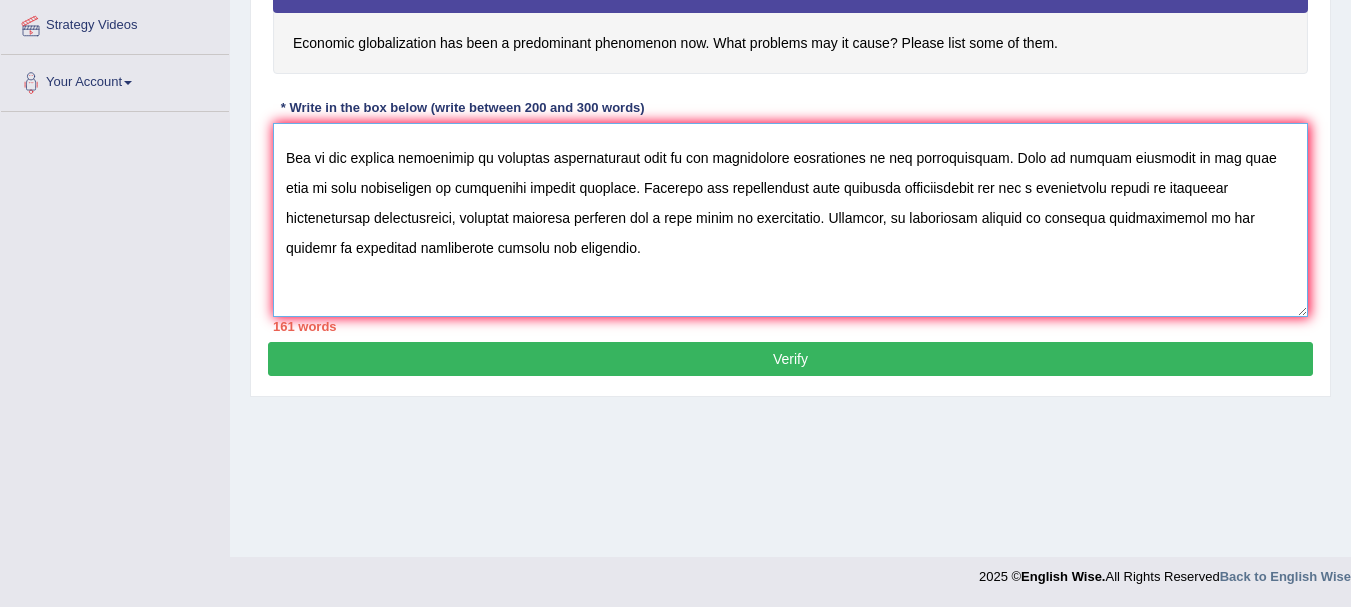 drag, startPoint x: 1156, startPoint y: 231, endPoint x: 823, endPoint y: 278, distance: 336.30048 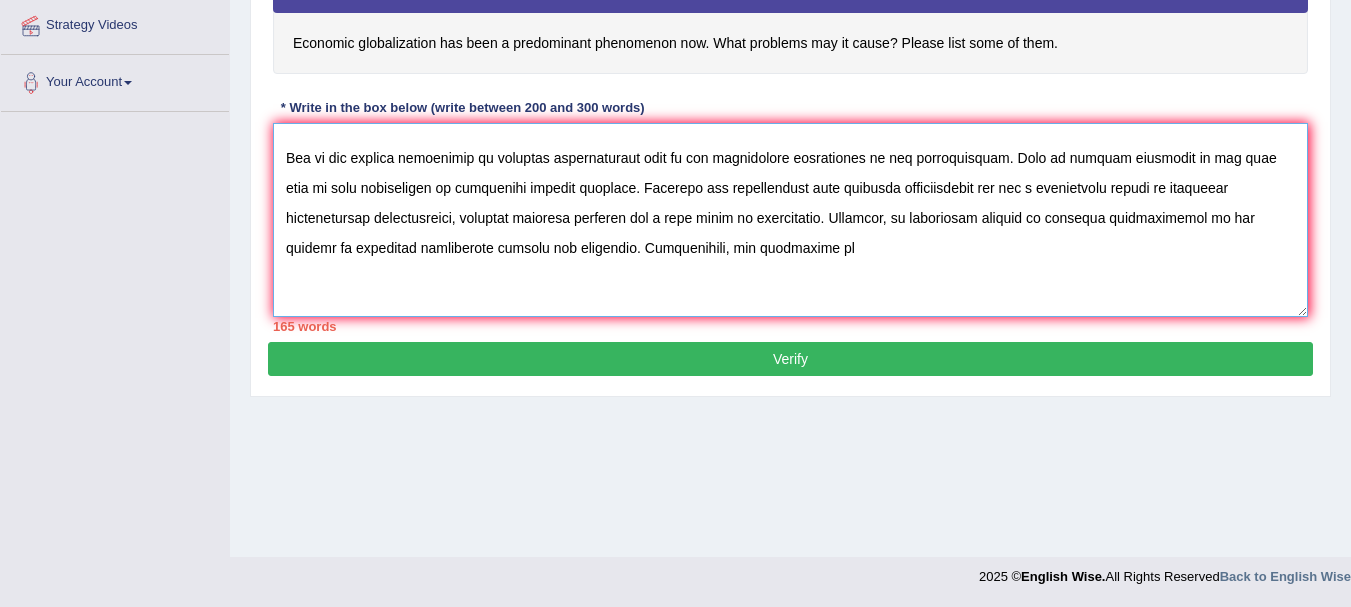 click at bounding box center (790, 220) 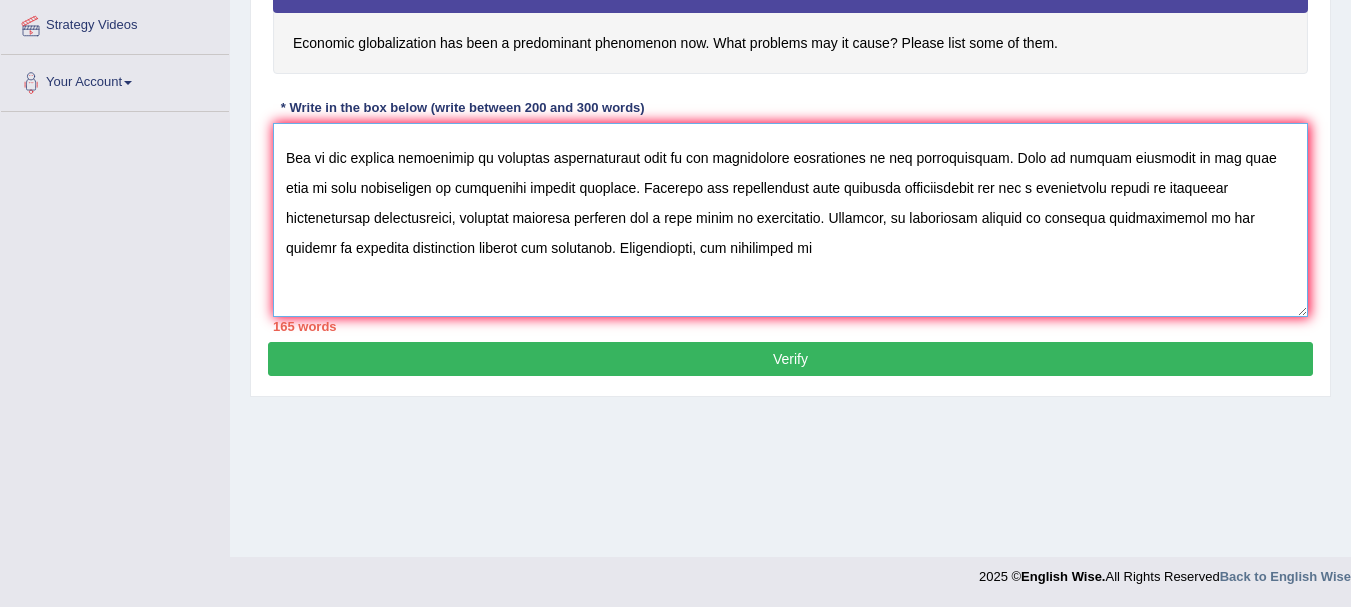 click at bounding box center [790, 220] 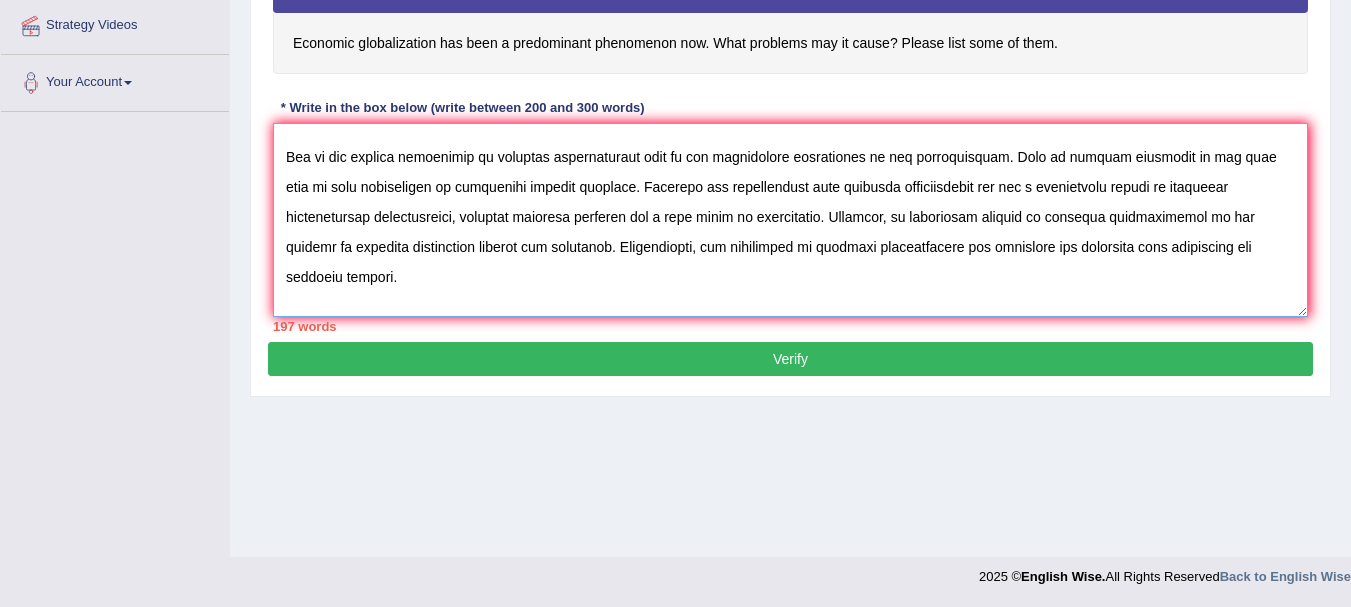 scroll, scrollTop: 138, scrollLeft: 0, axis: vertical 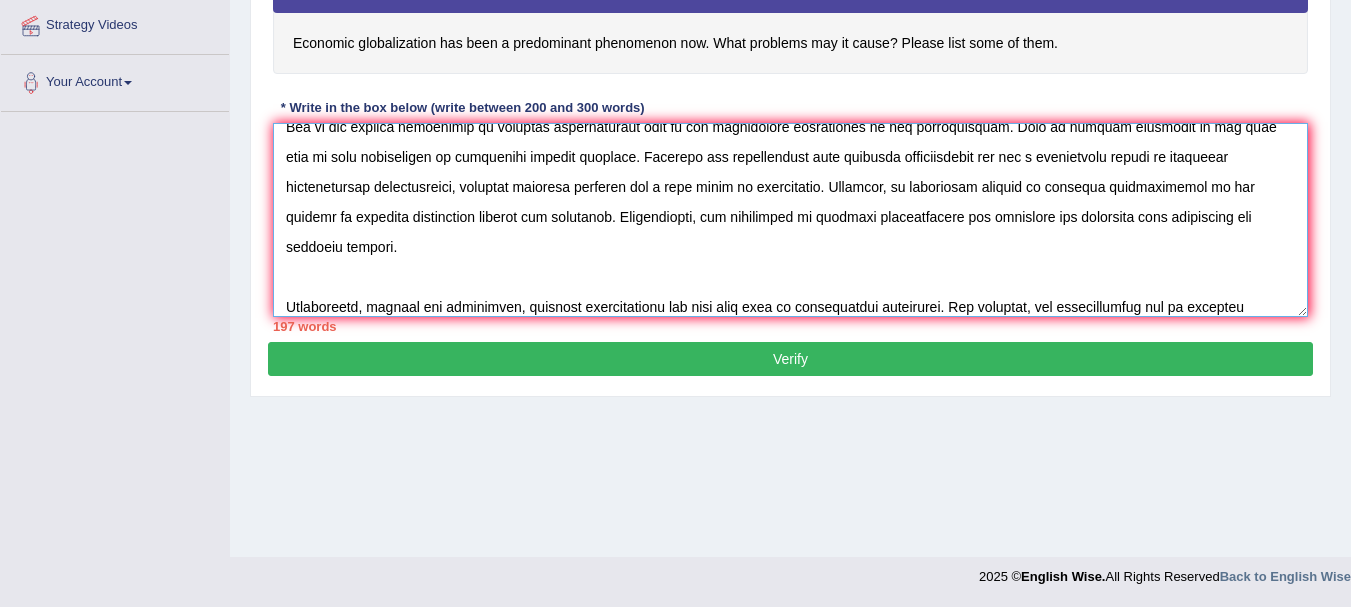 click at bounding box center [790, 220] 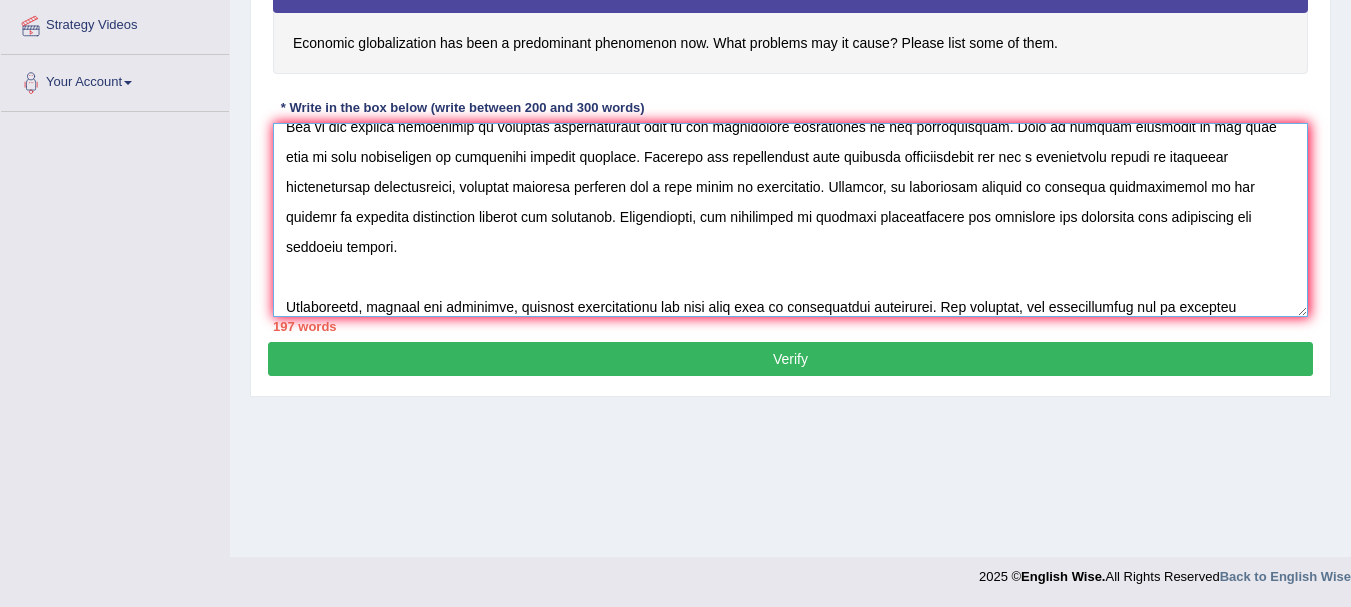 click at bounding box center [790, 220] 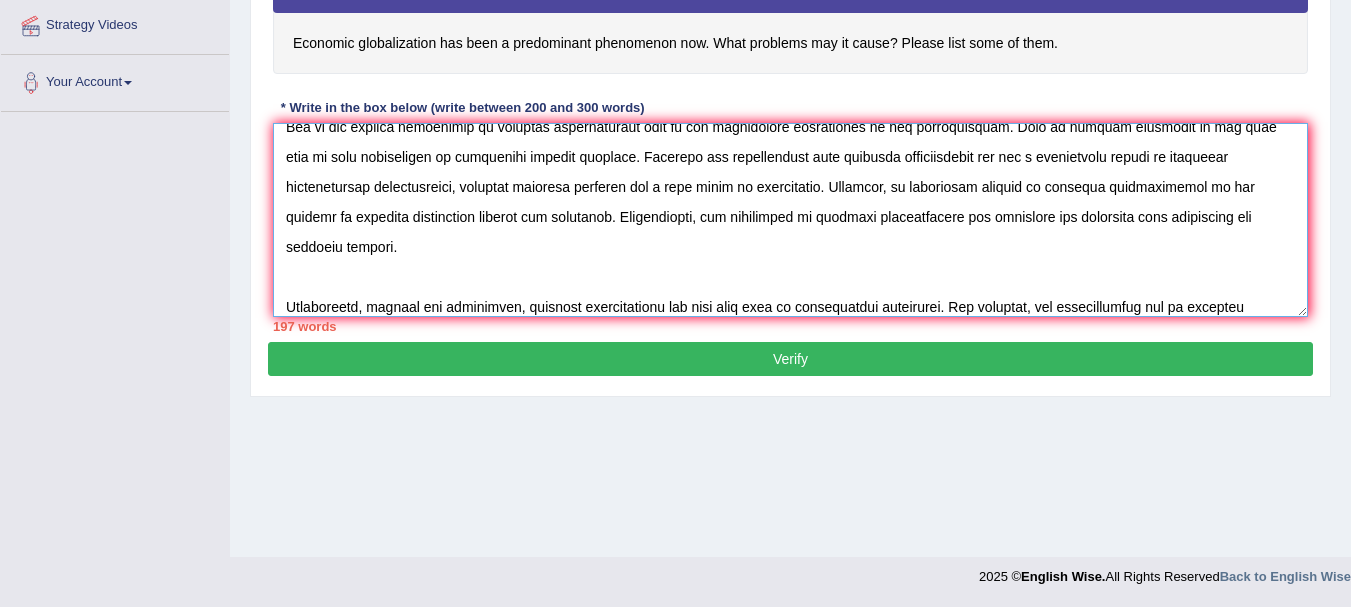 click at bounding box center [790, 220] 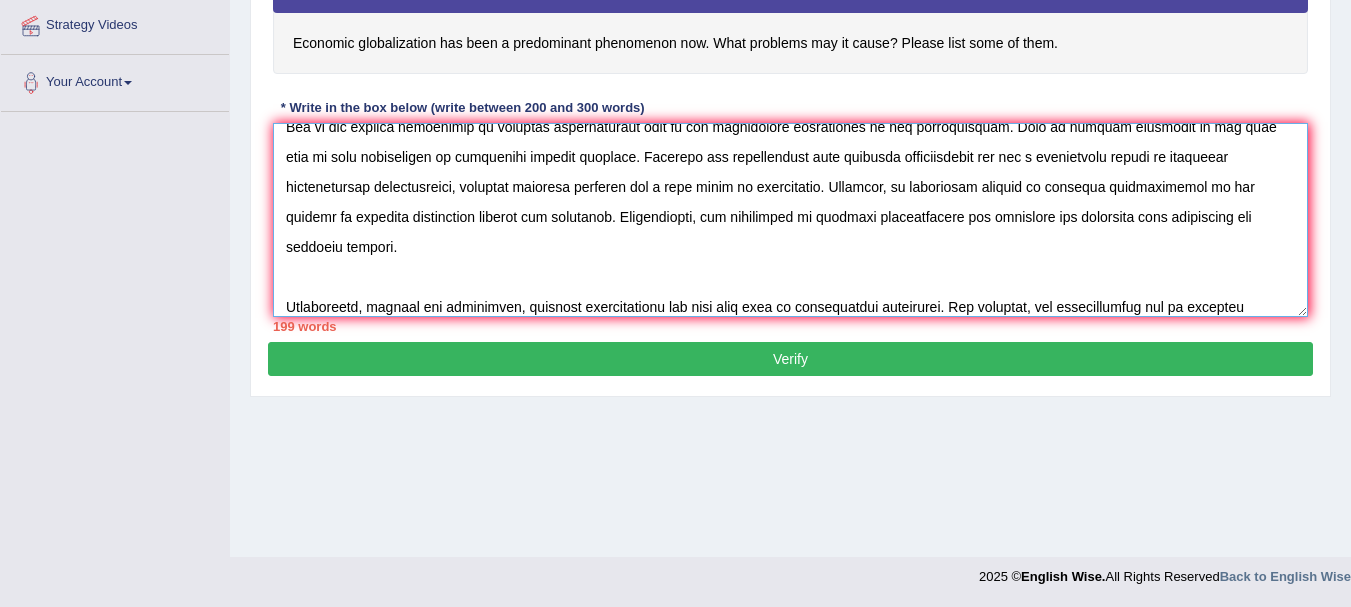 type on "The increasing influence of economic globalization on our lives has ignited numerous discussions. This matter is particularly pertinent due to its effects on both individuals and communities. In this essay, I will examine the advantages and disadvantages of economic globalization the statement that economic globalization has been a predominant phenomenon now.
One of the primary advantages of economic globalization lies in its significant enhancement of job opportunities. This is further supported by the fact that it also contributes to generating country revenues. Research has demonstrated that economic globalization has had a substantial impact on improving international relationships, yielding positive outcomes for a wide range of individuals. Moreover, an additional benefit of economic globalization is its ability to increase competition between two countries. Consequently, the advantages of economic globalization are essential for promoting both individual and societal success.
Nonetheless, despite ..." 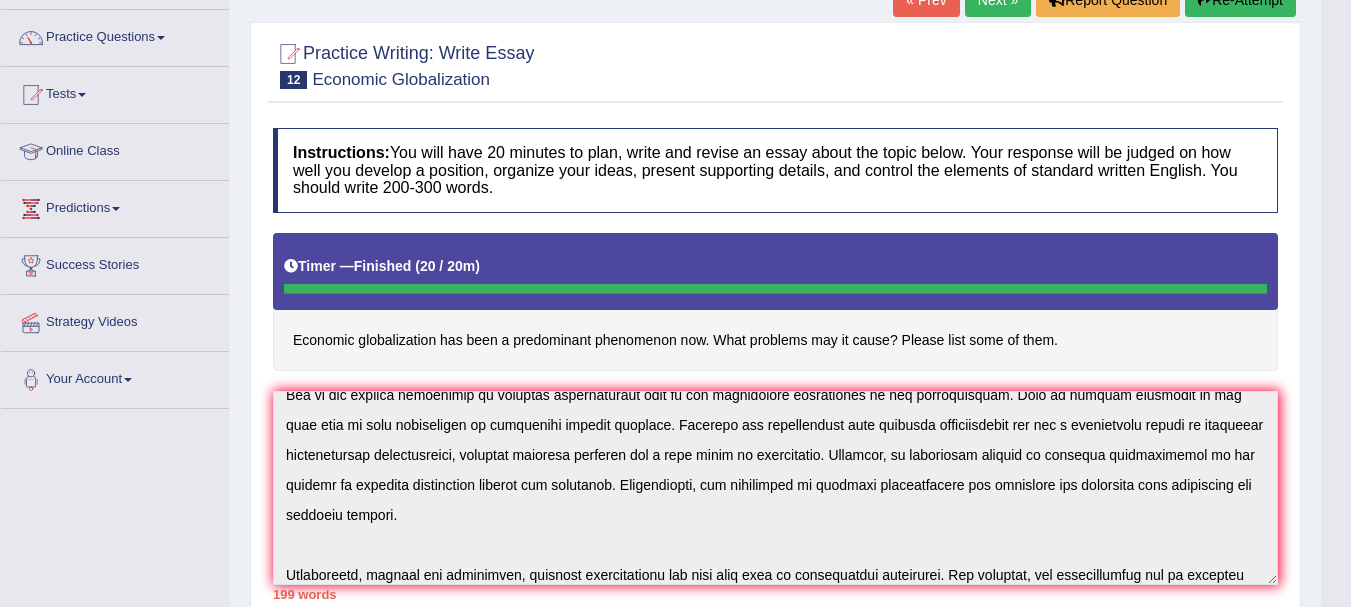 scroll, scrollTop: 0, scrollLeft: 0, axis: both 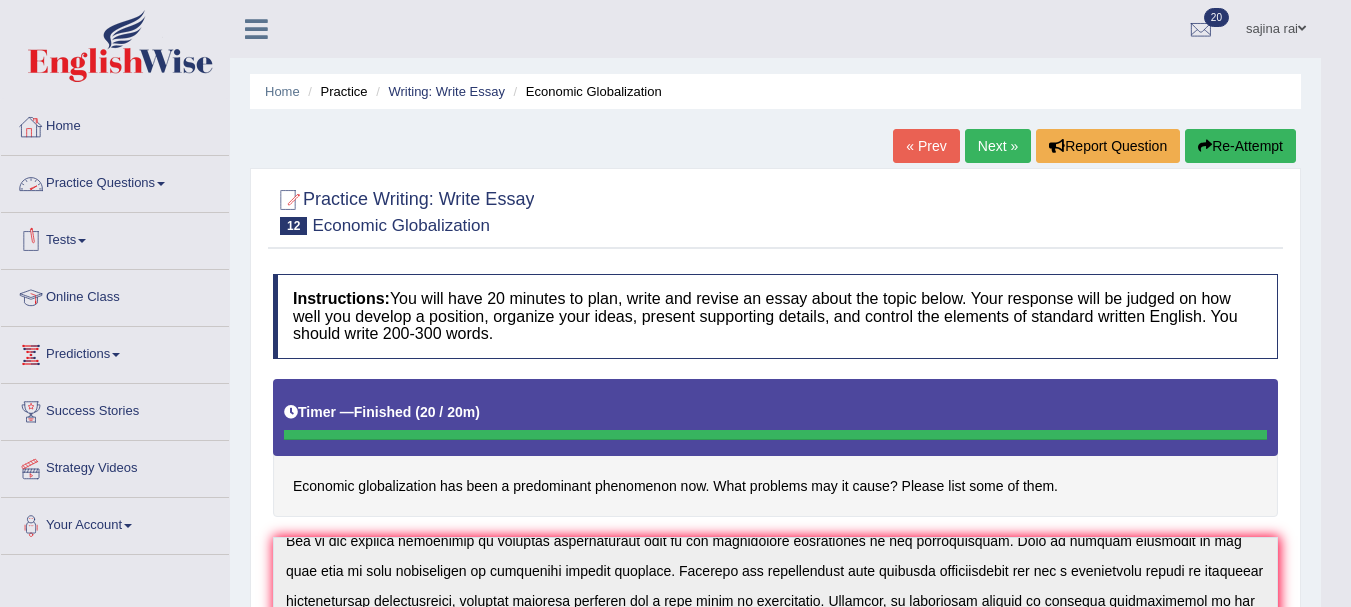 click on "Practice Questions" at bounding box center (115, 181) 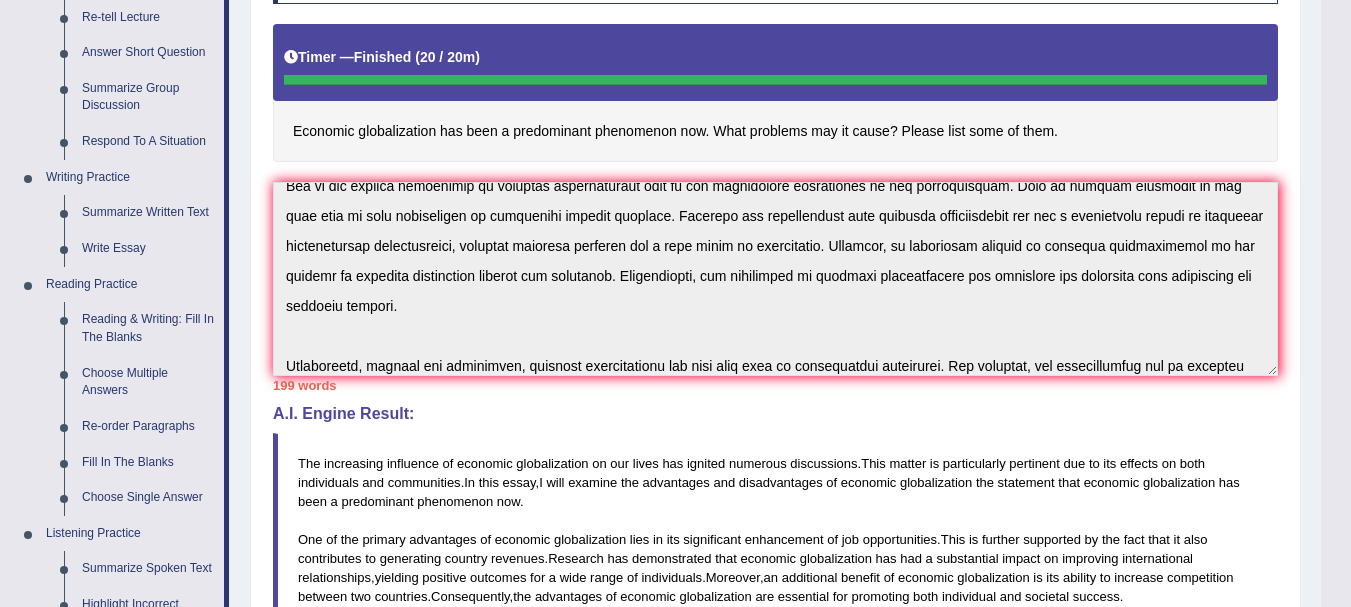 scroll, scrollTop: 369, scrollLeft: 0, axis: vertical 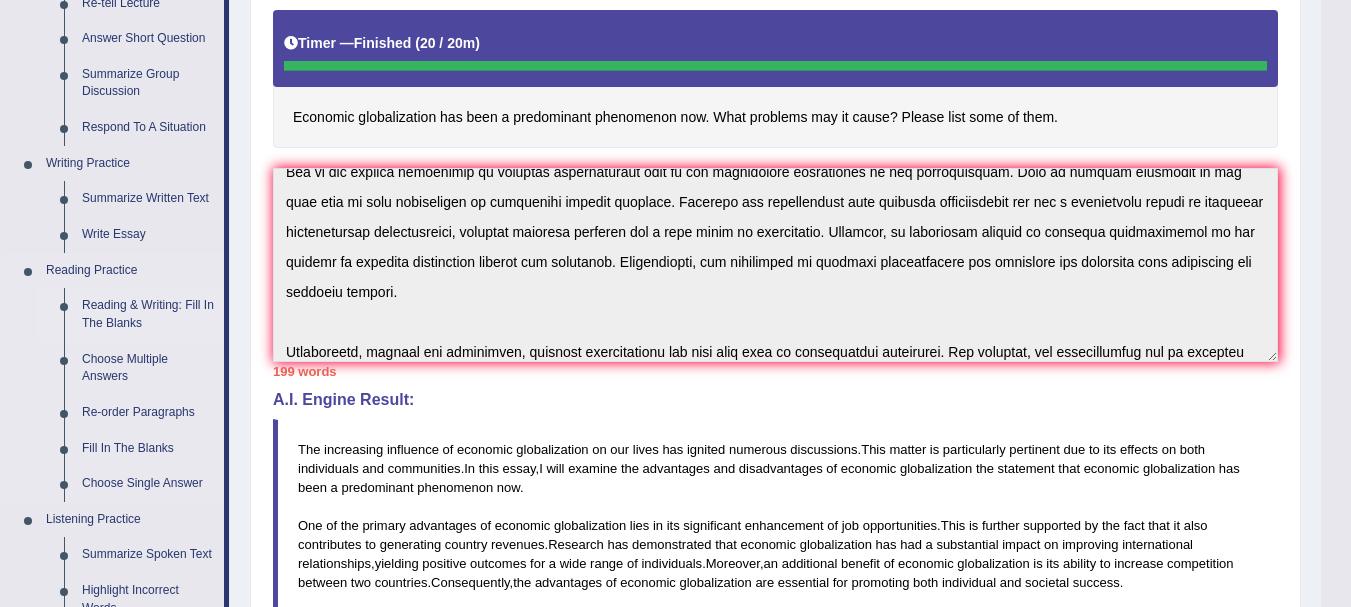 click on "Reading & Writing: Fill In The Blanks" at bounding box center (148, 314) 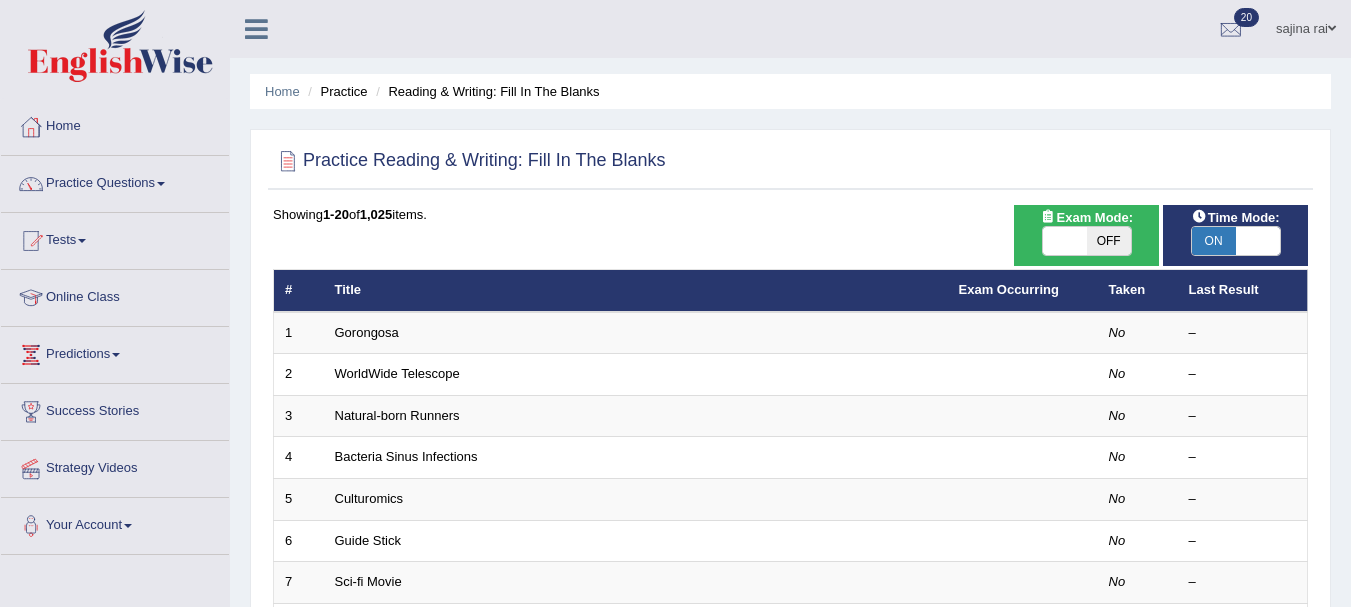 scroll, scrollTop: 0, scrollLeft: 0, axis: both 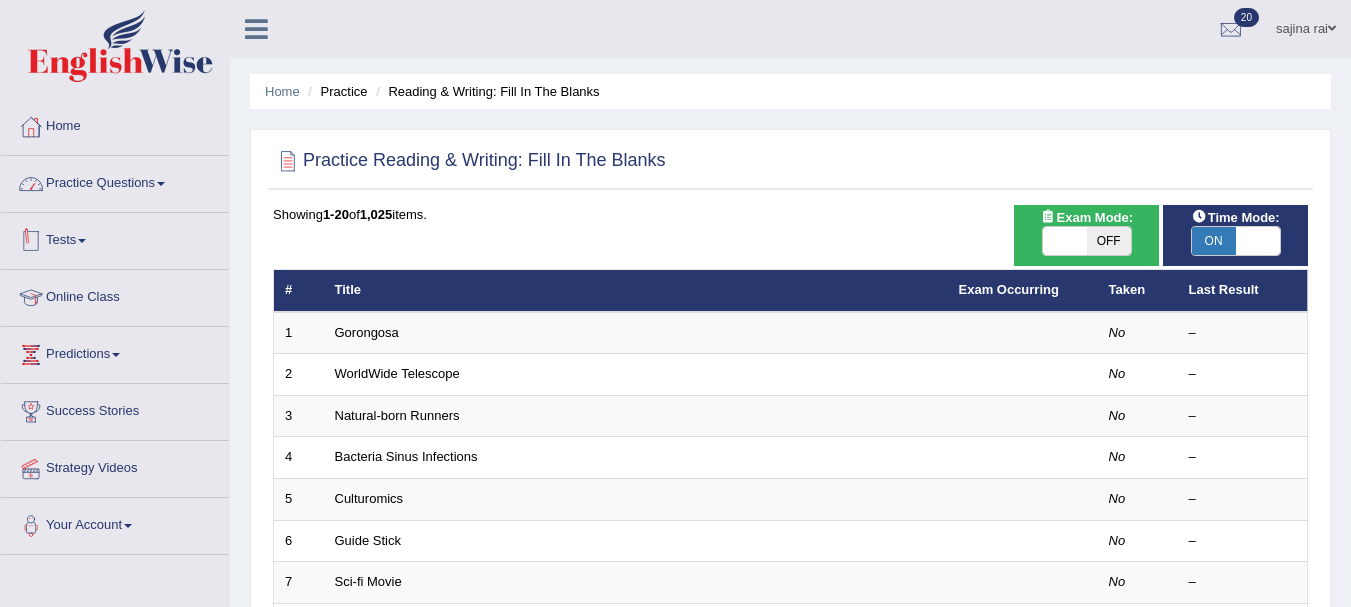 click on "Practice Reading & Writing: Fill In The Blanks
Time Mode:
ON   OFF
Exam Mode:
ON   OFF
Showing  1-20  of  1,025  items.
# Title Exam Occurring Taken Last Result
1 Gorongosa No –
2 WorldWide Telescope No –
3 Natural-born Runners No –
4 Bacteria Sinus Infections No –
5 Culturomics No –
6 Guide Stick No –
7 Sci-fi Movie No –
8 Food Choices No –
9 Evolutions No –
10 Adelaide No –
11 Apartment Renting No –
12 Illness No –
13 Nome No –
14 Elevated Front Door No –
15 Sustainable Business Practices No –
16 Bone Conduction Headphones No –
17 Strengthening Worker Power No –
18 Flu No –
19 Digital Tip Jars No –
20 New Houses No –
«
1
2
3
4
5
6
7
8
9
10
»" at bounding box center [790, 694] 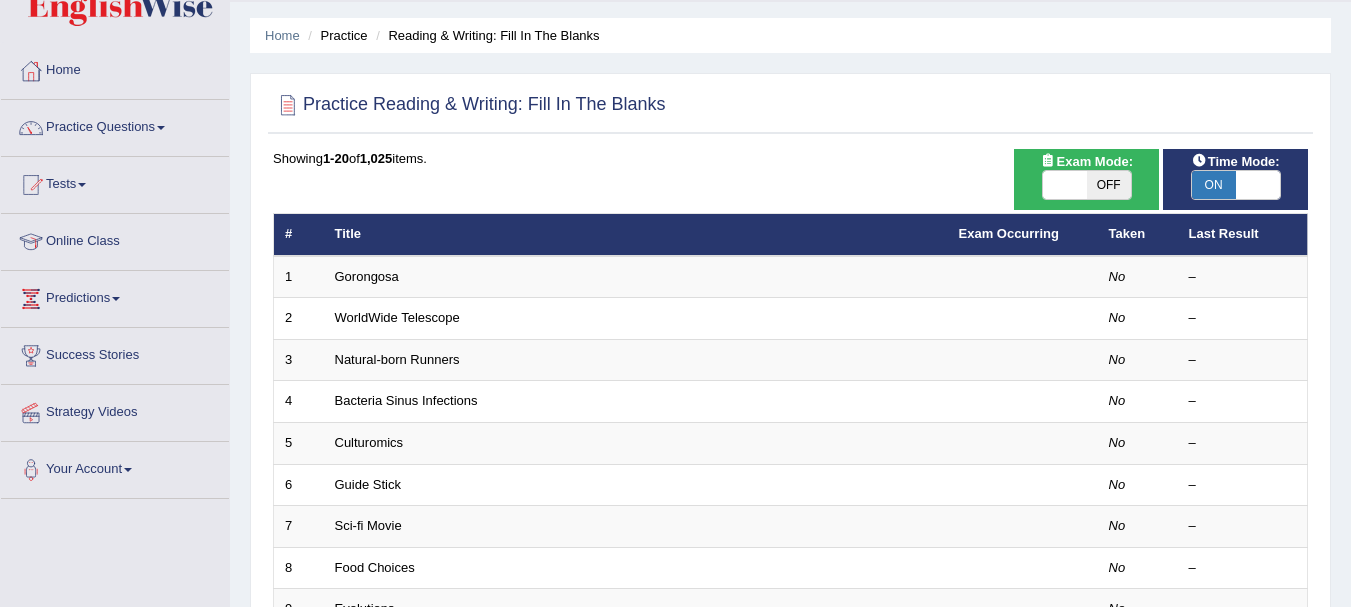 scroll, scrollTop: 49, scrollLeft: 0, axis: vertical 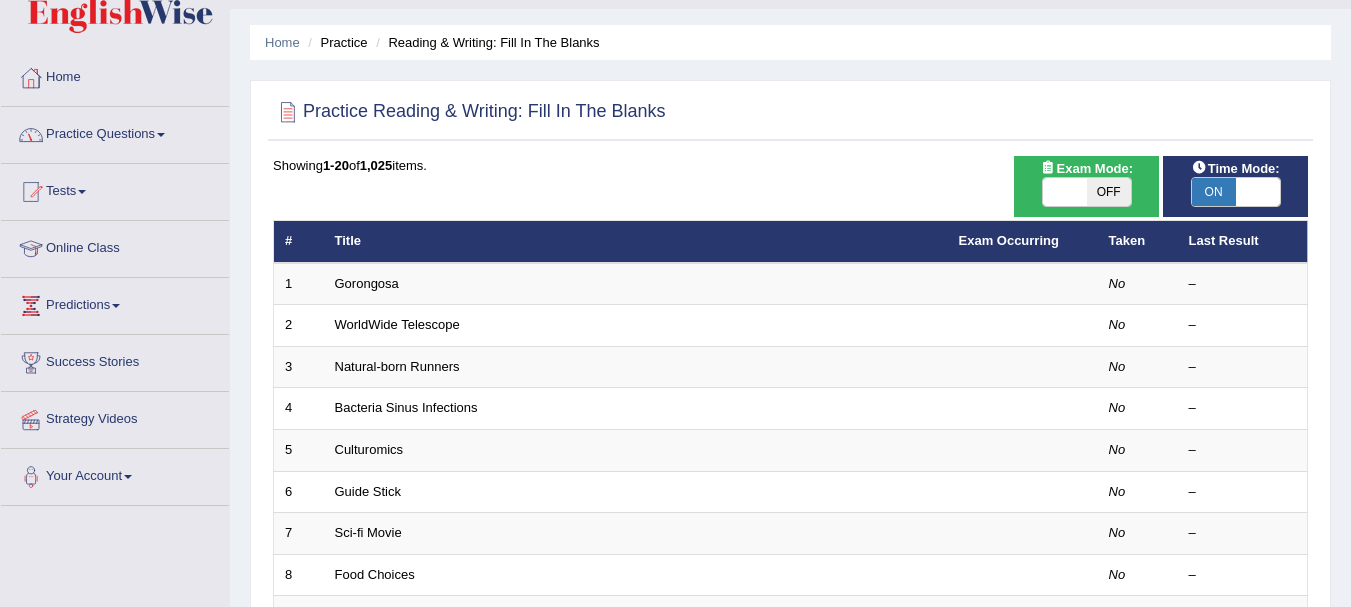 click at bounding box center (161, 135) 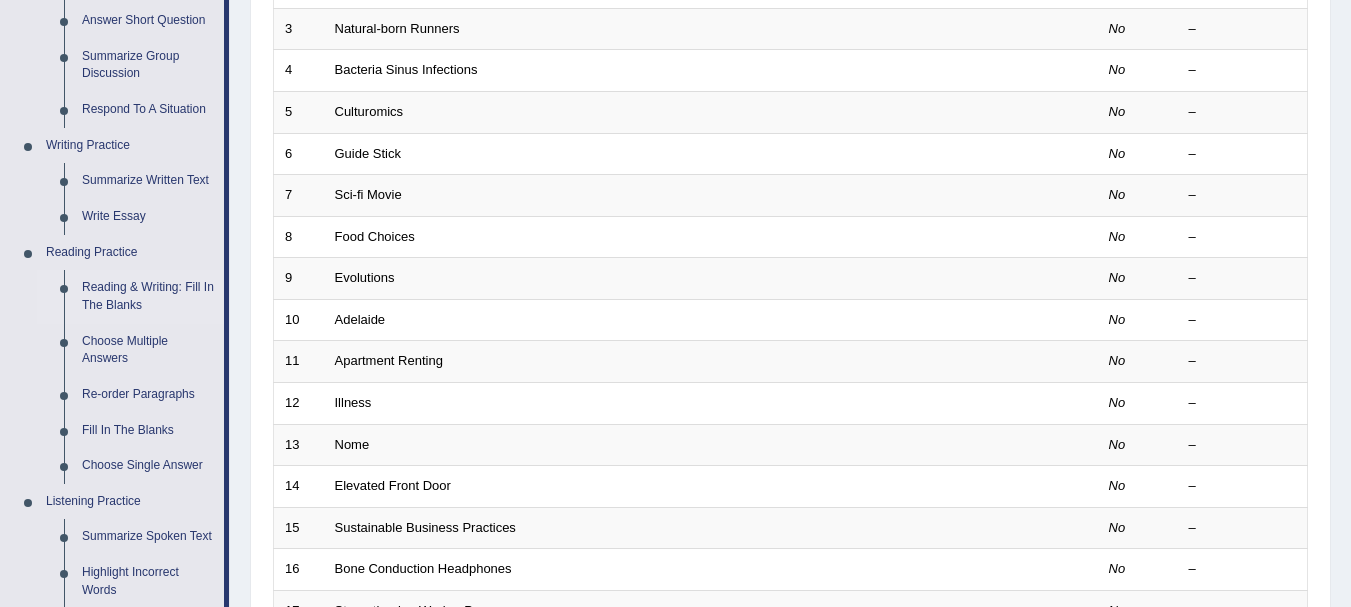 scroll, scrollTop: 404, scrollLeft: 0, axis: vertical 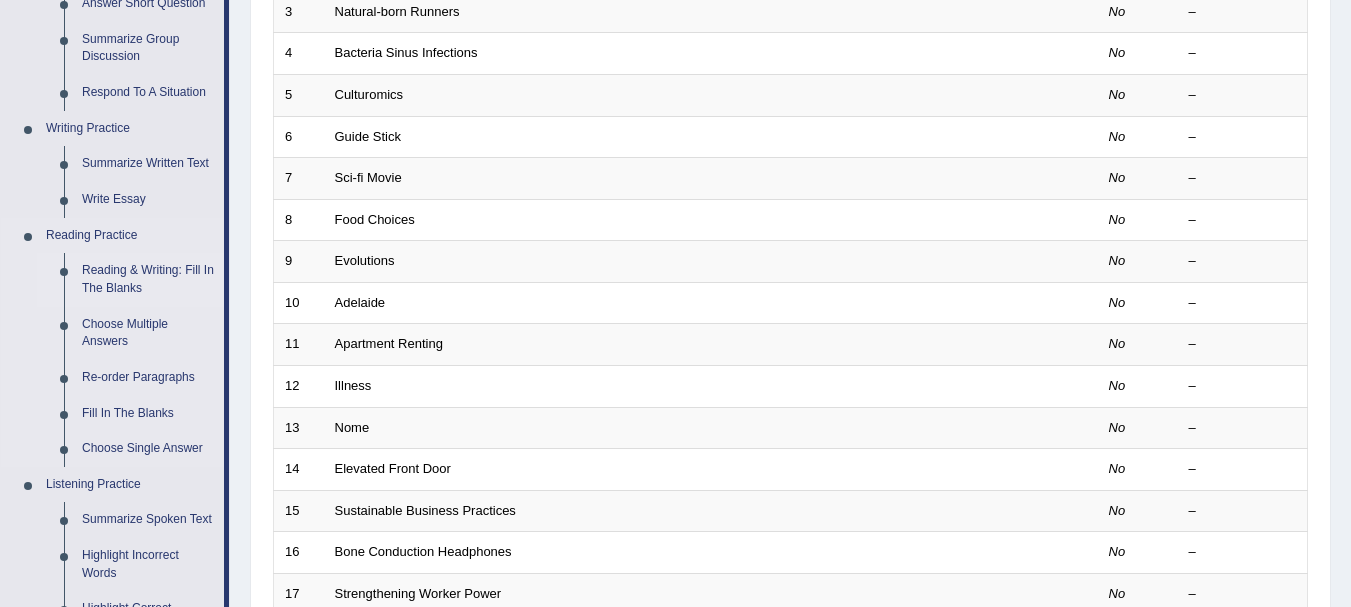 click on "Reading & Writing: Fill In The Blanks" at bounding box center [148, 279] 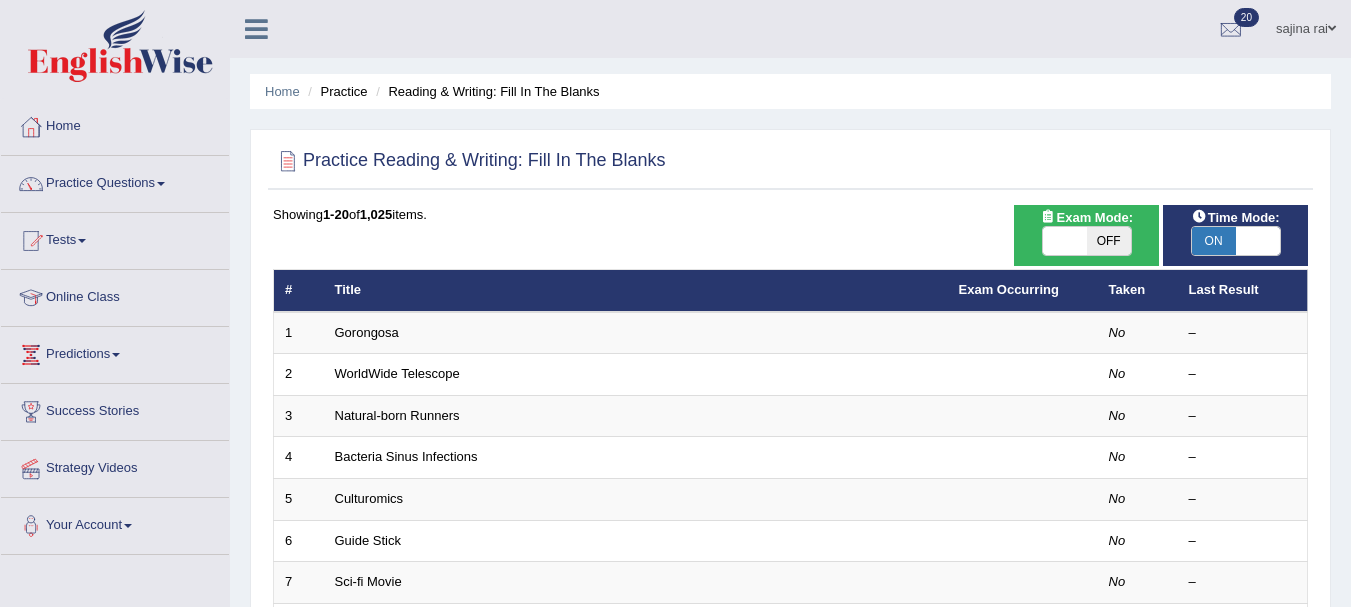 scroll, scrollTop: 0, scrollLeft: 0, axis: both 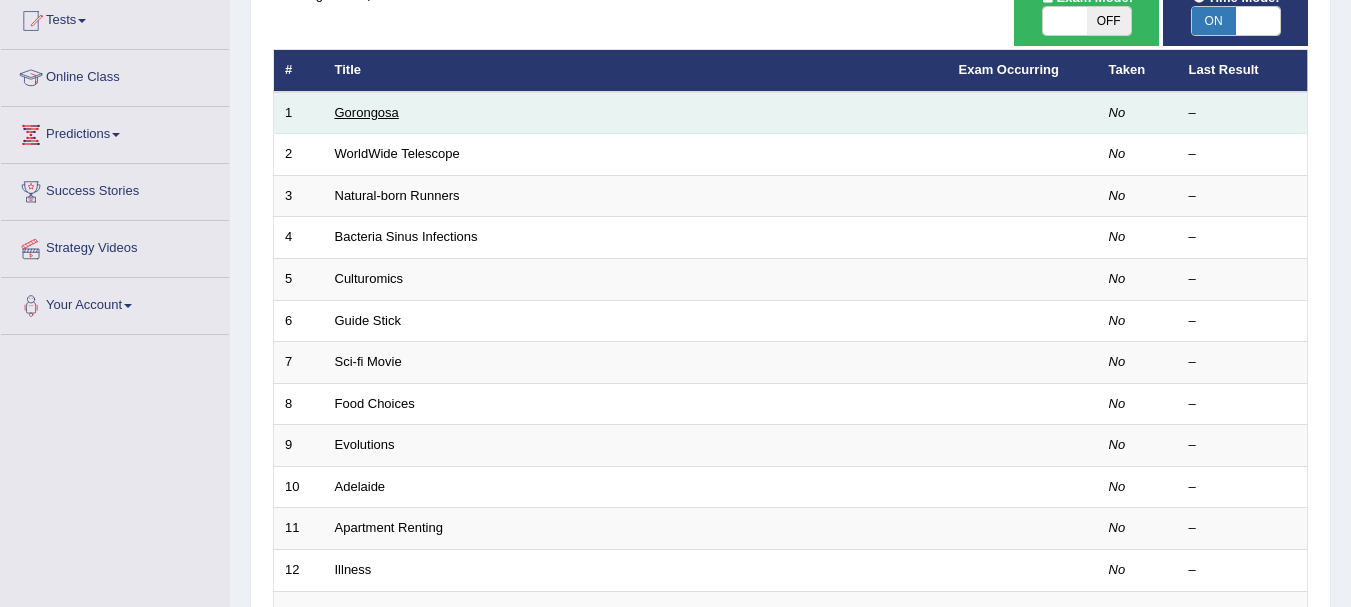 click on "Gorongosa" at bounding box center [367, 112] 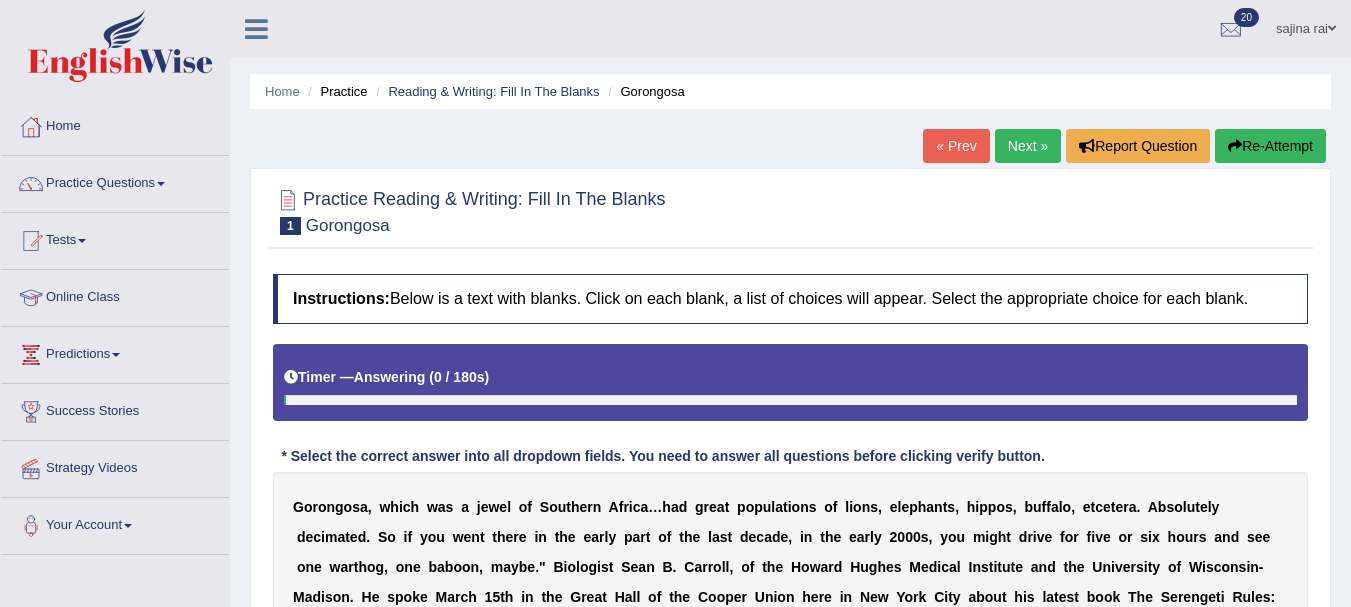 scroll, scrollTop: 0, scrollLeft: 0, axis: both 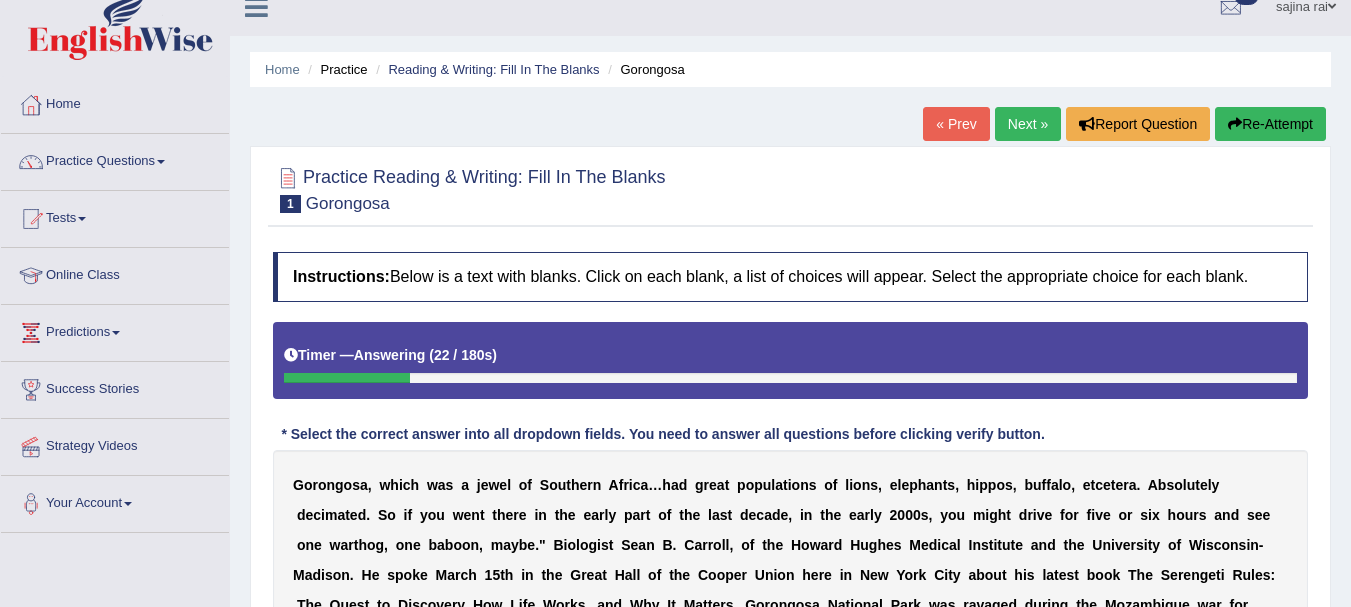 click on "Re-Attempt" at bounding box center (1270, 124) 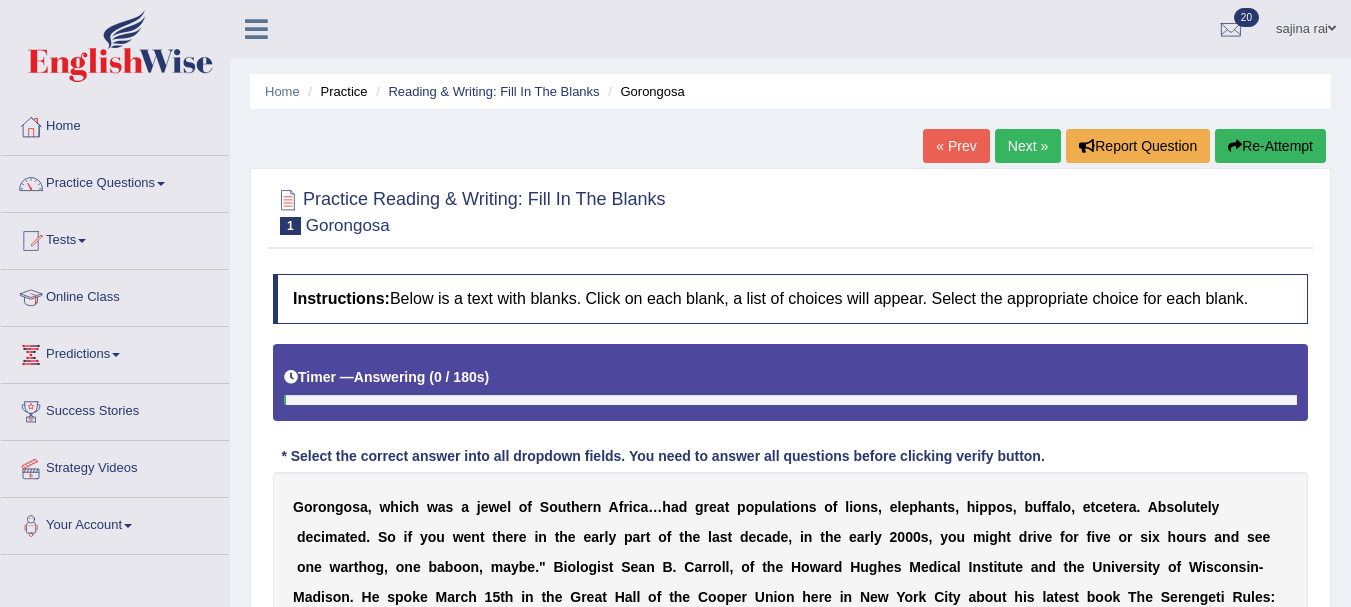 scroll, scrollTop: 22, scrollLeft: 0, axis: vertical 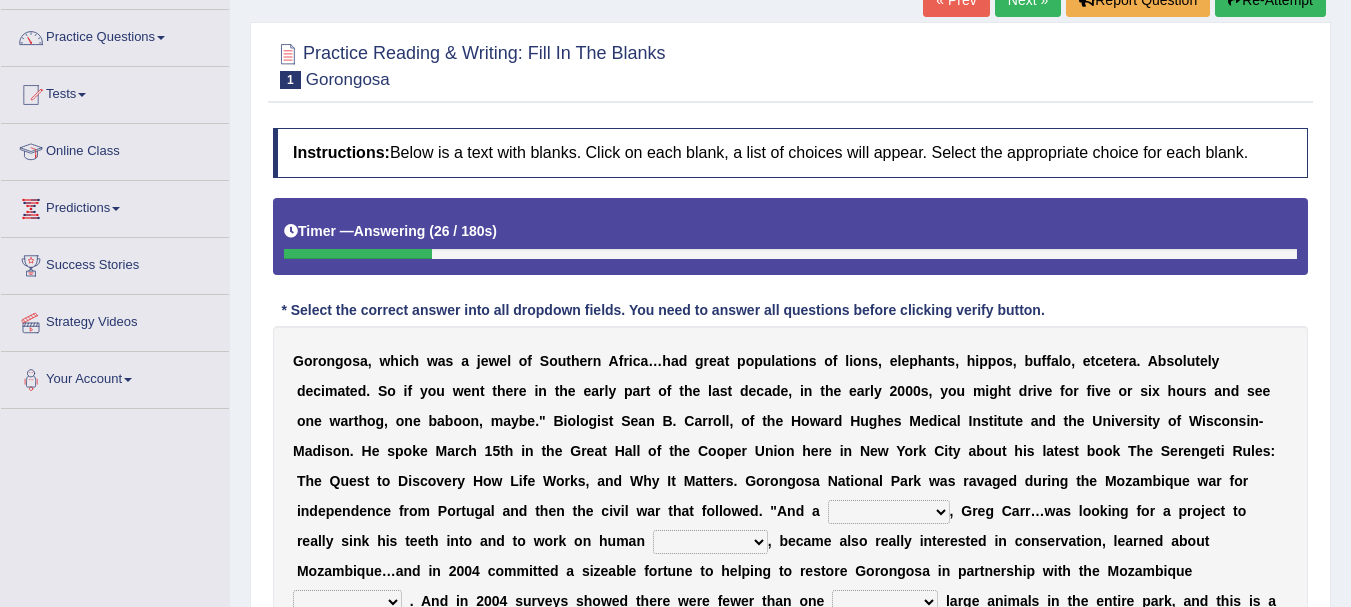 click on "Re-Attempt" at bounding box center [1270, 0] 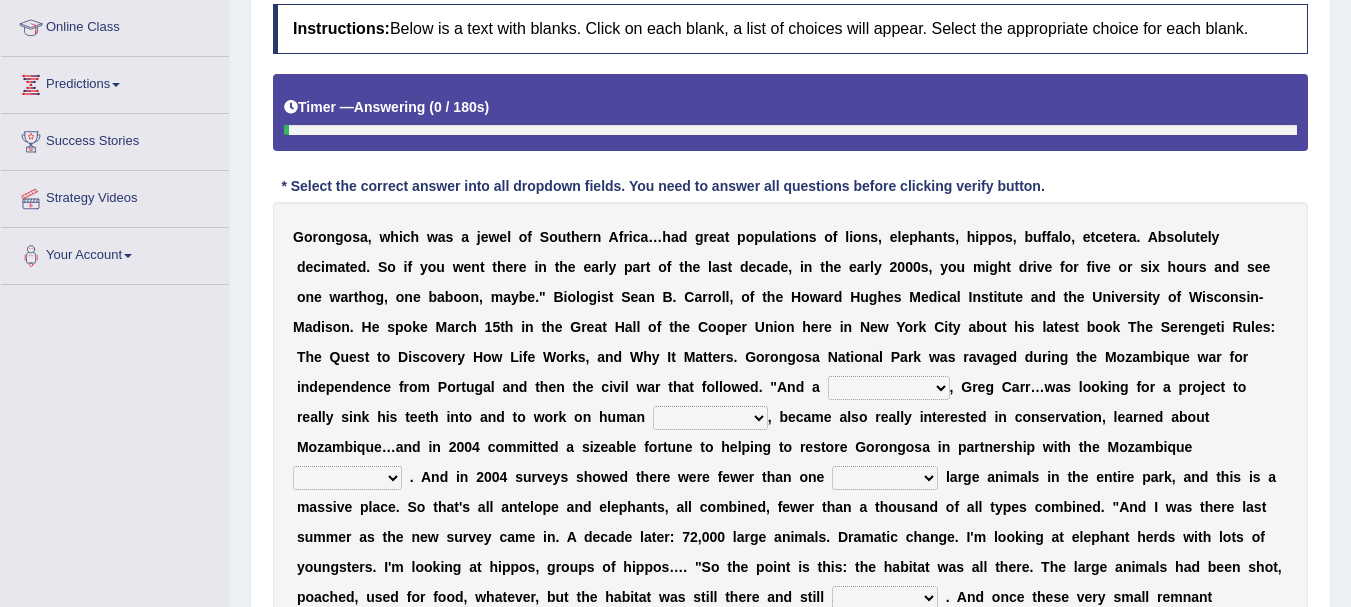 scroll, scrollTop: 278, scrollLeft: 0, axis: vertical 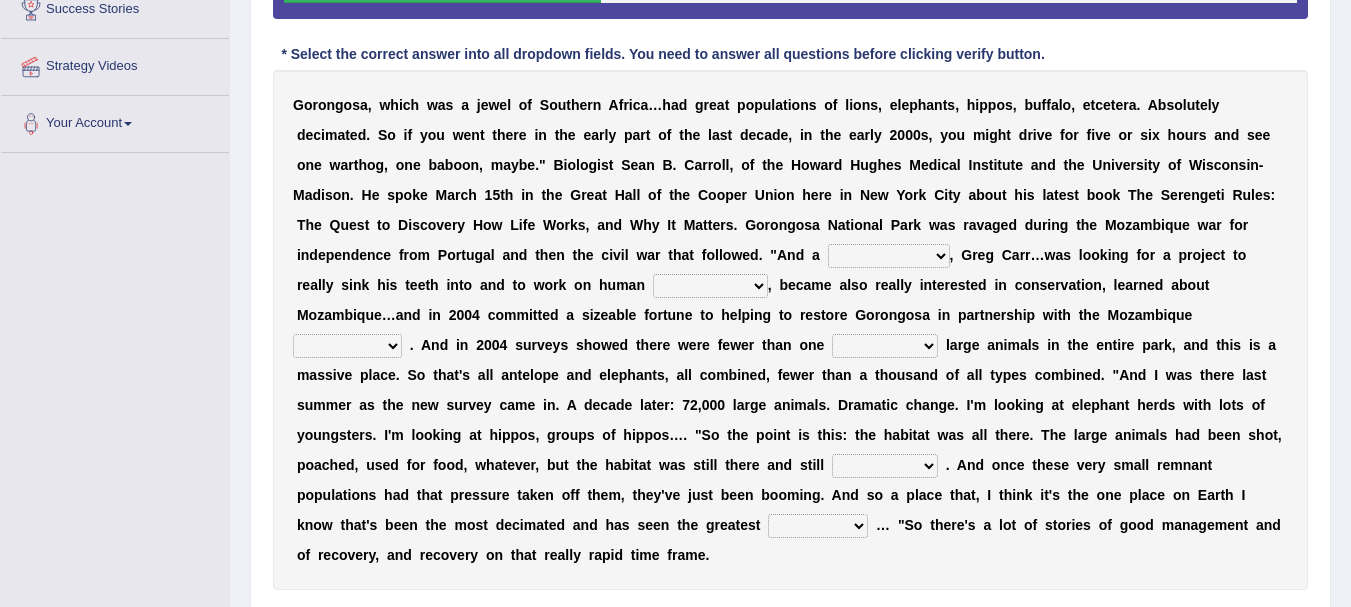 click on "passion solstice ballast philanthropist" at bounding box center (889, 256) 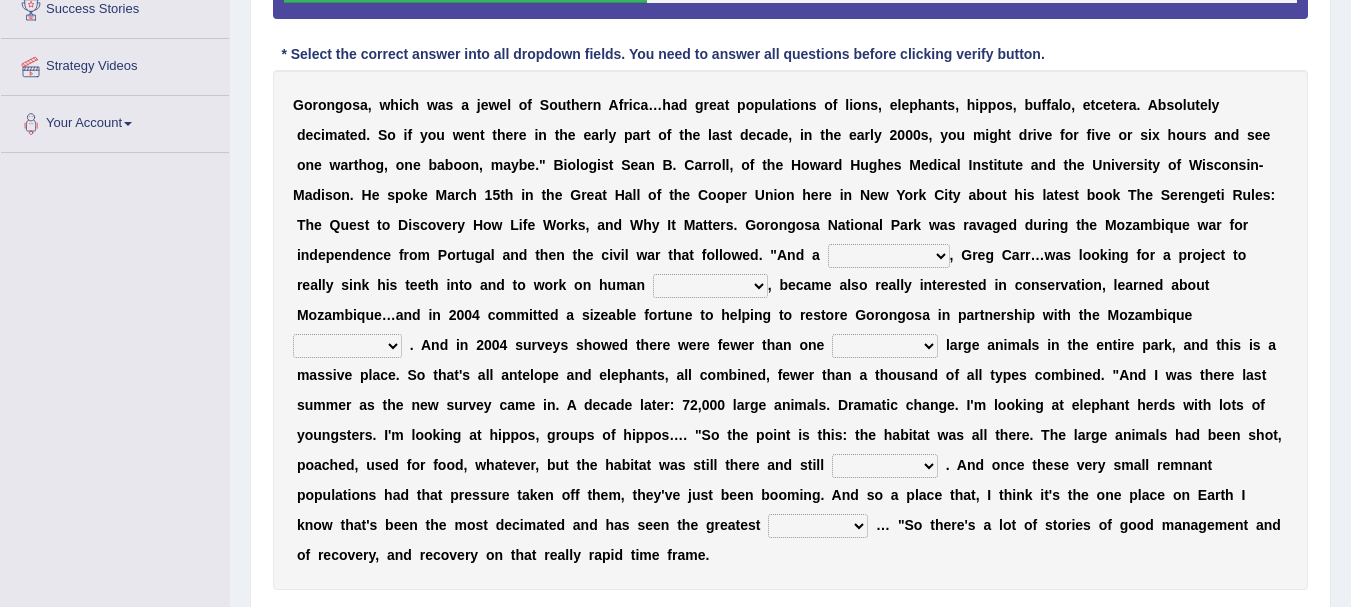 select on "philanthropist" 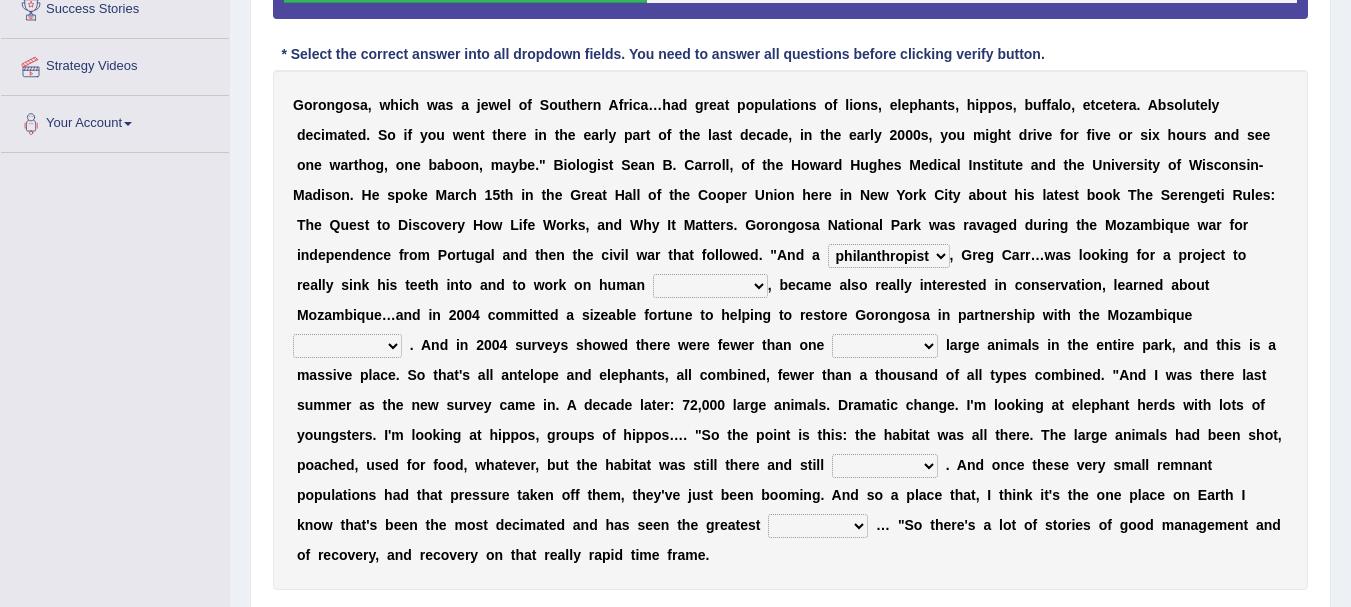 click on "passion solstice ballast philanthropist" at bounding box center [889, 256] 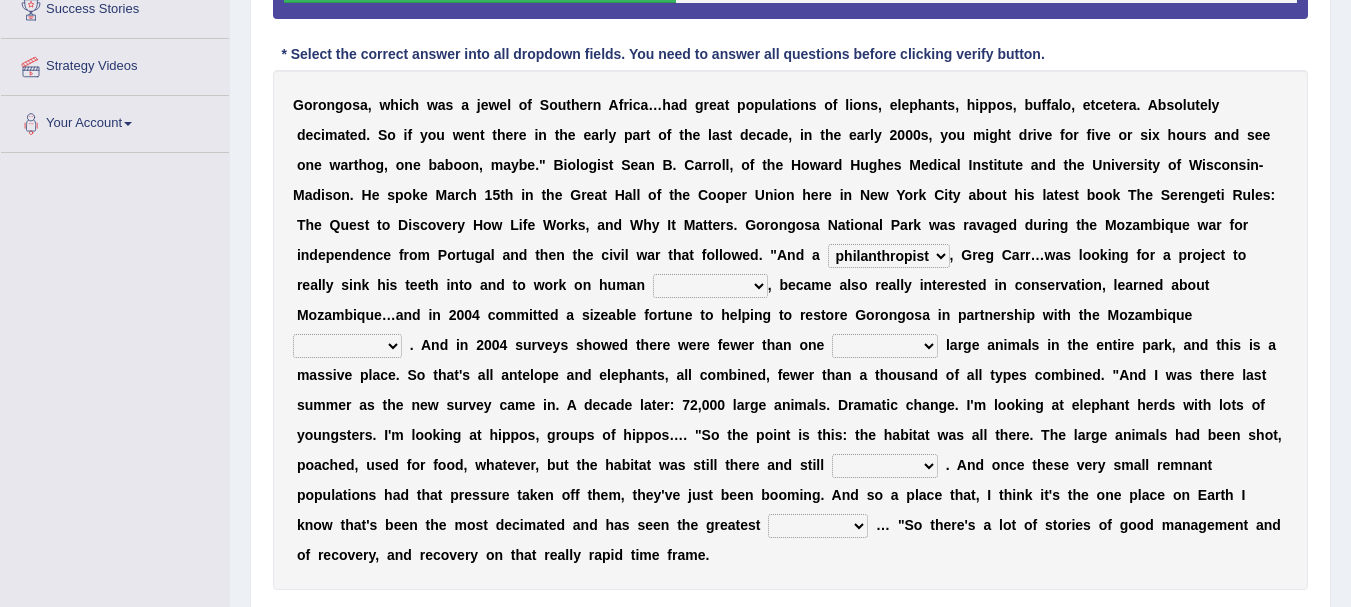 click on "negligence prevalence development malevolence" at bounding box center (710, 286) 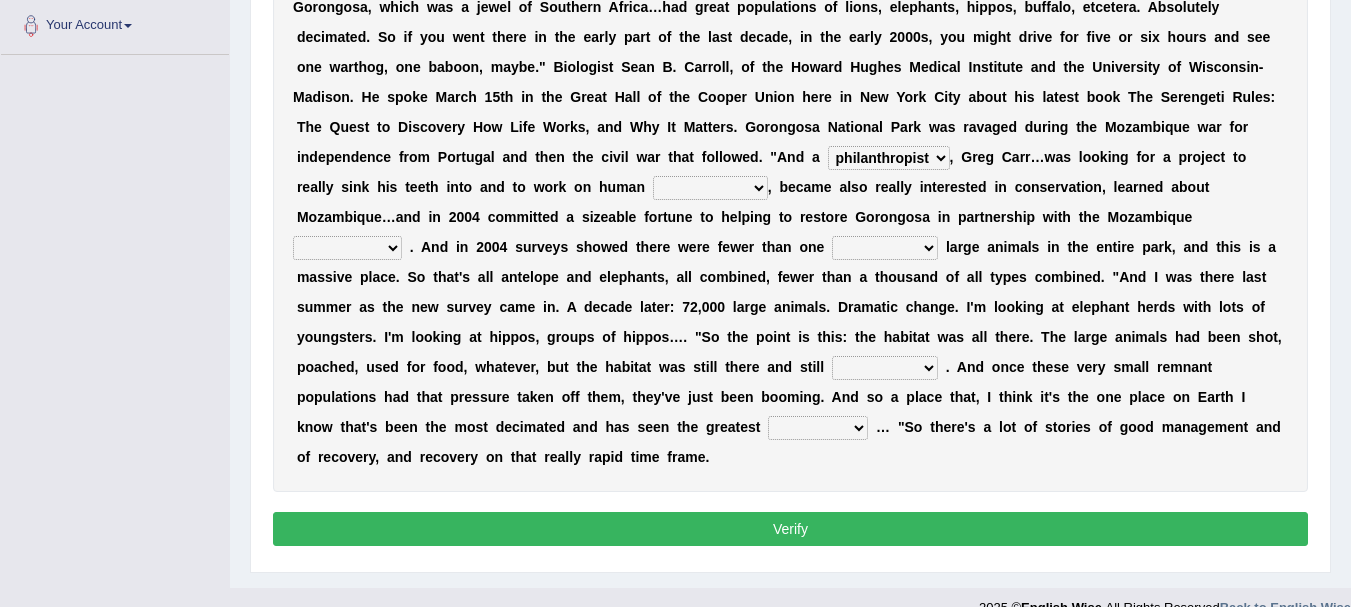 scroll, scrollTop: 502, scrollLeft: 0, axis: vertical 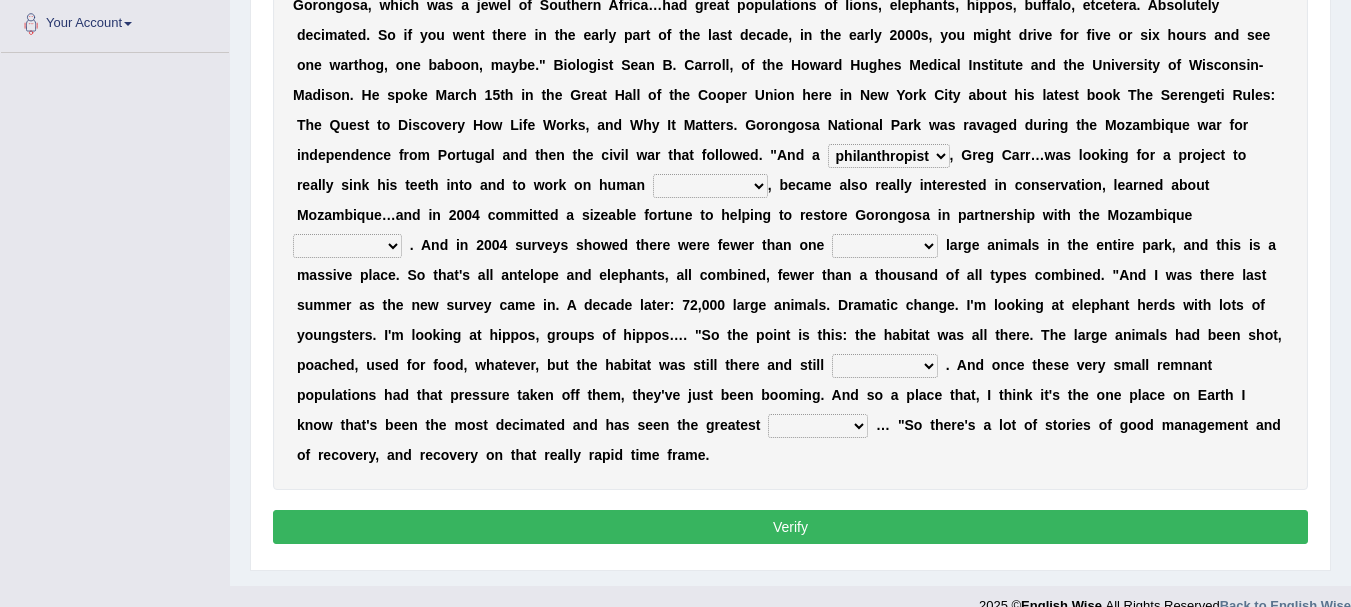 click on "negligence prevalence development malevolence" at bounding box center [710, 186] 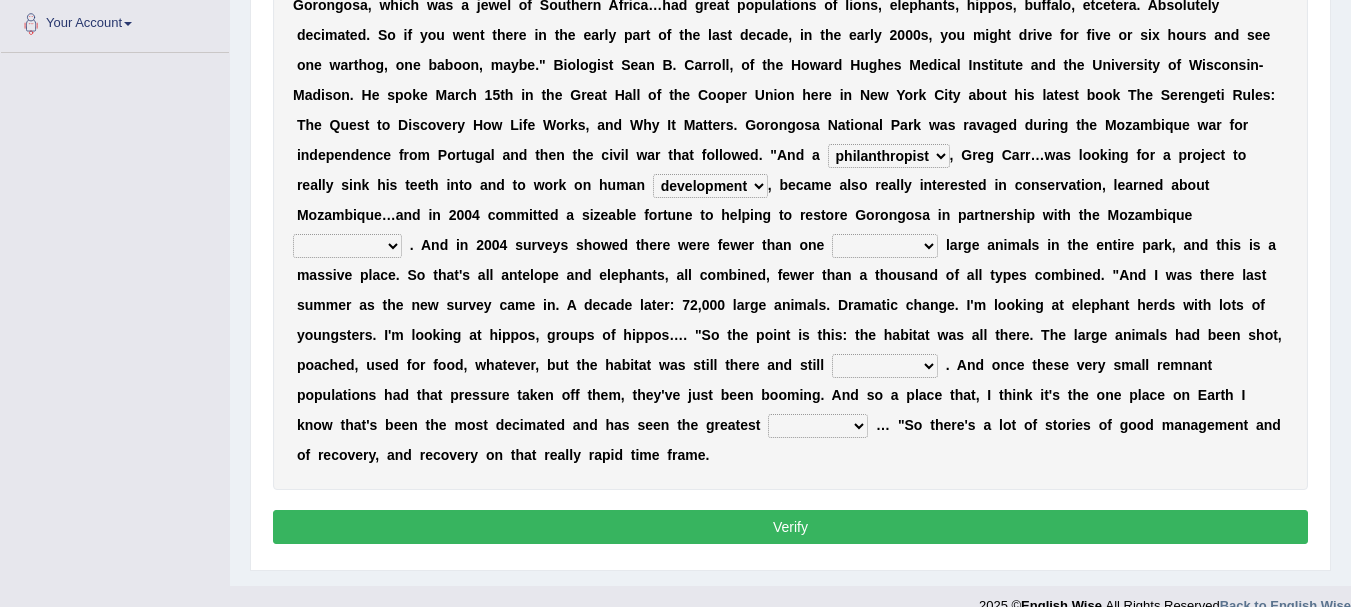 click on "negligence prevalence development malevolence" at bounding box center [710, 186] 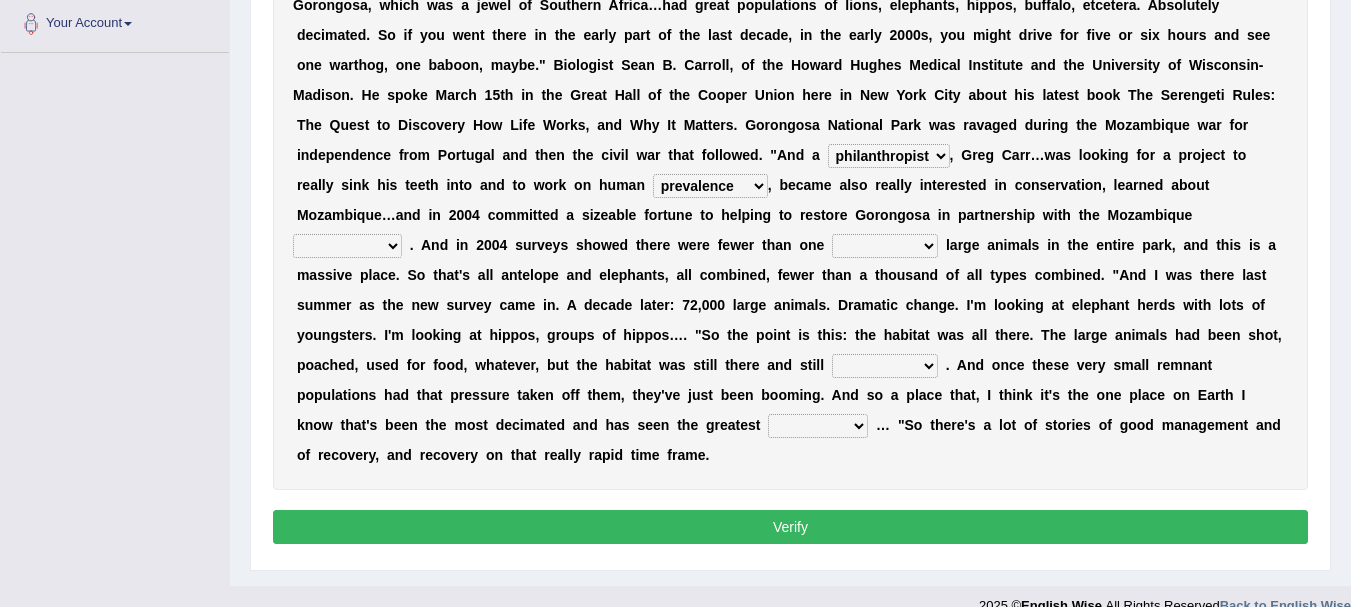 click on "negligence prevalence development malevolence" at bounding box center (710, 186) 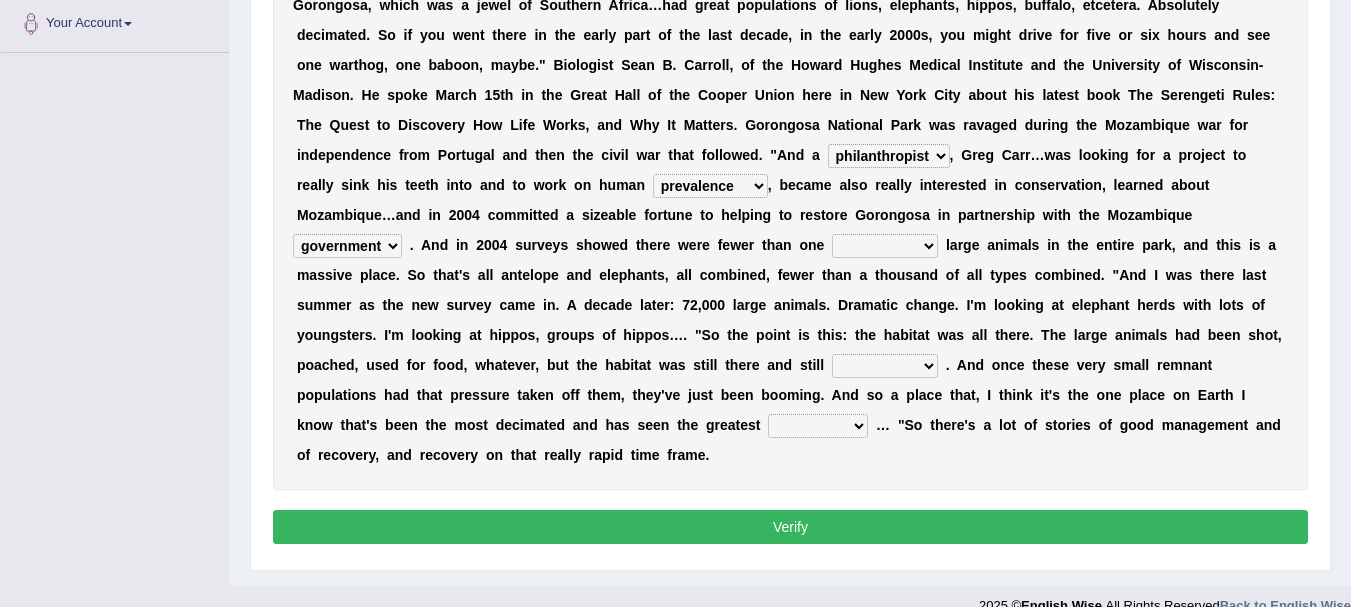 click on "deflowered embowered roundest thousand" at bounding box center (885, 246) 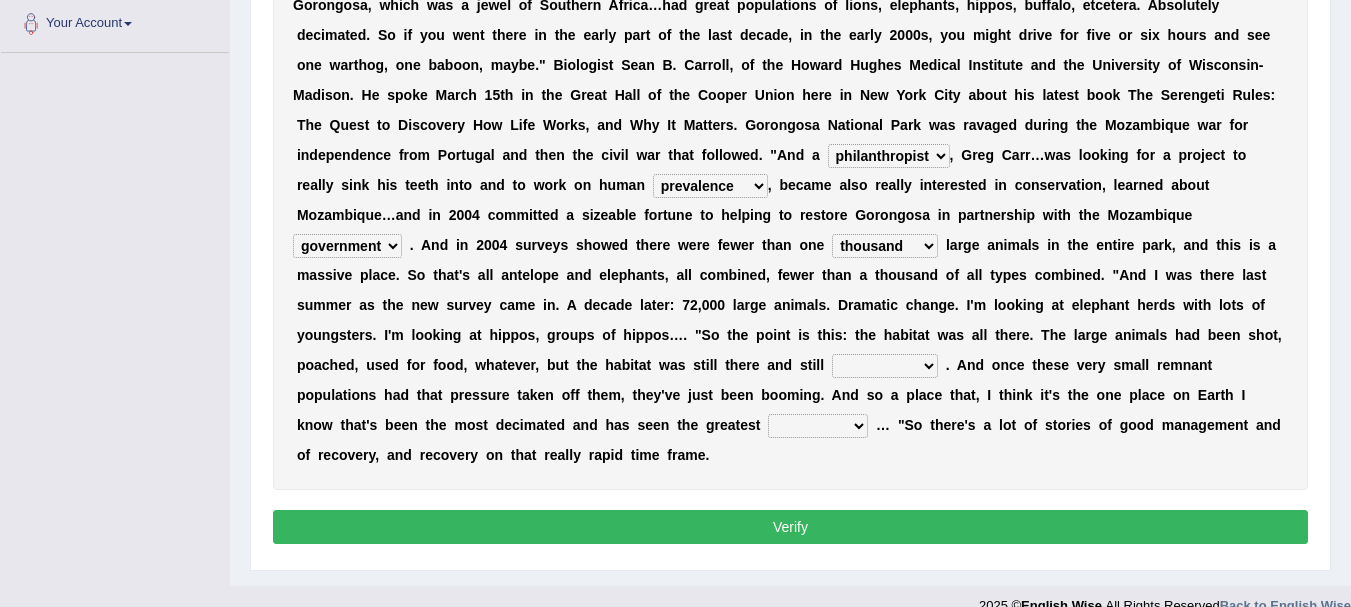 click on "deflowered embowered roundest thousand" at bounding box center [885, 246] 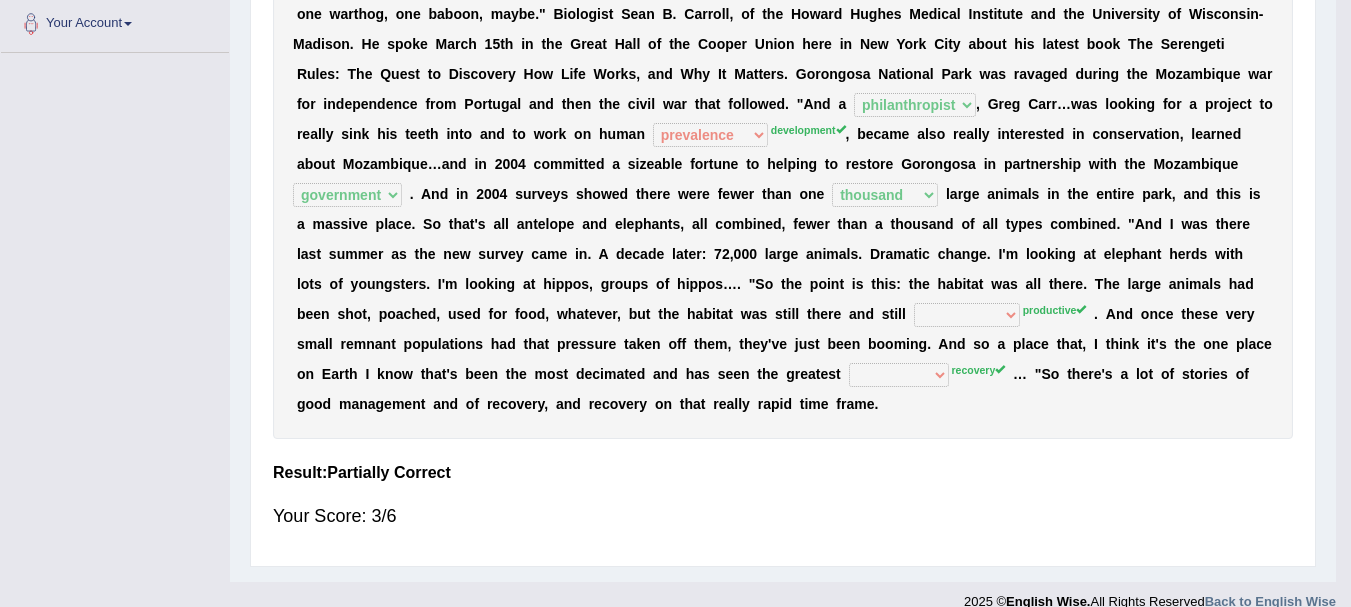 scroll, scrollTop: 446, scrollLeft: 0, axis: vertical 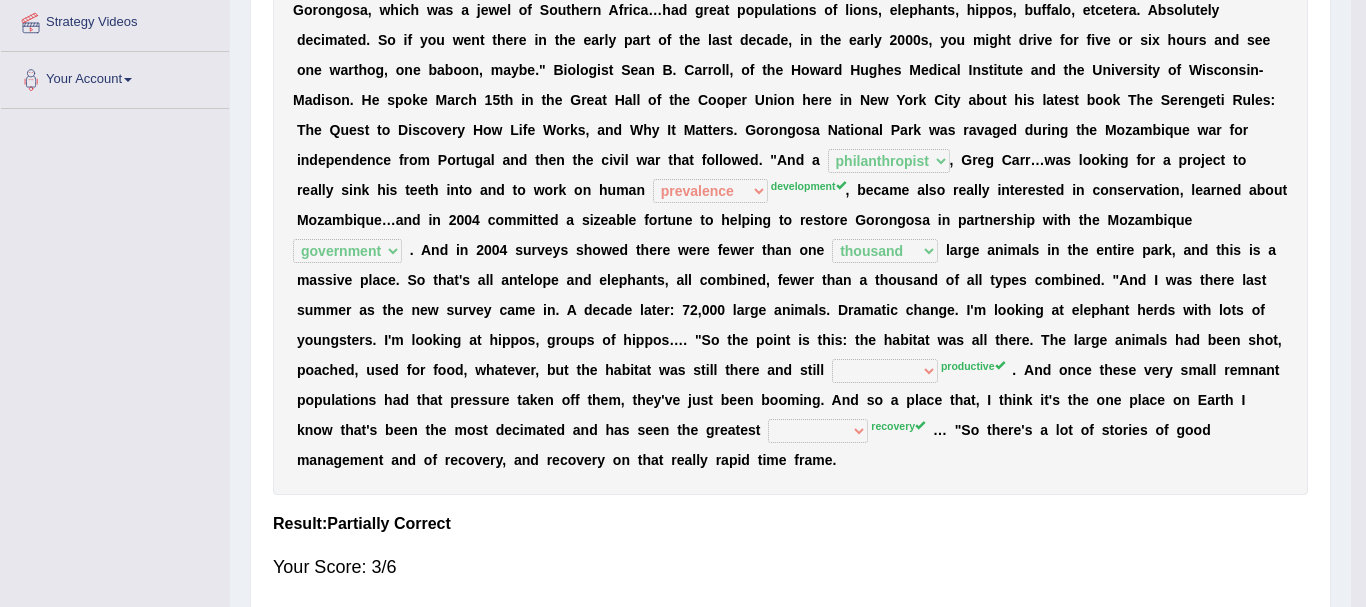 click on "Toggle navigation
Home
Practice Questions   Speaking Practice Read Aloud
Repeat Sentence
Describe Image
Re-tell Lecture
Answer Short Question
Summarize Group Discussion
Respond To A Situation
Writing Practice  Summarize Written Text
Write Essay
Reading Practice  Reading & Writing: Fill In The Blanks
Choose Multiple Answers
Re-order Paragraphs
Fill In The Blanks
Choose Single Answer
Listening Practice  Summarize Spoken Text
Highlight Incorrect Words
Highlight Correct Summary
Select Missing Word
Choose Single Answer
Choose Multiple Answers
Fill In The Blanks
Write From Dictation
Pronunciation
Tests  Take Practice Sectional Test" at bounding box center (683, -143) 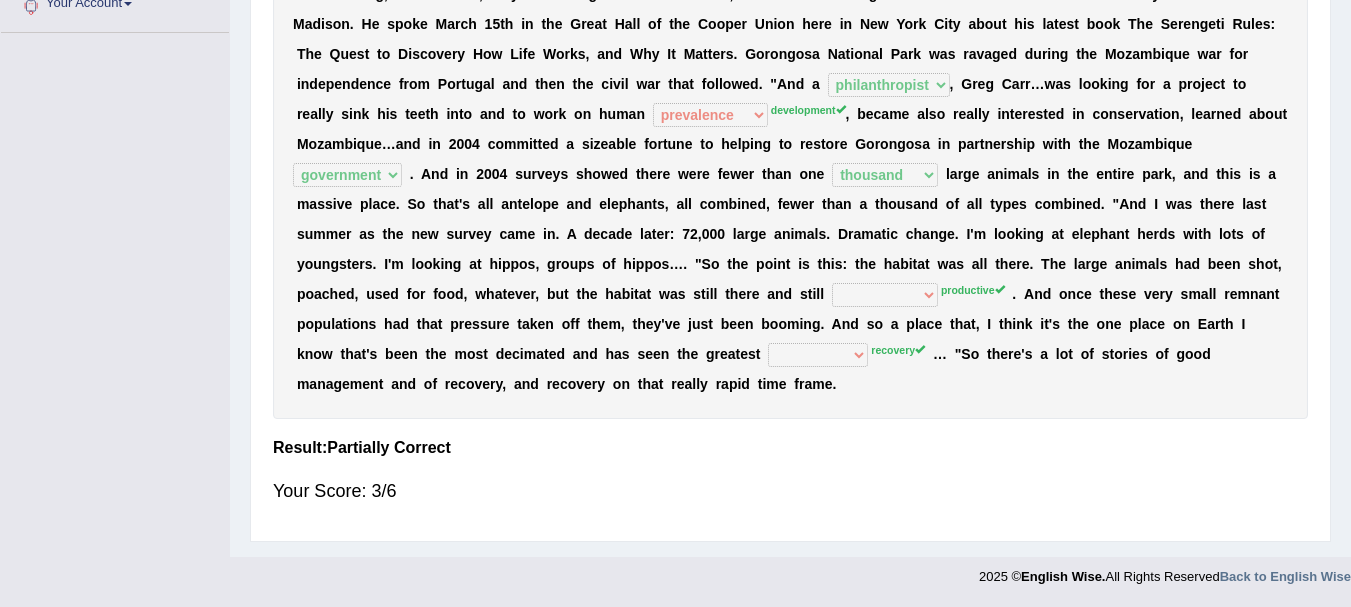 scroll, scrollTop: 74, scrollLeft: 0, axis: vertical 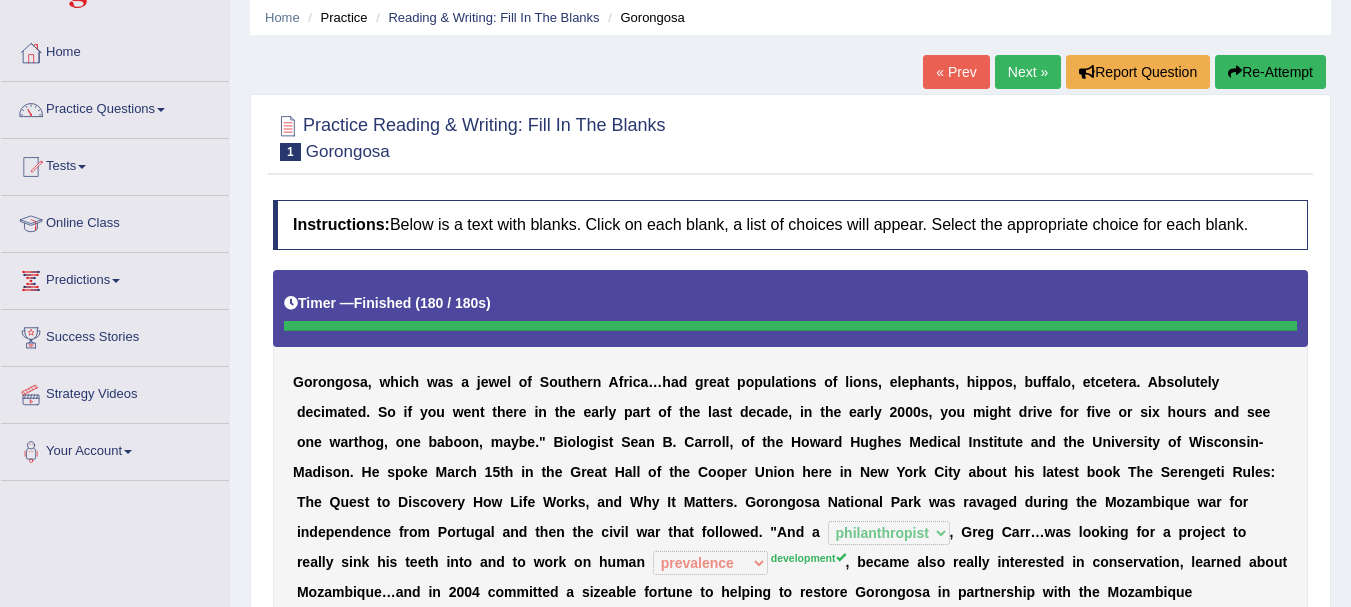 click on "Next »" at bounding box center [1028, 72] 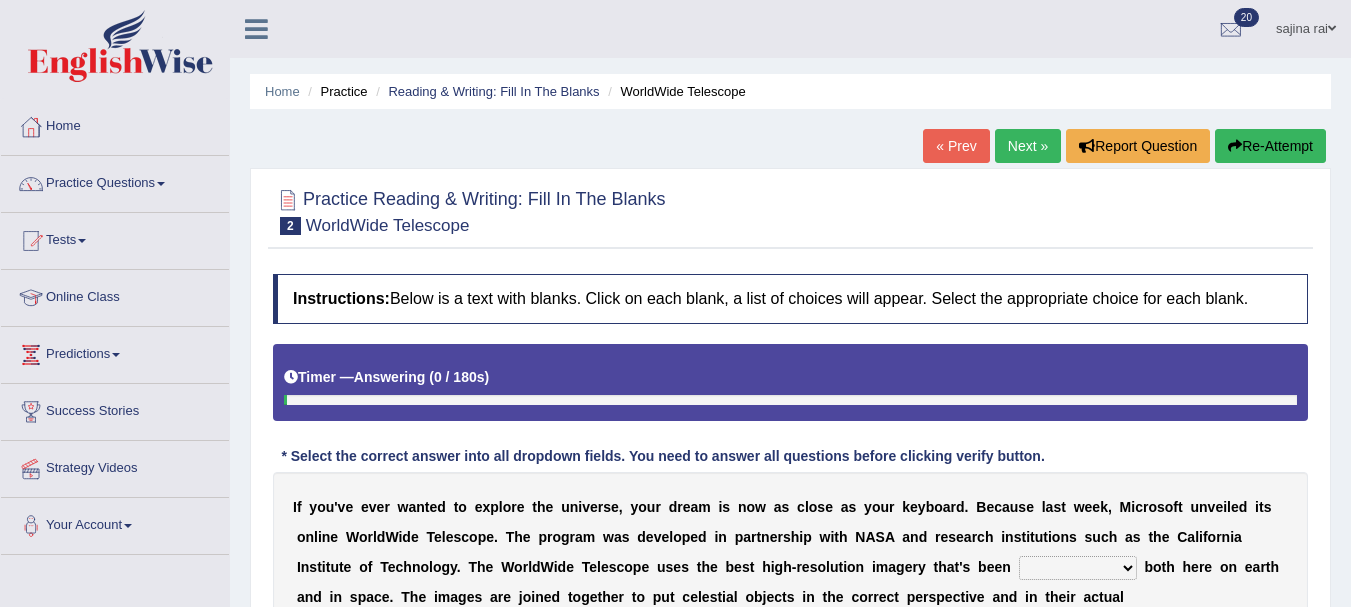 scroll, scrollTop: 0, scrollLeft: 0, axis: both 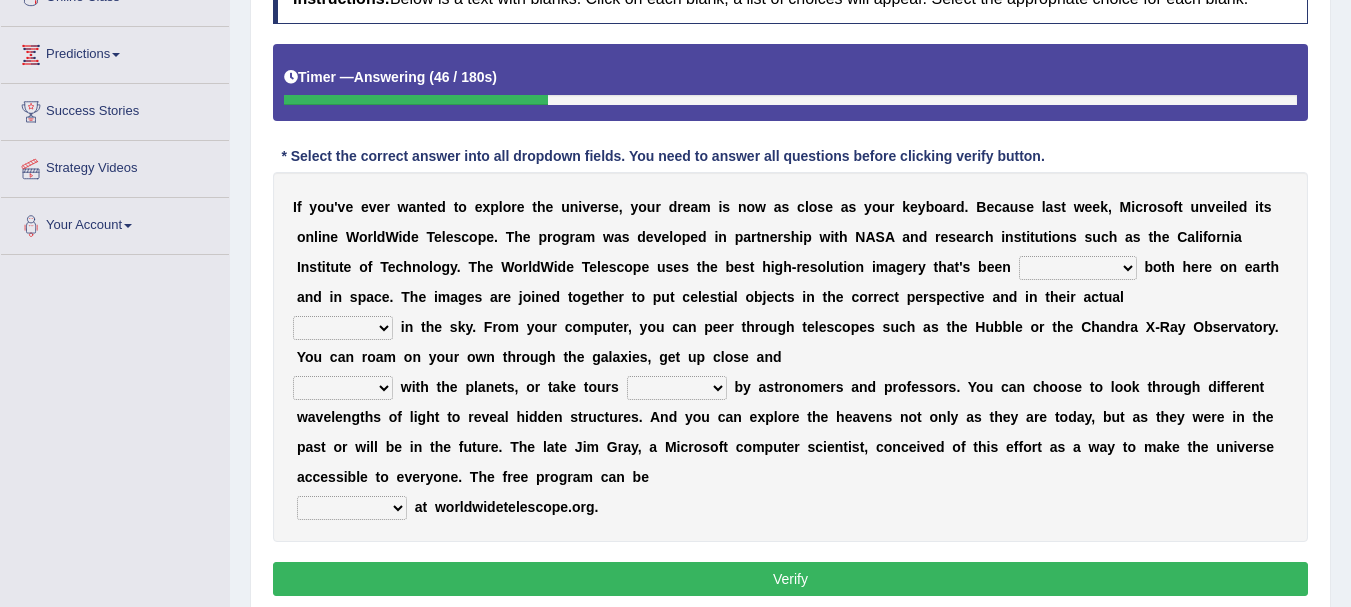 click on "degraded ascended remonstrated generated" at bounding box center [1078, 268] 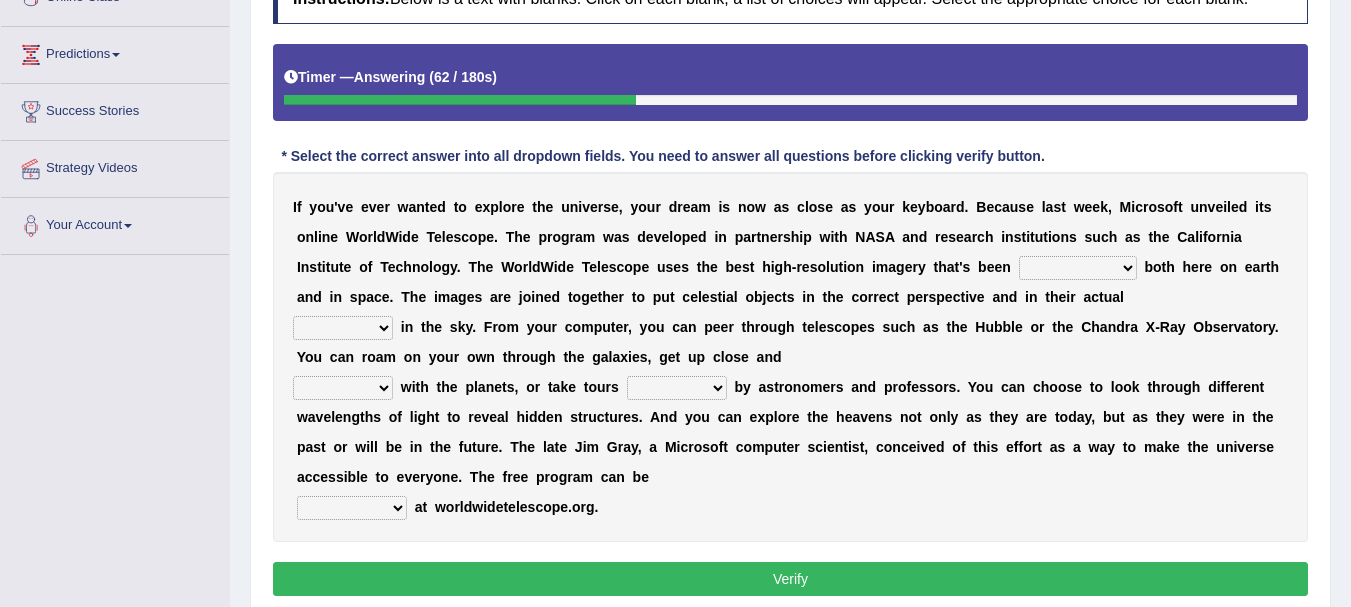 select on "generated" 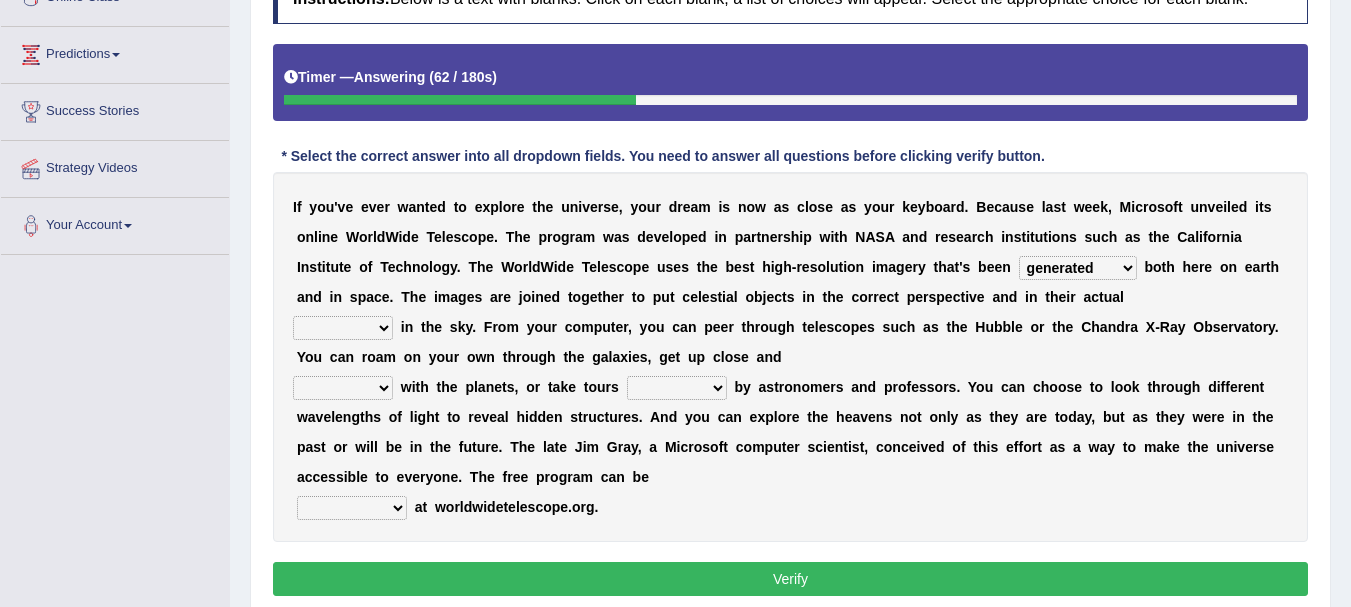 click on "degraded ascended remonstrated generated" at bounding box center [1078, 268] 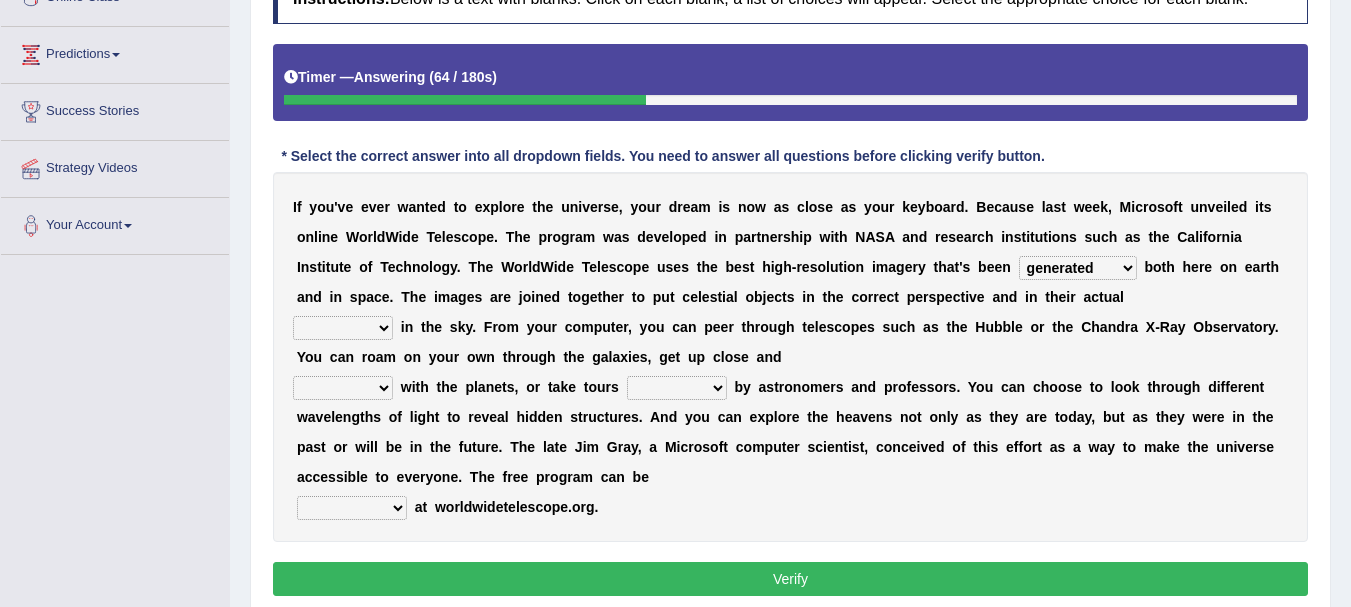 click on "degraded ascended remonstrated generated" at bounding box center (1078, 268) 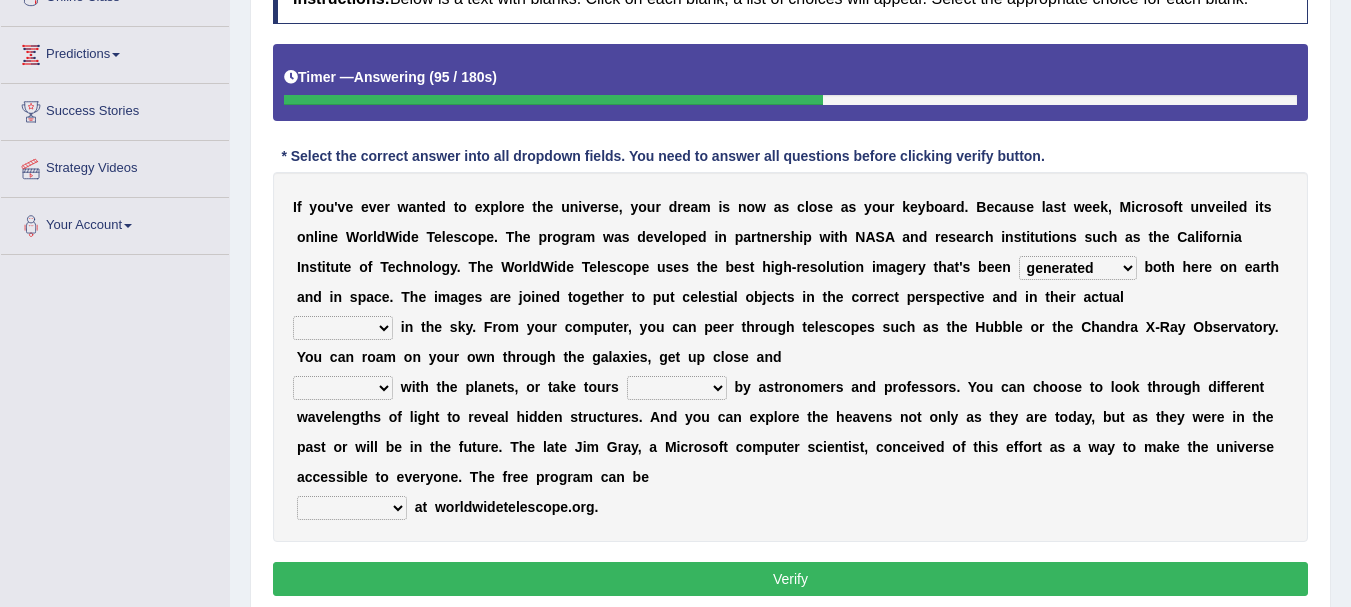 click on "I f    y o u ' v e    e v e r    w a n t e d    t o    e x p l o r e    t h e    u n i v e r s e ,    y o u r    d r e a m    i s    n o w    a s    c l o s e    a s    y o u r    k e y b o a r d .    B e c a u s e    l a s t    w e e k ,    M i c r o s o f t    u n v e i l e d    i t s    o n l i n e    W o r l d W i d e    T e l e s c o p e .    T h e    p r o g r a m    w a s    d e v e l o p e d    i n    p a r t n e r s h i p    w i t h    N A S A    a n d    r e s e a r c h    i n s t i t u t i o n s    s u c h    a s    t h e    C a l i f o r n i a    I n s t i t u t e    o f    T e c h n o l o g y .    T h e    W o r l d W i d e    T e l e s c o p e    u s e s    t h e    b e s t    h i g h - r e s o l u t i o n    i m a g e r y    t h a t ' s    b e e n    degraded ascended remonstrated generated    b o t h    h e r e    o n    e a r t h    a n d    i n    s p a c e .    T h e    i m a g e s    a r e    j o i n e d    t o g e t h e r t" at bounding box center (790, 357) 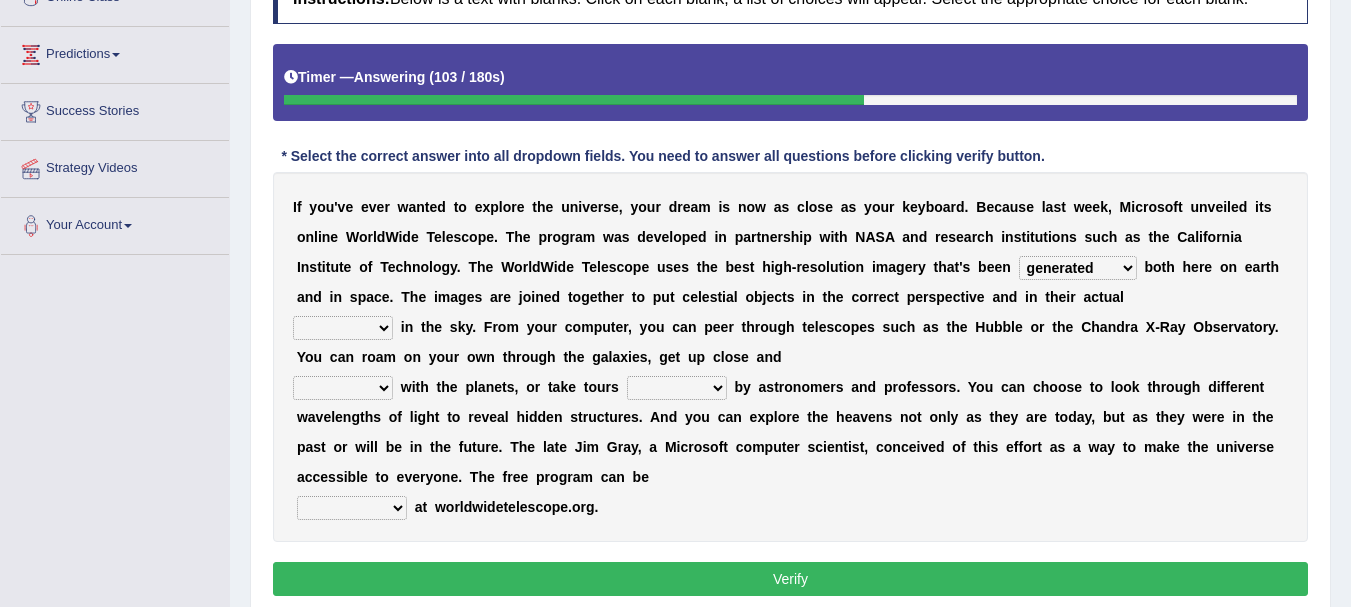 click on "aspects parts conditions positions" at bounding box center [343, 328] 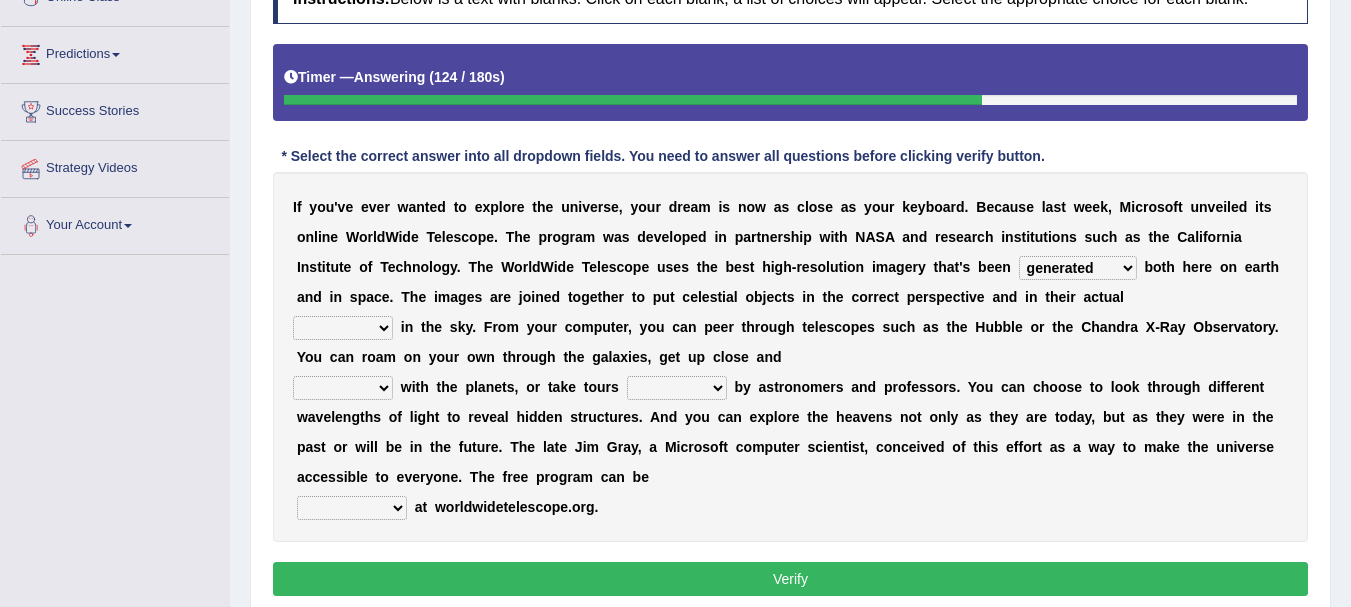 select on "parts" 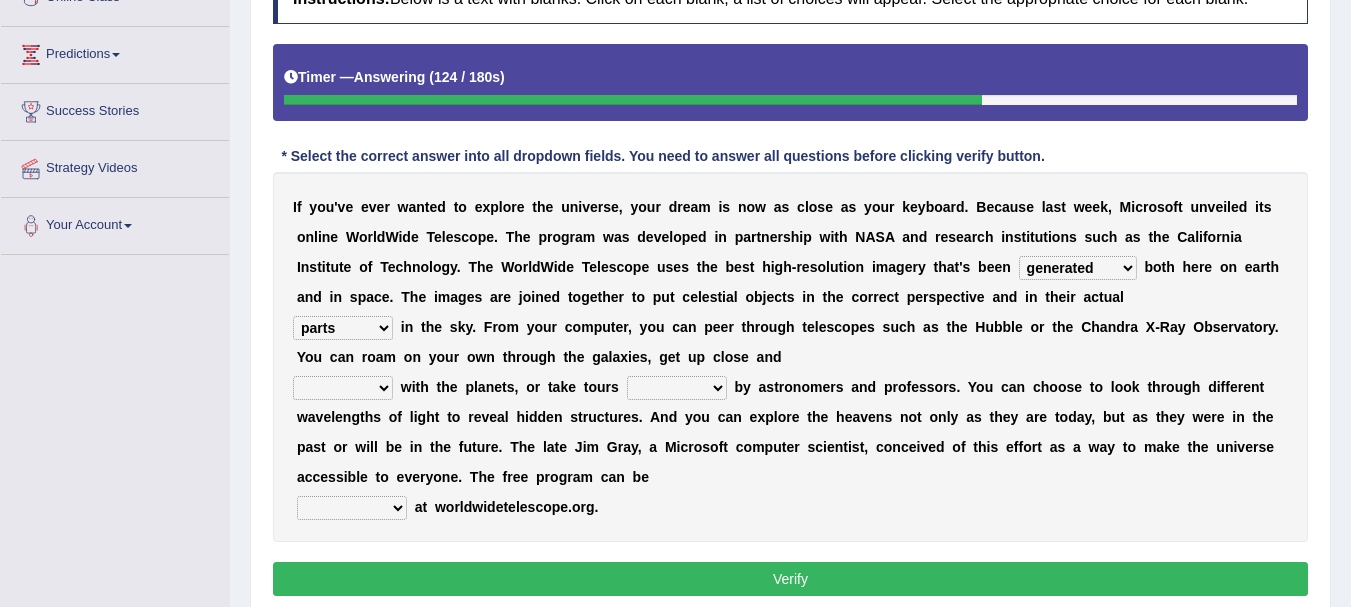 click on "aspects parts conditions positions" at bounding box center (343, 328) 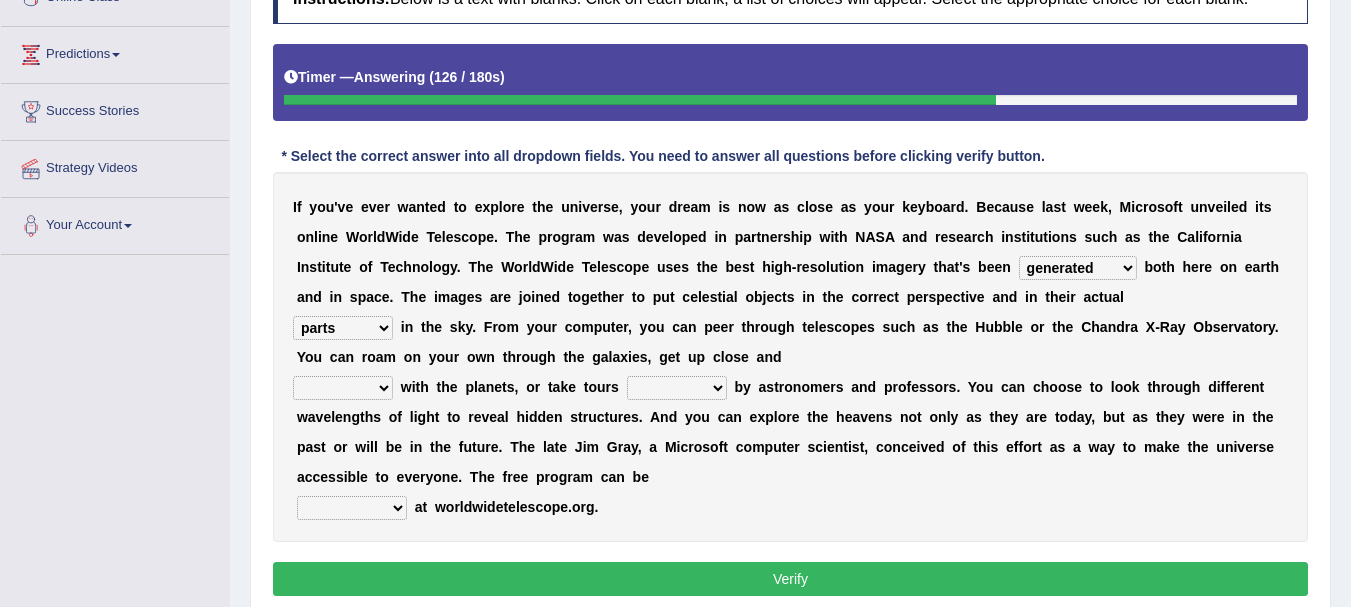 click on "aspects parts conditions positions" at bounding box center [343, 328] 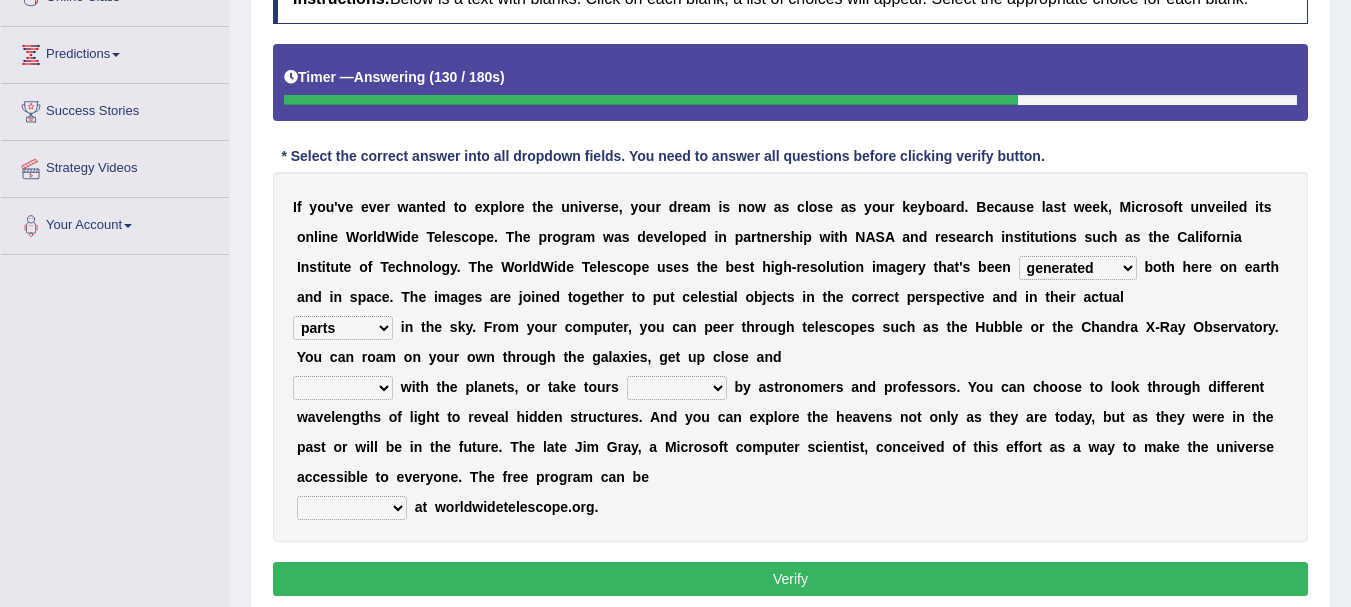 click on "I f    y o u ' v e    e v e r    w a n t e d    t o    e x p l o r e    t h e    u n i v e r s e ,    y o u r    d r e a m    i s    n o w    a s    c l o s e    a s    y o u r    k e y b o a r d .    B e c a u s e    l a s t    w e e k ,    M i c r o s o f t    u n v e i l e d    i t s    o n l i n e    W o r l d W i d e    T e l e s c o p e .    T h e    p r o g r a m    w a s    d e v e l o p e d    i n    p a r t n e r s h i p    w i t h    N A S A    a n d    r e s e a r c h    i n s t i t u t i o n s    s u c h    a s    t h e    C a l i f o r n i a    I n s t i t u t e    o f    T e c h n o l o g y .    T h e    W o r l d W i d e    T e l e s c o p e    u s e s    t h e    b e s t    h i g h - r e s o l u t i o n    i m a g e r y    t h a t ' s    b e e n    degraded ascended remonstrated generated    b o t h    h e r e    o n    e a r t h    a n d    i n    s p a c e .    T h e    i m a g e s    a r e    j o i n e d    t o g e t h e r t" at bounding box center (790, 357) 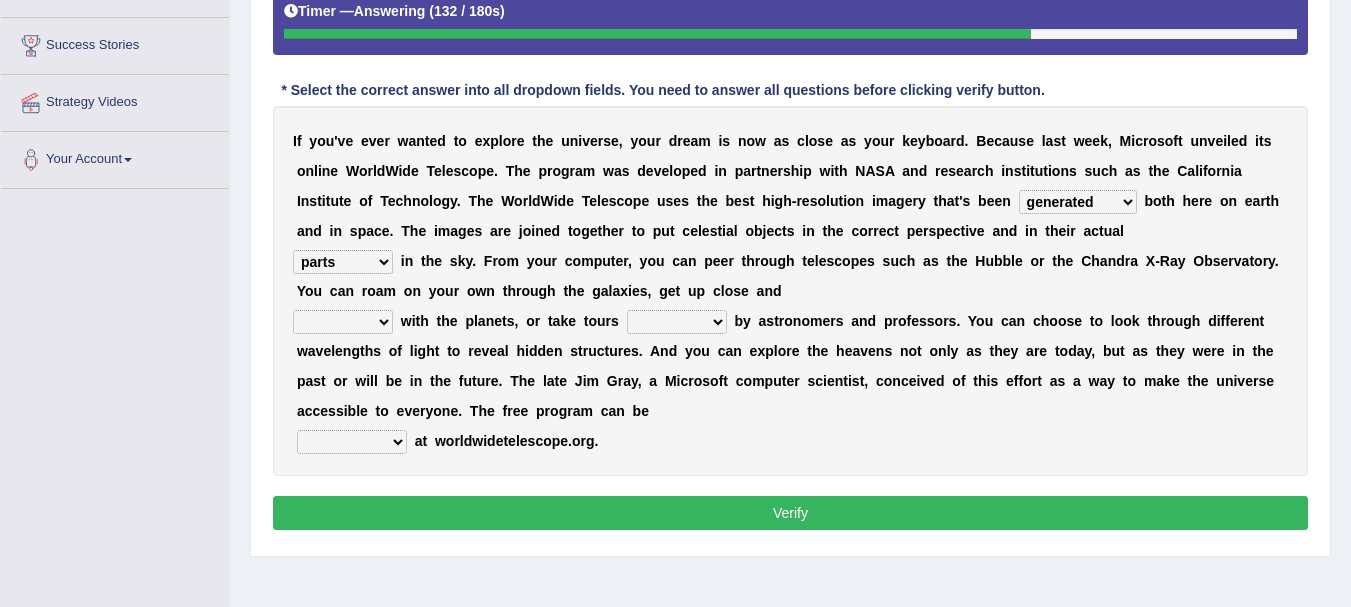 scroll, scrollTop: 373, scrollLeft: 0, axis: vertical 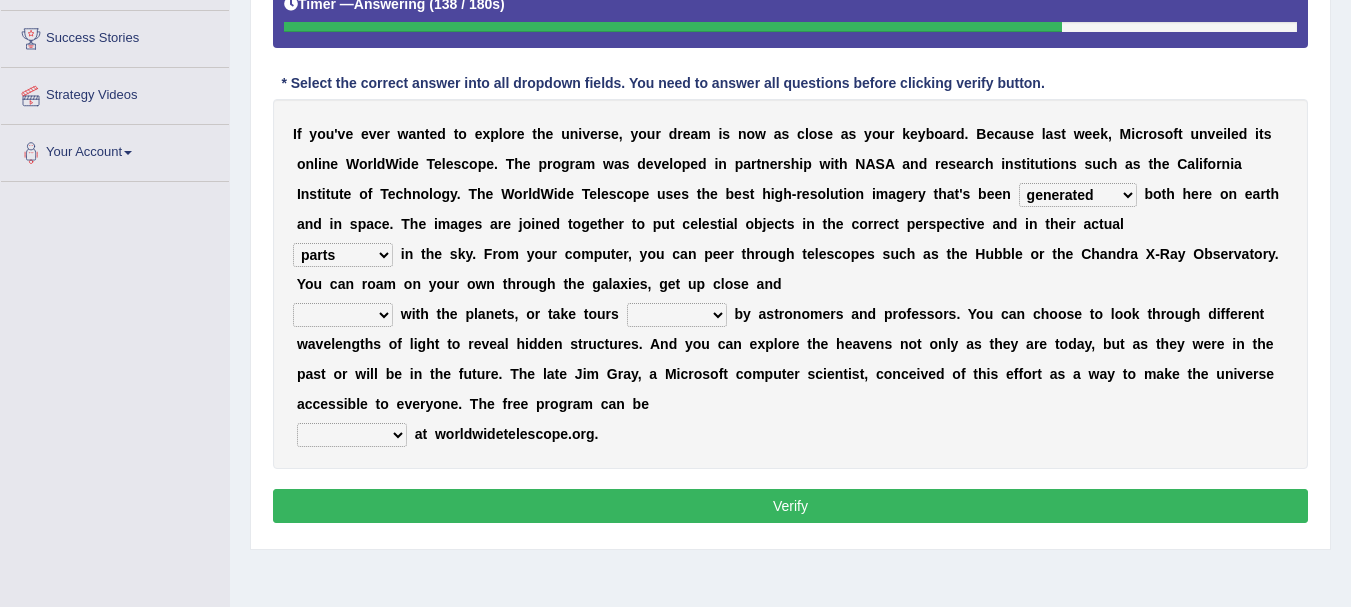 click on "personal individual apart polite" at bounding box center (343, 315) 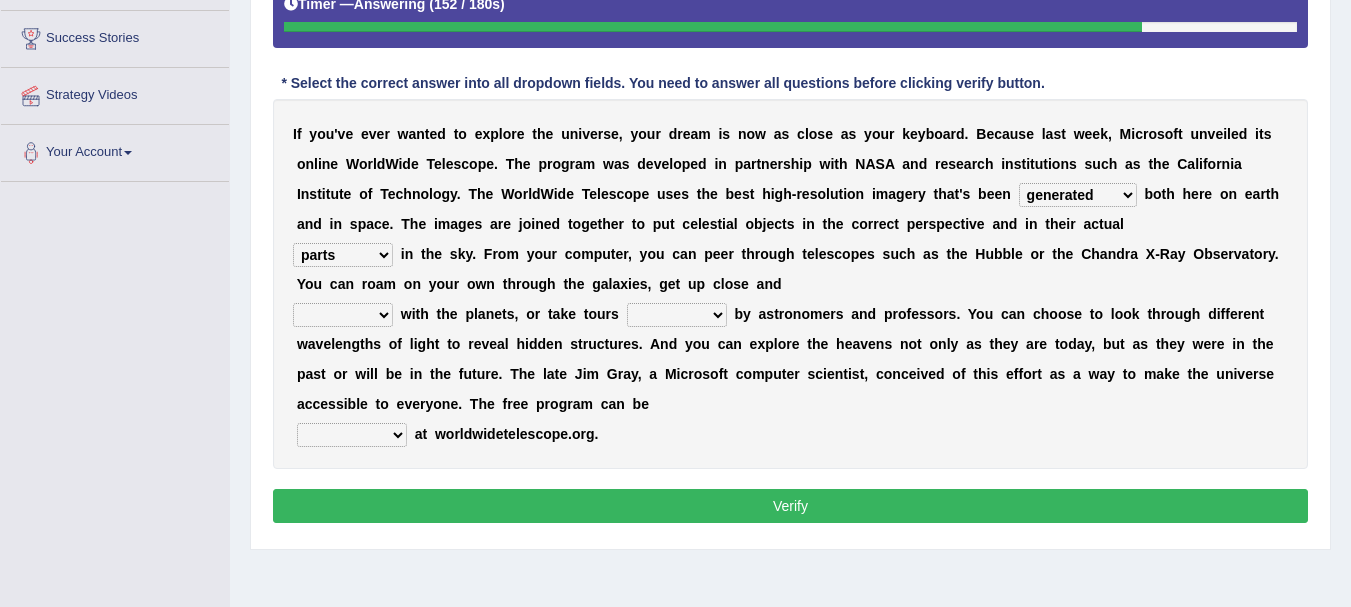 select on "apart" 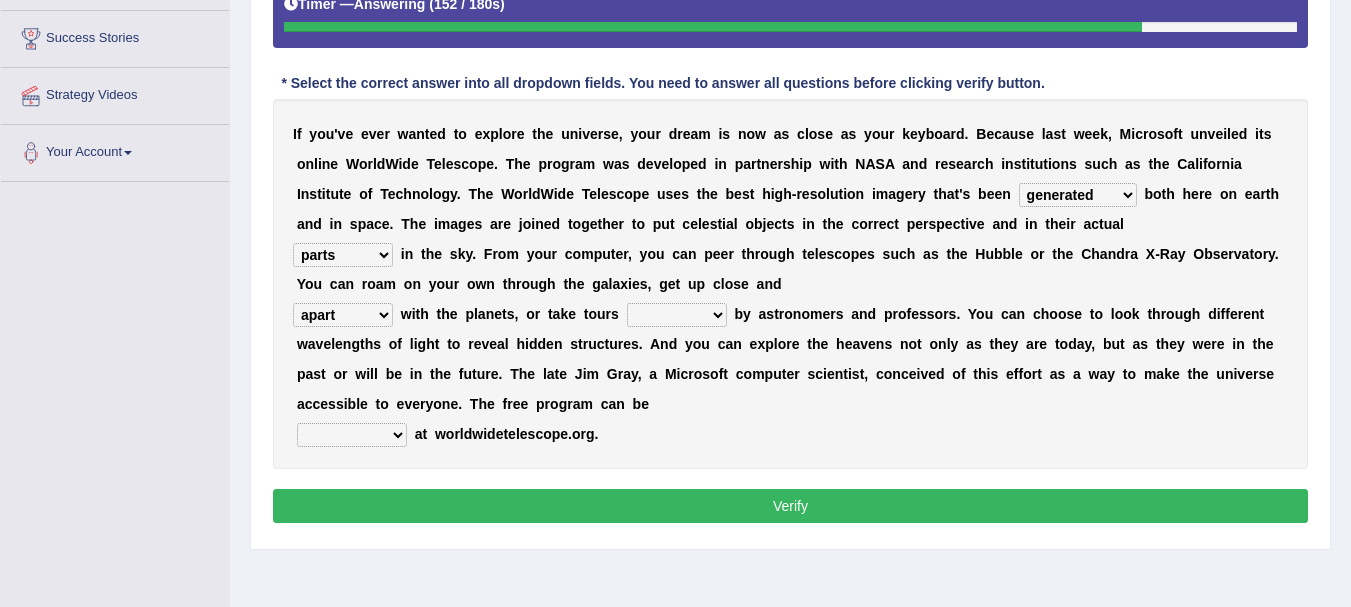 click on "personal individual apart polite" at bounding box center [343, 315] 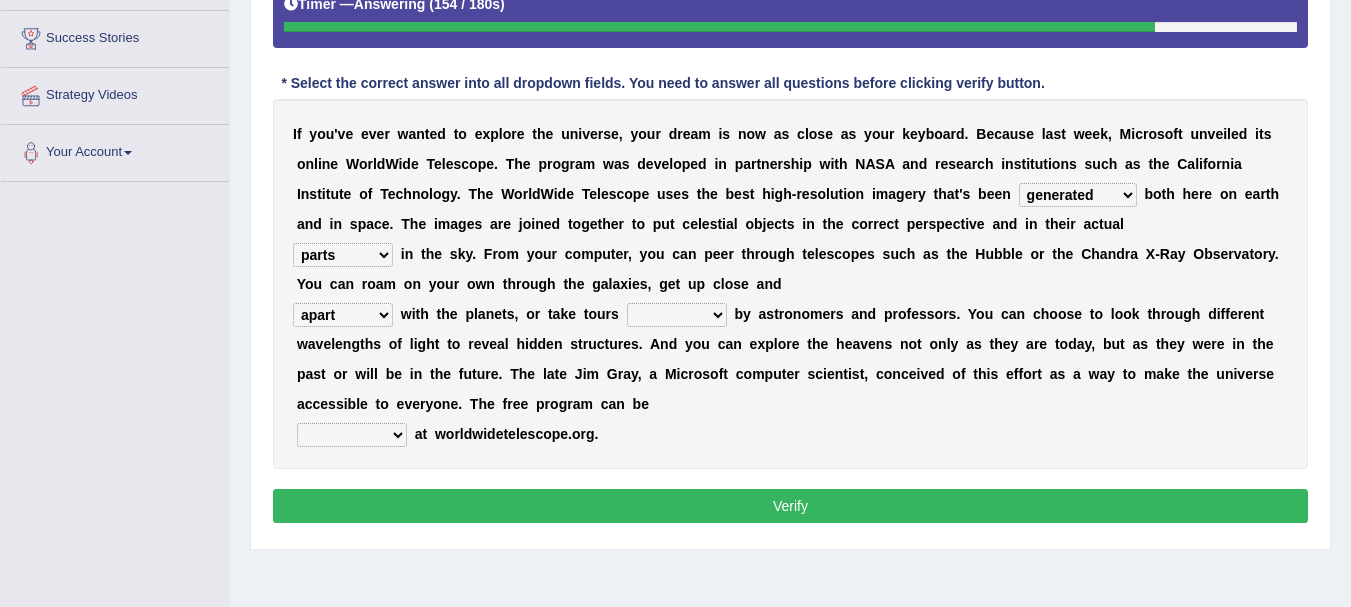 click on "guide guided guiding to guide" at bounding box center [677, 315] 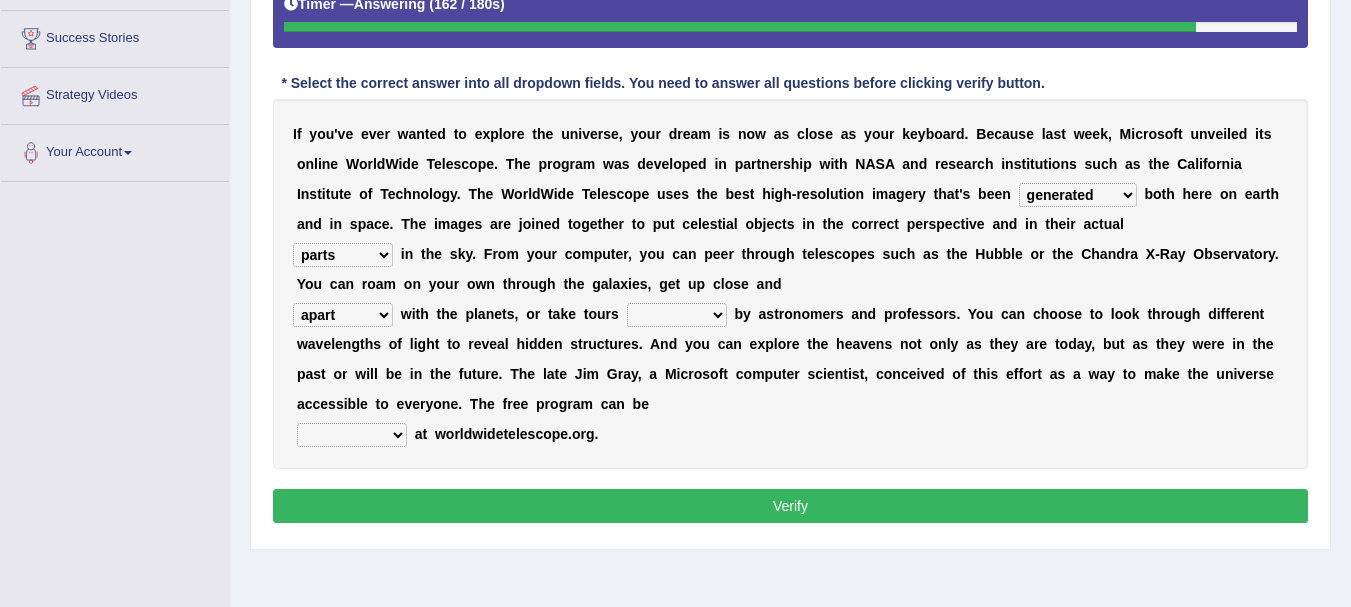 select on "to guide" 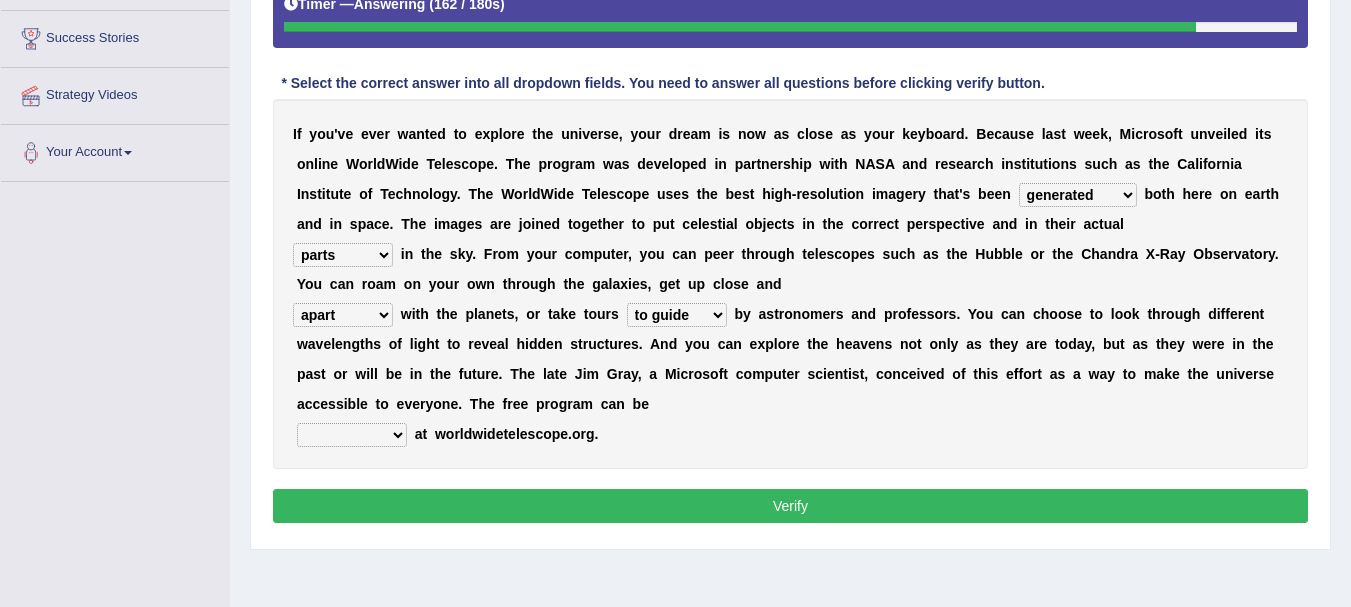 click on "guide guided guiding to guide" at bounding box center (677, 315) 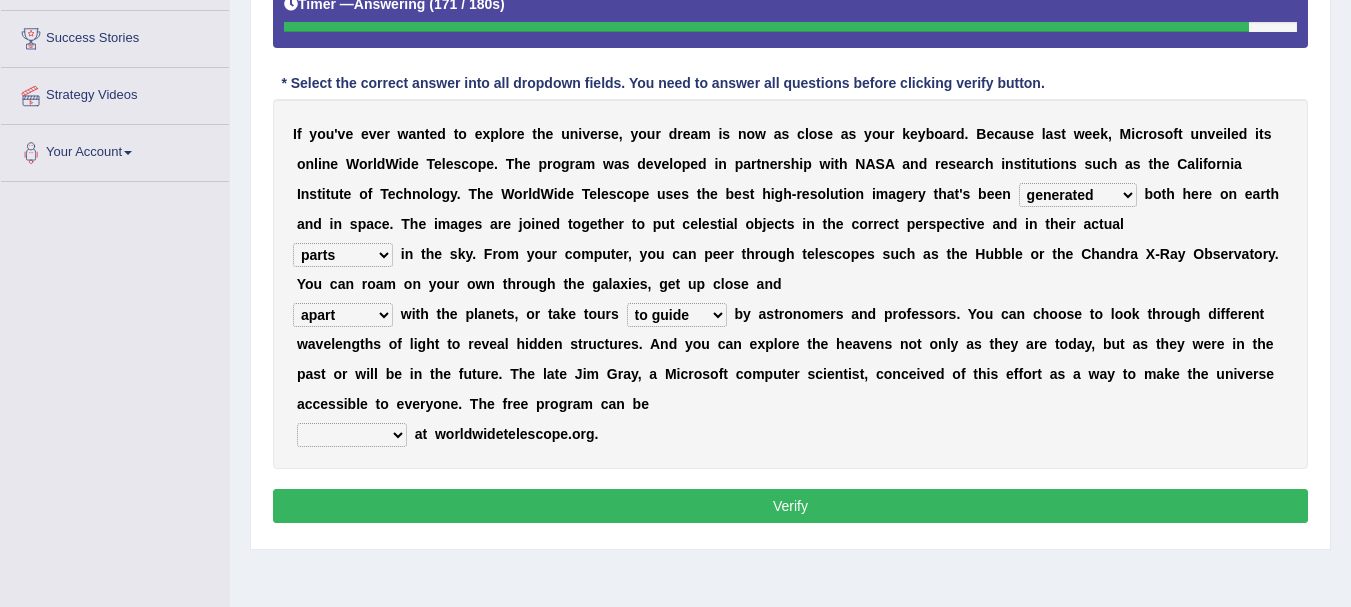 click on "upheld downloaded loaded posted" at bounding box center (352, 435) 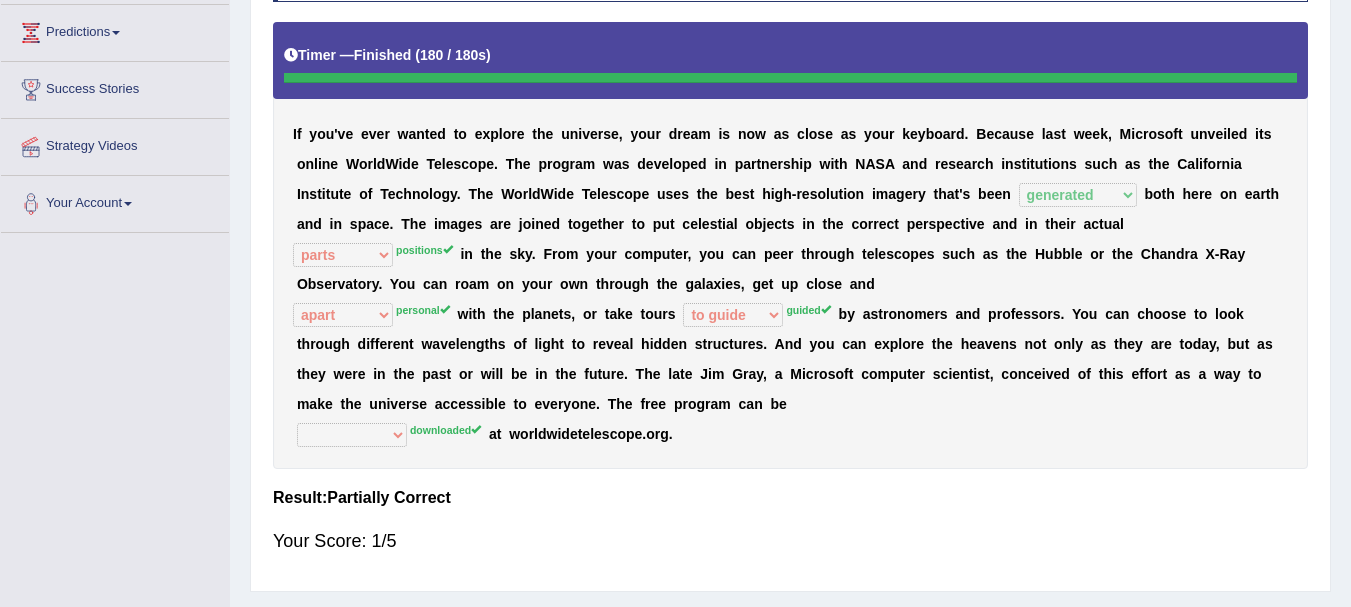 scroll, scrollTop: 217, scrollLeft: 0, axis: vertical 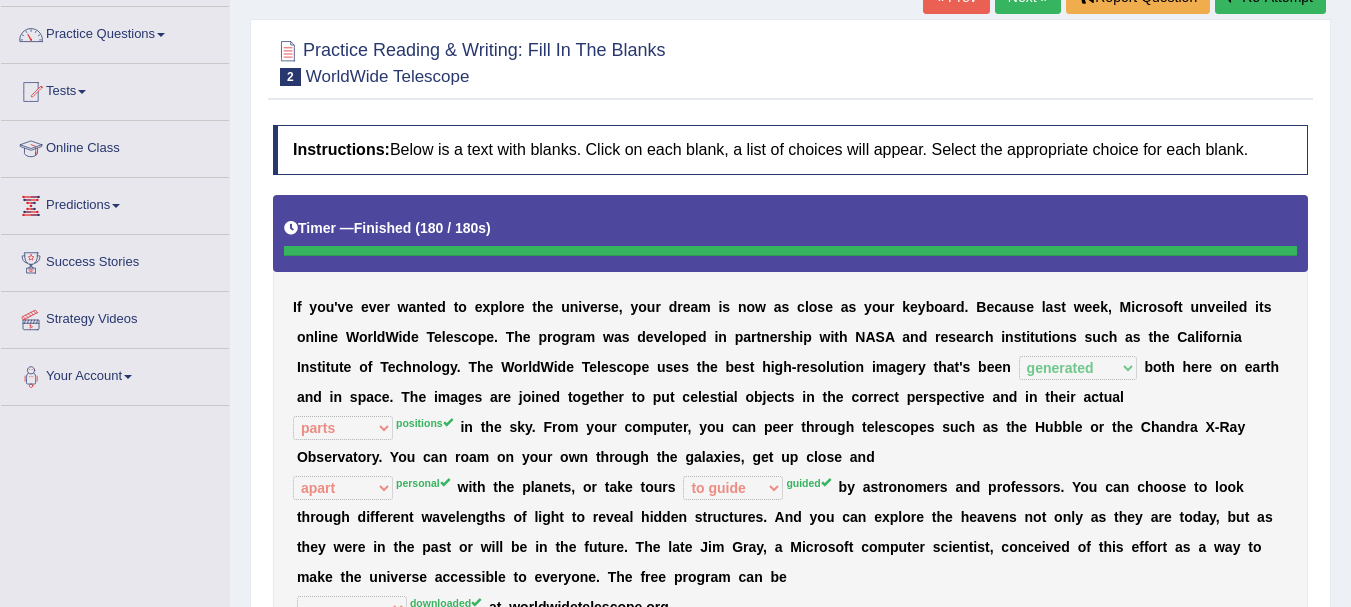 click on "Re-Attempt" at bounding box center (1270, -3) 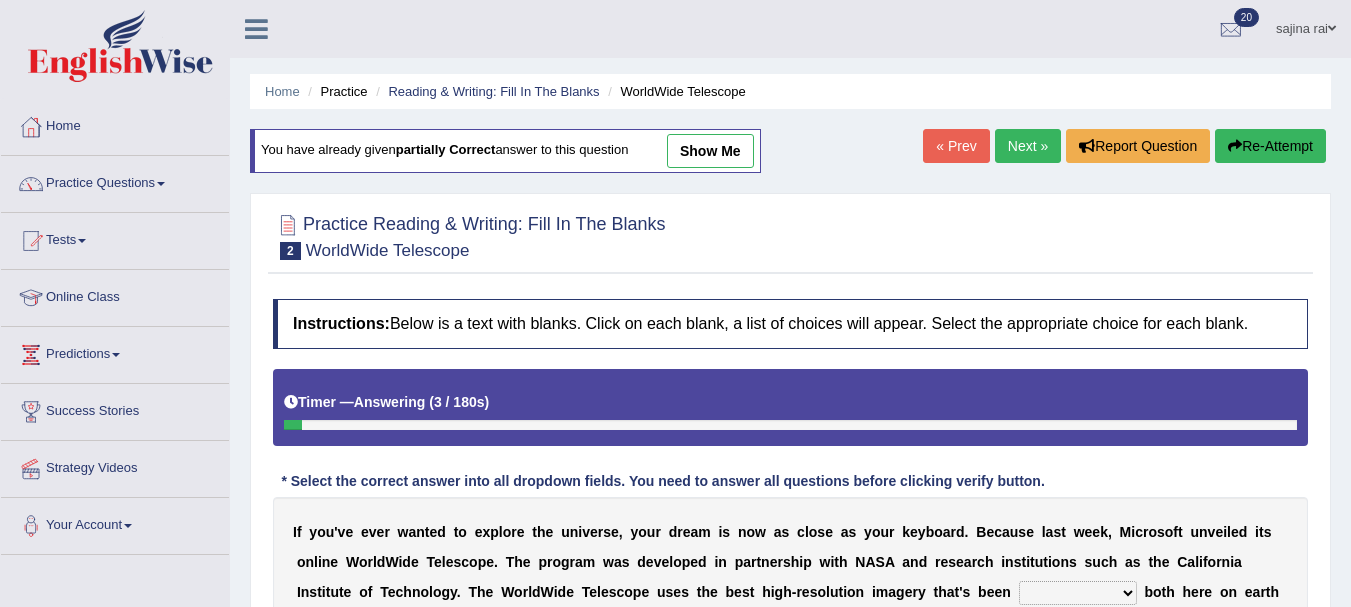 select on "generated" 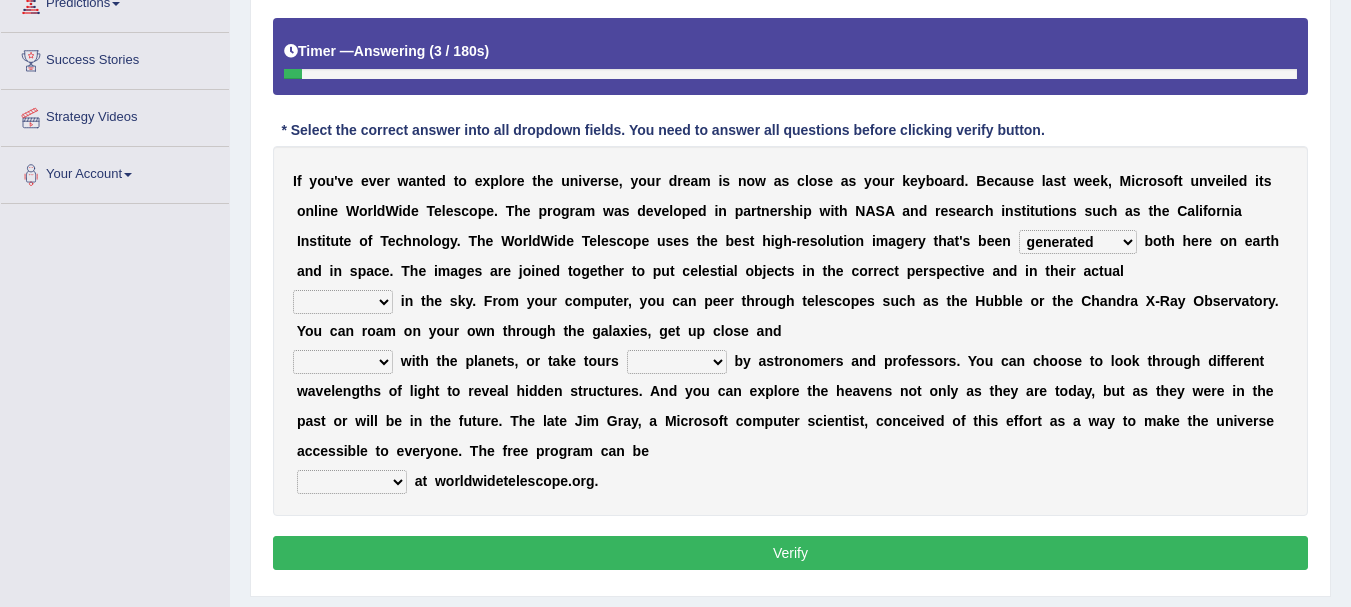 scroll, scrollTop: 351, scrollLeft: 0, axis: vertical 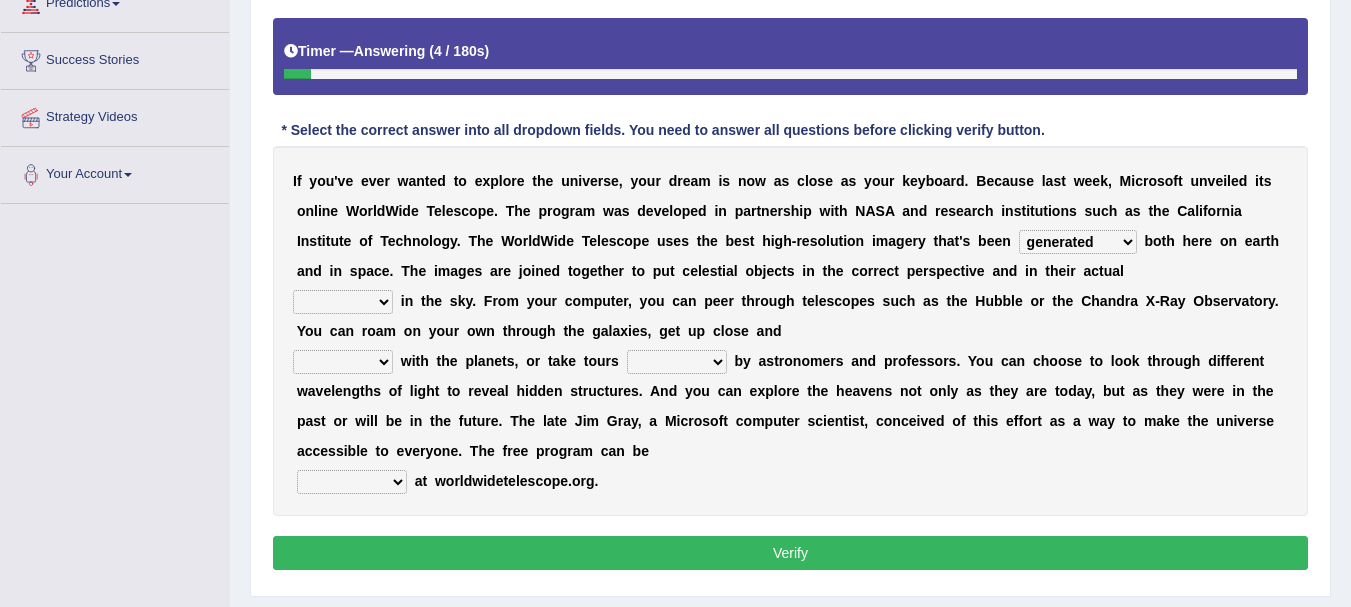 click on "aspects parts conditions positions" at bounding box center (343, 302) 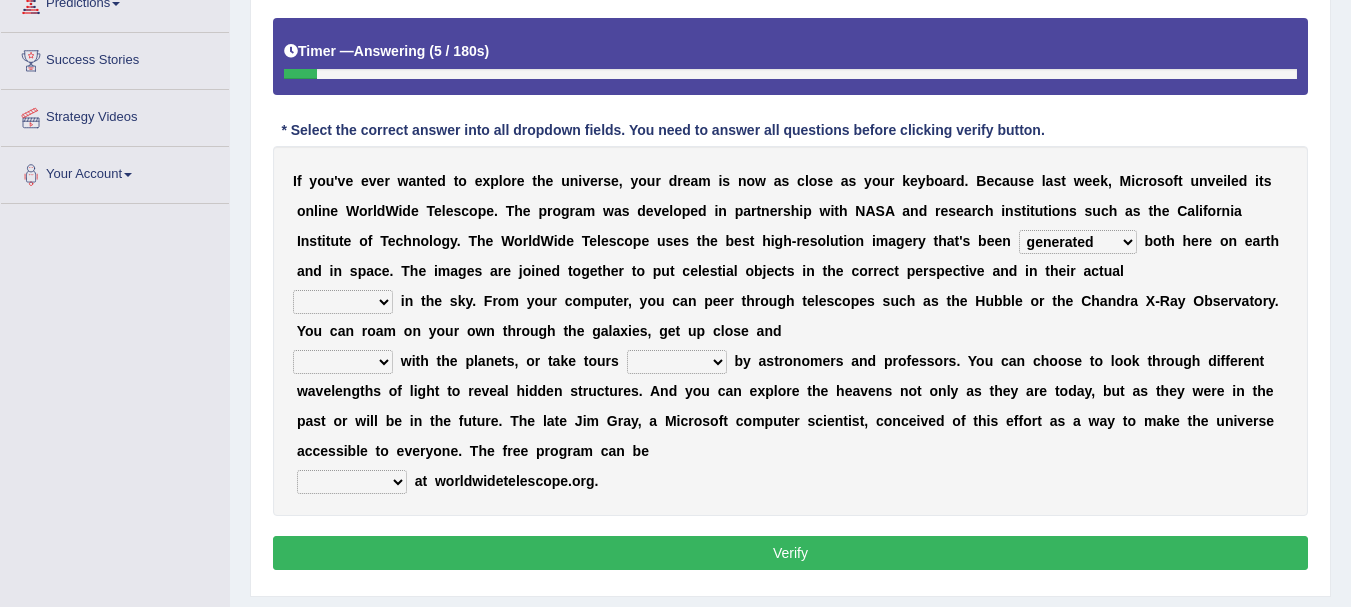 select on "positions" 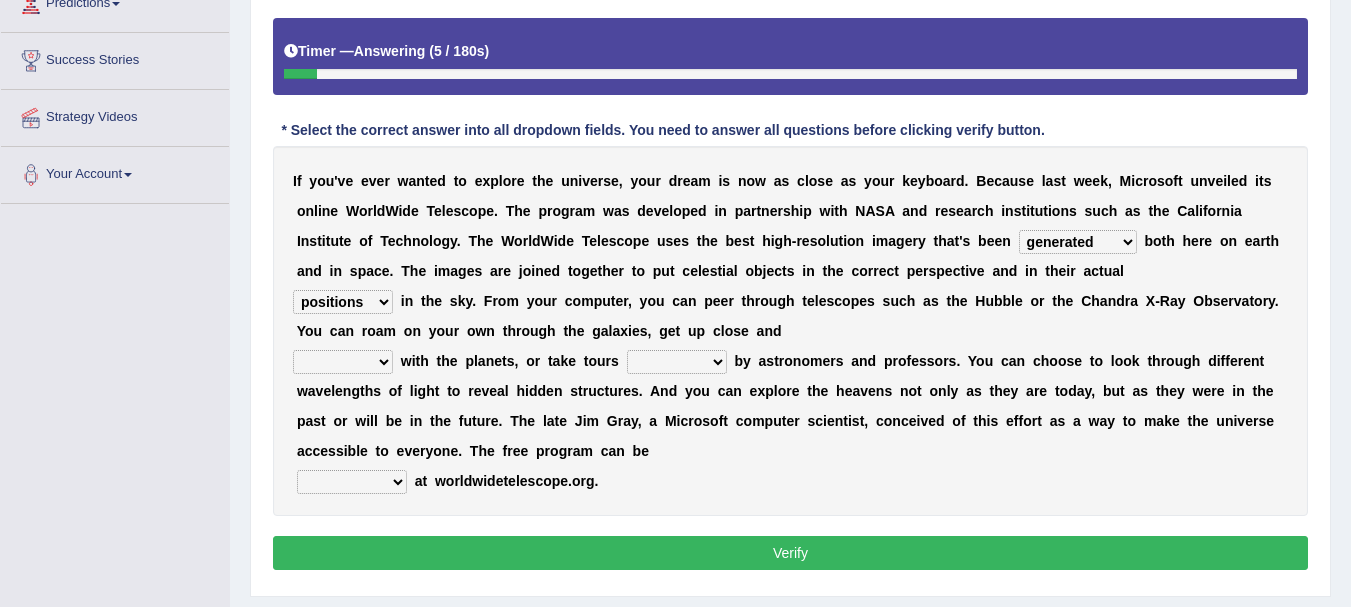 click on "aspects parts conditions positions" at bounding box center (343, 302) 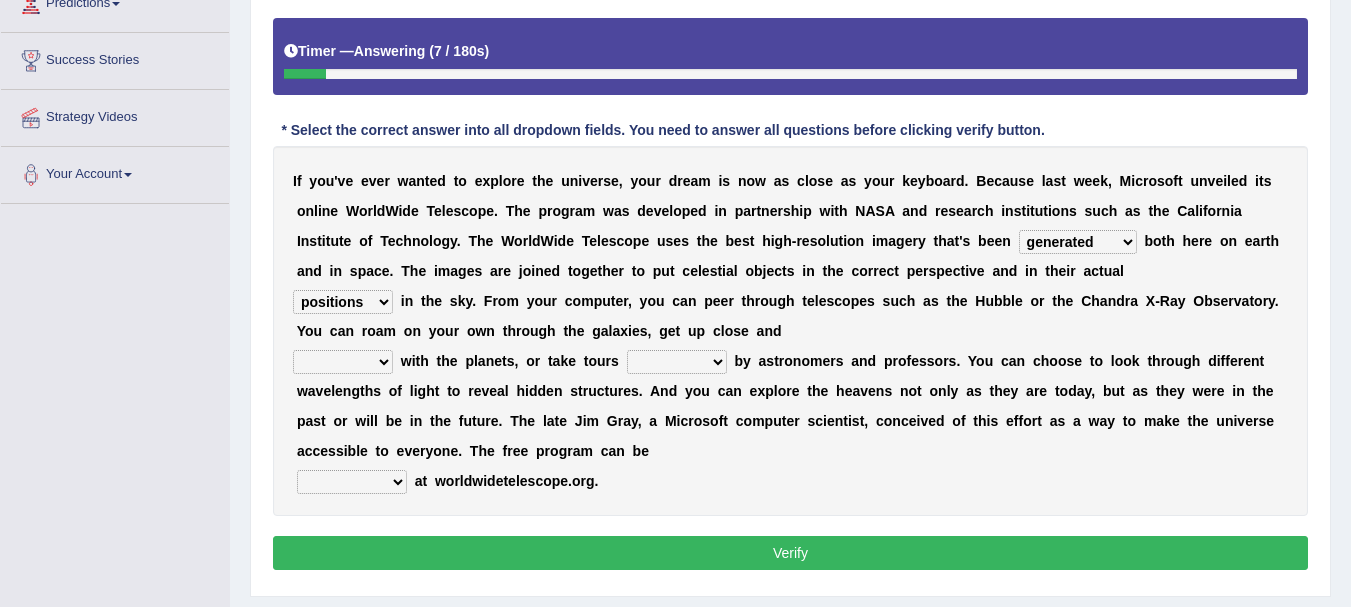 click on "personal individual apart polite" at bounding box center [343, 362] 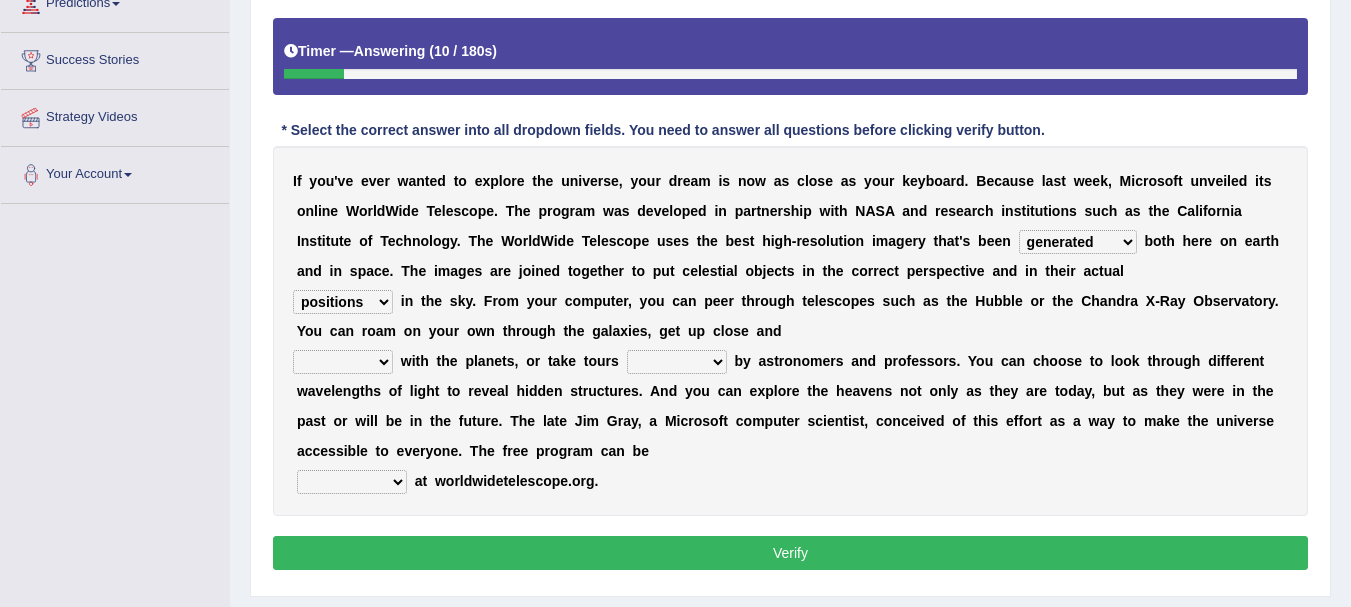 select on "personal" 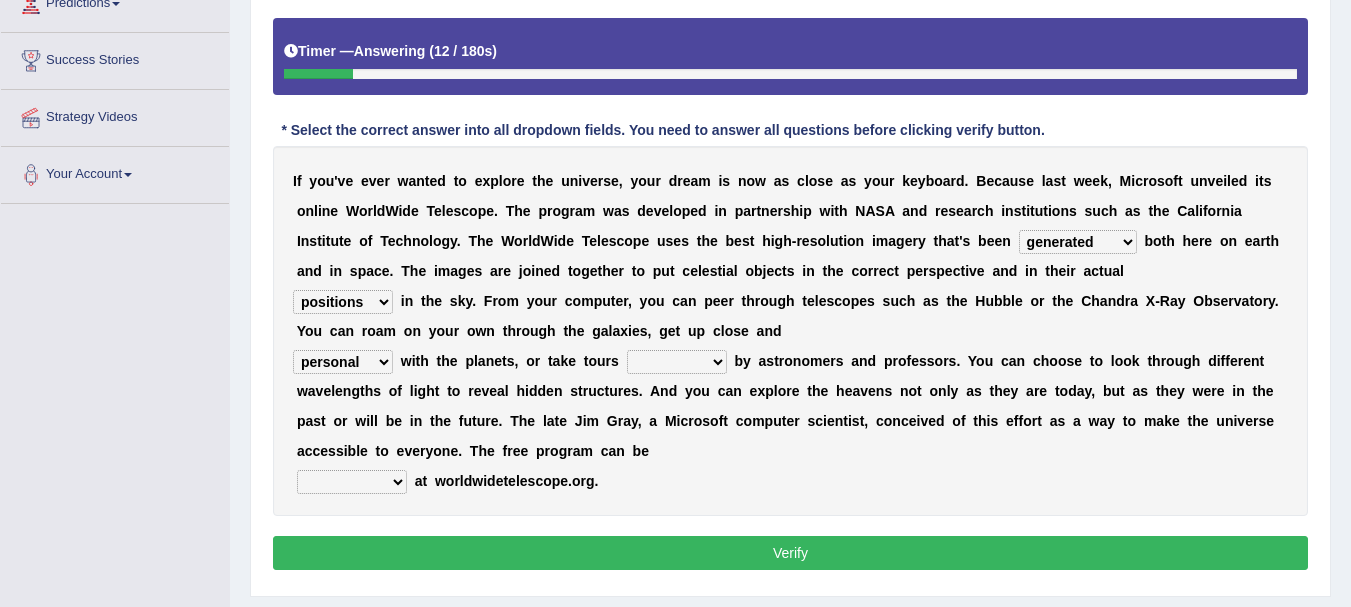 click on "guide guided guiding to guide" at bounding box center [677, 362] 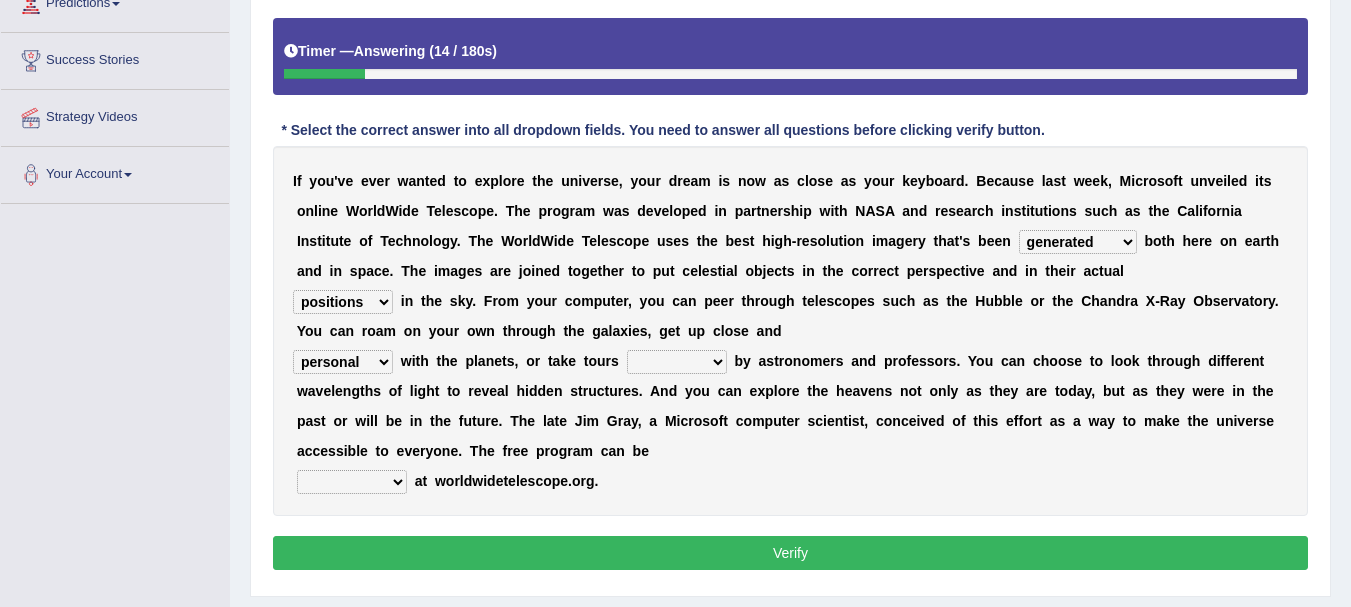 select on "to guide" 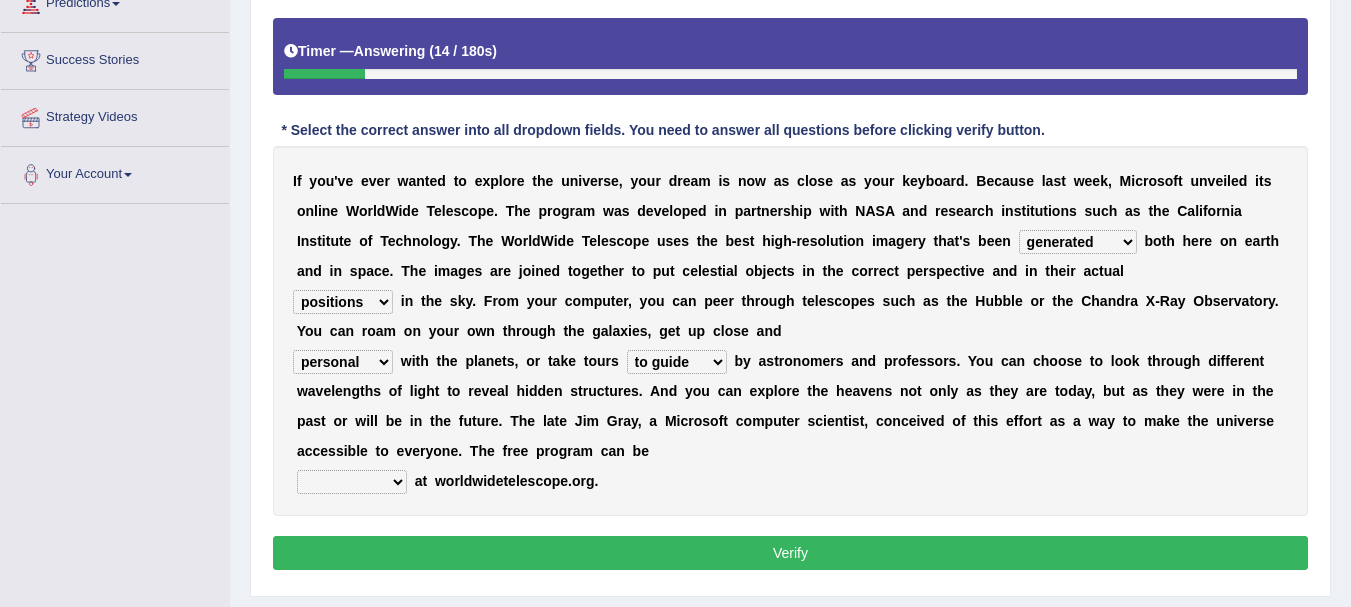 click on "guide guided guiding to guide" at bounding box center [677, 362] 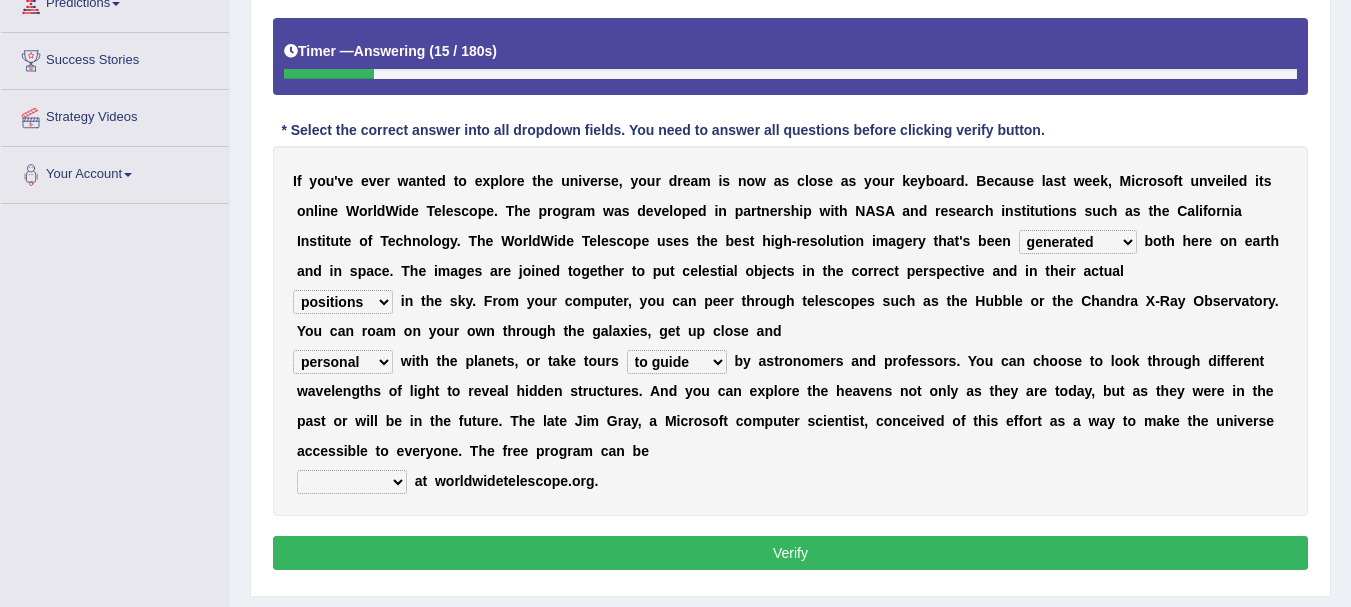 click on "upheld downloaded loaded posted" at bounding box center (352, 482) 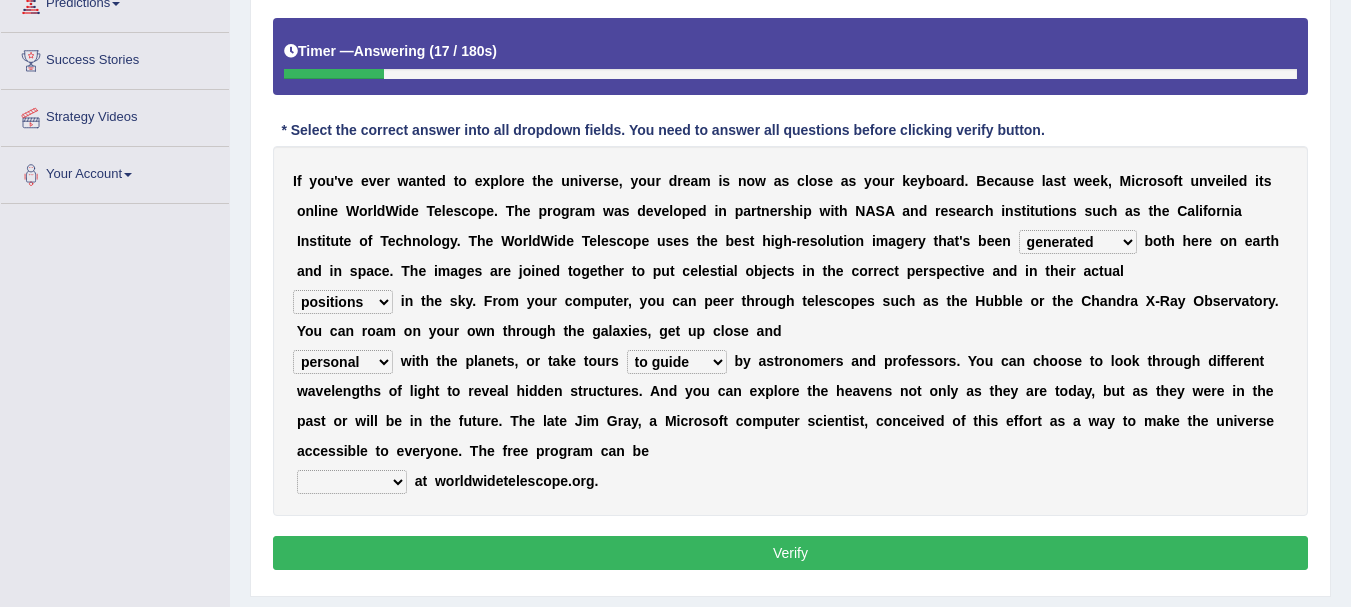 select on "downloaded" 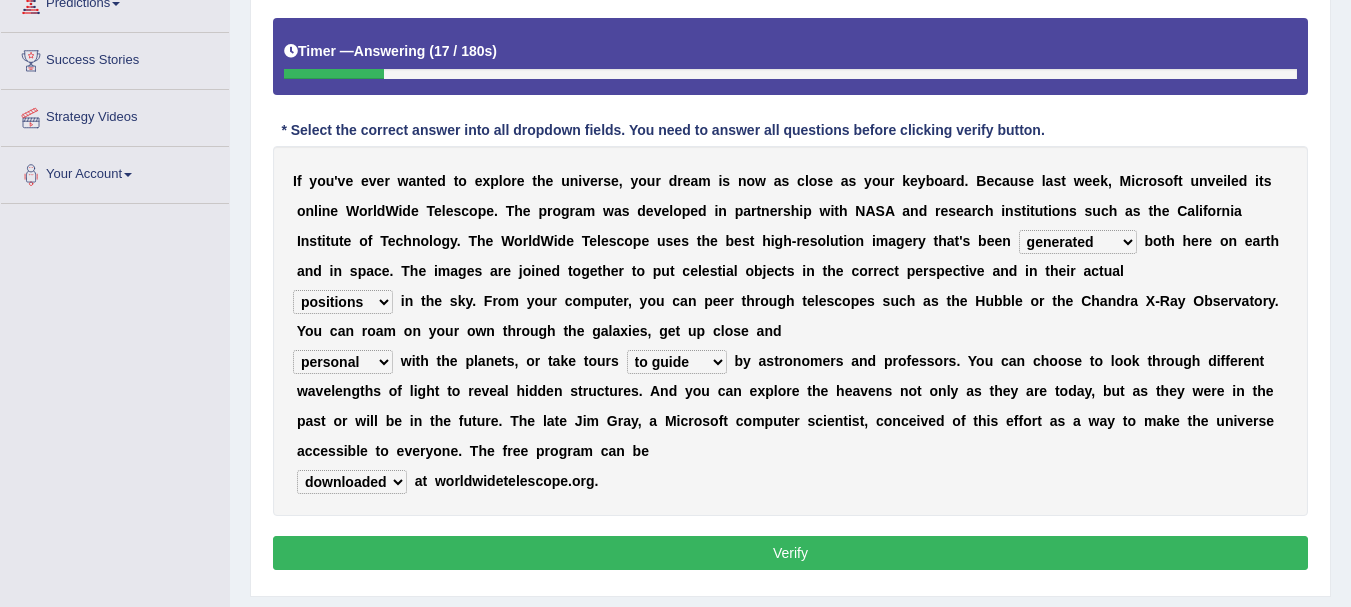 click on "upheld downloaded loaded posted" at bounding box center [352, 482] 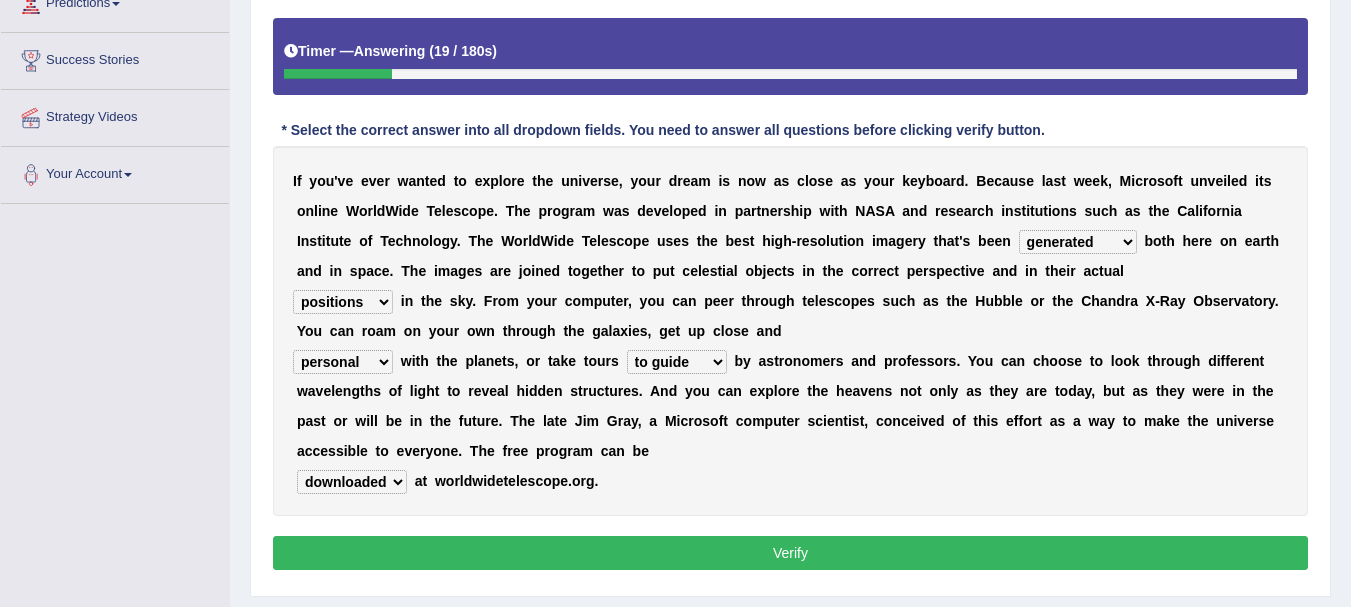click on "Verify" at bounding box center (790, 553) 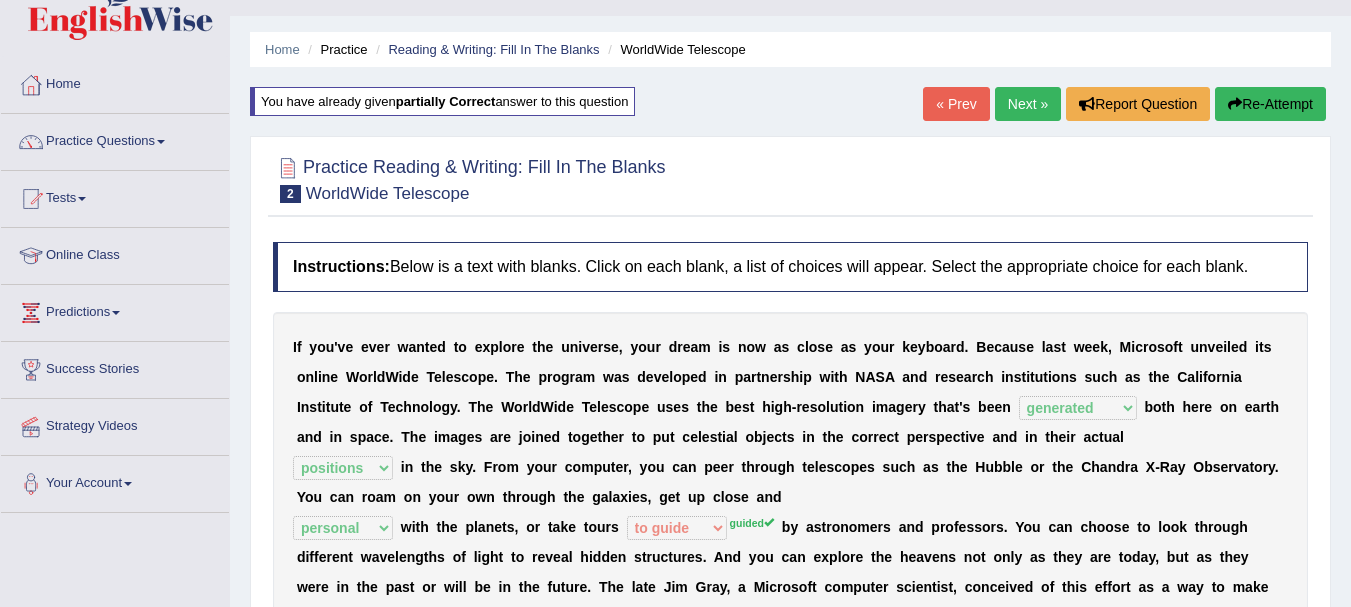 scroll, scrollTop: 20, scrollLeft: 0, axis: vertical 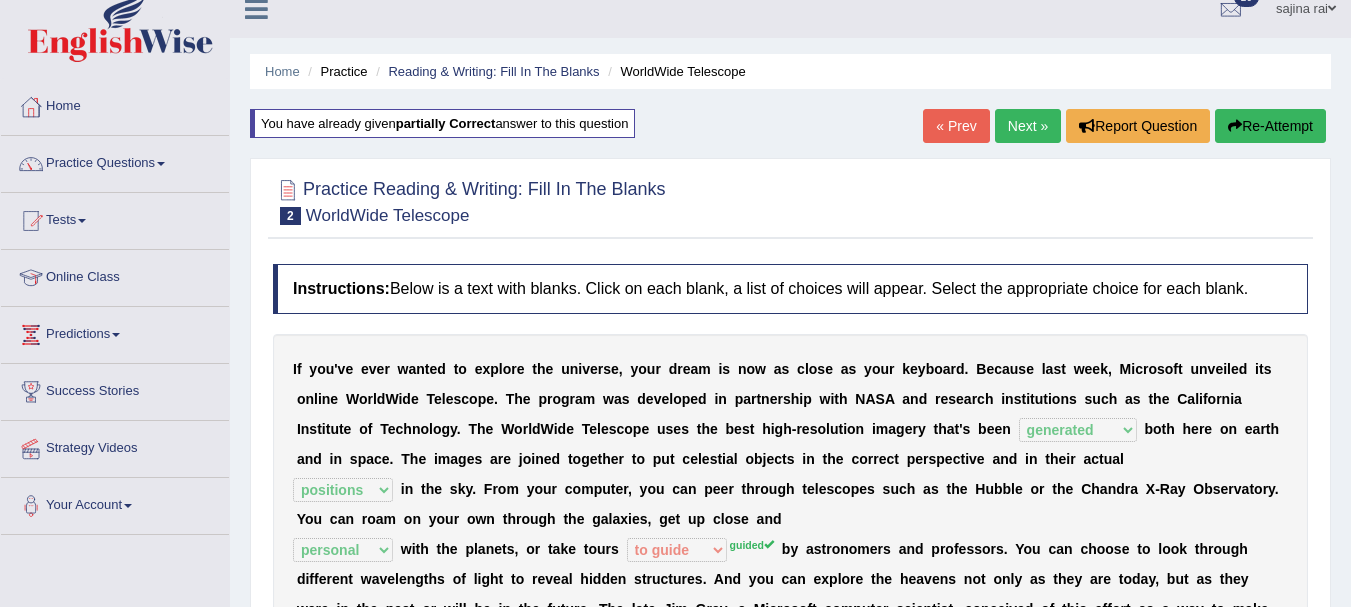 click on "Next »" at bounding box center [1028, 126] 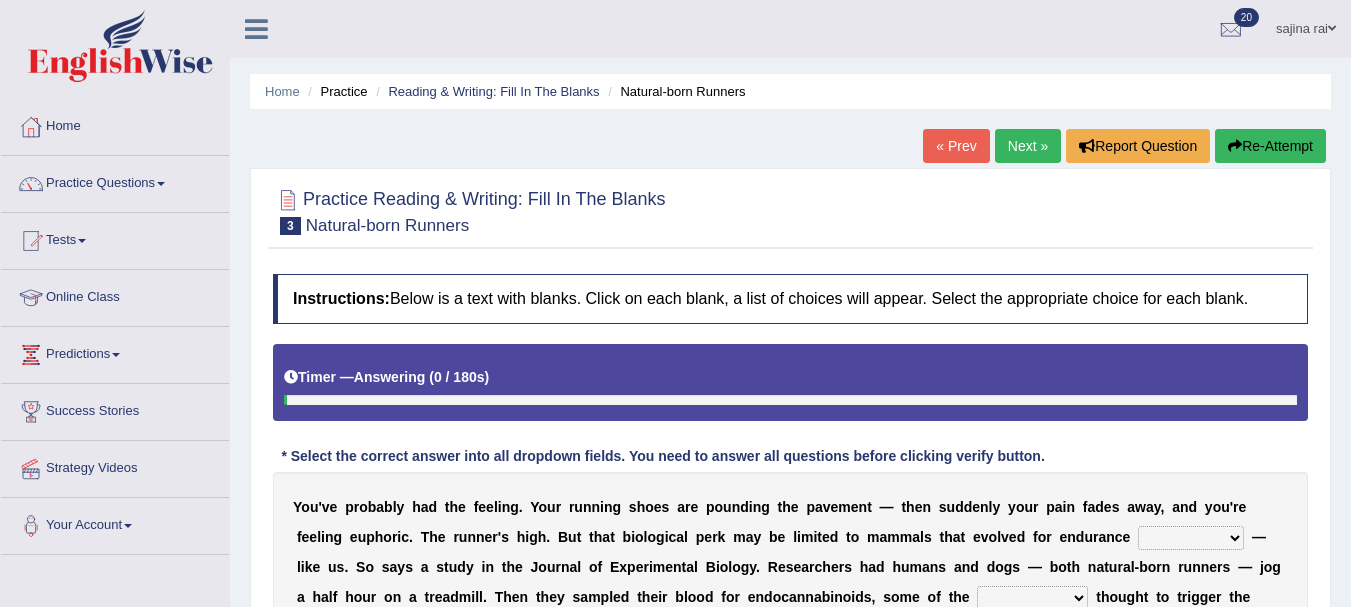scroll, scrollTop: 0, scrollLeft: 0, axis: both 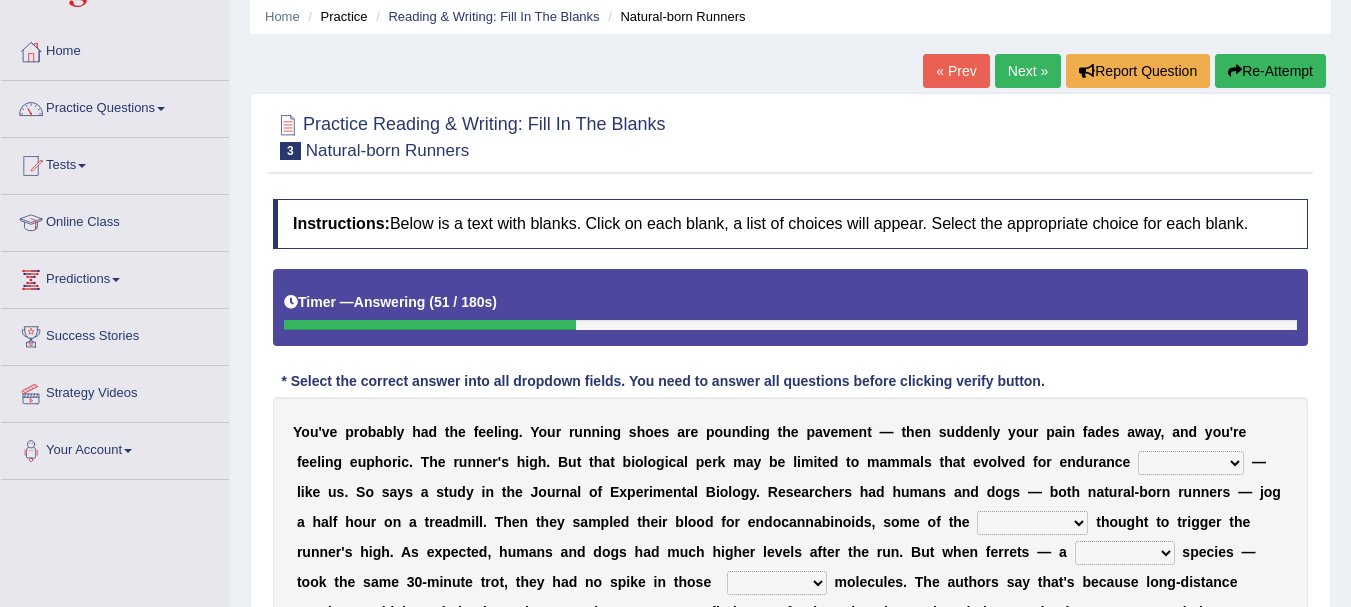 click on "Re-Attempt" at bounding box center [1270, 71] 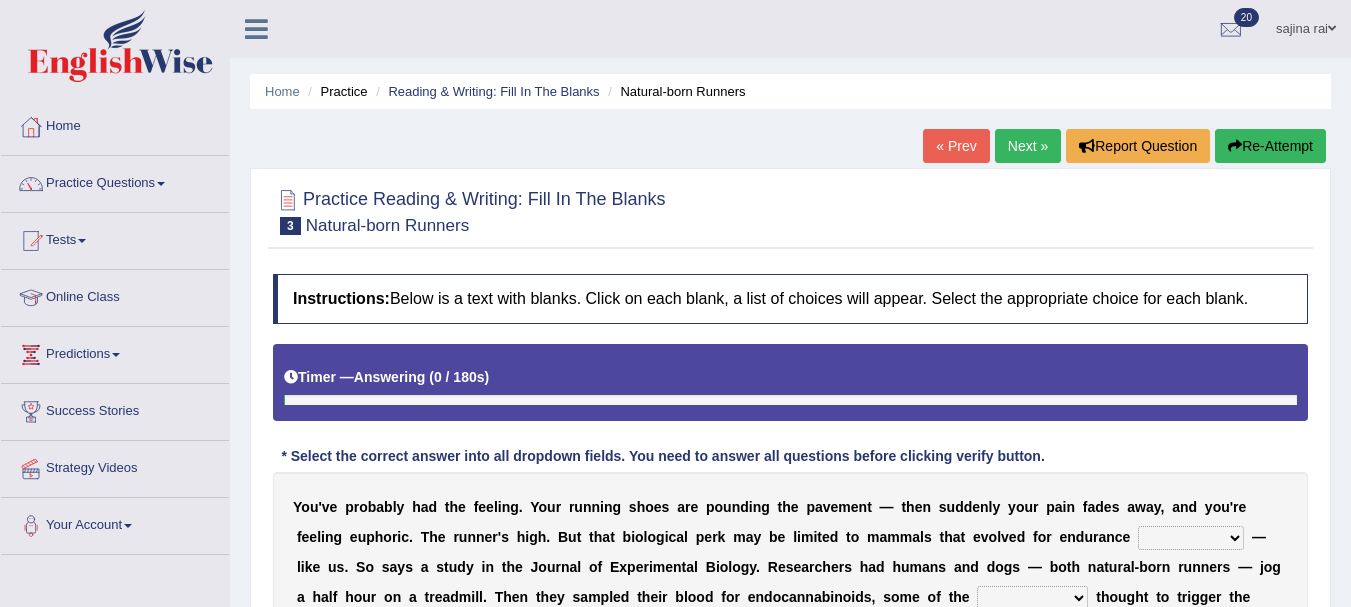 scroll, scrollTop: 329, scrollLeft: 0, axis: vertical 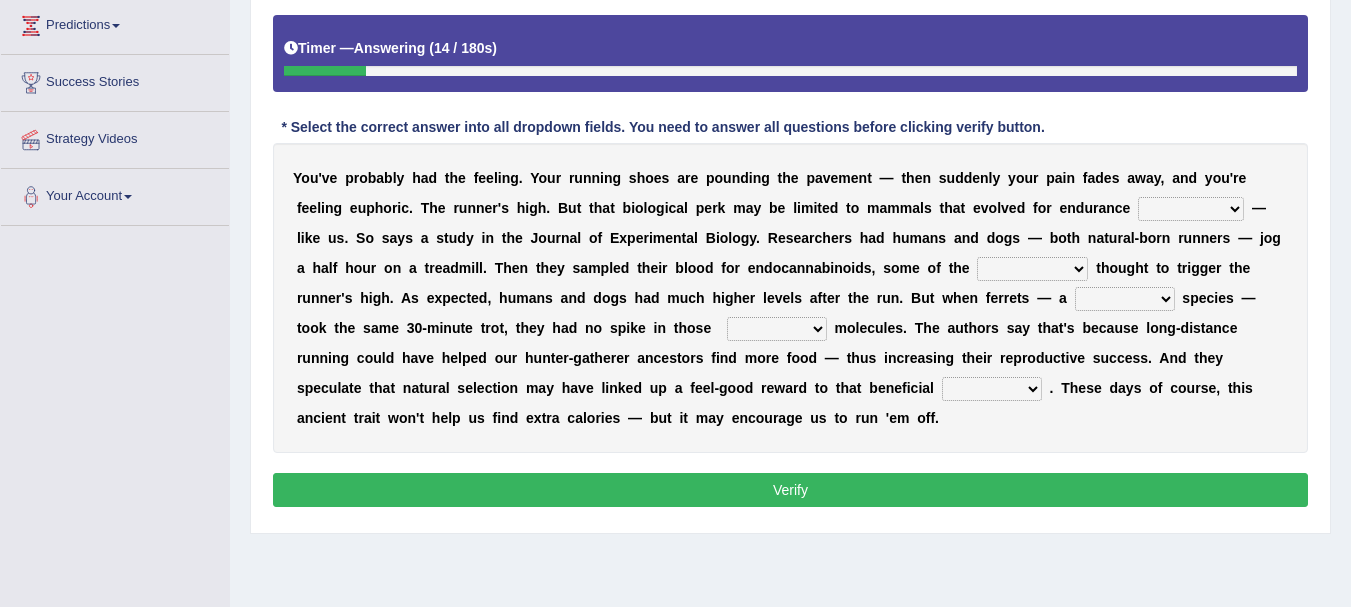 click on "dykes personalize classifies exercise" at bounding box center [1191, 209] 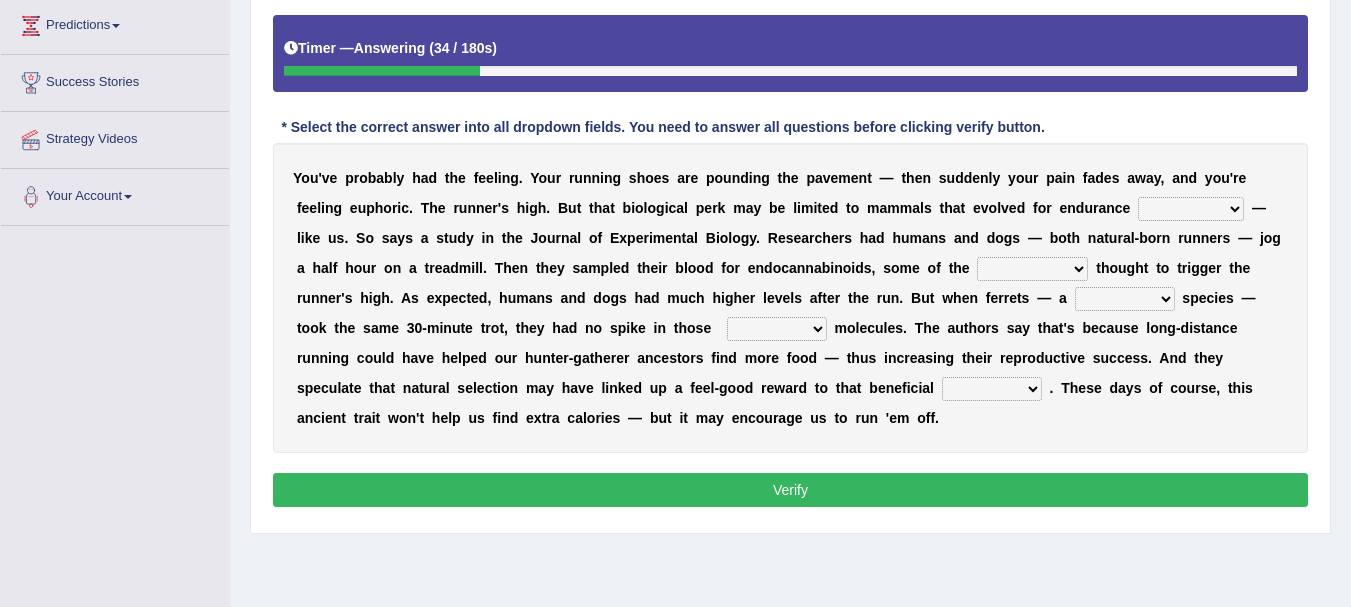 select on "classifies" 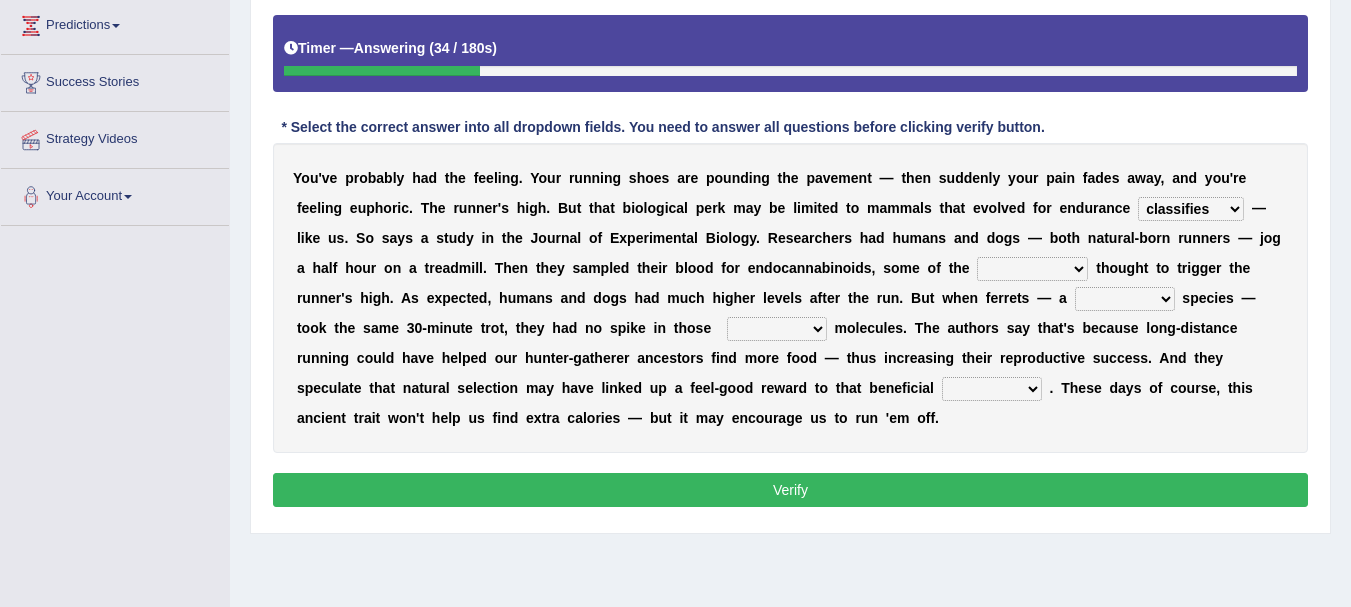 click on "dykes personalize classifies exercise" at bounding box center (1191, 209) 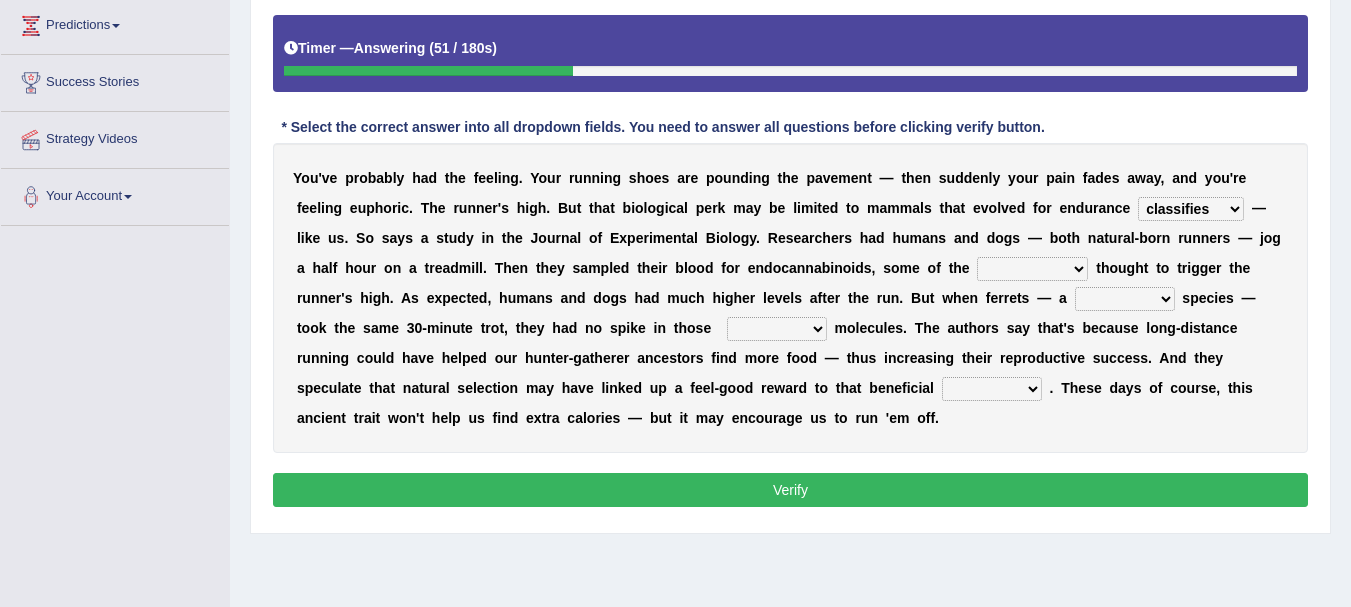 click on "almshouse turnarounds compounds foxhounds" at bounding box center [1032, 269] 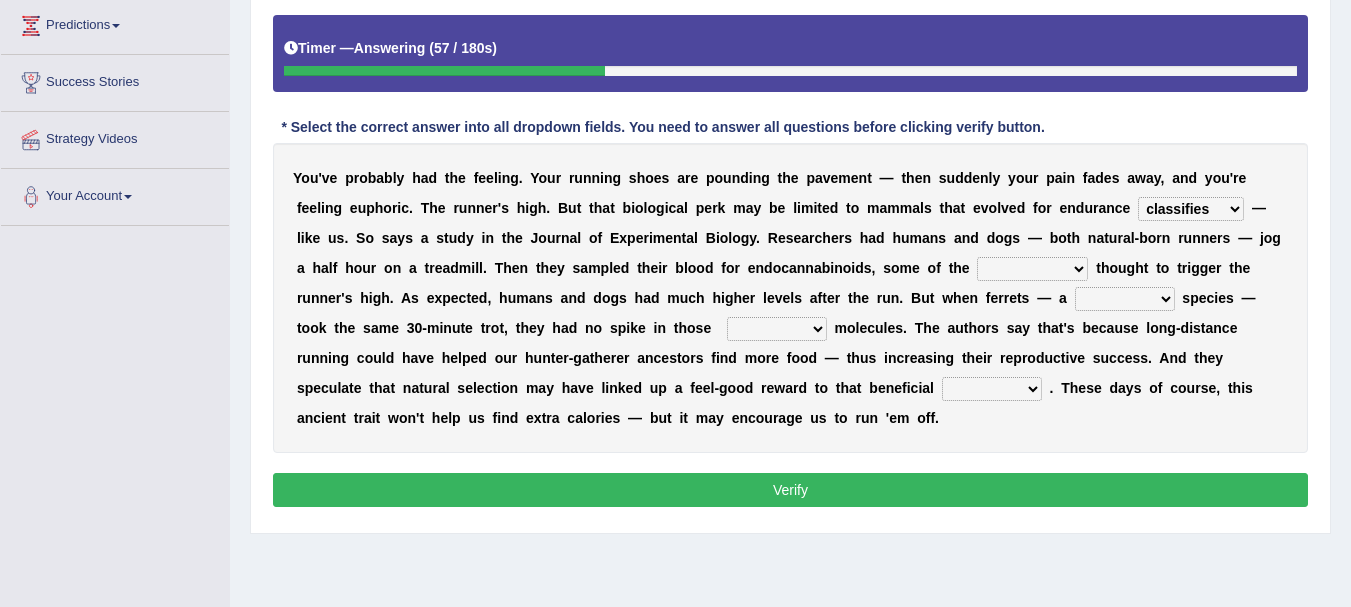 select on "compounds" 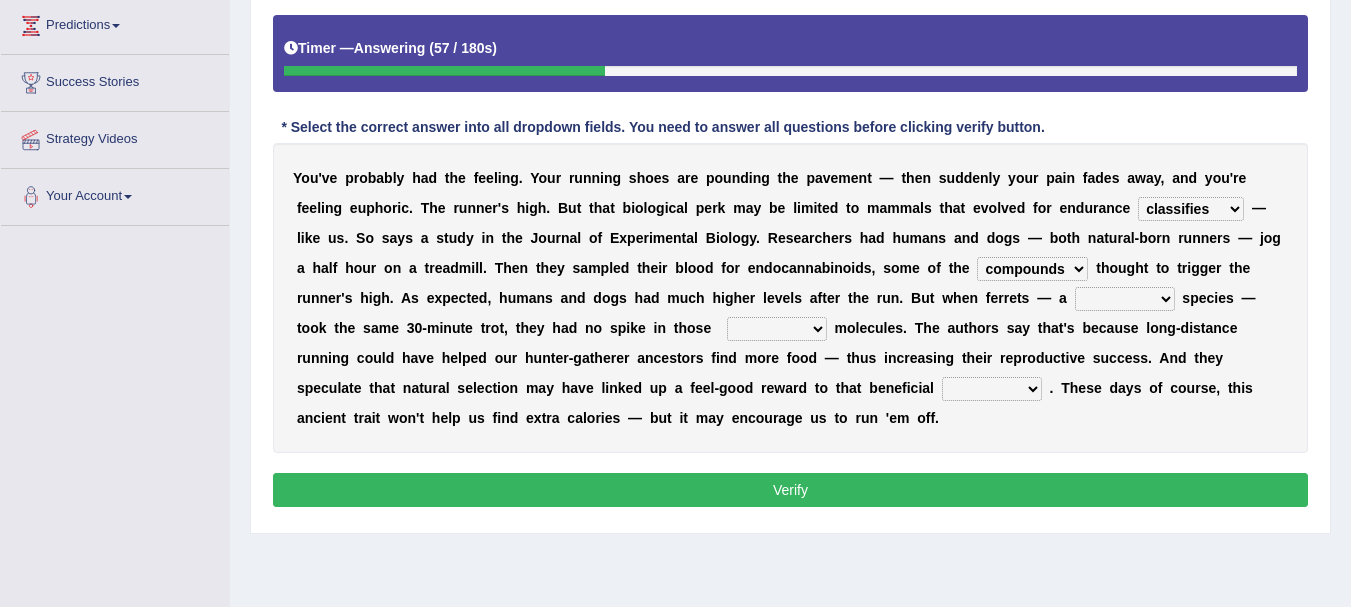 click on "almshouse turnarounds compounds foxhounds" at bounding box center [1032, 269] 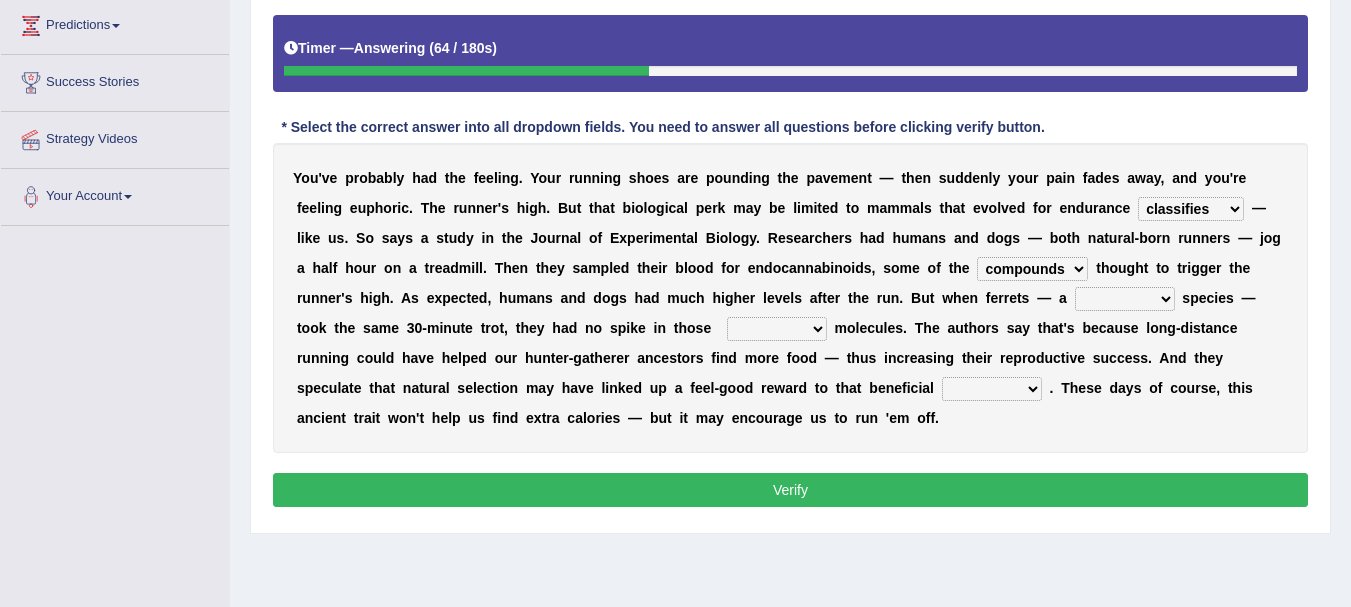 click on "excellency merely faerie sedentary" at bounding box center (1125, 299) 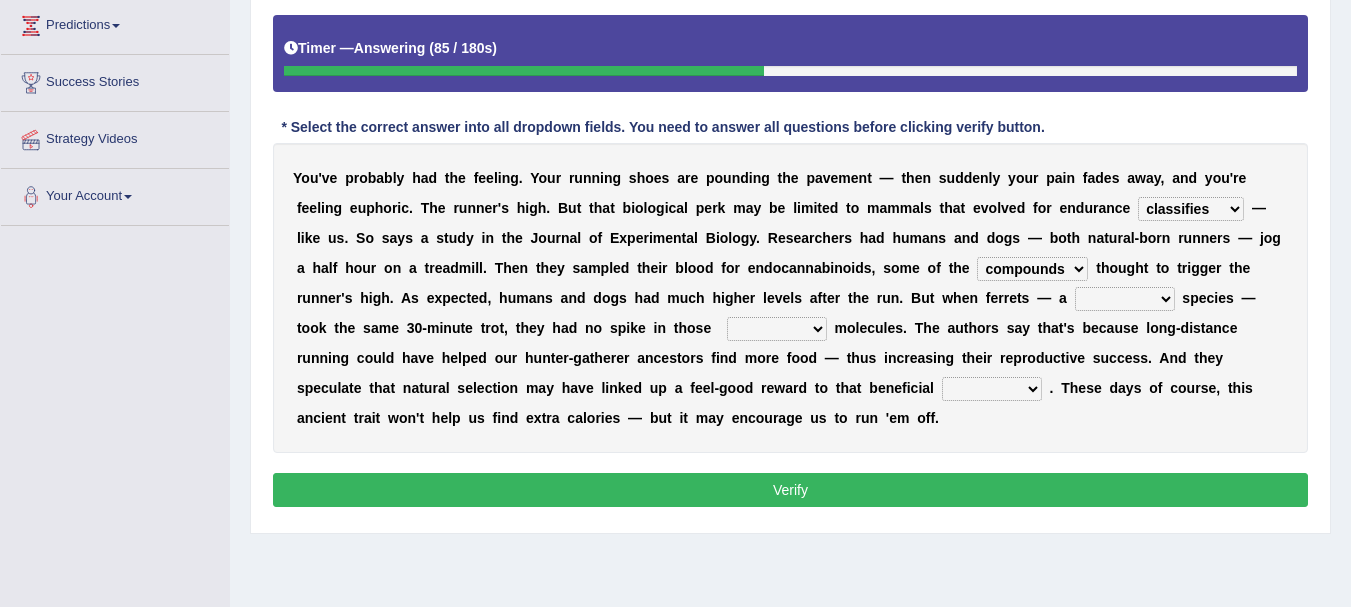 click on "Y o u ' v e    p r o b a b l y    h a d    t h e    f e e l i n g .    Y o u r    r u n n i n g    s h o e s    a r e    p o u n d i n g    t h e    p a v e m e n t    —    t h e n    s u d d e n l y    y o u r    p a i n    f a d e s    a w a y ,    a n d    y o u ' r e    f e e l i n g    e u p h o r i c .    T h e    r u n n e r ' s    h i g h .    B u t    t h a t    b i o l o g i c a l    p e r k    m a y    b e    l i m i t e d    t o    m a m m a l s    t h a t    e v o l v e d    f o r    e n d u r a n c e    dykes personalize classifies exercise    —    l i k e    u s .    S o    s a y s    a    s t u d y    i n    t h e    J o u r n a l    o f    E x p e r i m e n t a l    B i o l o g y .    R e s e a r c h e r s    h a d    h u m a n s    a n d    d o g s    —    b o t h    n a t u r a l - b o r n    r u n n e r s    —    j o g    a    h a l f    h o u r    o n    a    t r e a d m i l l .    T h e n    t h e y    s a m" at bounding box center [790, 298] 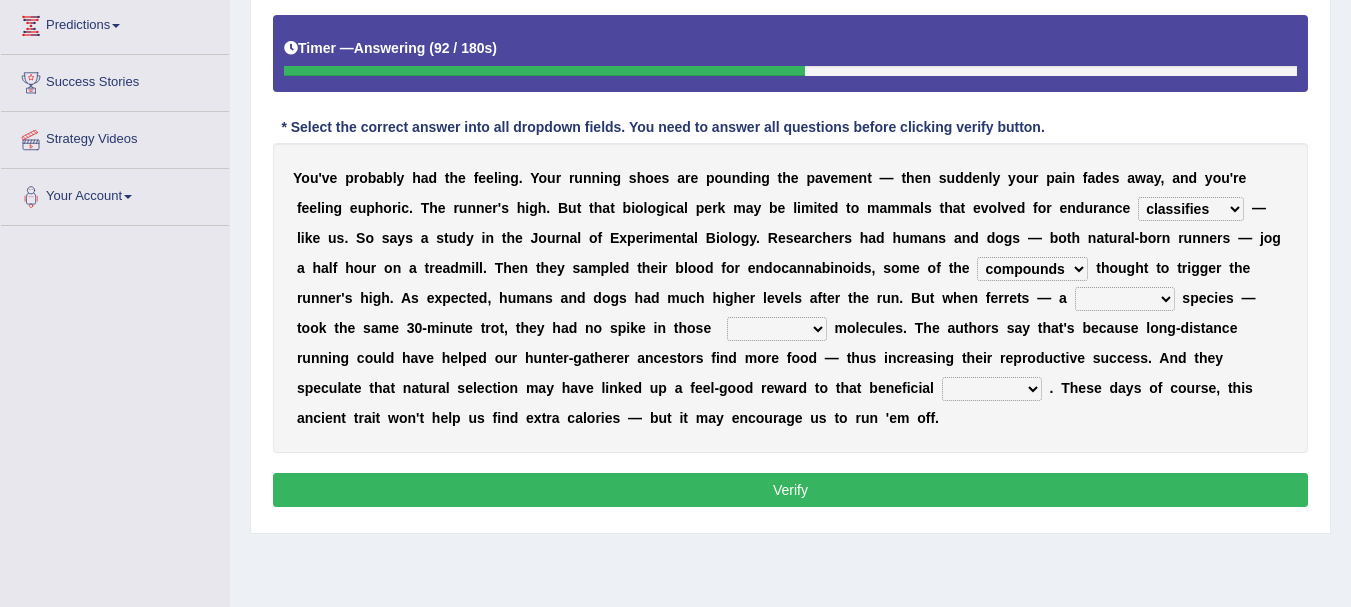 click on "groaned feel-good inchoate loaned" at bounding box center (777, 329) 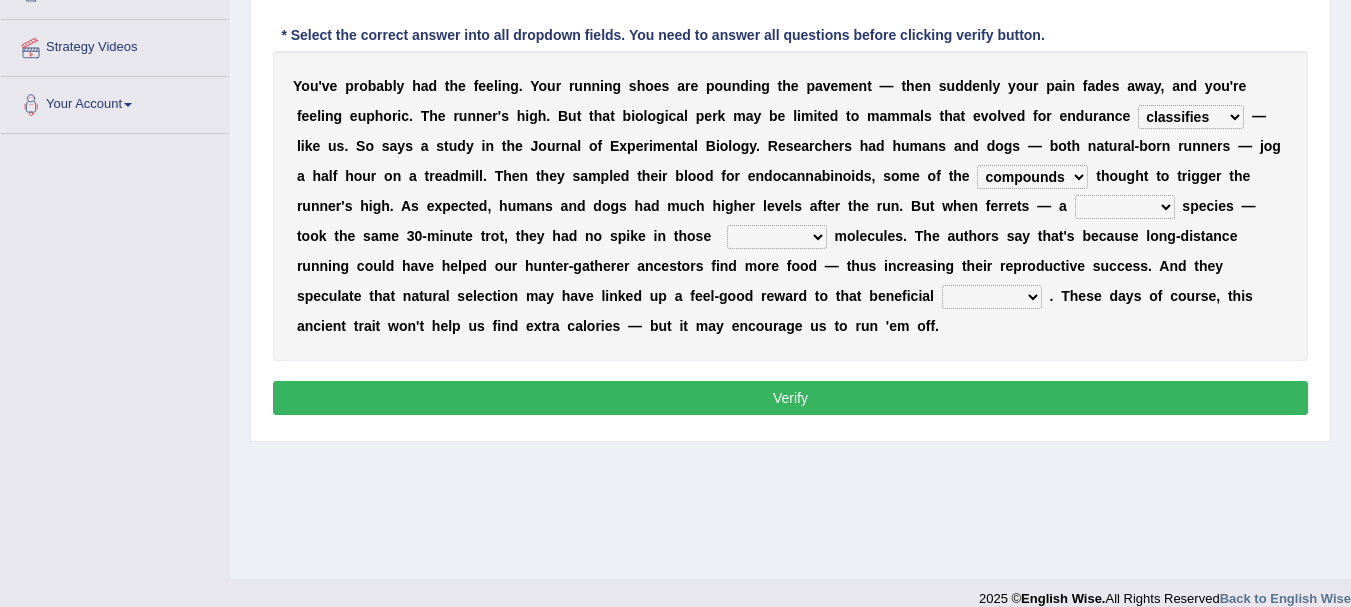 scroll, scrollTop: 424, scrollLeft: 0, axis: vertical 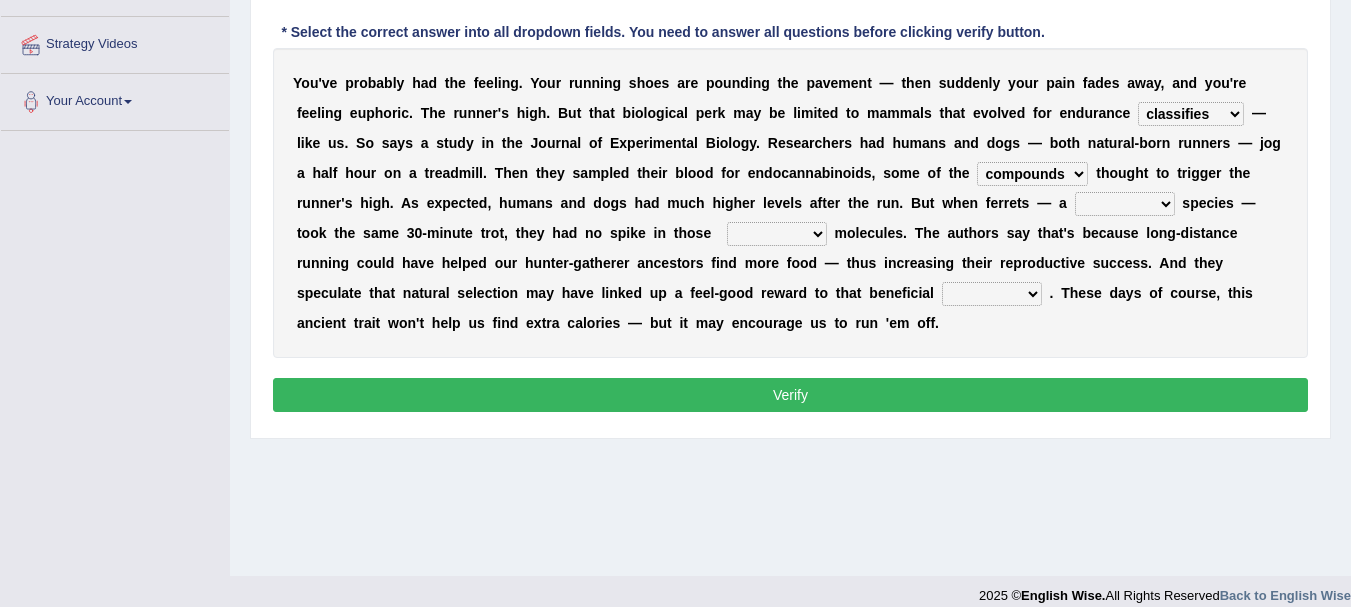 click on "groaned feel-good inchoate loaned" at bounding box center (777, 234) 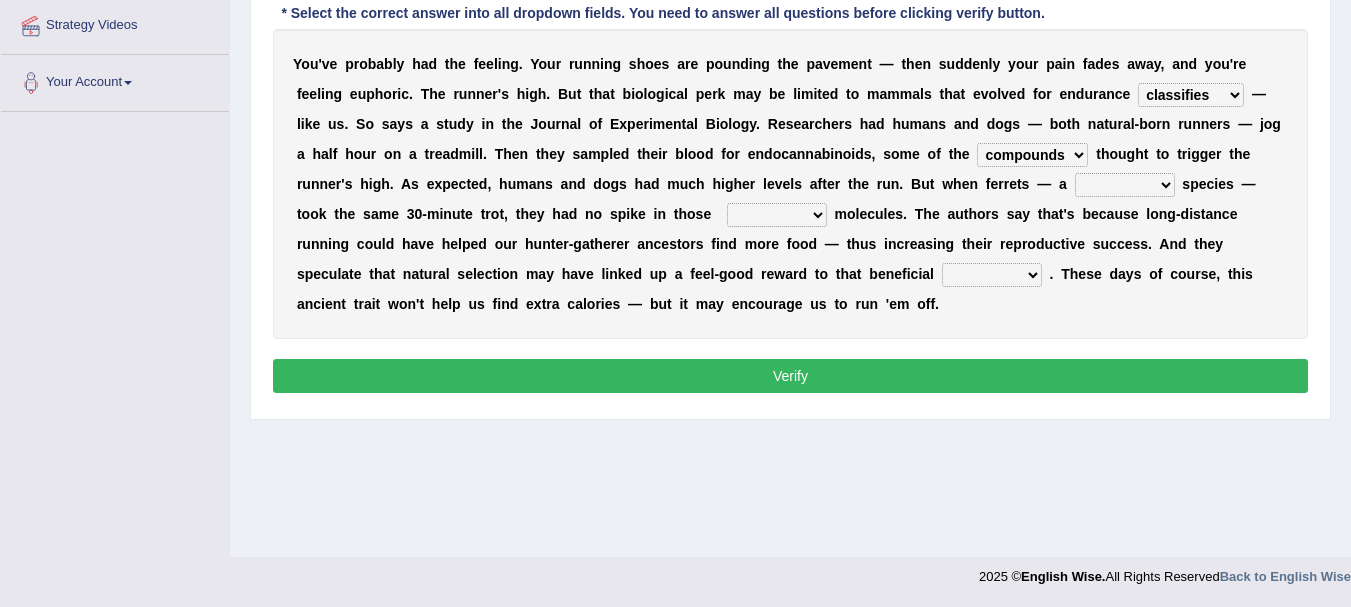 click on "groaned feel-good inchoate loaned" at bounding box center [777, 215] 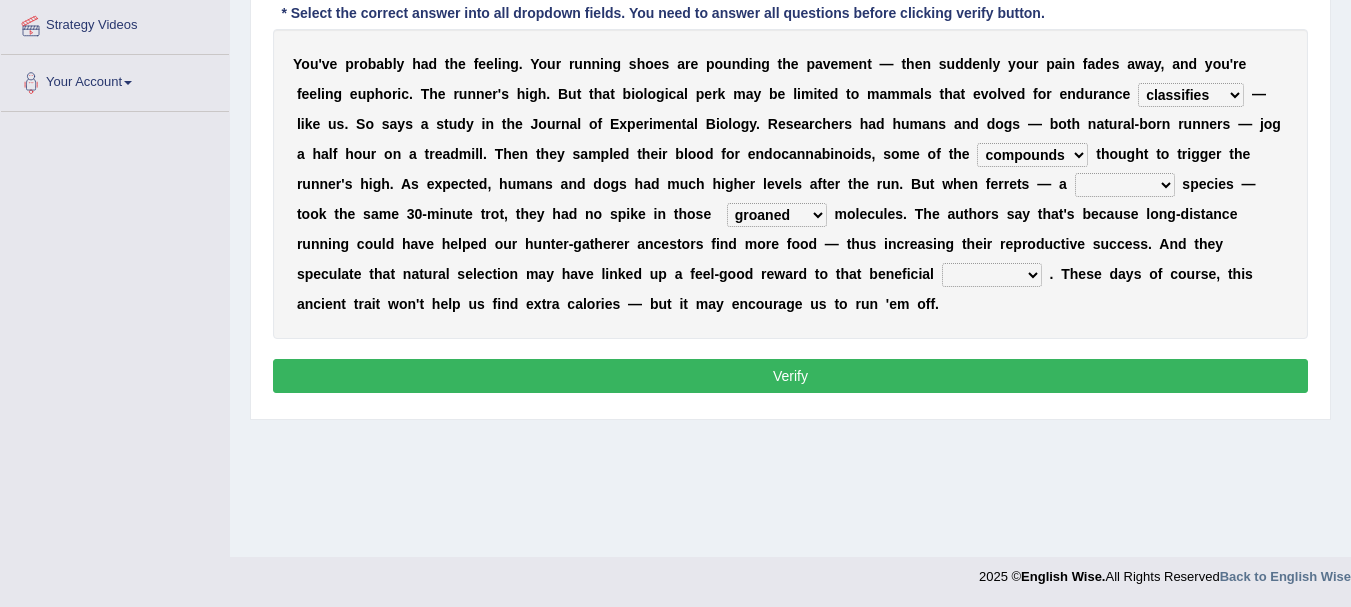 click on "groaned feel-good inchoate loaned" at bounding box center (777, 215) 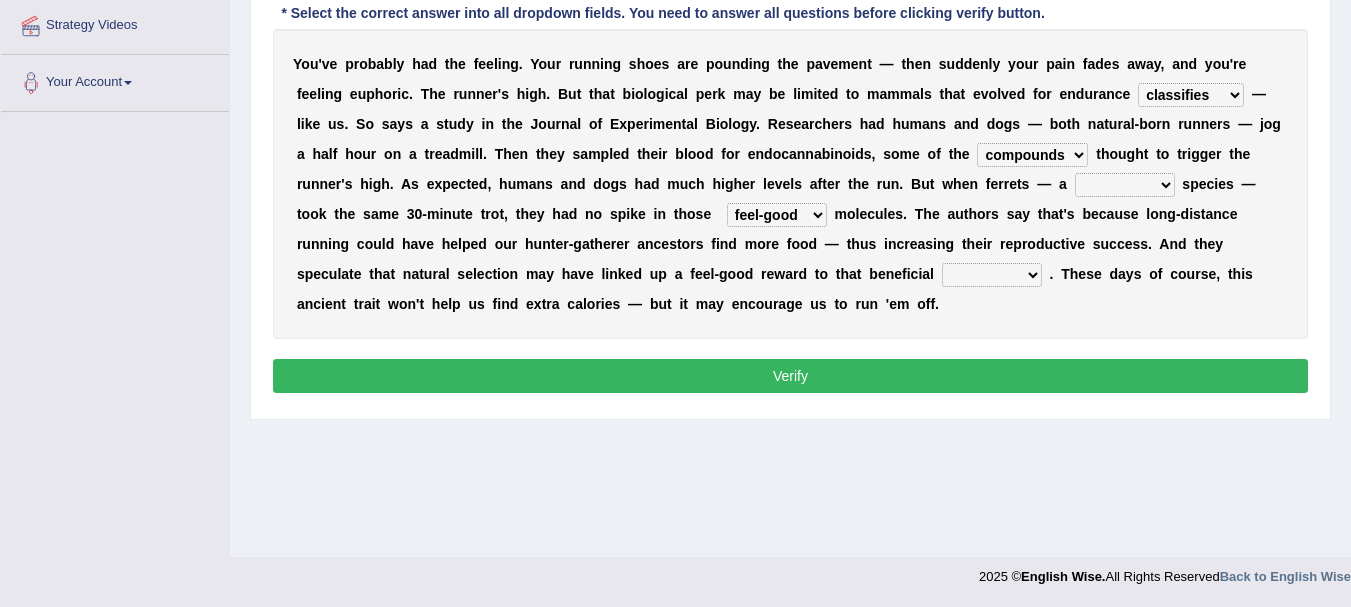 click on "groaned feel-good inchoate loaned" at bounding box center (777, 215) 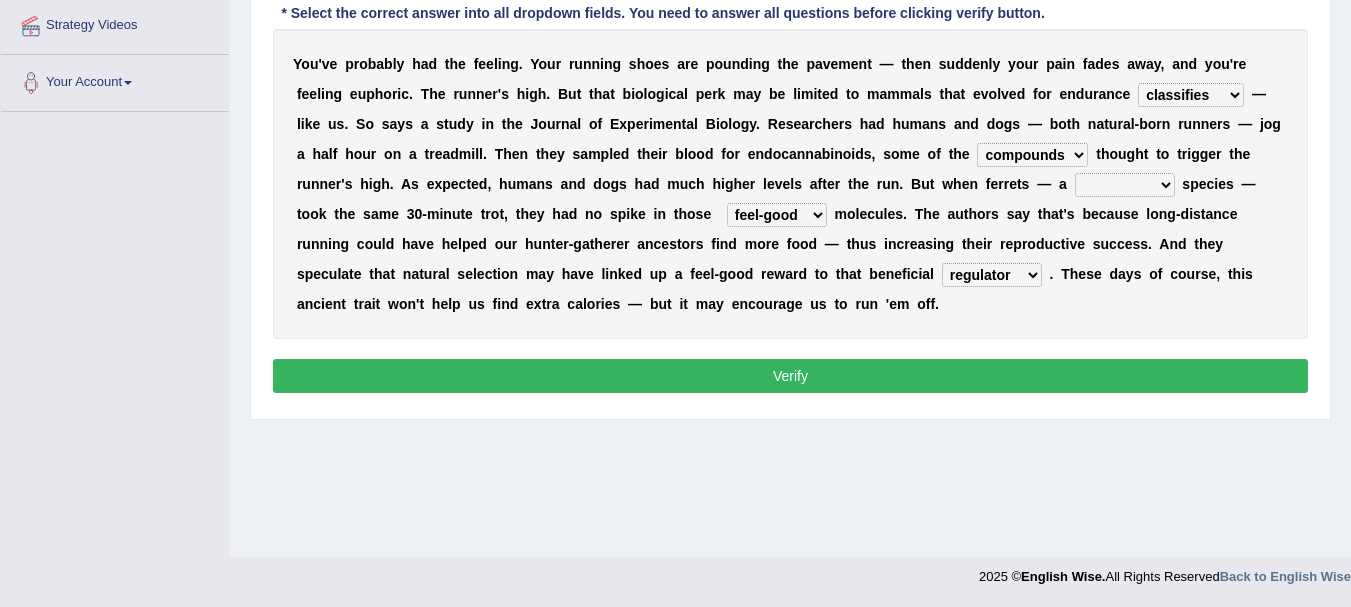 click on "wager exchanger behavior regulator" at bounding box center (992, 275) 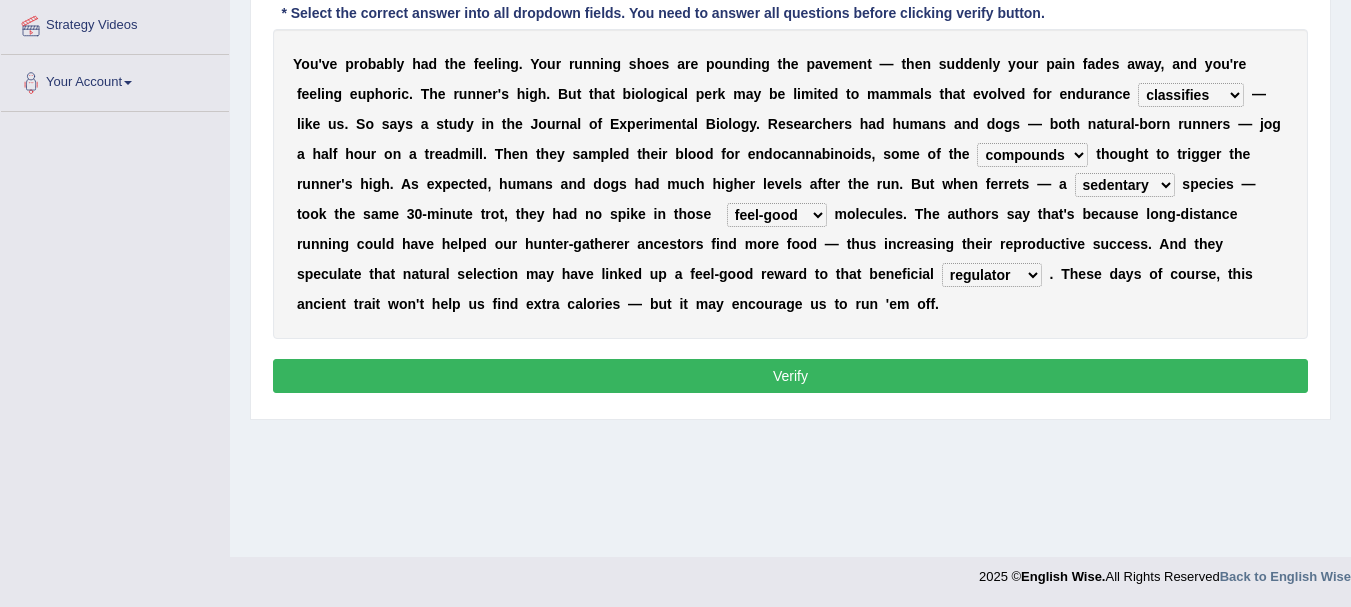 click on "Verify" at bounding box center (790, 376) 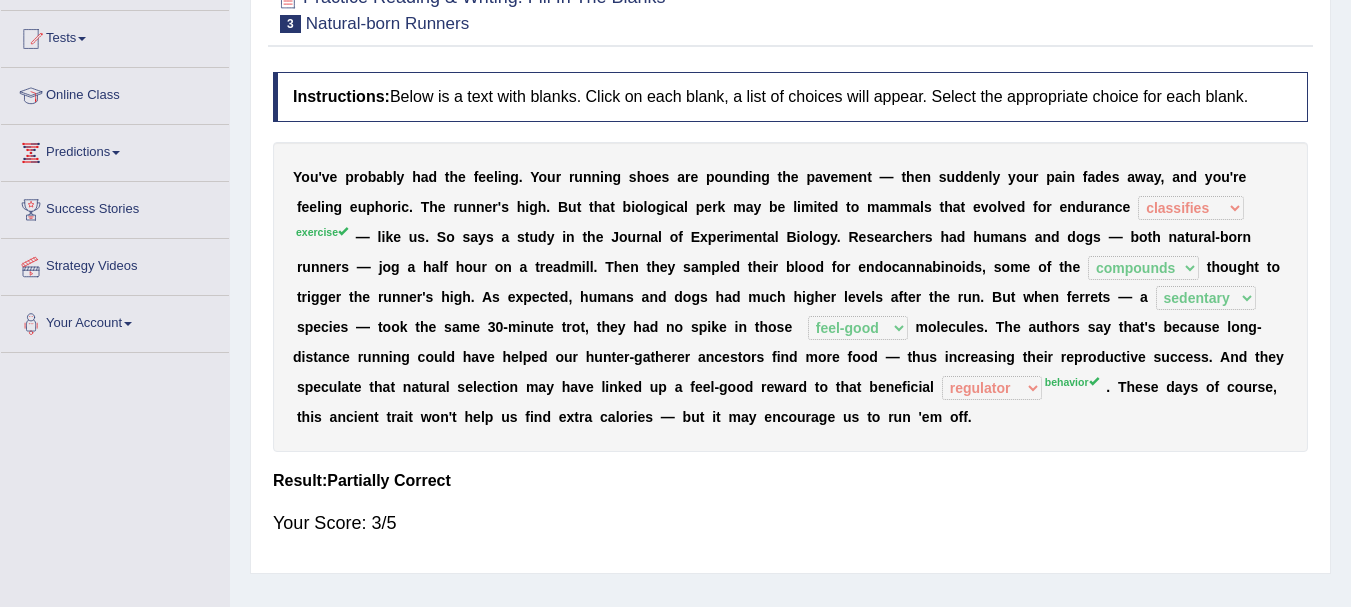 scroll, scrollTop: 195, scrollLeft: 0, axis: vertical 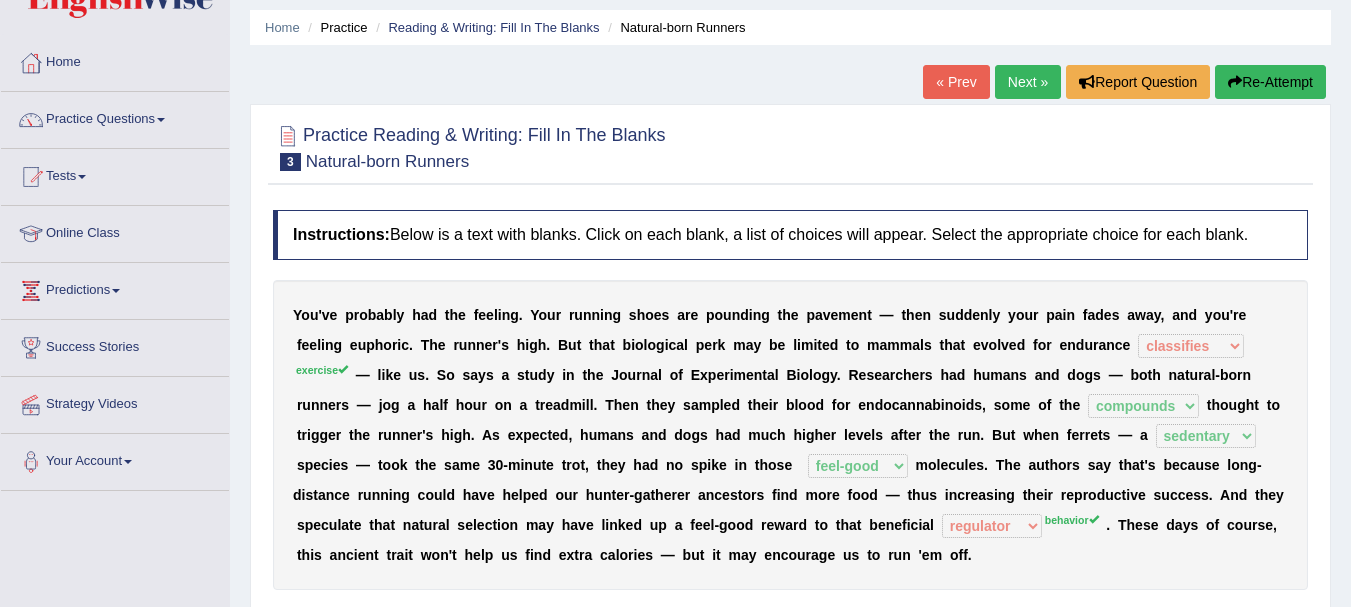 click on "Next »" at bounding box center (1028, 82) 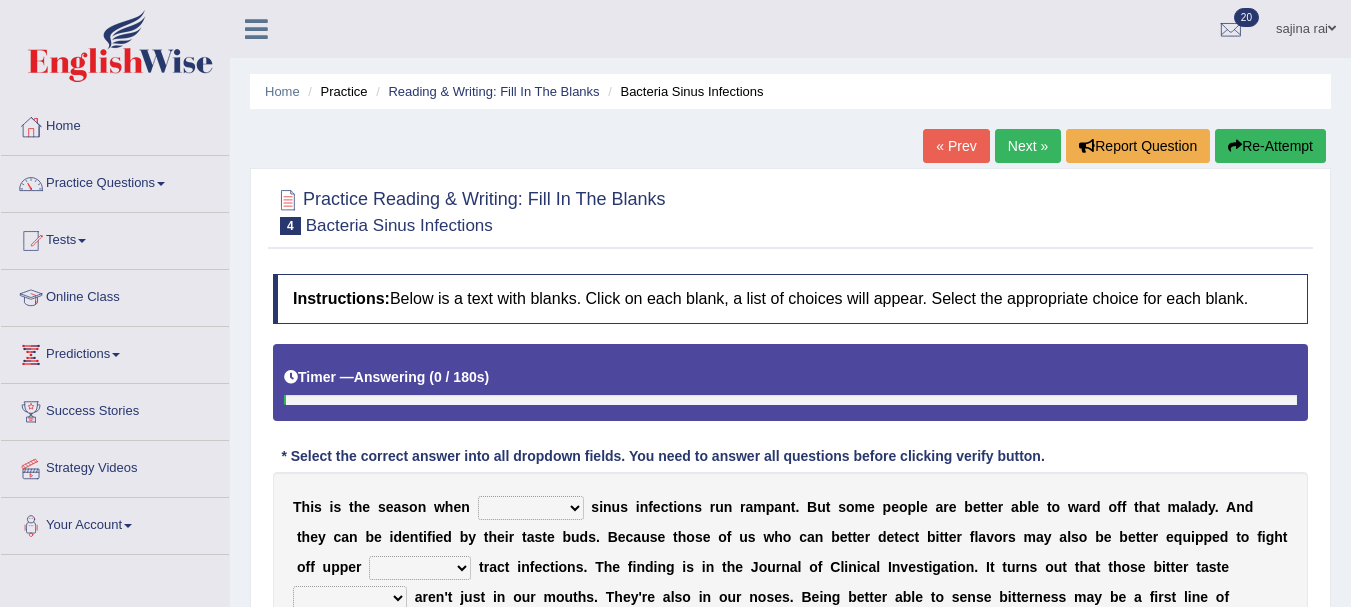 scroll, scrollTop: 0, scrollLeft: 0, axis: both 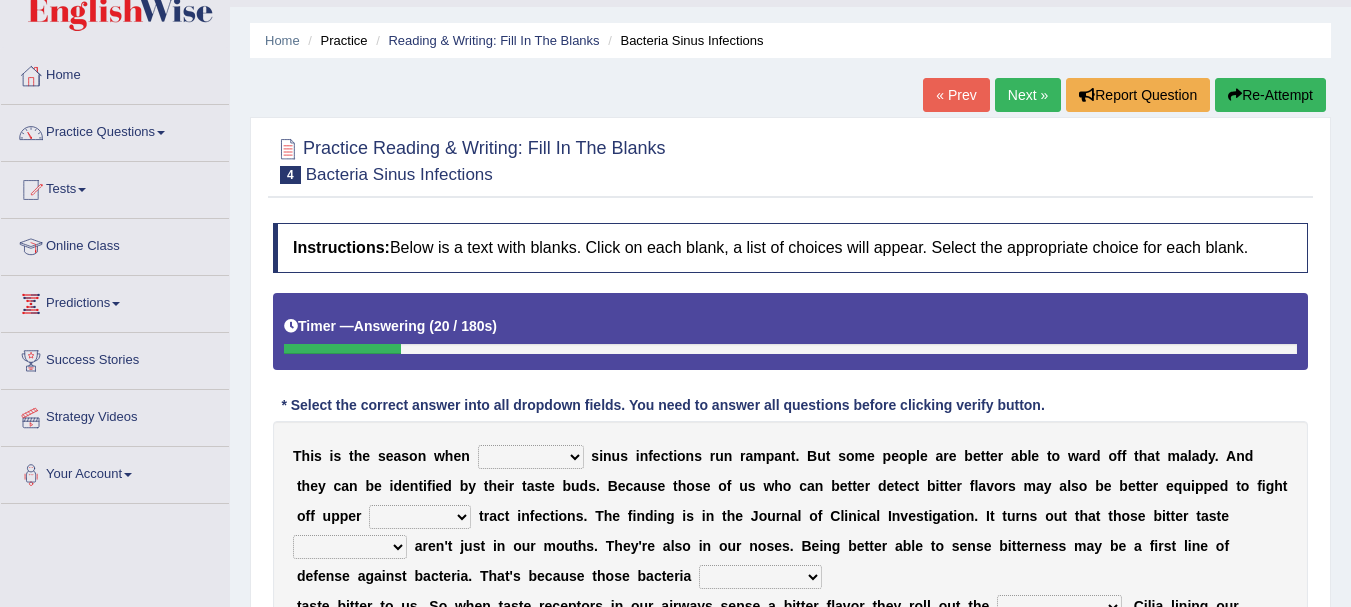 click on "Re-Attempt" at bounding box center [1270, 95] 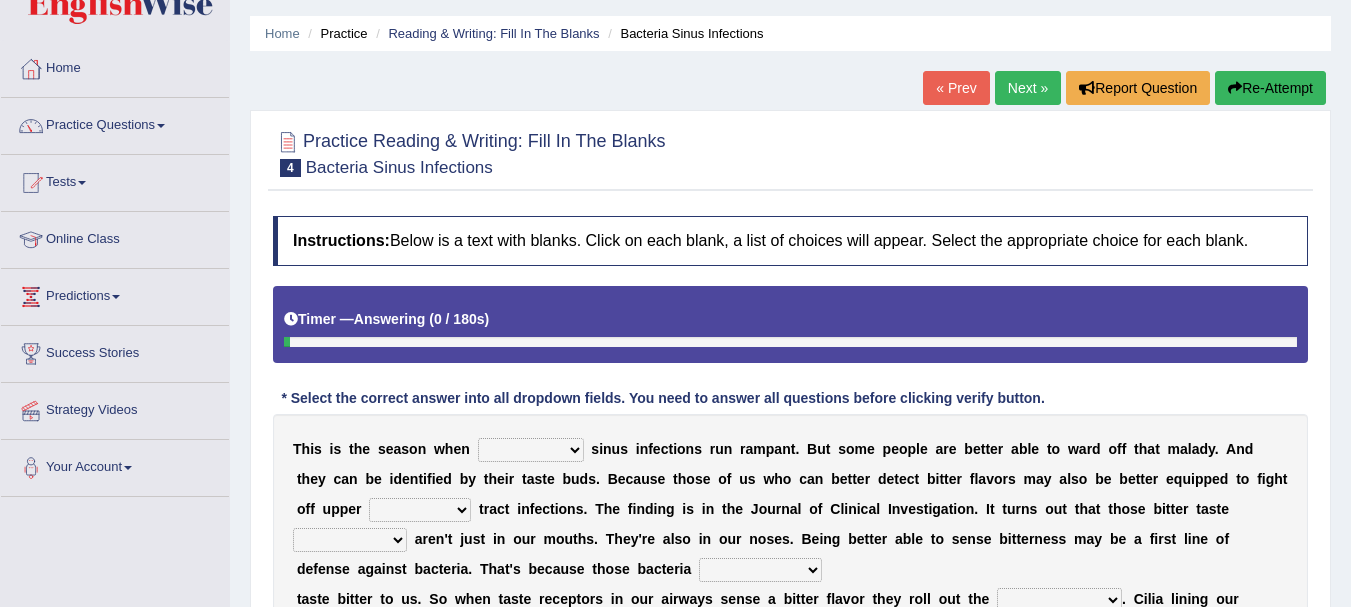 scroll, scrollTop: 148, scrollLeft: 0, axis: vertical 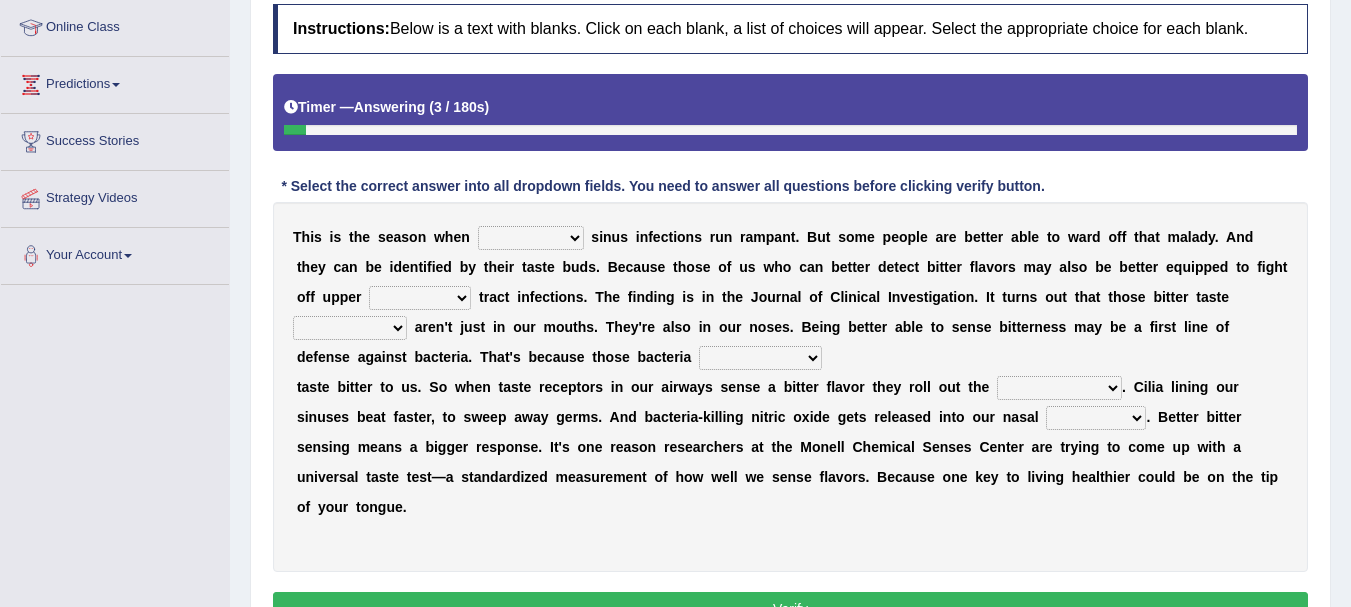 click on "conventicle atheist bacterial prissier" at bounding box center [531, 238] 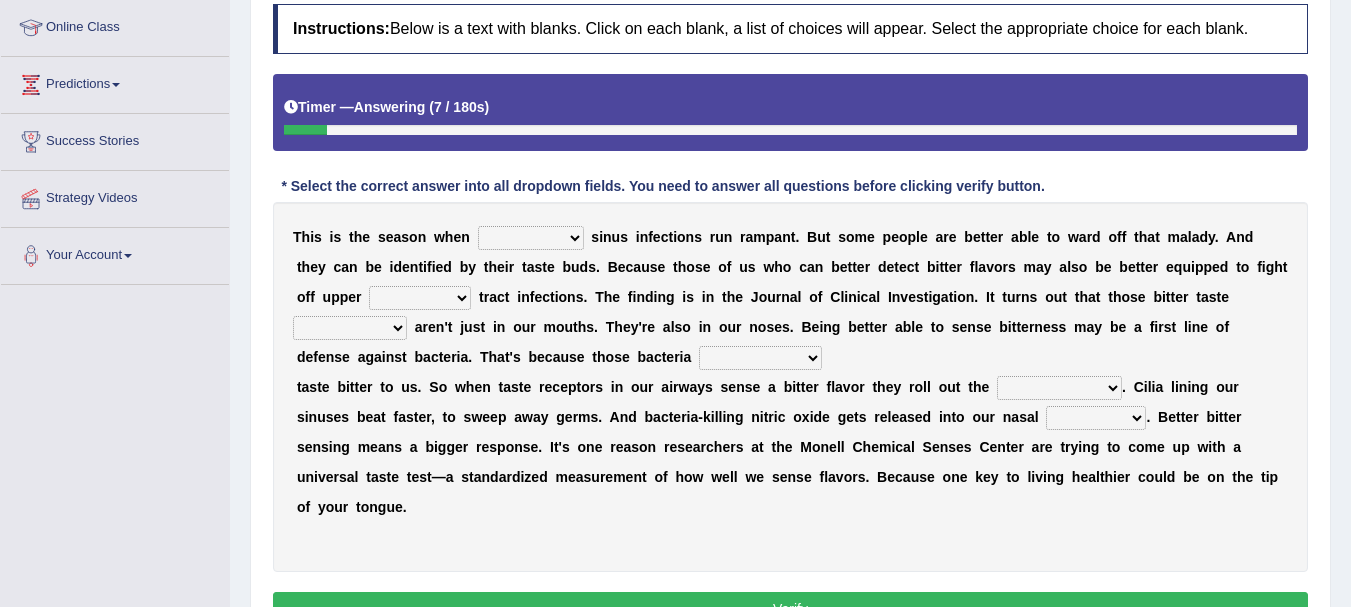 select on "bacterial" 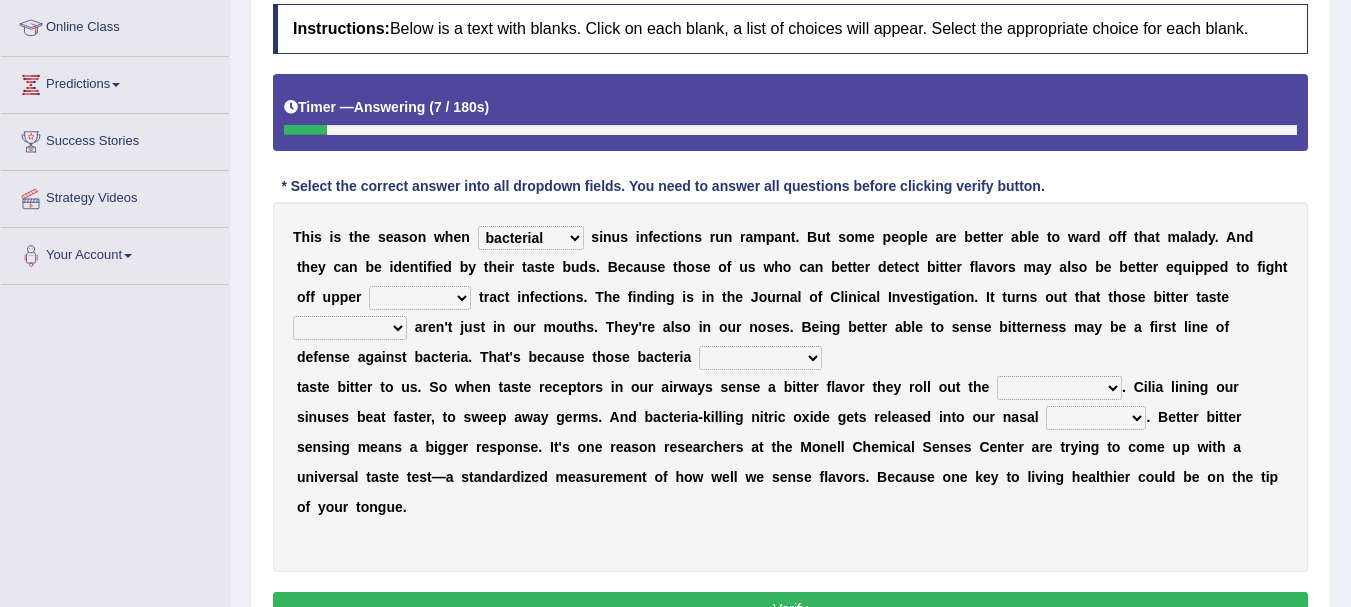 click on "conventicle atheist bacterial prissier" at bounding box center (531, 238) 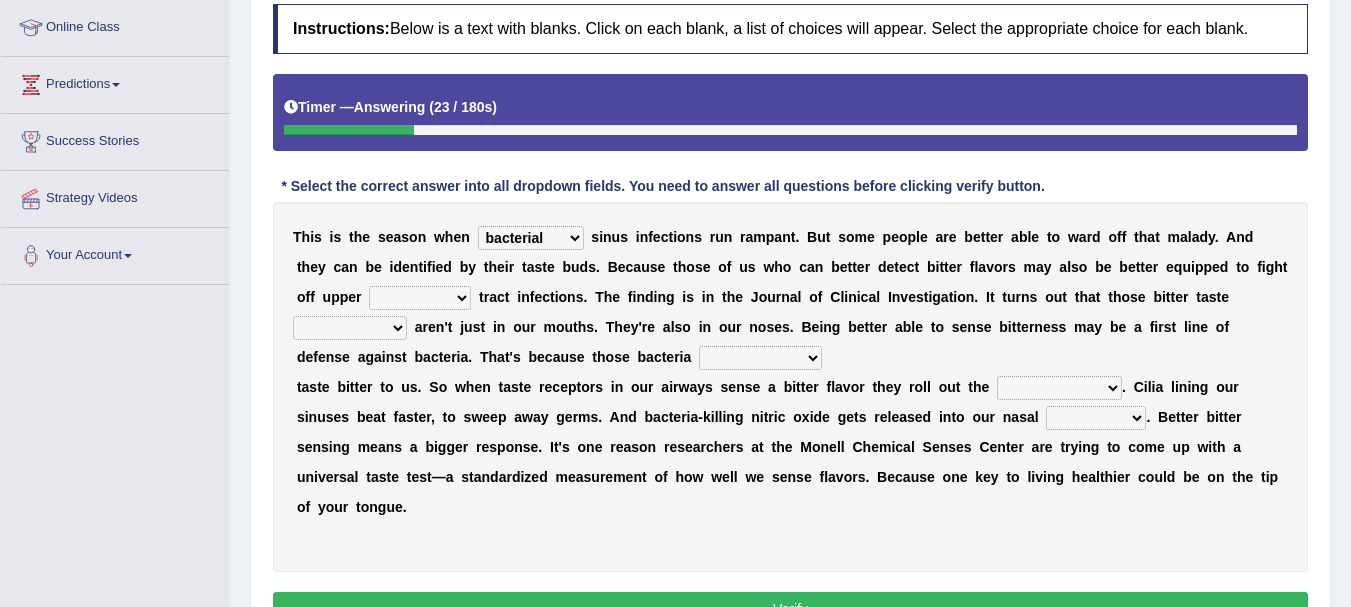 click on "faulty respiratory togae gawky" at bounding box center (420, 298) 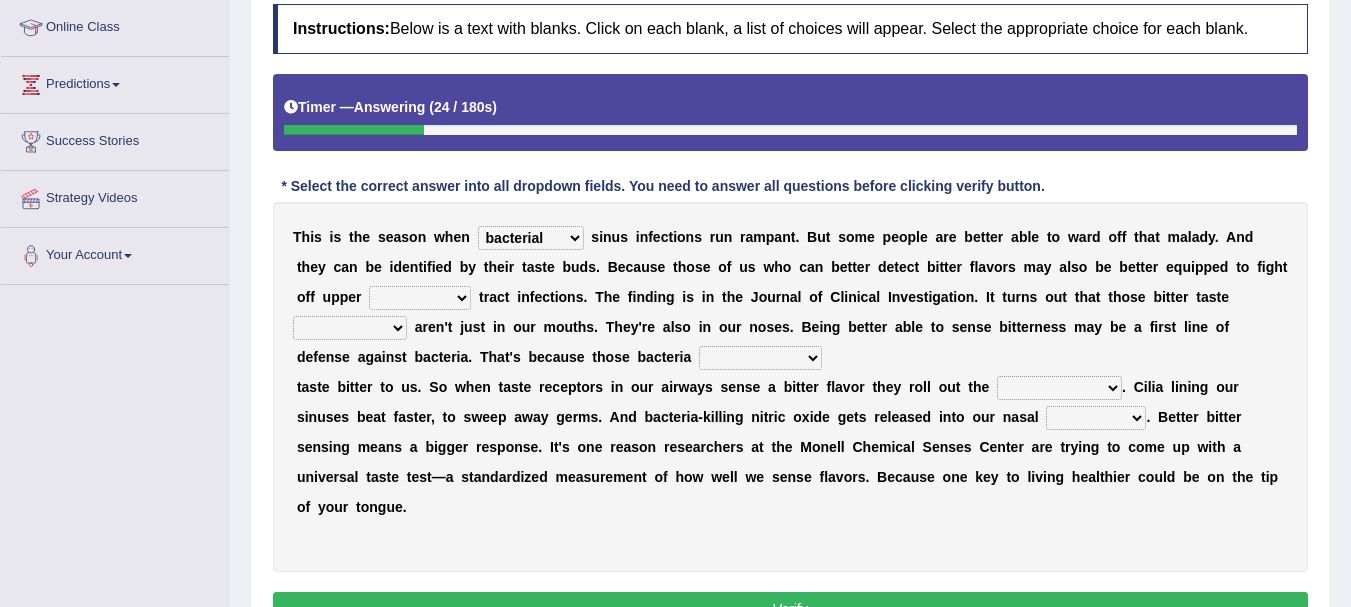select on "respiratory" 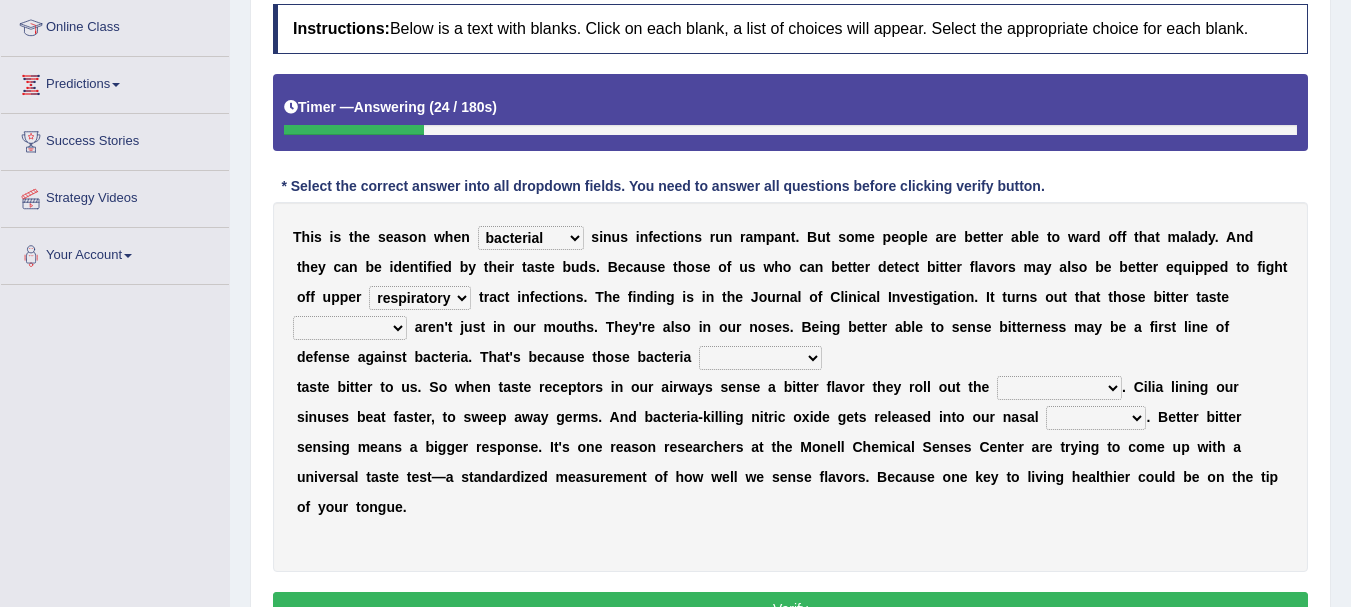 click on "faulty respiratory togae gawky" at bounding box center (420, 298) 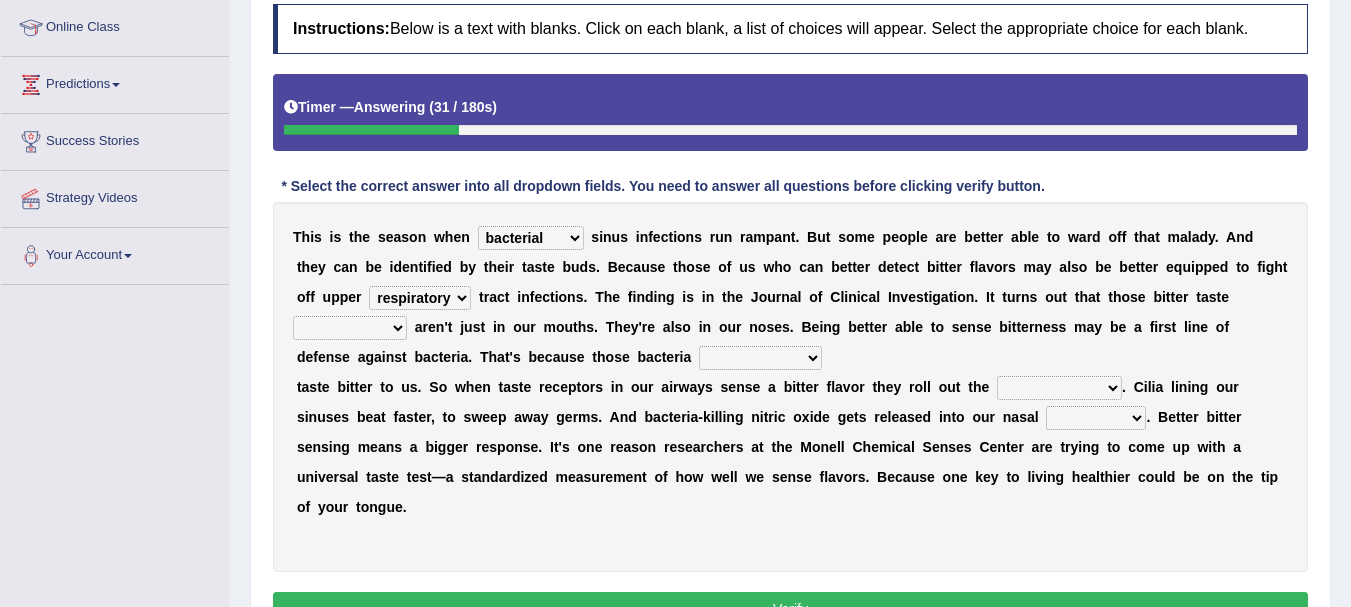 click on "depressions dinners submissions receptors" at bounding box center [350, 328] 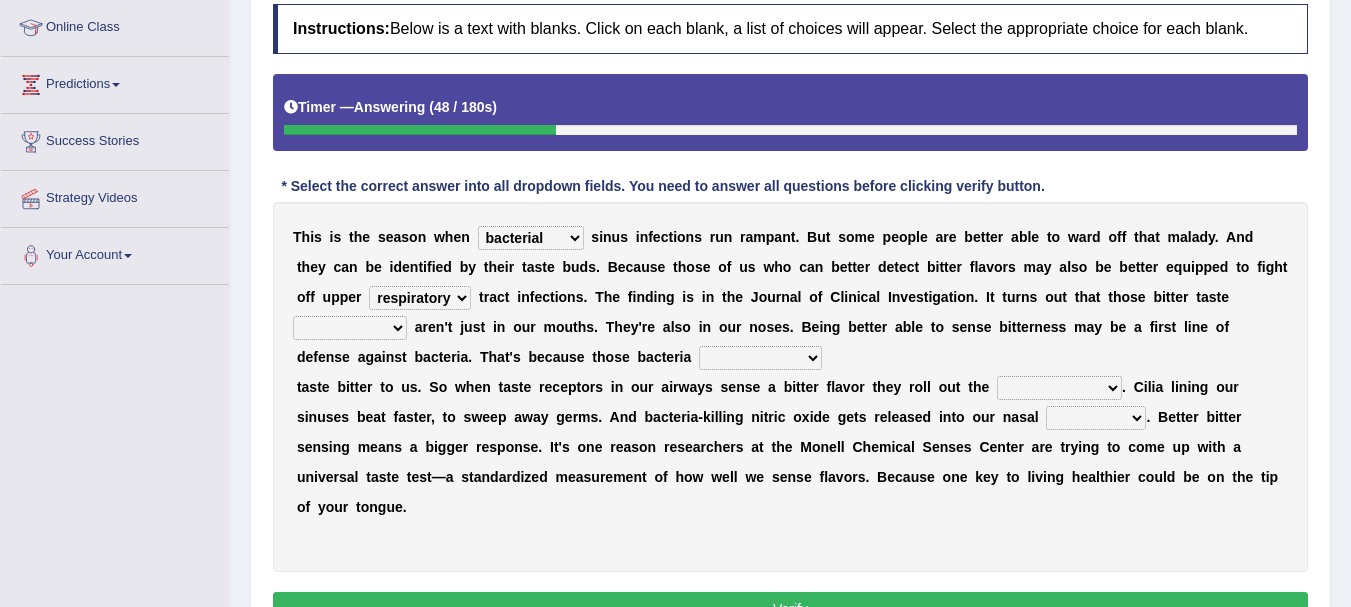 select on "receptors" 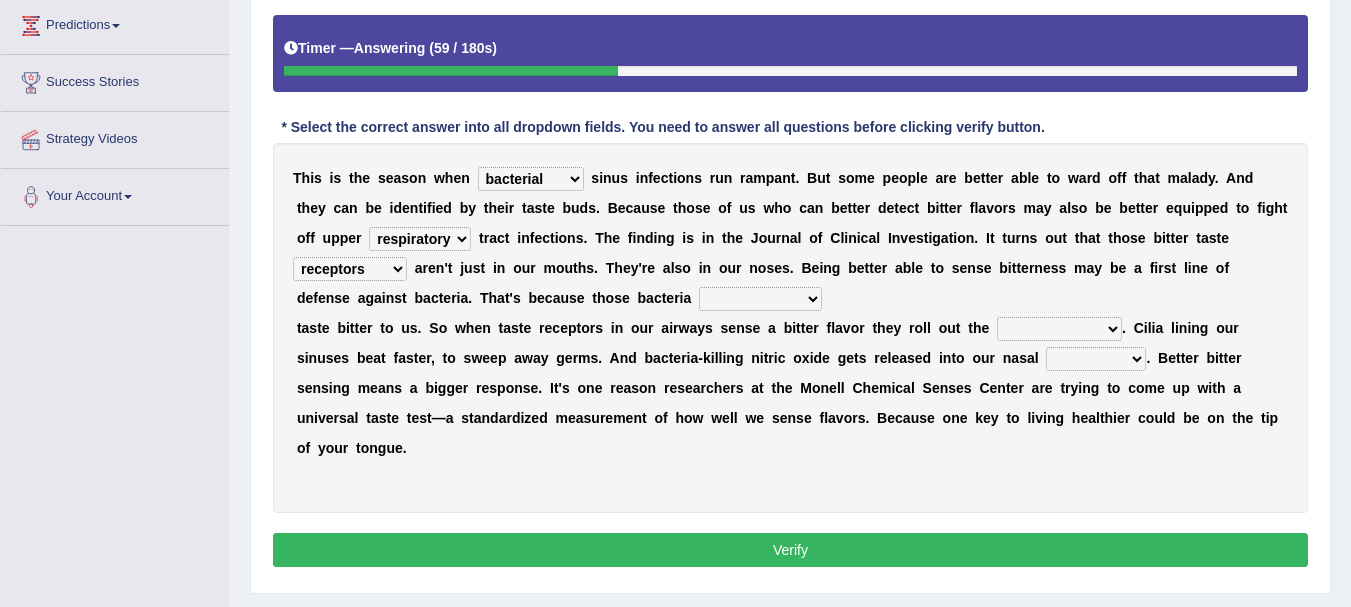 scroll, scrollTop: 330, scrollLeft: 0, axis: vertical 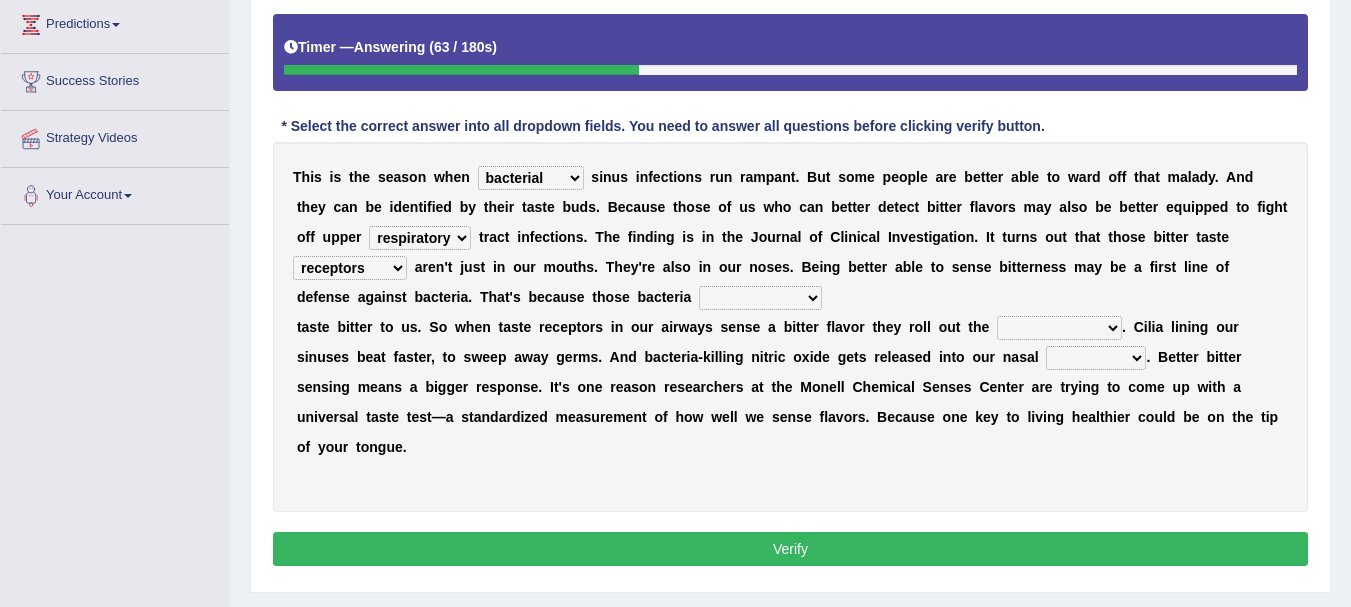click on "purposelessly actually diagonally providently" at bounding box center (760, 298) 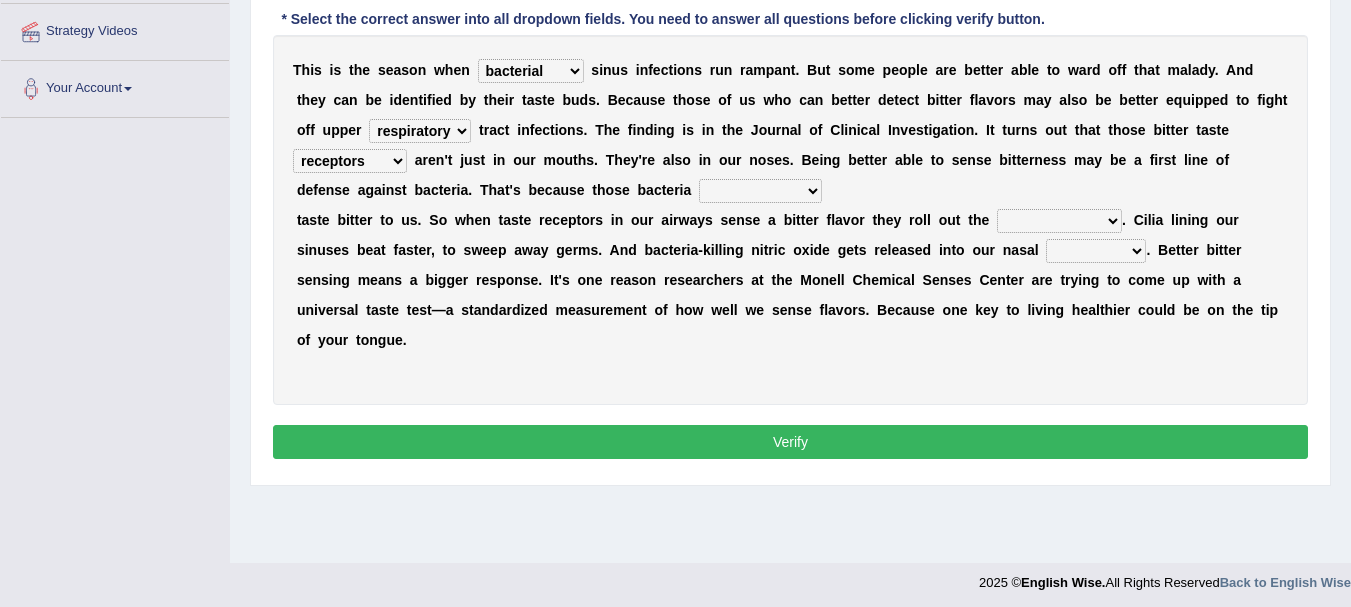 scroll, scrollTop: 443, scrollLeft: 0, axis: vertical 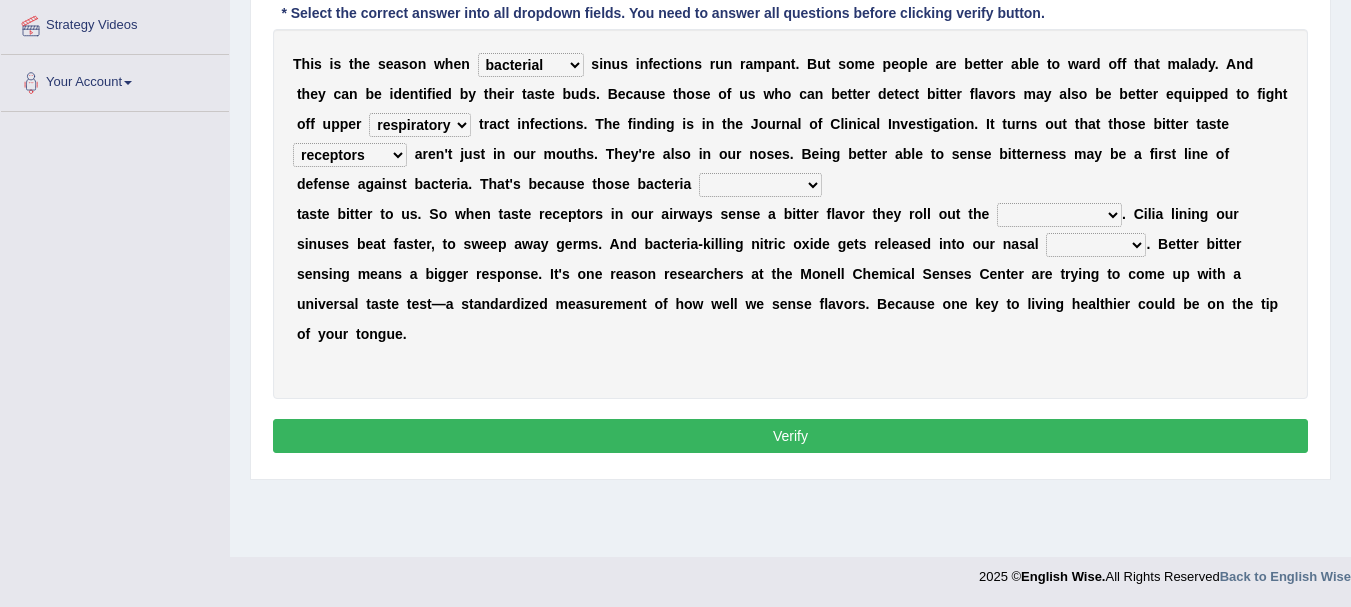 click on "purposelessly actually diagonally providently" at bounding box center [760, 185] 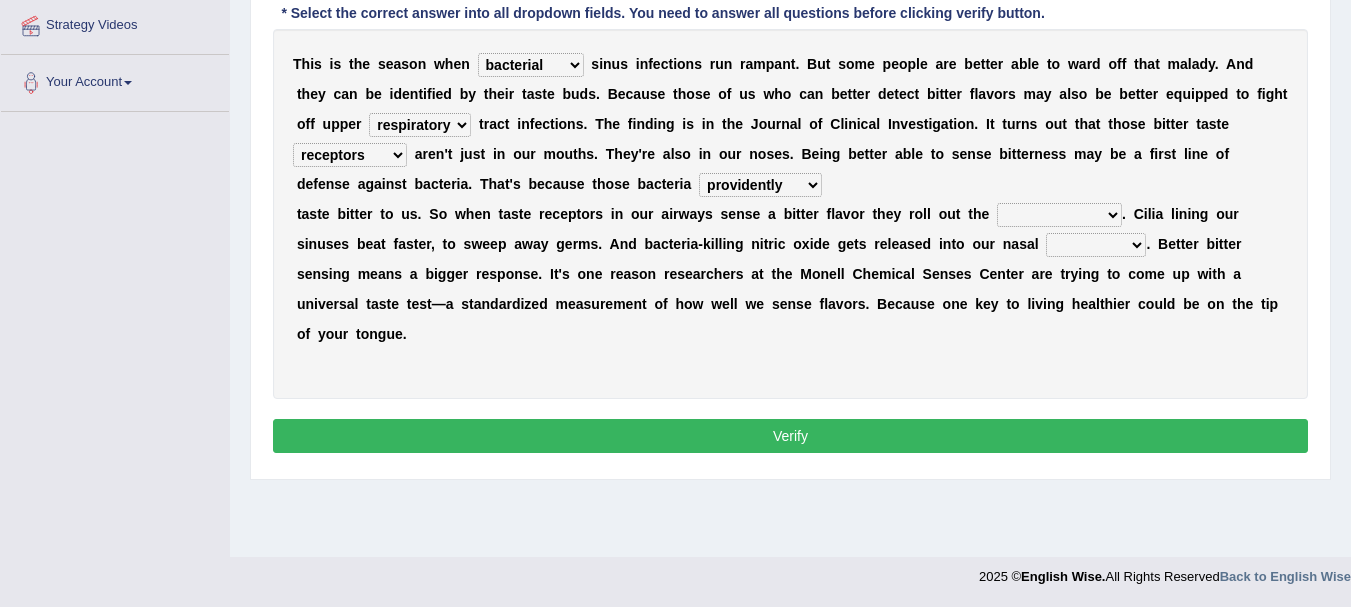 click on "purposelessly actually diagonally providently" at bounding box center (760, 185) 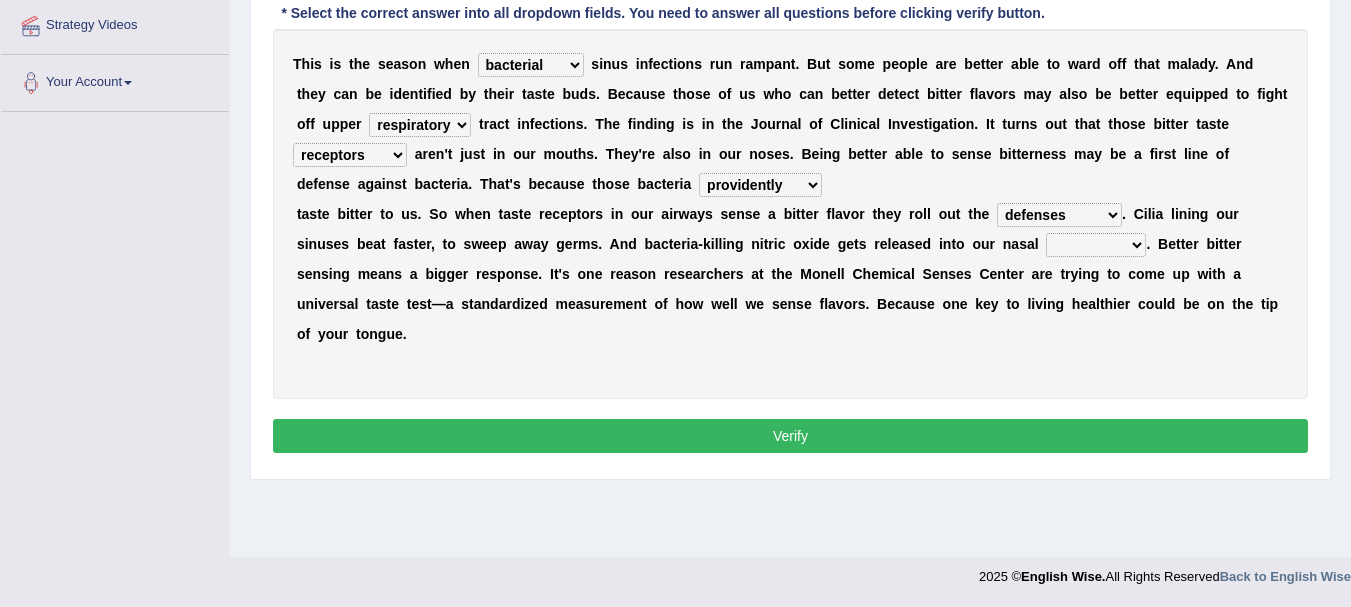 click on "defenses contradictions chestnuts pelvis" at bounding box center [1059, 215] 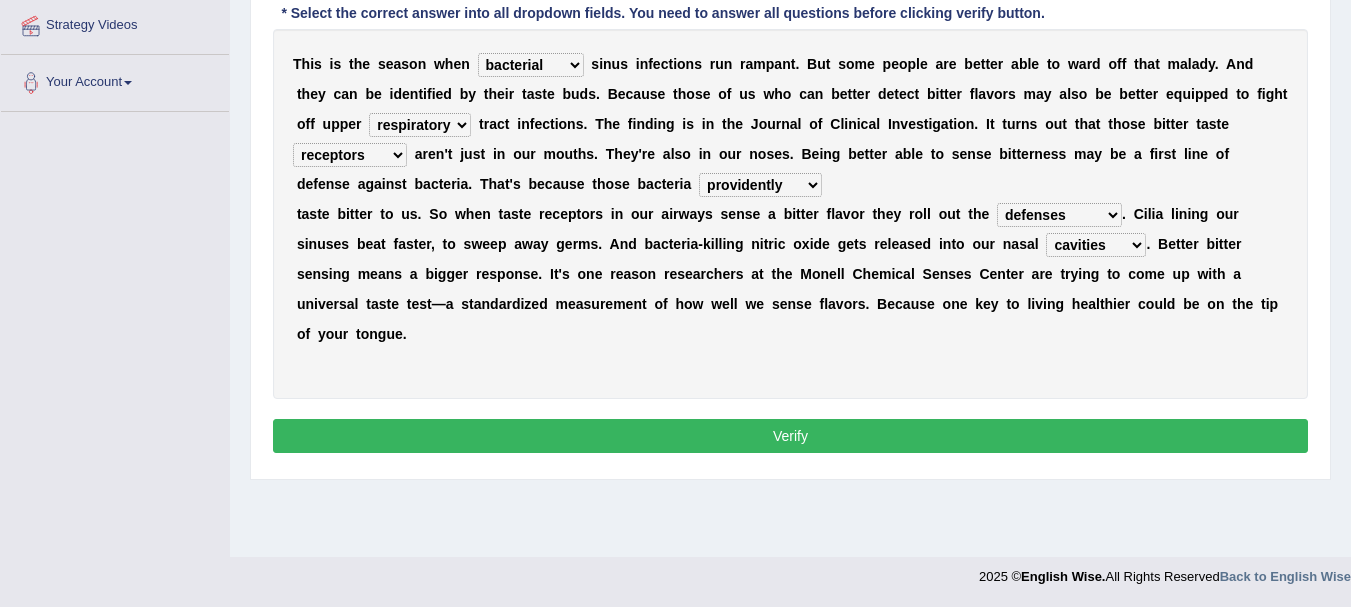 click on "causalities localities infirmities cavities" at bounding box center (1096, 245) 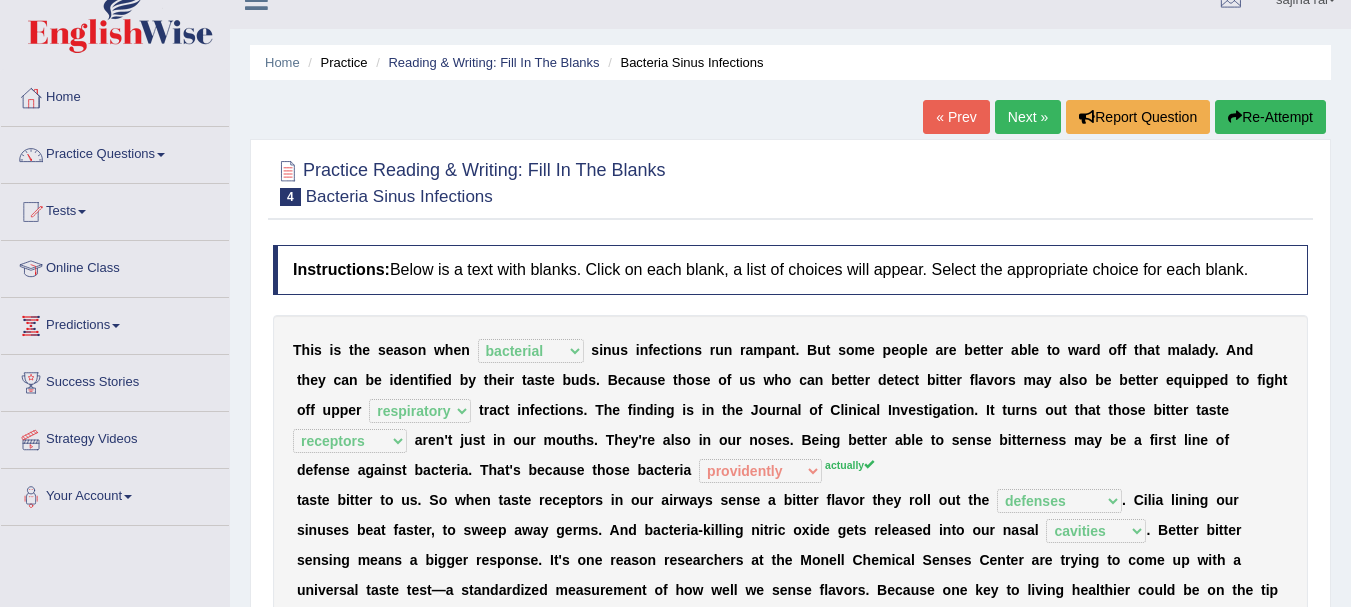 scroll, scrollTop: 28, scrollLeft: 0, axis: vertical 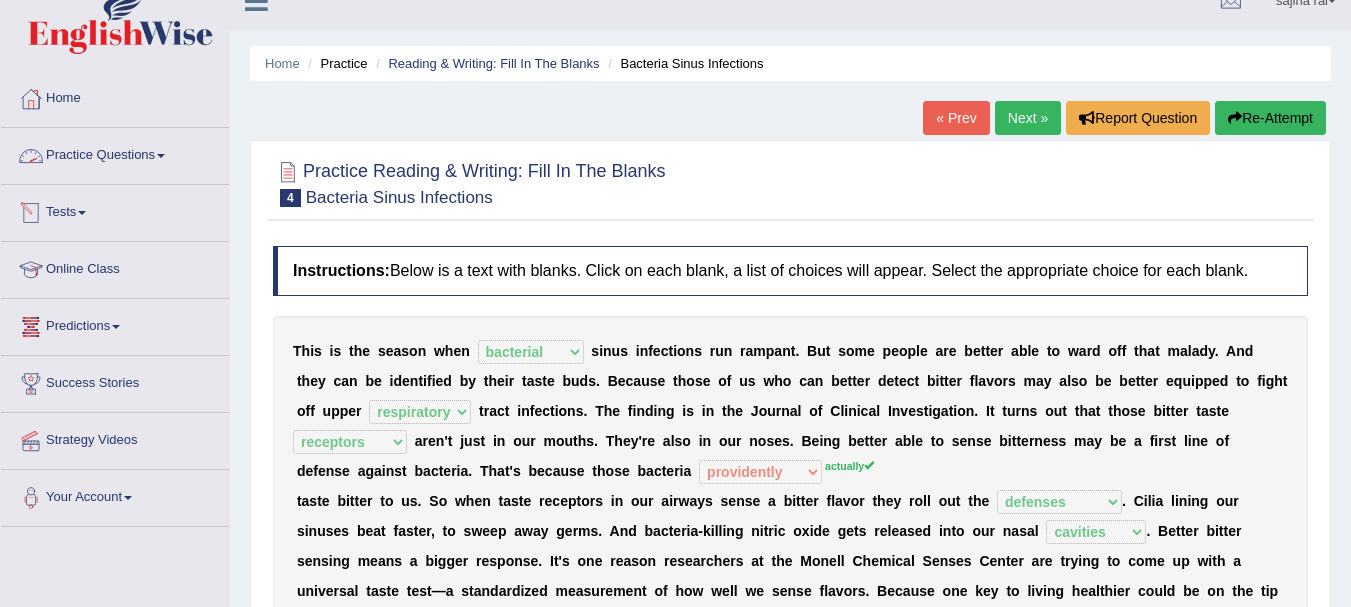 click at bounding box center [161, 156] 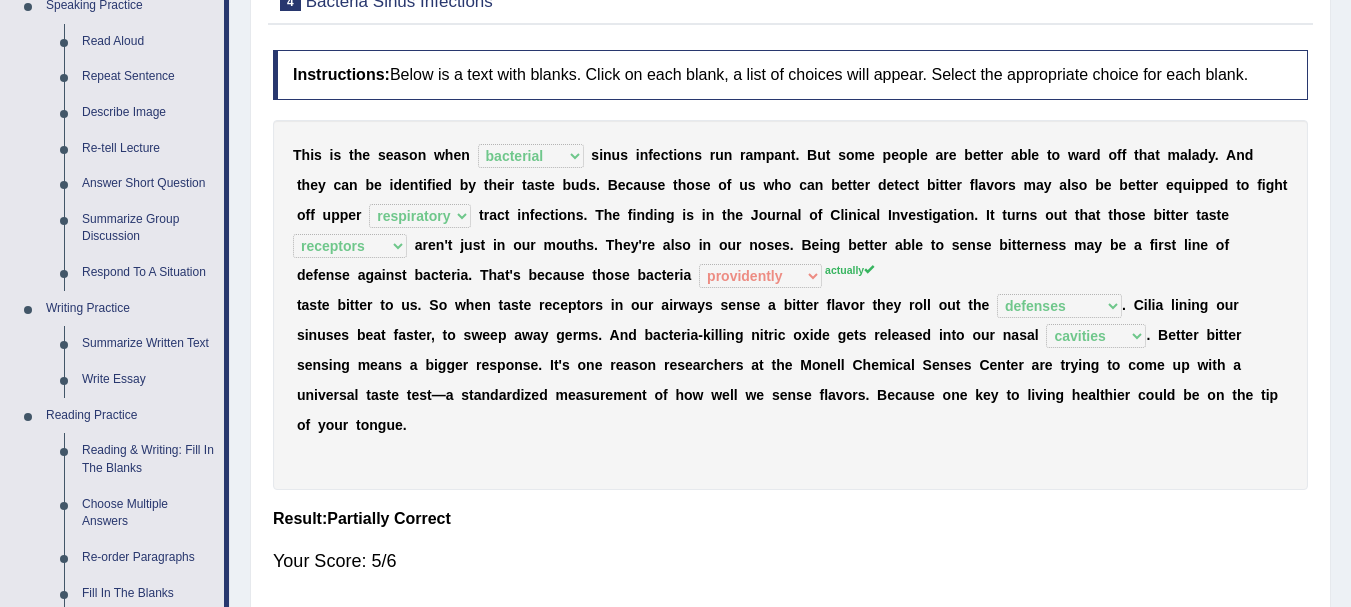 scroll, scrollTop: 238, scrollLeft: 0, axis: vertical 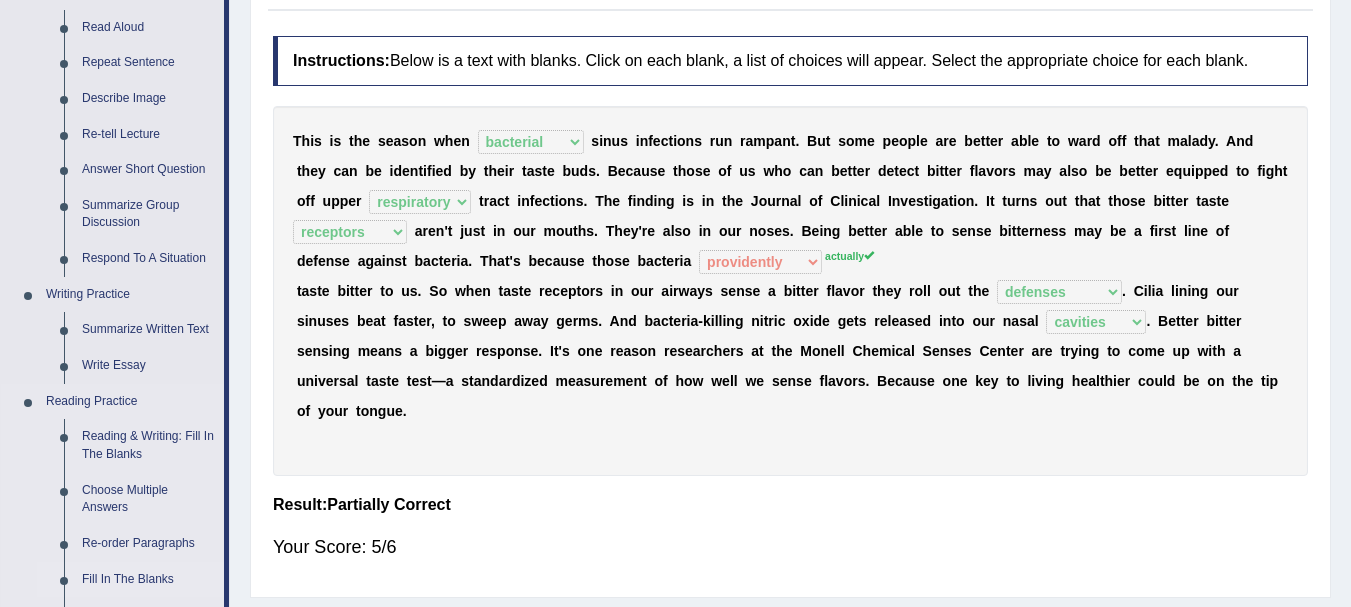click on "Fill In The Blanks" at bounding box center (148, 580) 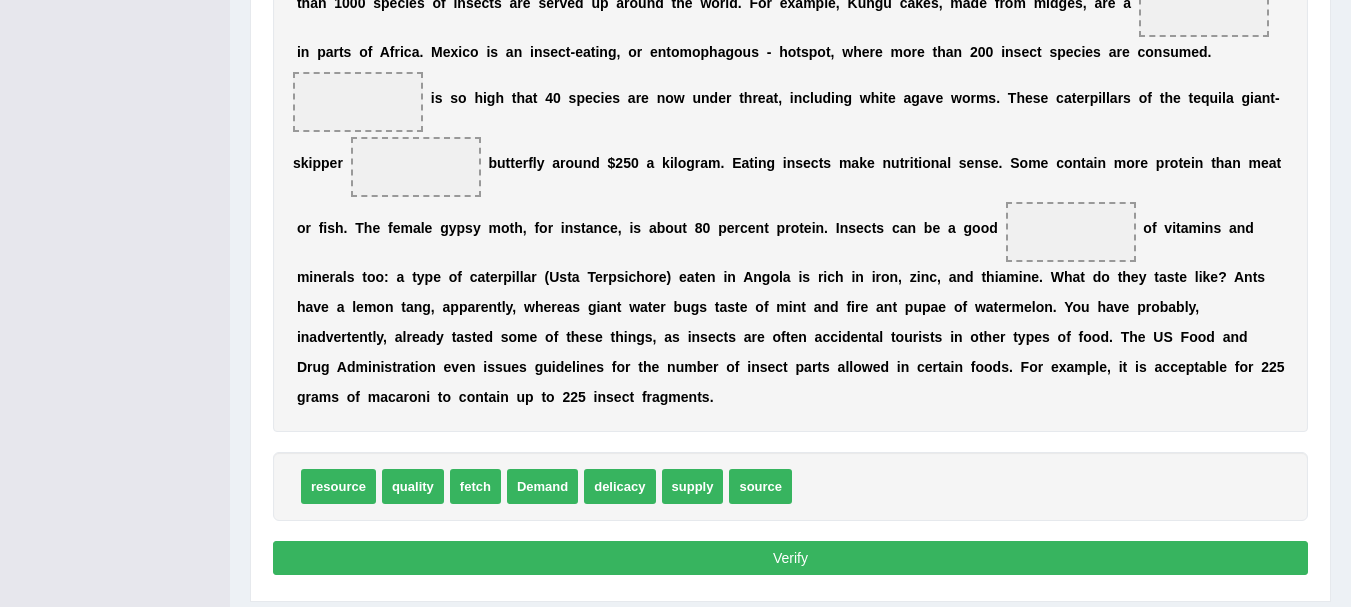 scroll, scrollTop: 565, scrollLeft: 0, axis: vertical 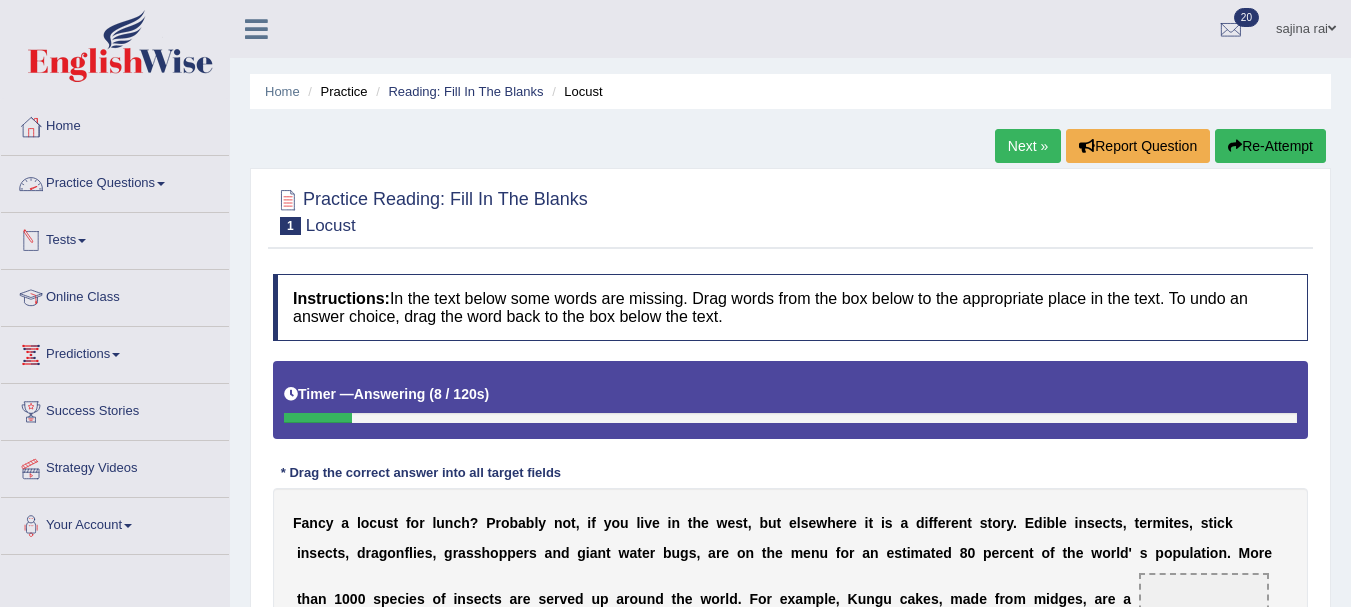 click at bounding box center (161, 184) 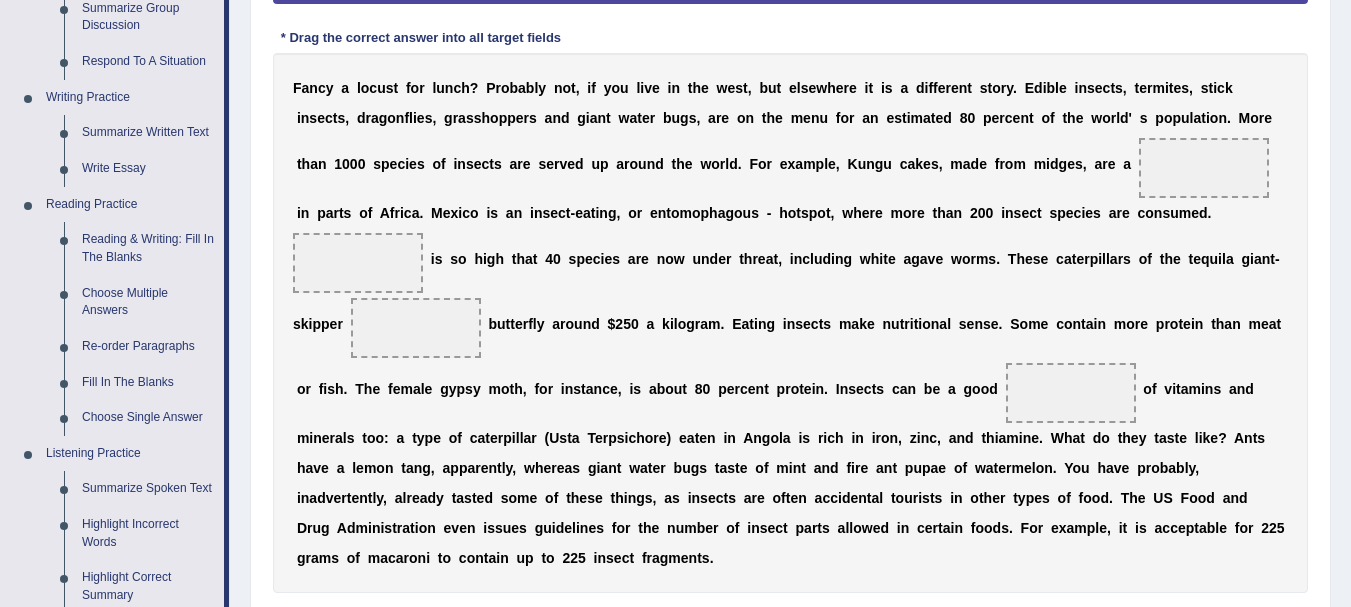 scroll, scrollTop: 437, scrollLeft: 0, axis: vertical 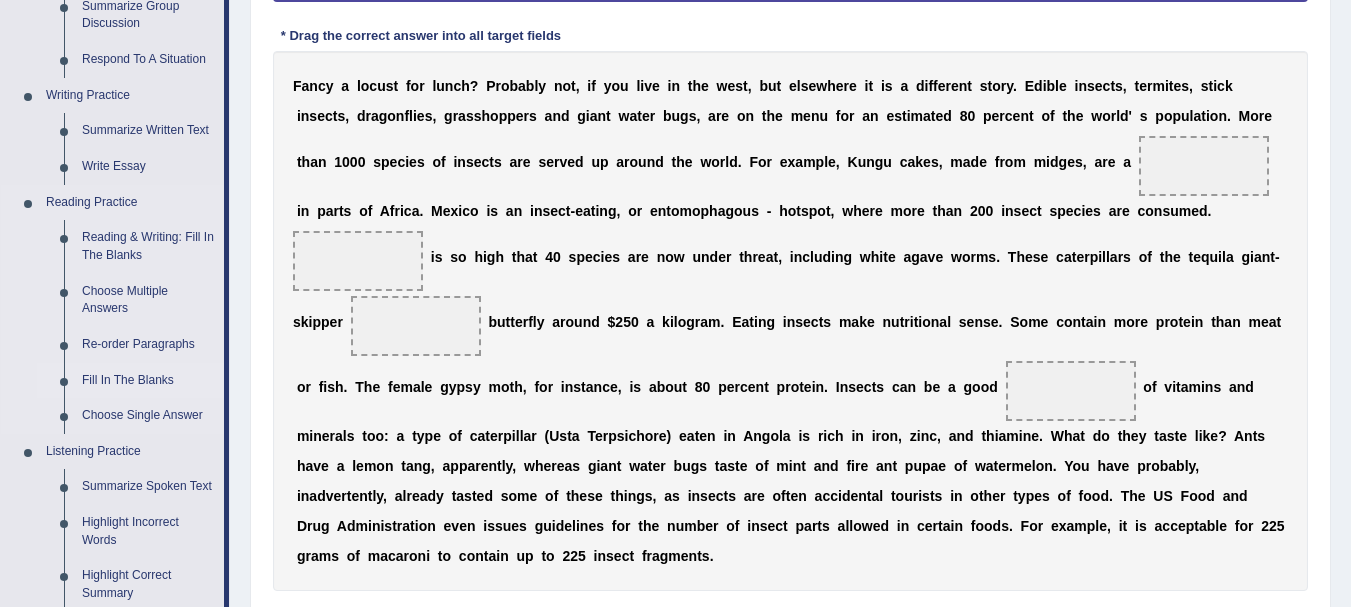 click on "Fill In The Blanks" at bounding box center [148, 381] 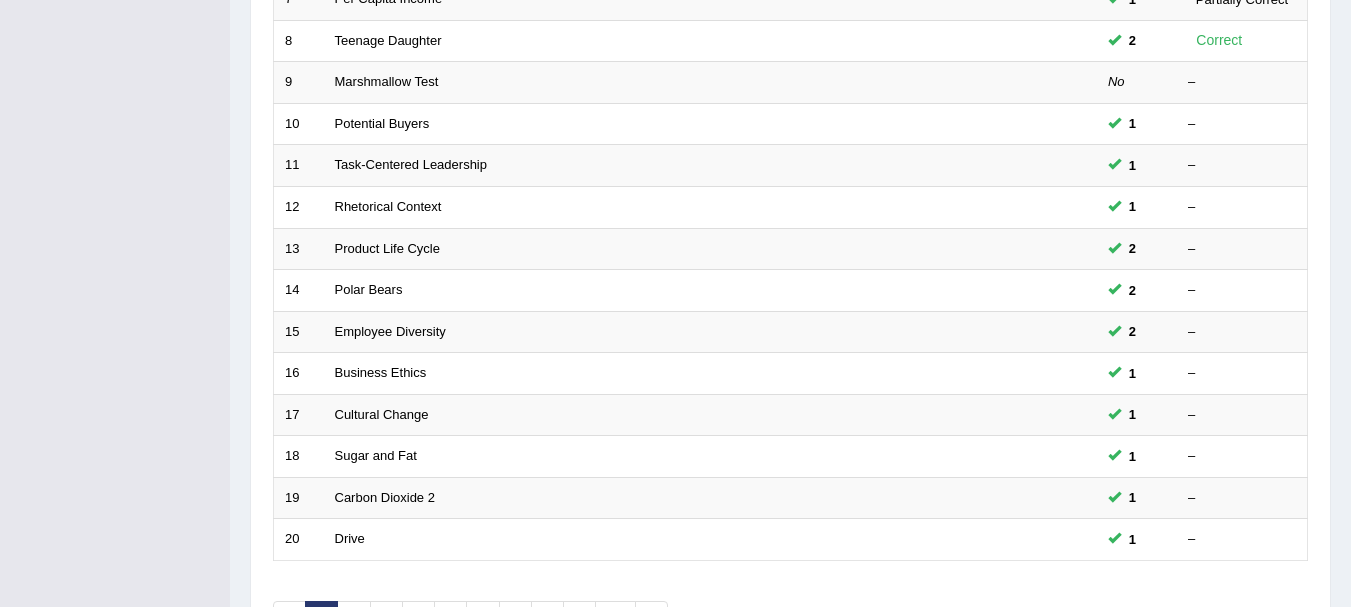 scroll, scrollTop: 583, scrollLeft: 0, axis: vertical 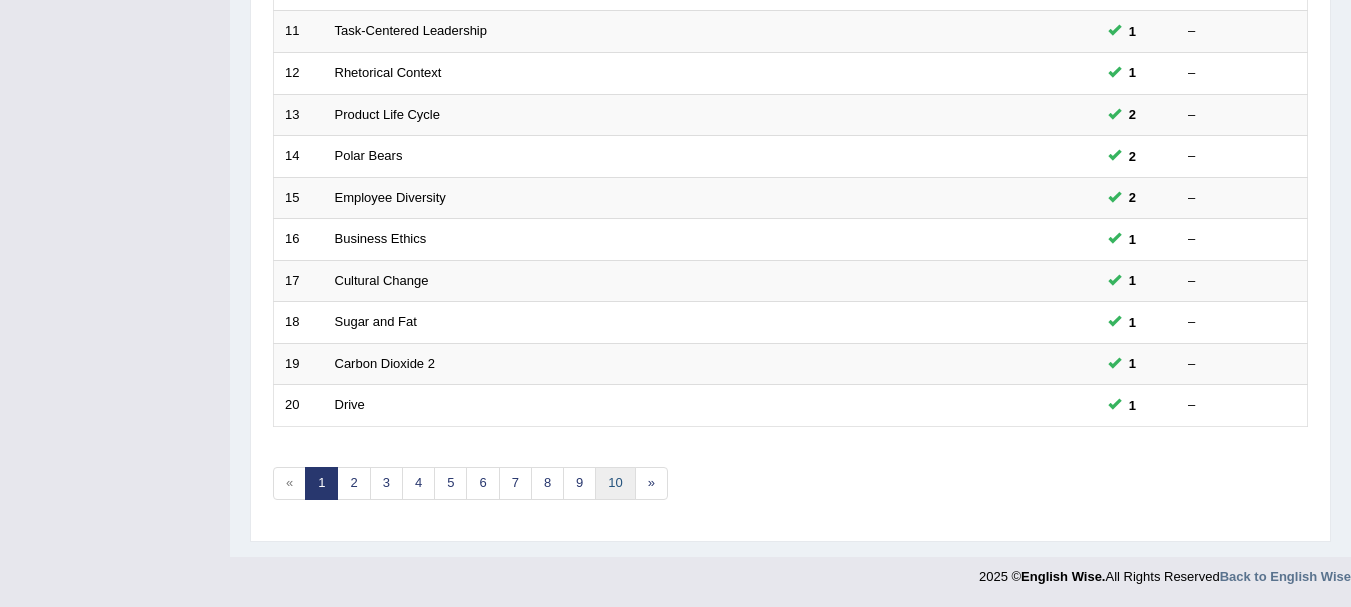 click on "10" at bounding box center (615, 483) 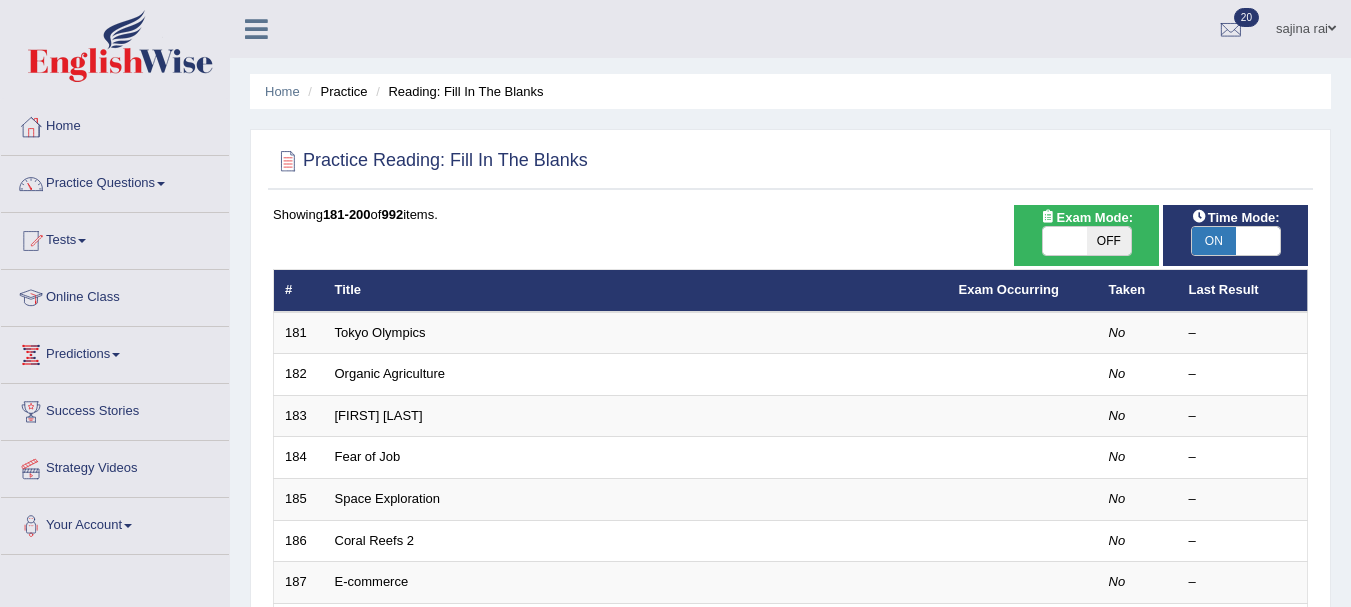 click on "Tokyo Olympics" at bounding box center (636, 333) 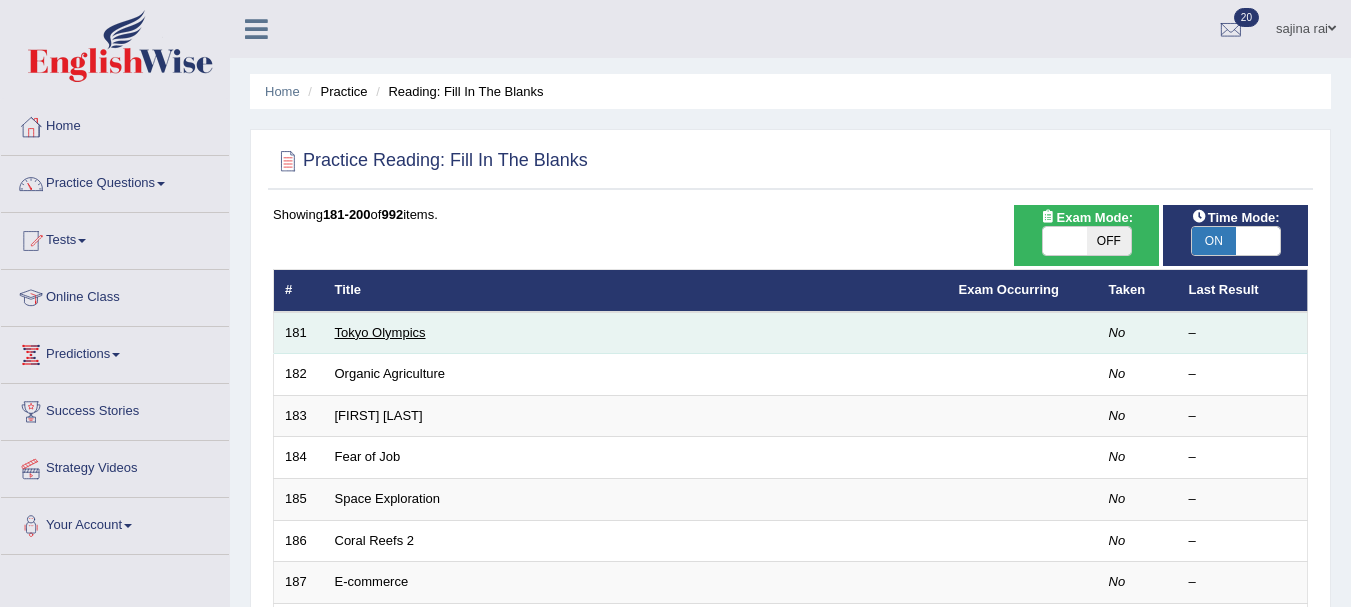 click on "Tokyo Olympics" at bounding box center [380, 332] 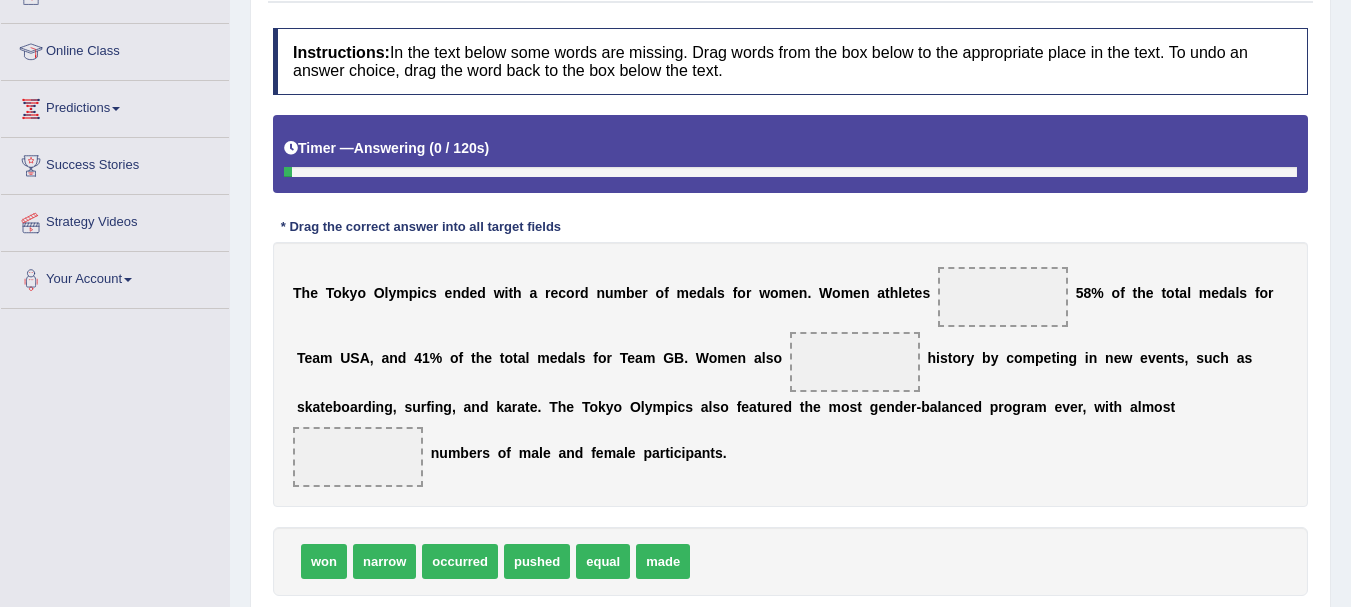 scroll, scrollTop: 283, scrollLeft: 0, axis: vertical 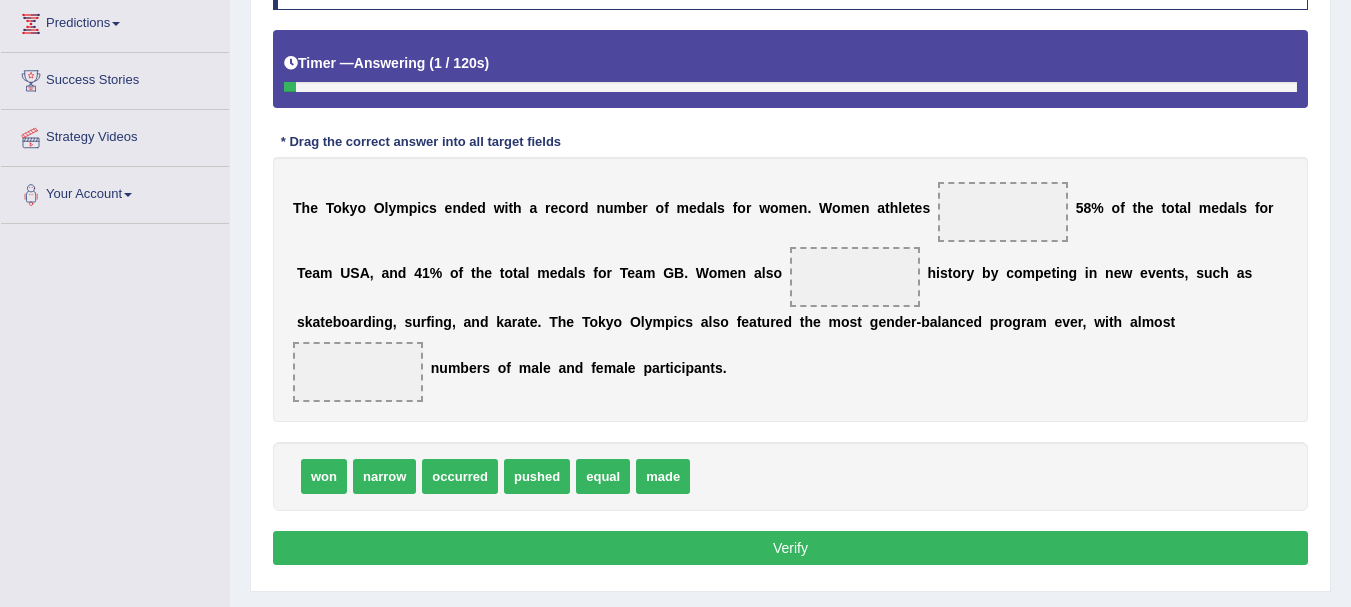 drag, startPoint x: 0, startPoint y: 0, endPoint x: 1331, endPoint y: 447, distance: 1404.0548 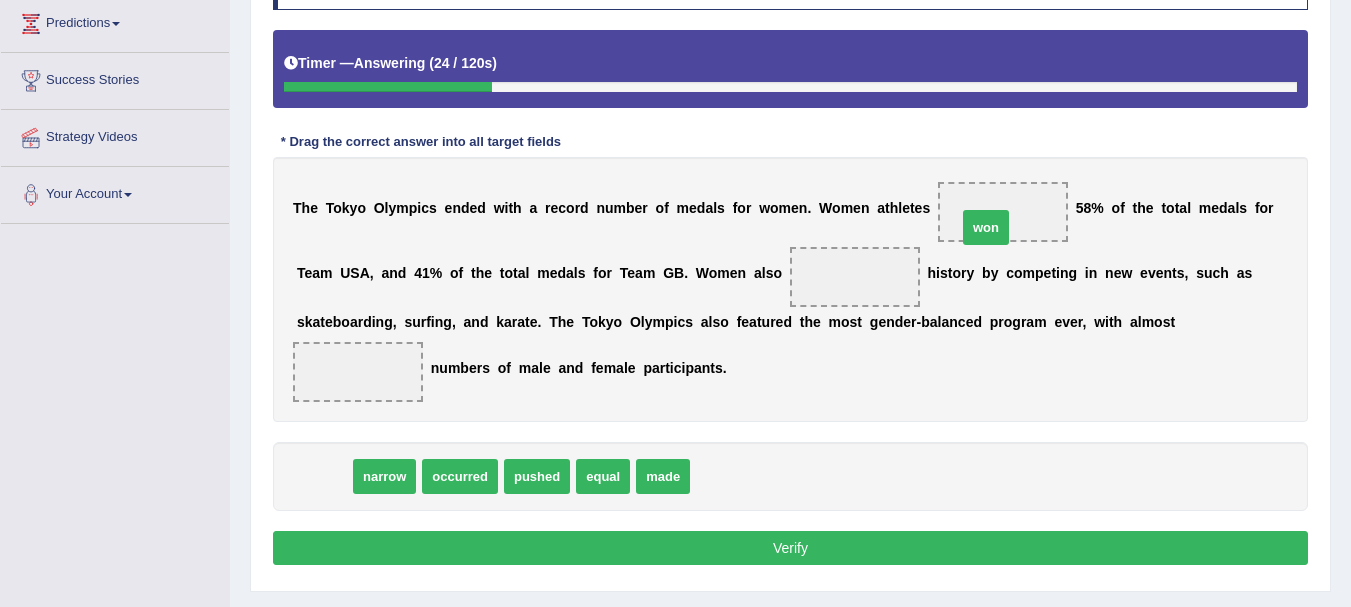 drag, startPoint x: 329, startPoint y: 479, endPoint x: 991, endPoint y: 230, distance: 707.28 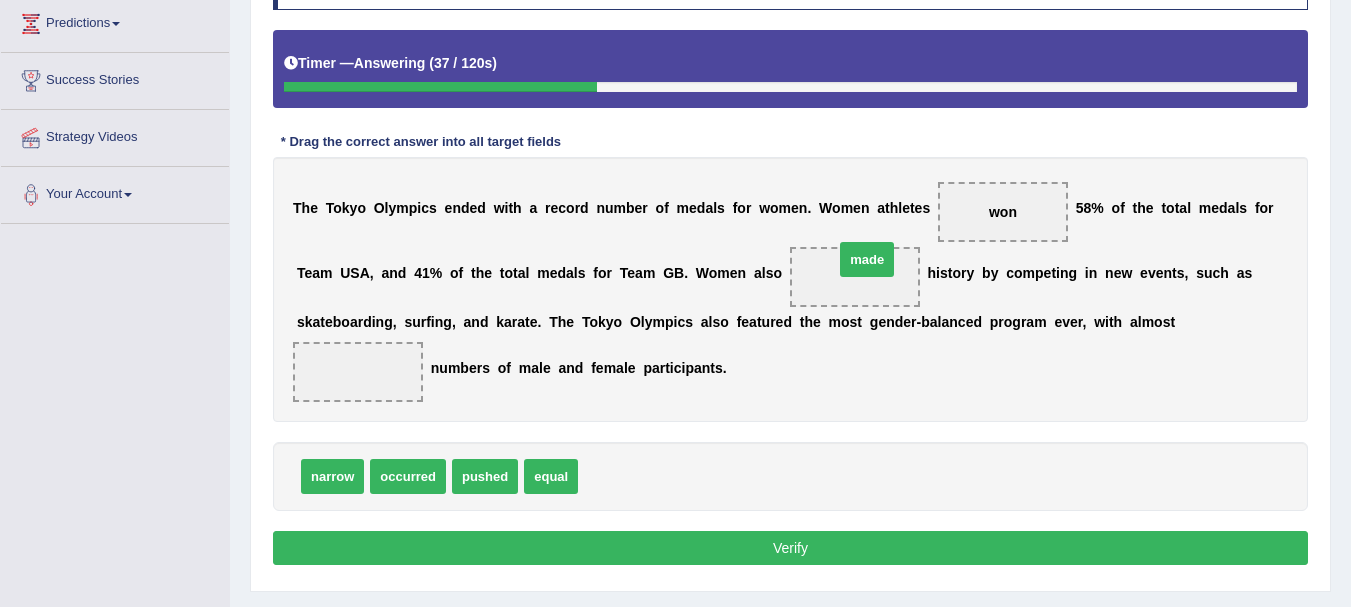 drag, startPoint x: 602, startPoint y: 477, endPoint x: 858, endPoint y: 266, distance: 331.7484 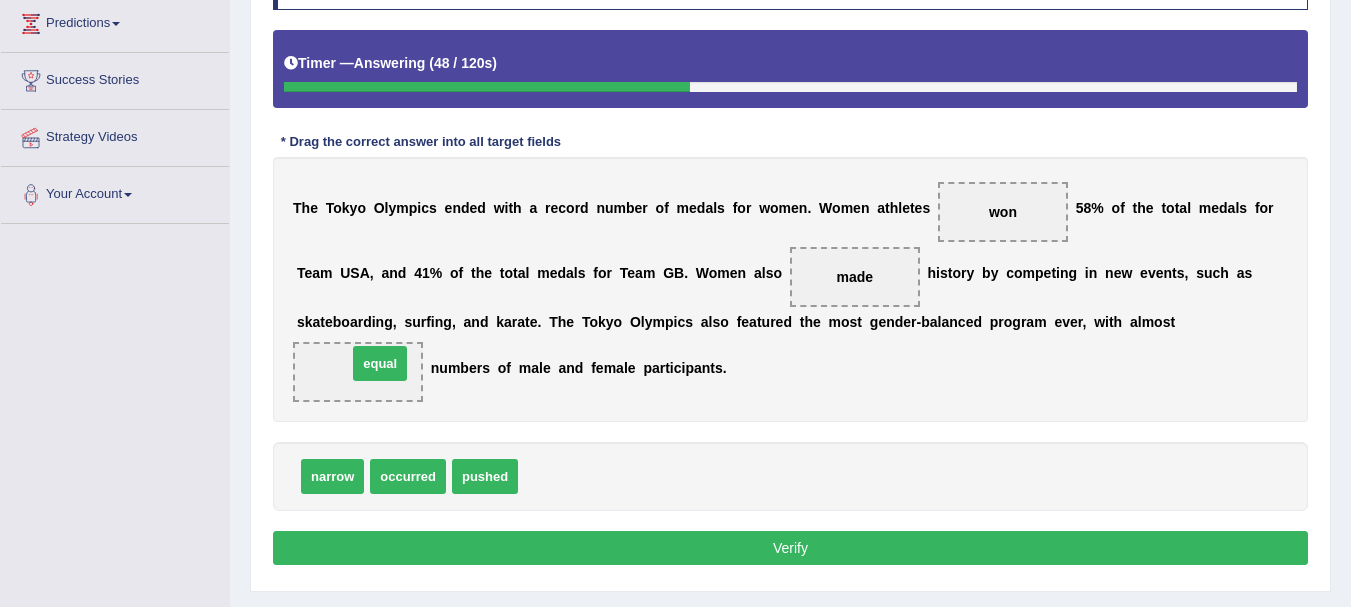 drag, startPoint x: 550, startPoint y: 479, endPoint x: 366, endPoint y: 360, distance: 219.12782 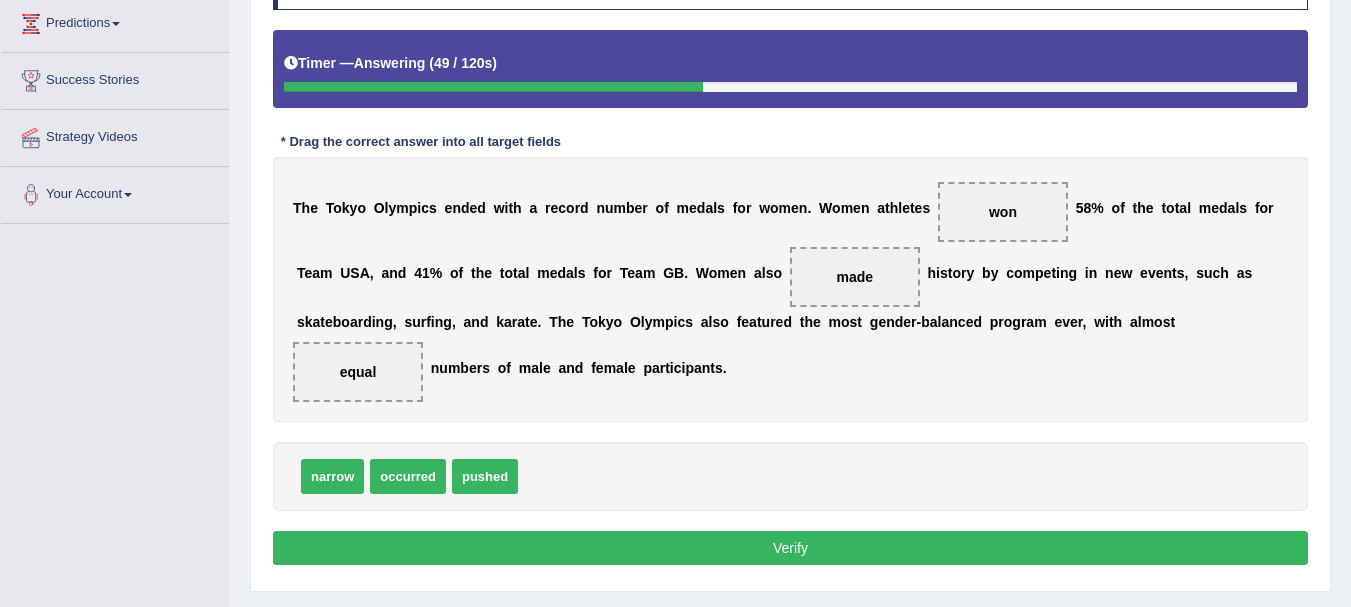 click on "Verify" at bounding box center [790, 548] 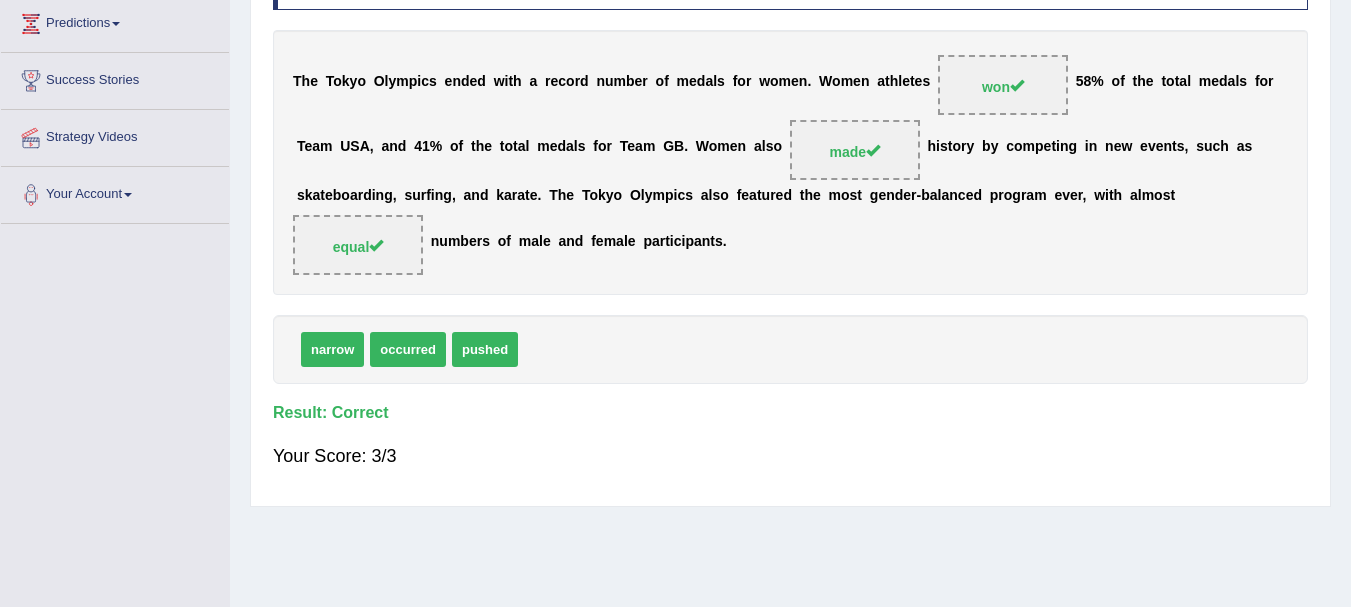scroll, scrollTop: 0, scrollLeft: 0, axis: both 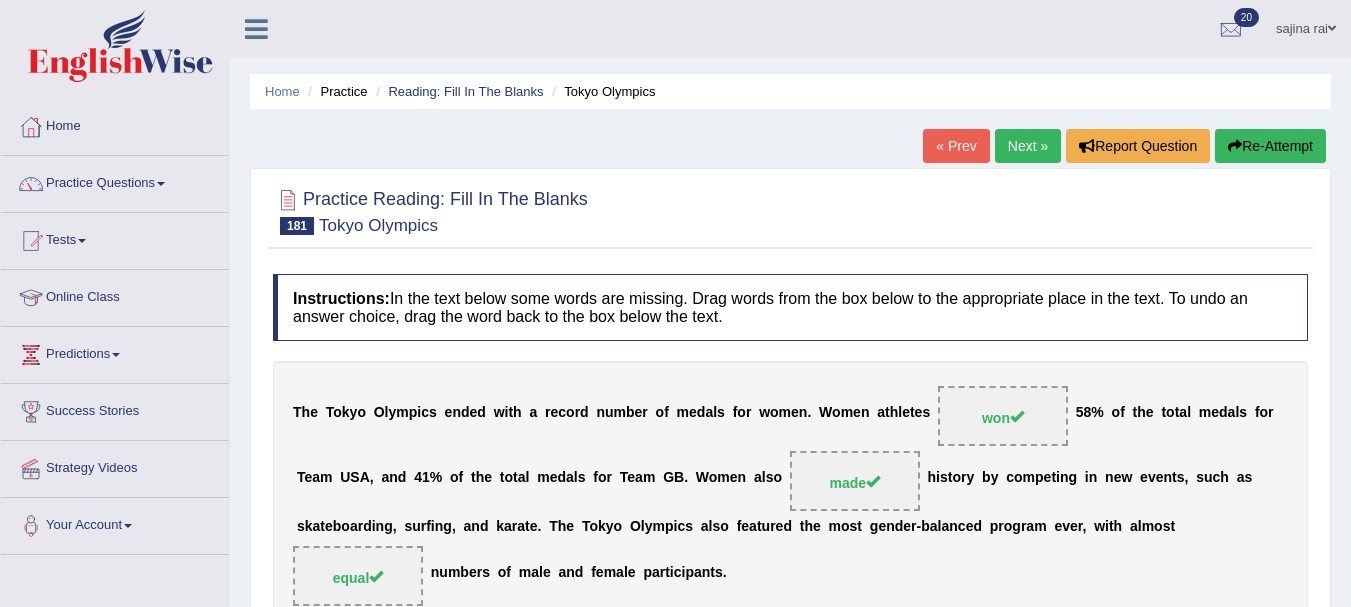 click on "Next »" at bounding box center (1028, 146) 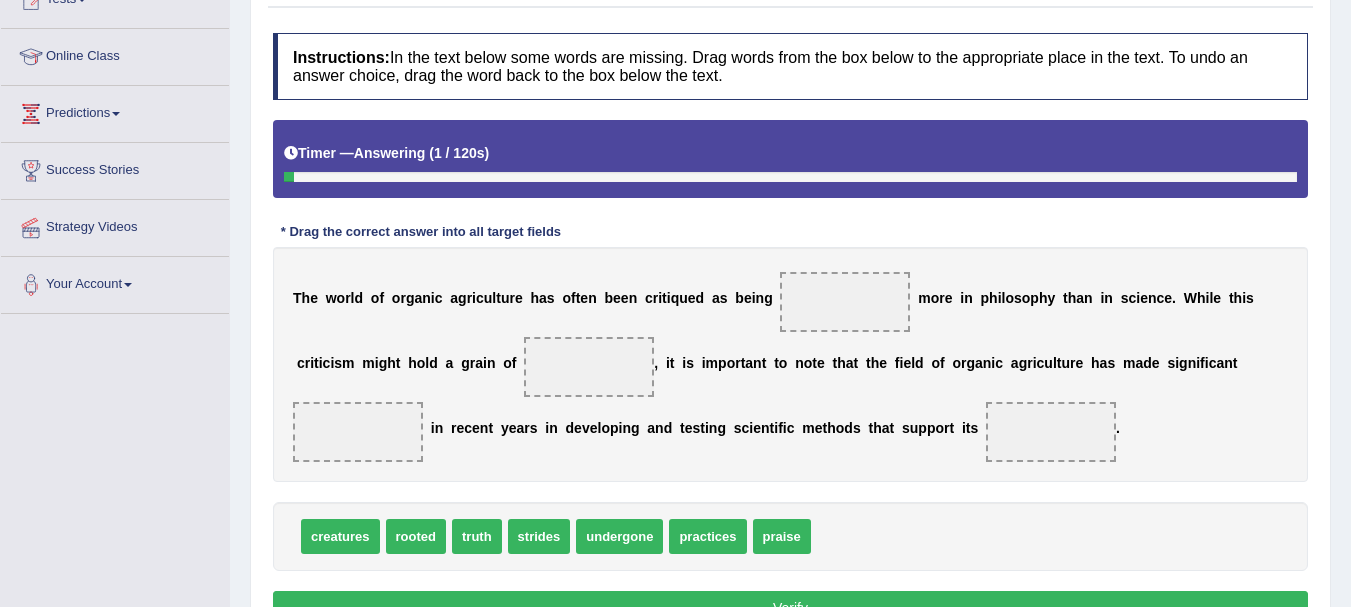 scroll, scrollTop: 263, scrollLeft: 0, axis: vertical 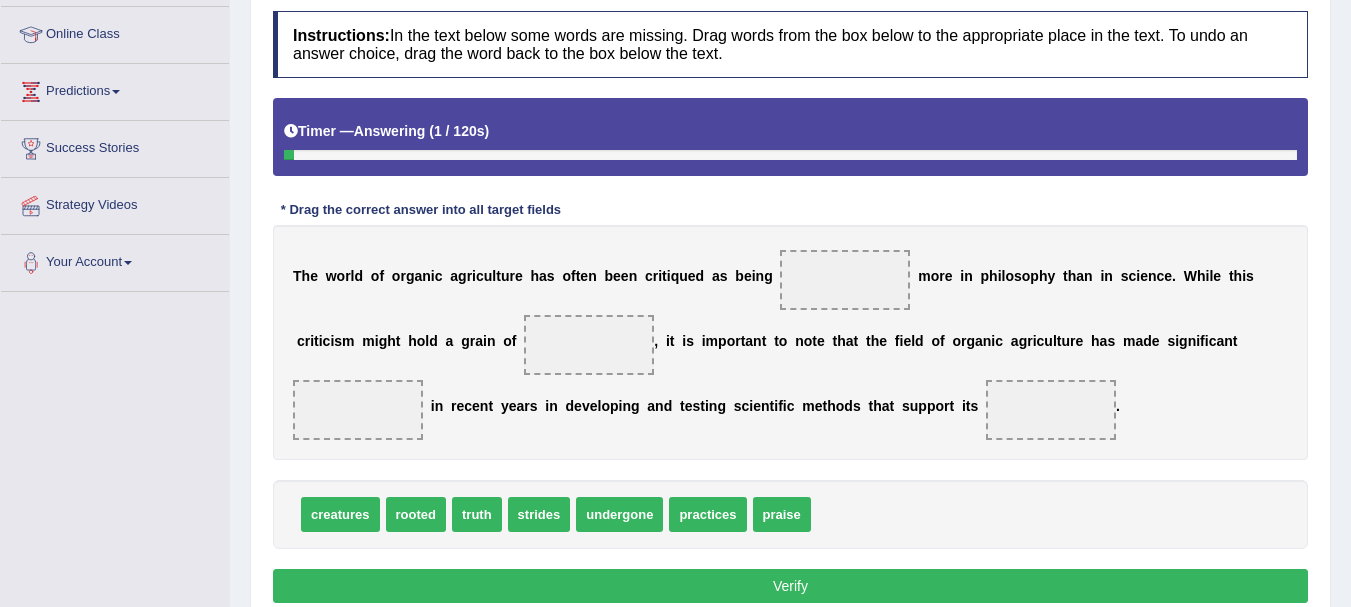 click on "Toggle navigation
Home
Practice Questions   Speaking Practice Read Aloud
Repeat Sentence
Describe Image
Re-tell Lecture
Answer Short Question
Summarize Group Discussion
Respond To A Situation
Writing Practice  Summarize Written Text
Write Essay
Reading Practice  Reading & Writing: Fill In The Blanks
Choose Multiple Answers
Re-order Paragraphs
Fill In The Blanks
Choose Single Answer
Listening Practice  Summarize Spoken Text
Highlight Incorrect Words
Highlight Correct Summary
Select Missing Word
Choose Single Answer
Choose Multiple Answers
Fill In The Blanks
Write From Dictation
Pronunciation
Tests
Take Mock Test" at bounding box center (675, 40) 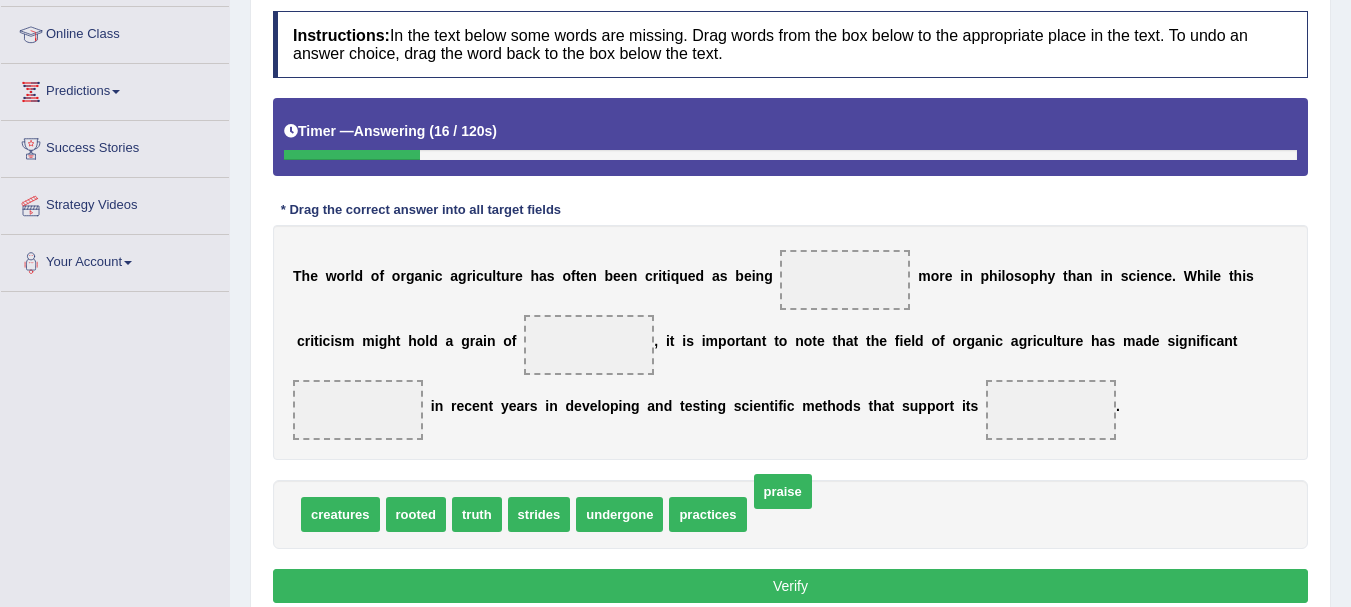 drag, startPoint x: 788, startPoint y: 515, endPoint x: 789, endPoint y: 500, distance: 15.033297 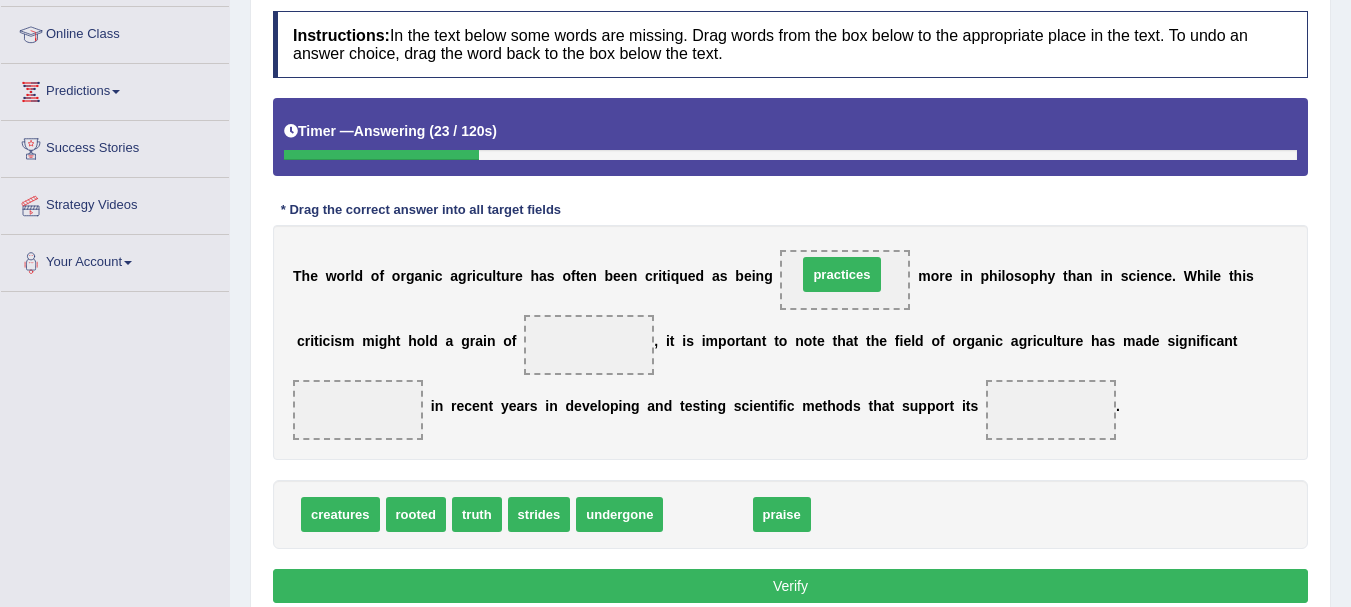 drag, startPoint x: 720, startPoint y: 511, endPoint x: 853, endPoint y: 269, distance: 276.13947 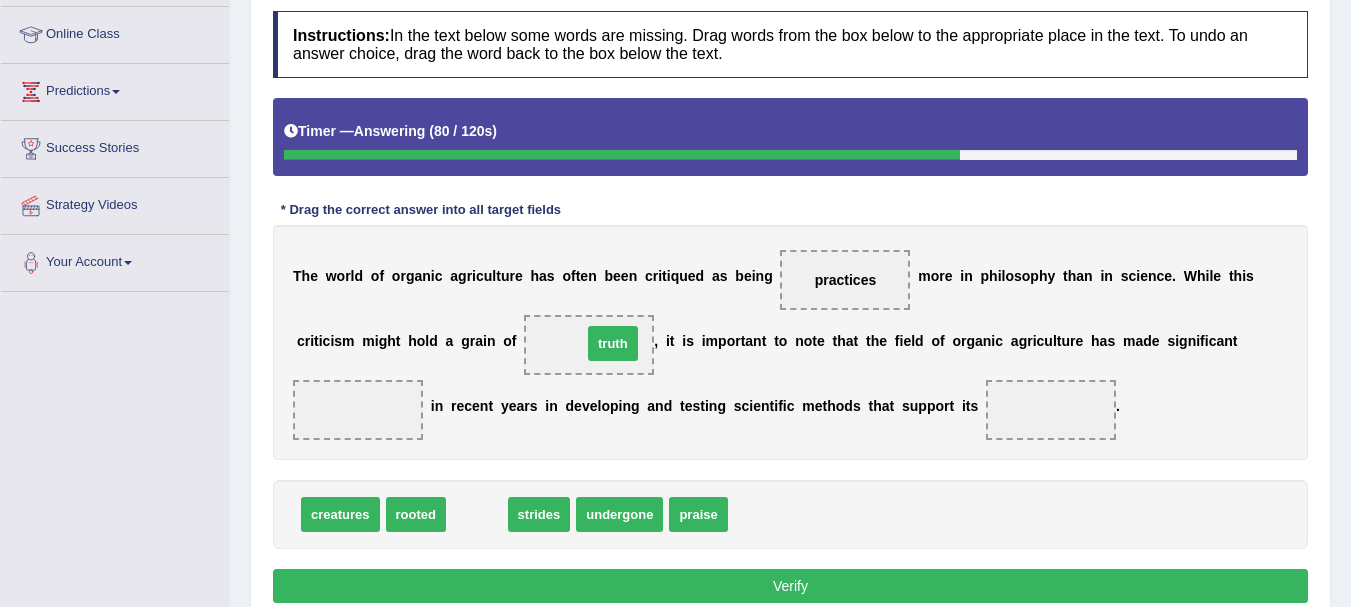 drag, startPoint x: 465, startPoint y: 516, endPoint x: 601, endPoint y: 345, distance: 218.48799 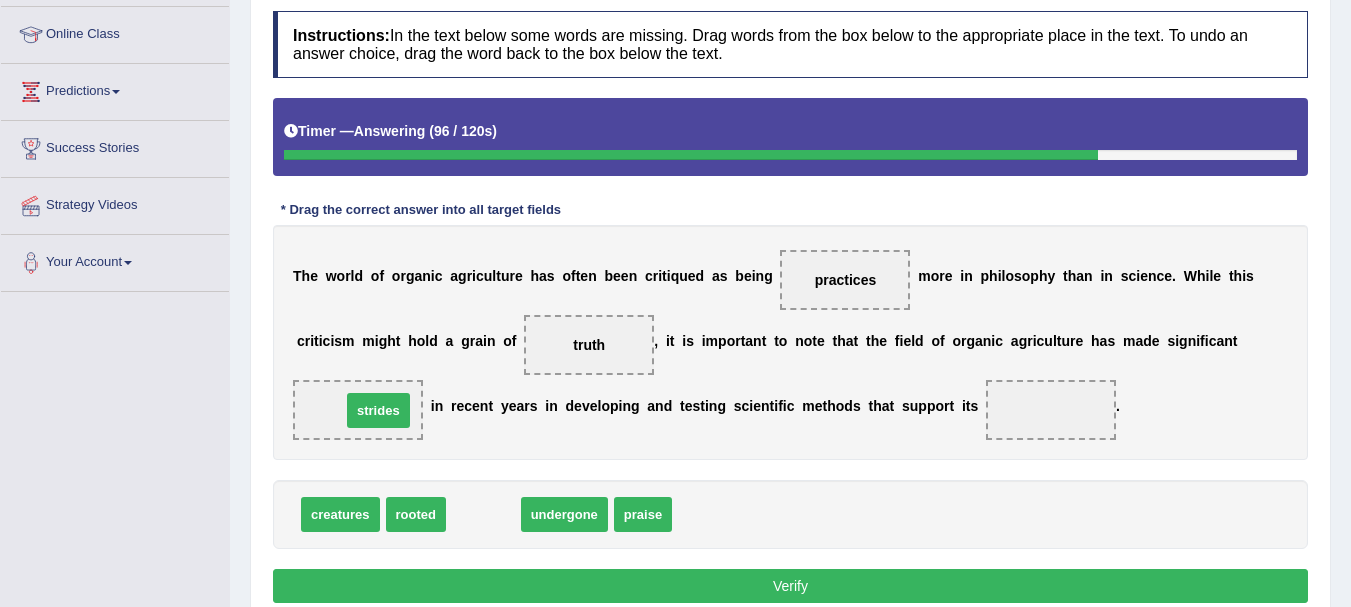 drag, startPoint x: 484, startPoint y: 524, endPoint x: 370, endPoint y: 416, distance: 157.03503 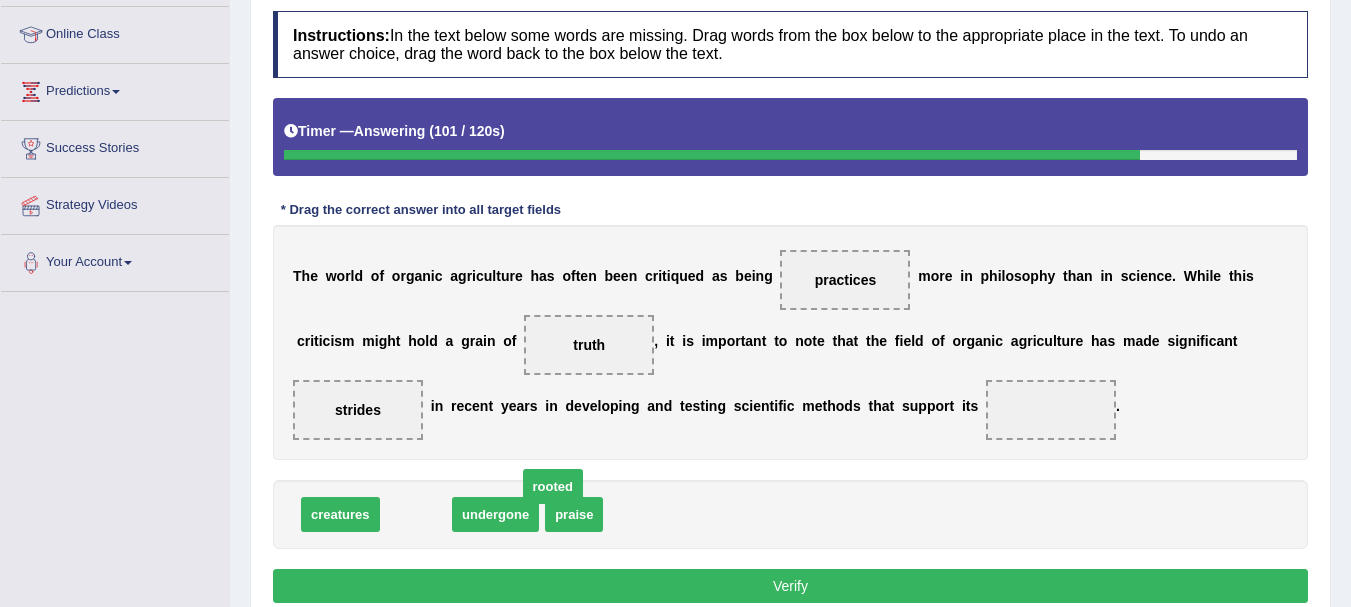 drag, startPoint x: 428, startPoint y: 511, endPoint x: 501, endPoint y: 554, distance: 84.723076 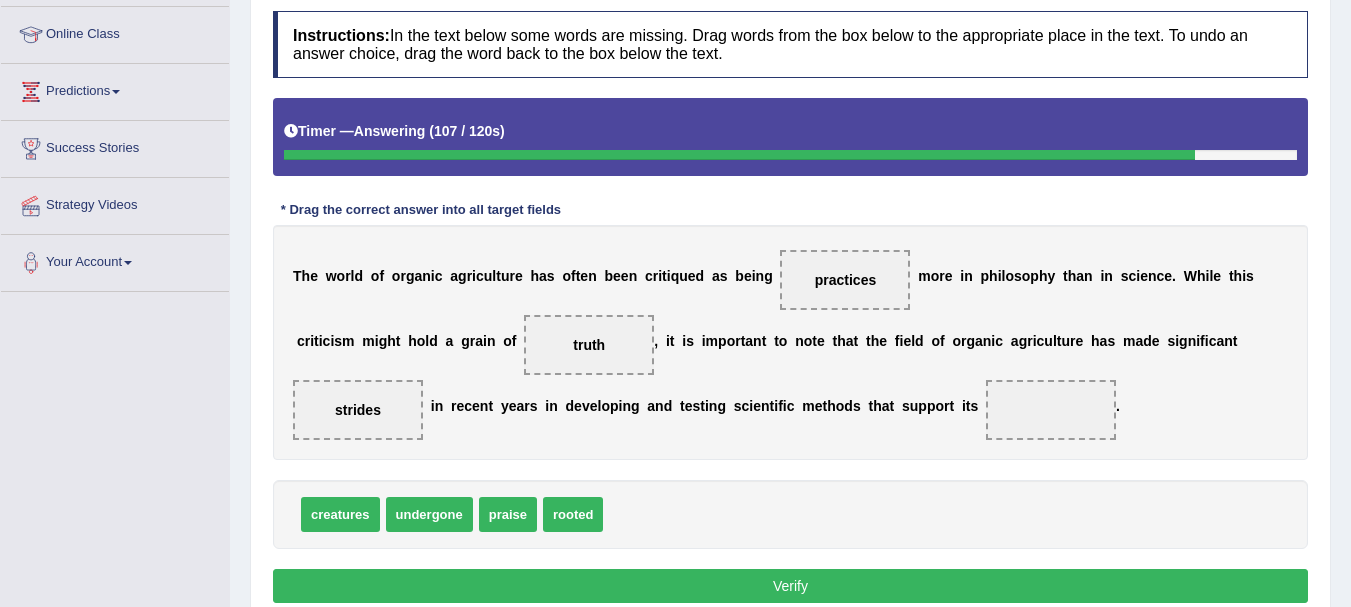 drag, startPoint x: 586, startPoint y: 360, endPoint x: 599, endPoint y: 346, distance: 19.104973 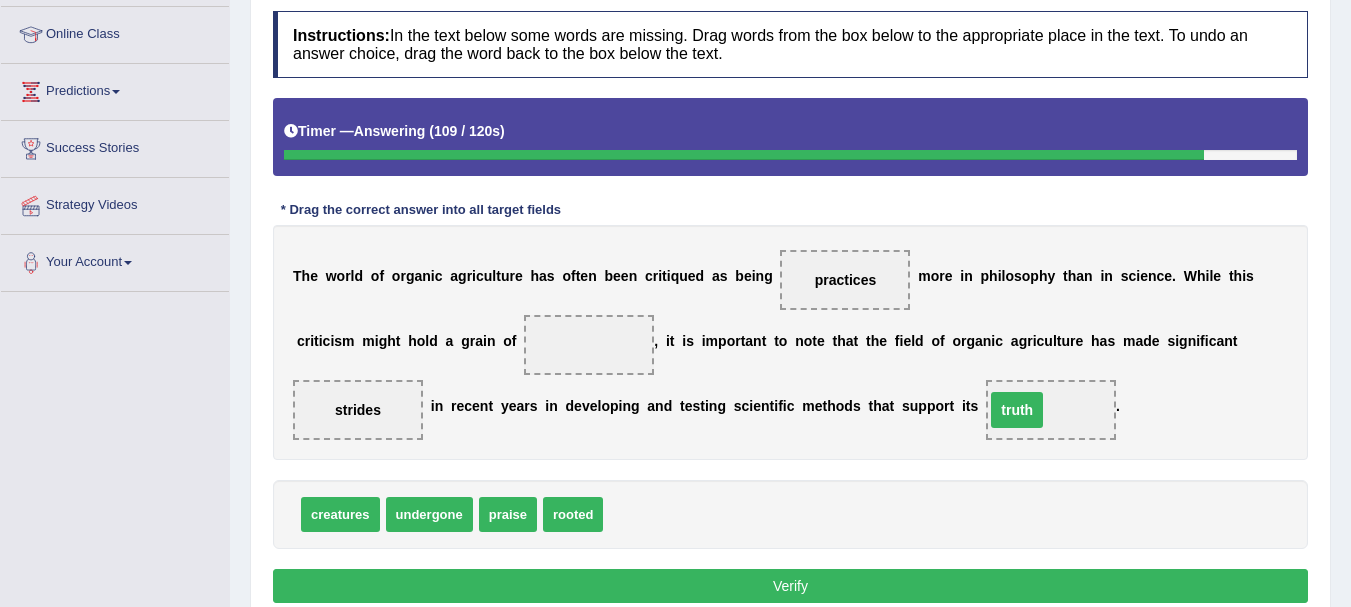 drag, startPoint x: 599, startPoint y: 346, endPoint x: 1036, endPoint y: 416, distance: 442.5709 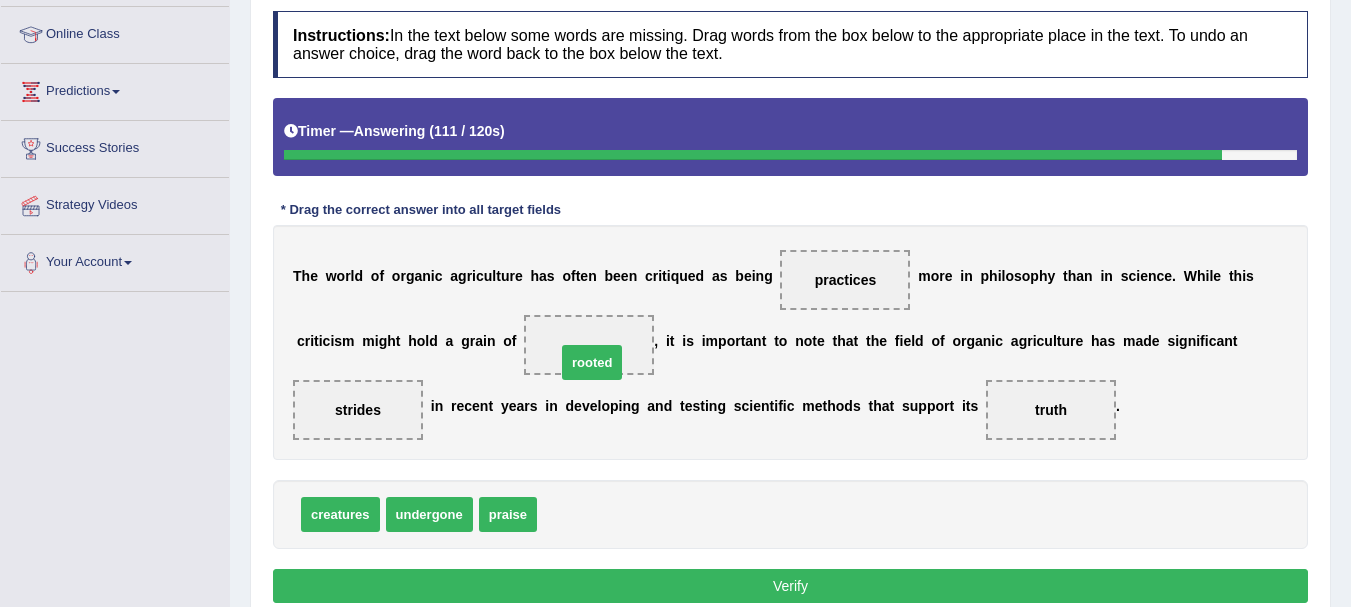 drag, startPoint x: 574, startPoint y: 516, endPoint x: 593, endPoint y: 363, distance: 154.17523 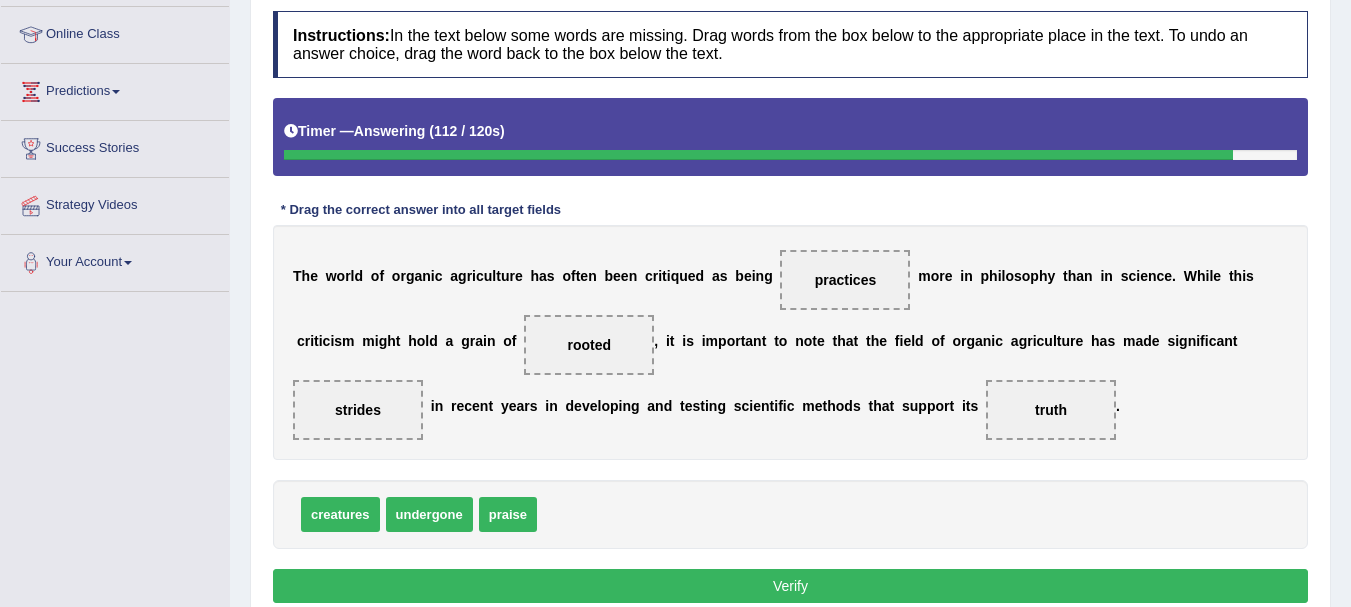 click on "Verify" at bounding box center (790, 586) 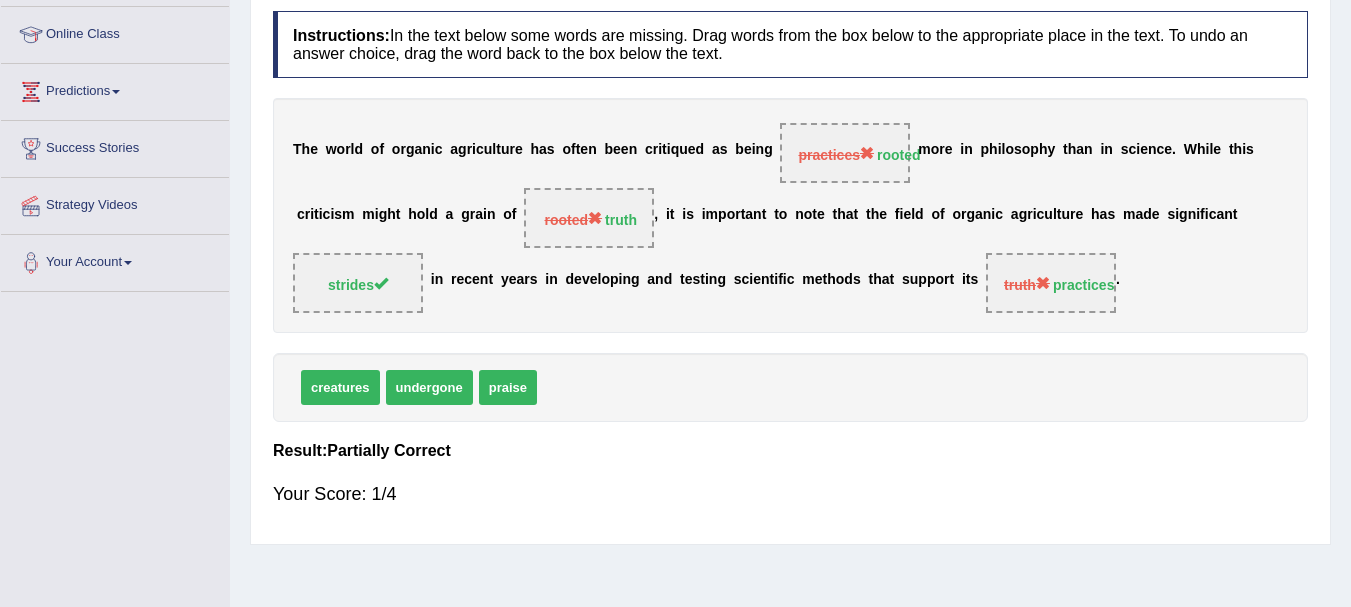 scroll, scrollTop: 0, scrollLeft: 0, axis: both 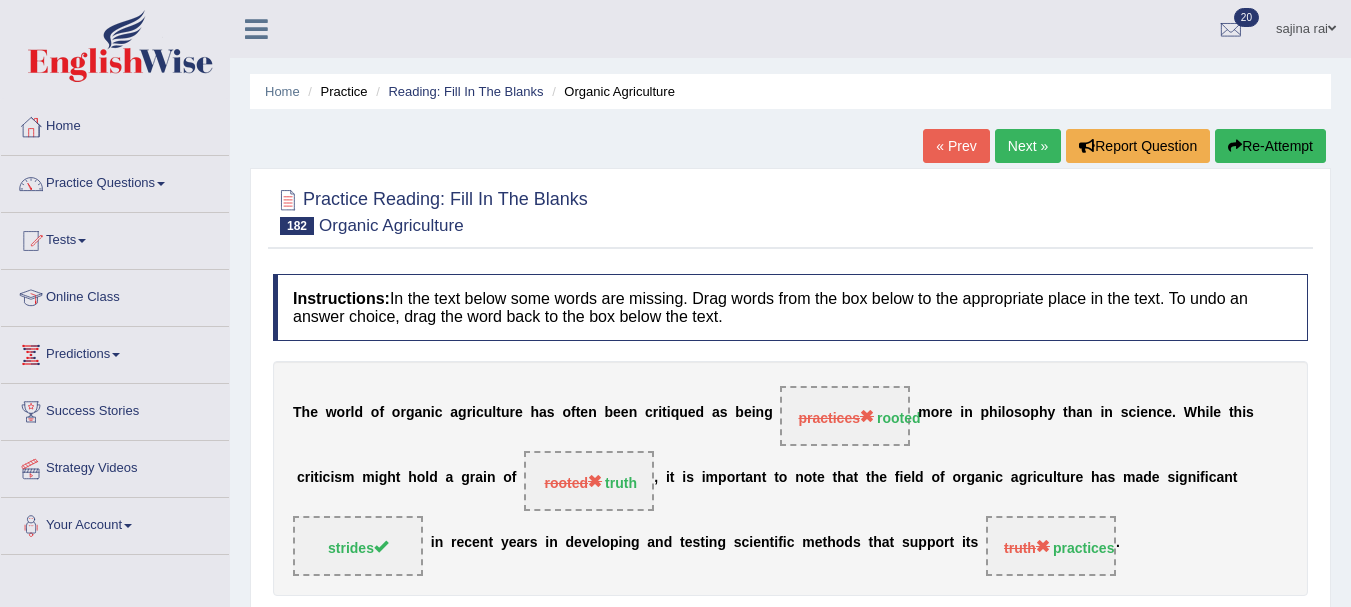 click on "Re-Attempt" at bounding box center (1270, 146) 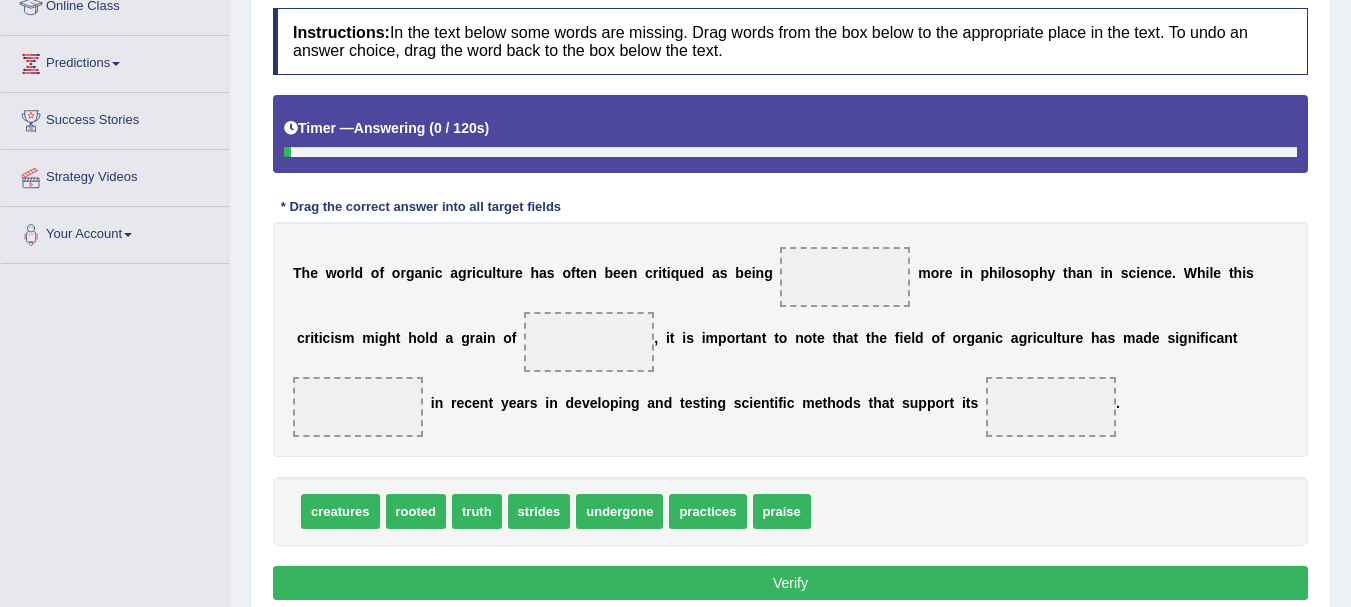scroll, scrollTop: 291, scrollLeft: 0, axis: vertical 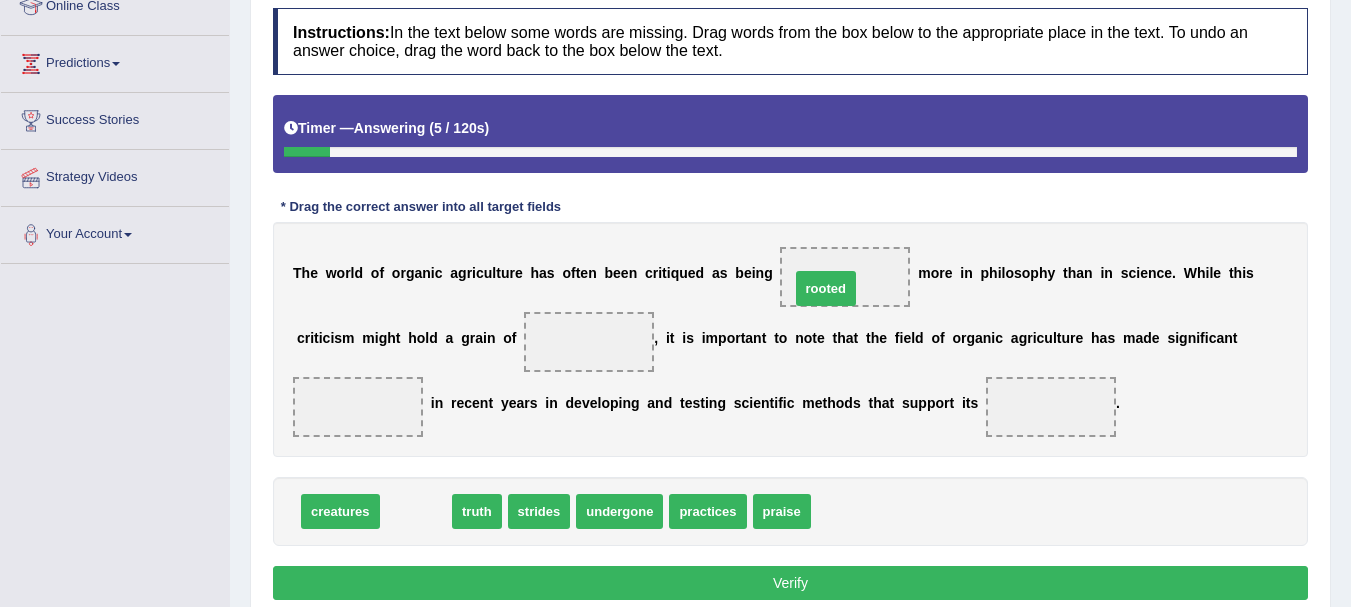 drag, startPoint x: 402, startPoint y: 509, endPoint x: 813, endPoint y: 285, distance: 468.07797 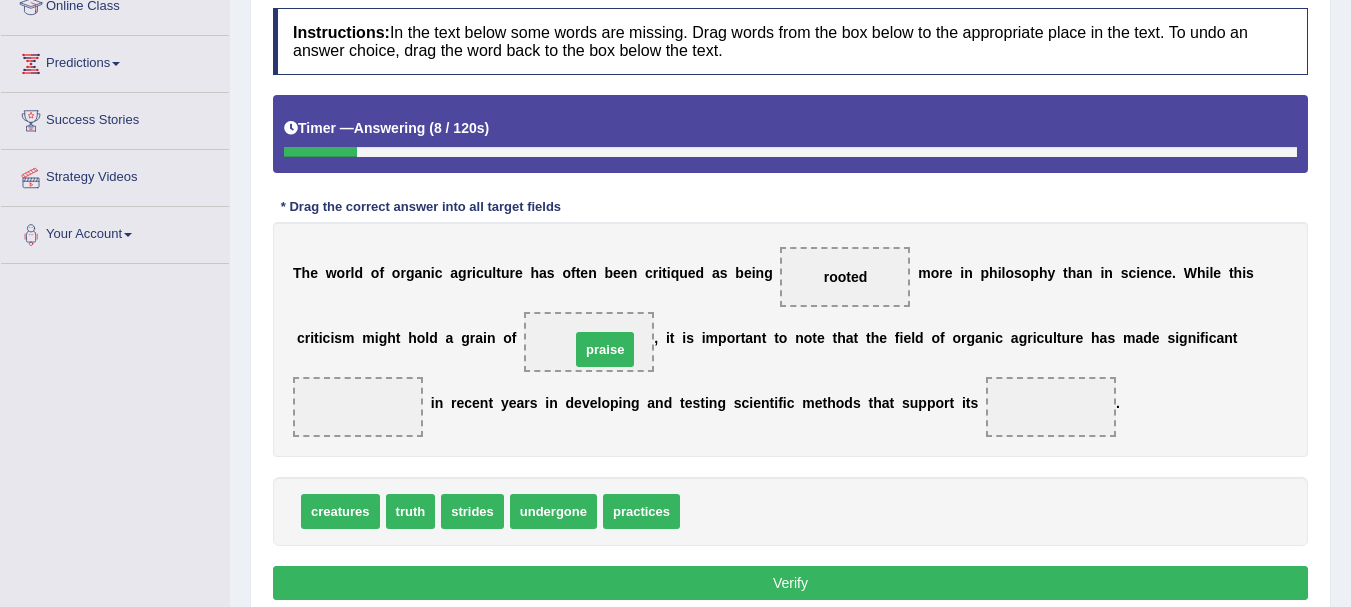 drag, startPoint x: 717, startPoint y: 507, endPoint x: 607, endPoint y: 345, distance: 195.81624 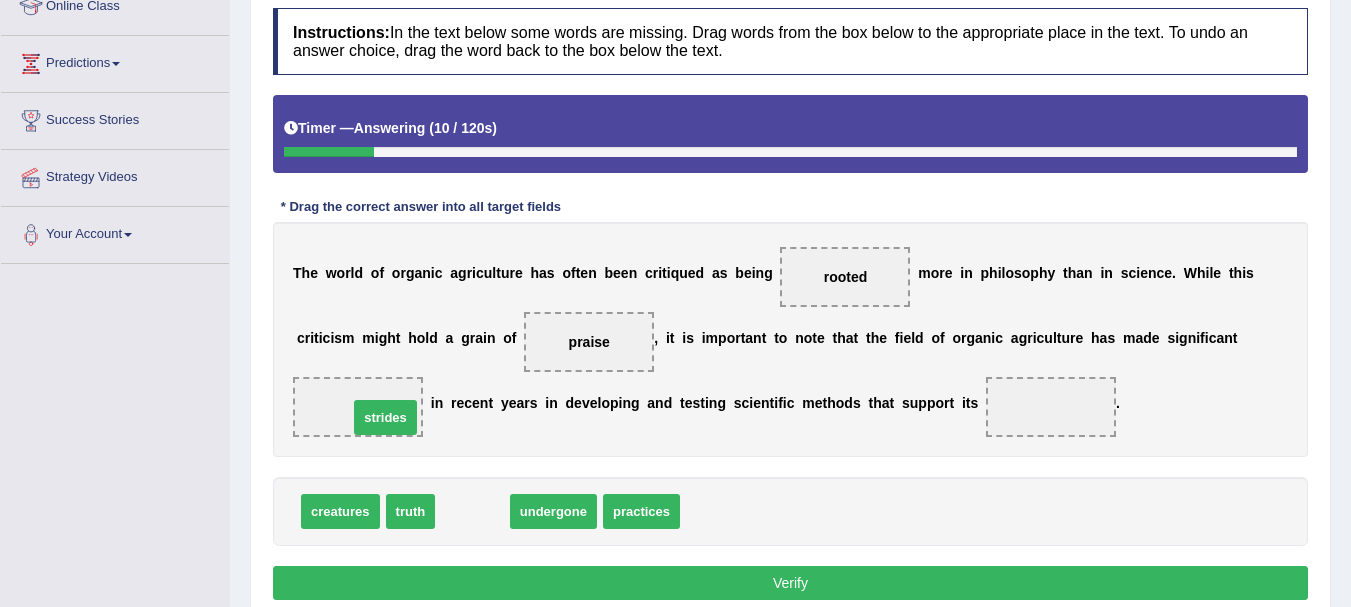 drag, startPoint x: 463, startPoint y: 517, endPoint x: 375, endPoint y: 422, distance: 129.49518 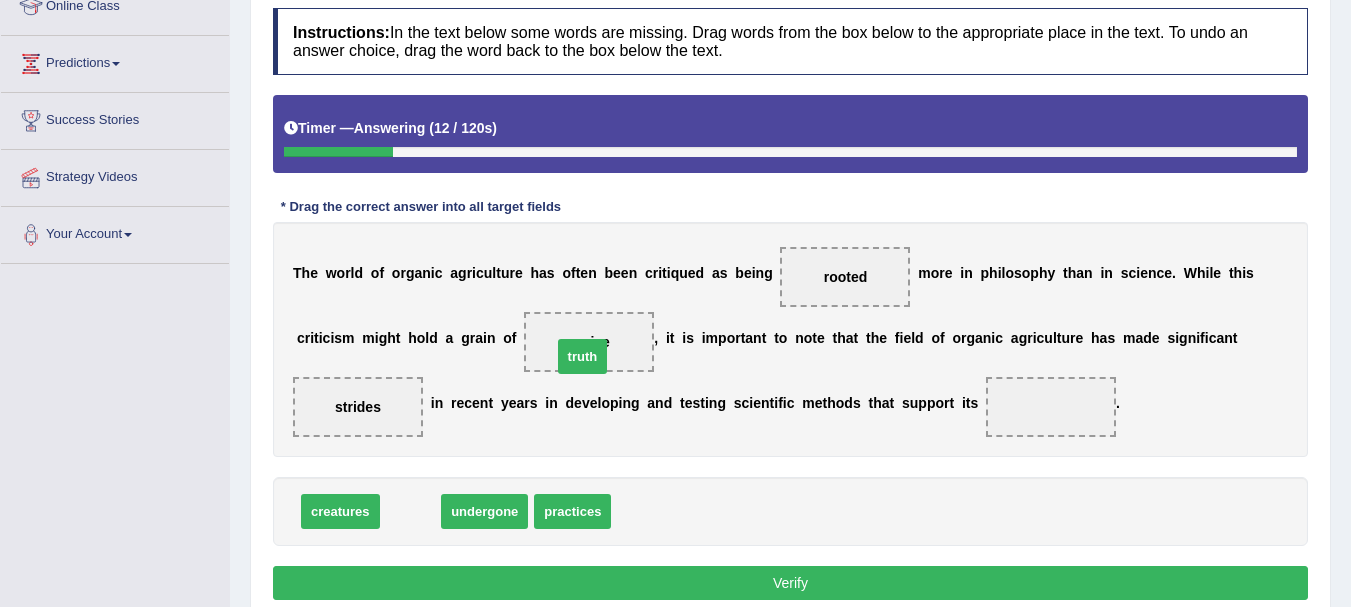drag, startPoint x: 407, startPoint y: 512, endPoint x: 587, endPoint y: 350, distance: 242.16524 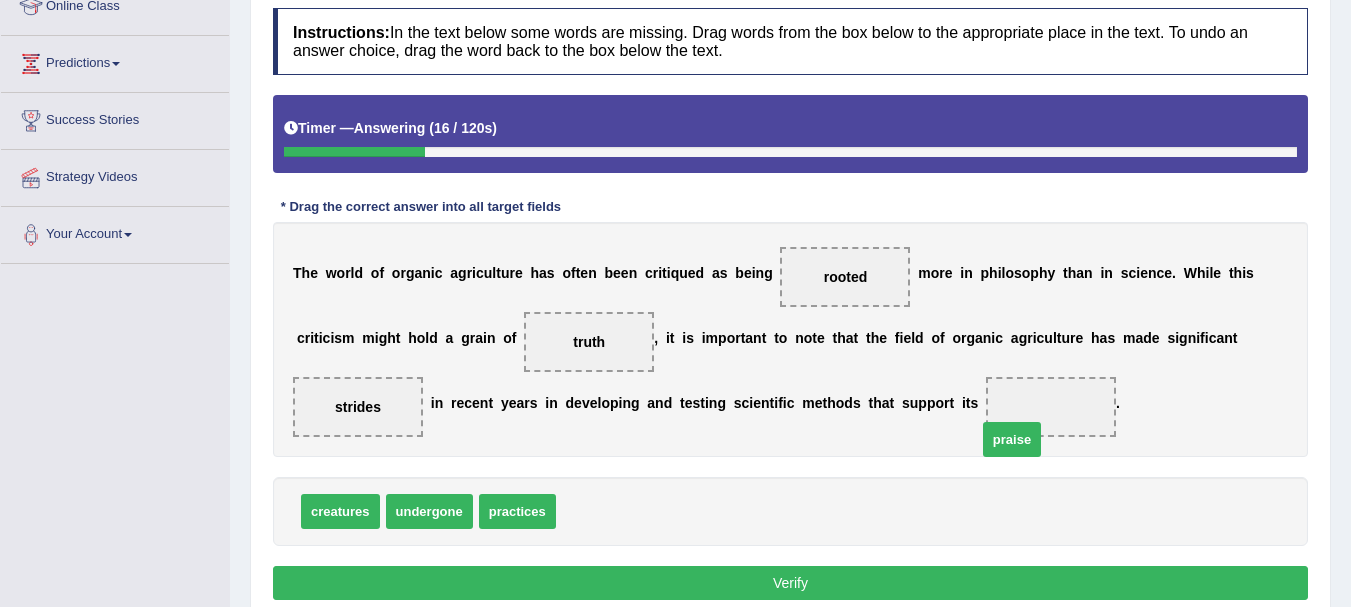 drag, startPoint x: 597, startPoint y: 510, endPoint x: 1031, endPoint y: 421, distance: 443.03162 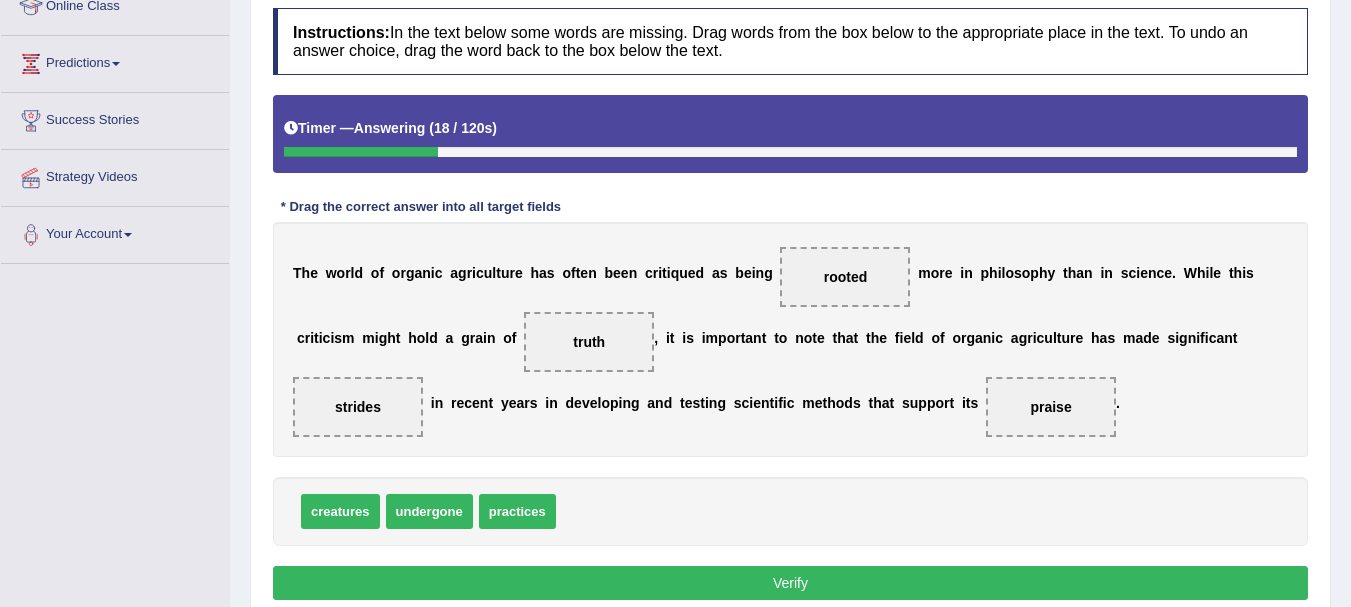 click on "Verify" at bounding box center [790, 583] 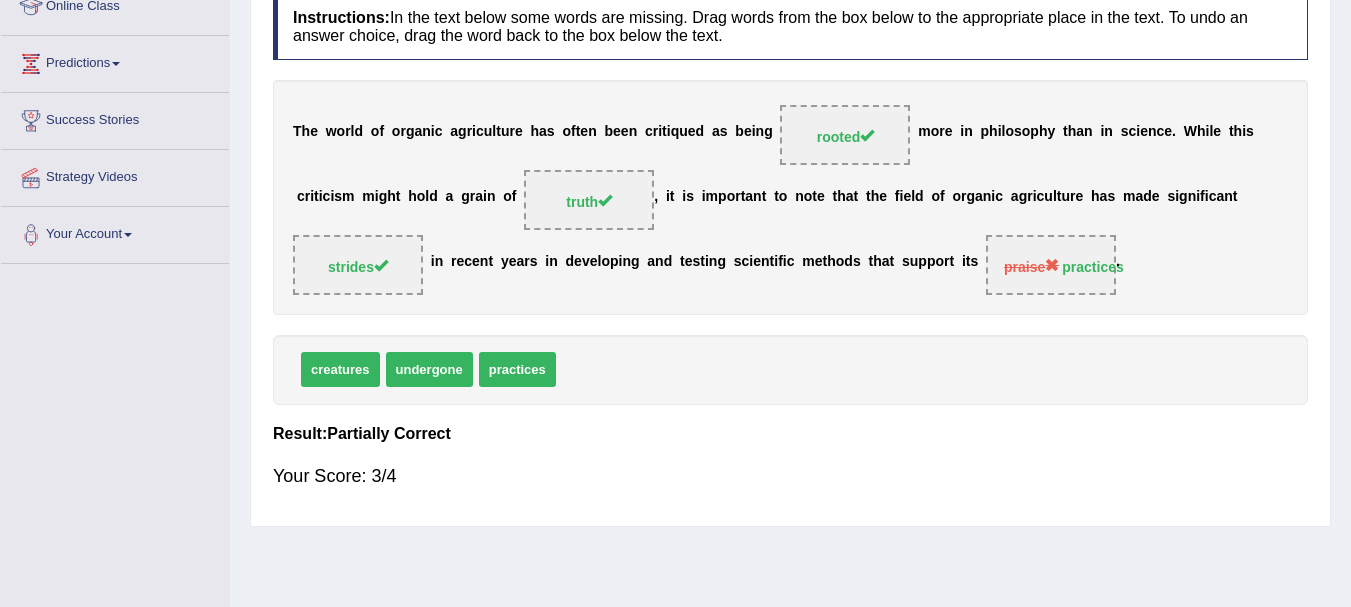 click on "Toggle navigation
Home
Practice Questions   Speaking Practice Read Aloud
Repeat Sentence
Describe Image
Re-tell Lecture
Answer Short Question
Summarize Group Discussion
Respond To A Situation
Writing Practice  Summarize Written Text
Write Essay
Reading Practice  Reading & Writing: Fill In The Blanks
Choose Multiple Answers
Re-order Paragraphs
Fill In The Blanks
Choose Single Answer
Listening Practice  Summarize Spoken Text
Highlight Incorrect Words
Highlight Correct Summary
Select Missing Word
Choose Single Answer
Choose Multiple Answers
Fill In The Blanks
Write From Dictation
Pronunciation
Tests
Take Mock Test" at bounding box center [675, 12] 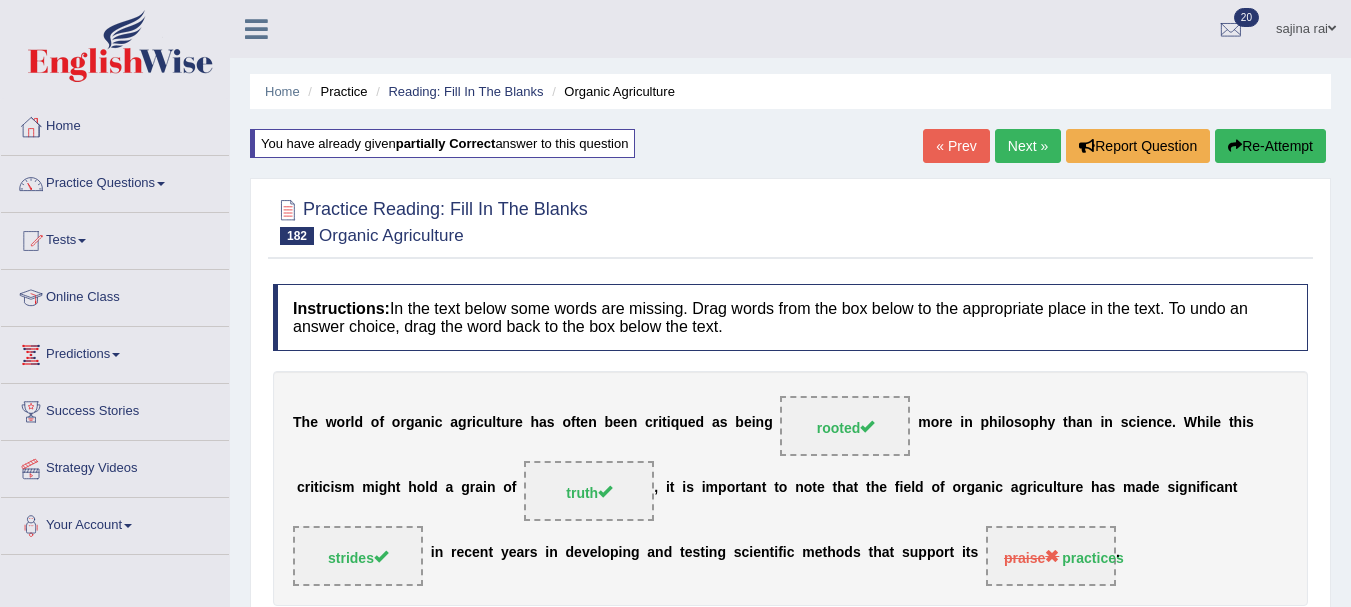 click at bounding box center [1235, 146] 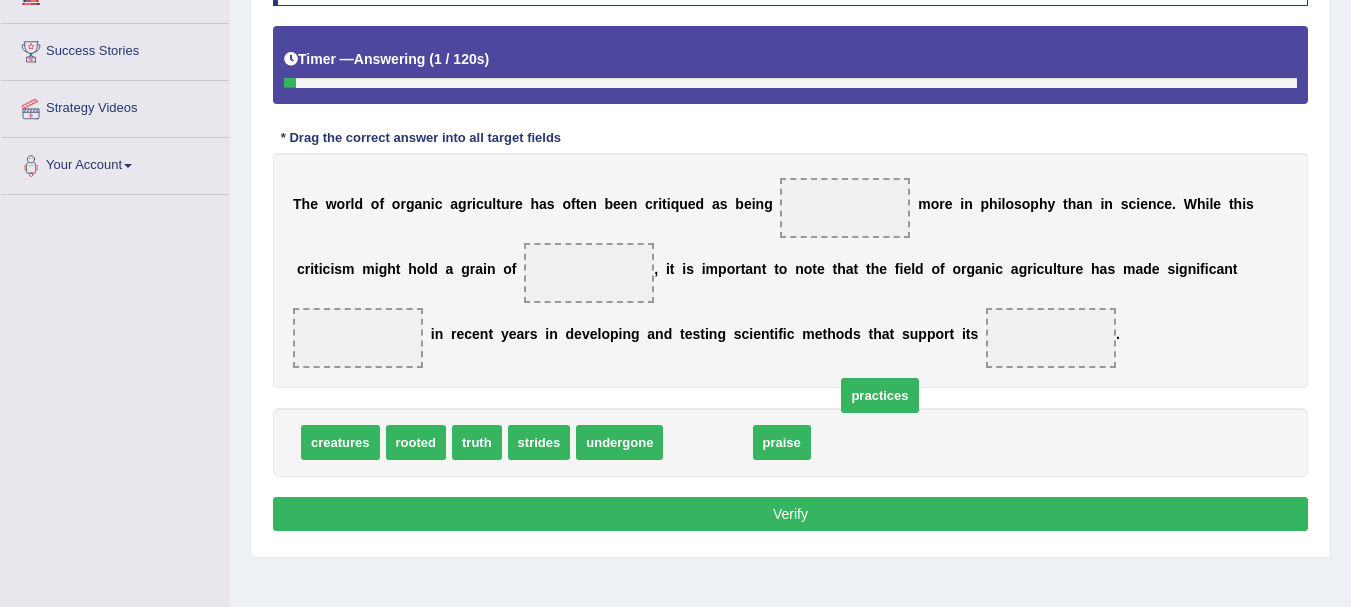 scroll, scrollTop: 360, scrollLeft: 0, axis: vertical 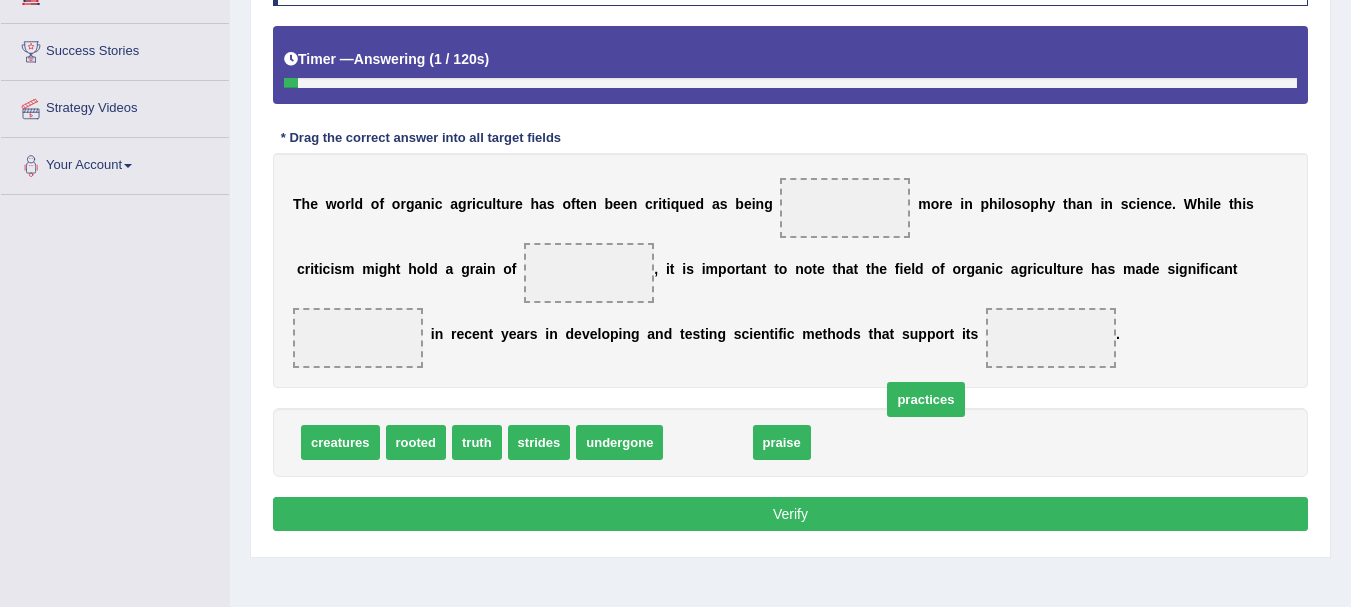 drag, startPoint x: 716, startPoint y: 442, endPoint x: 928, endPoint y: 402, distance: 215.74059 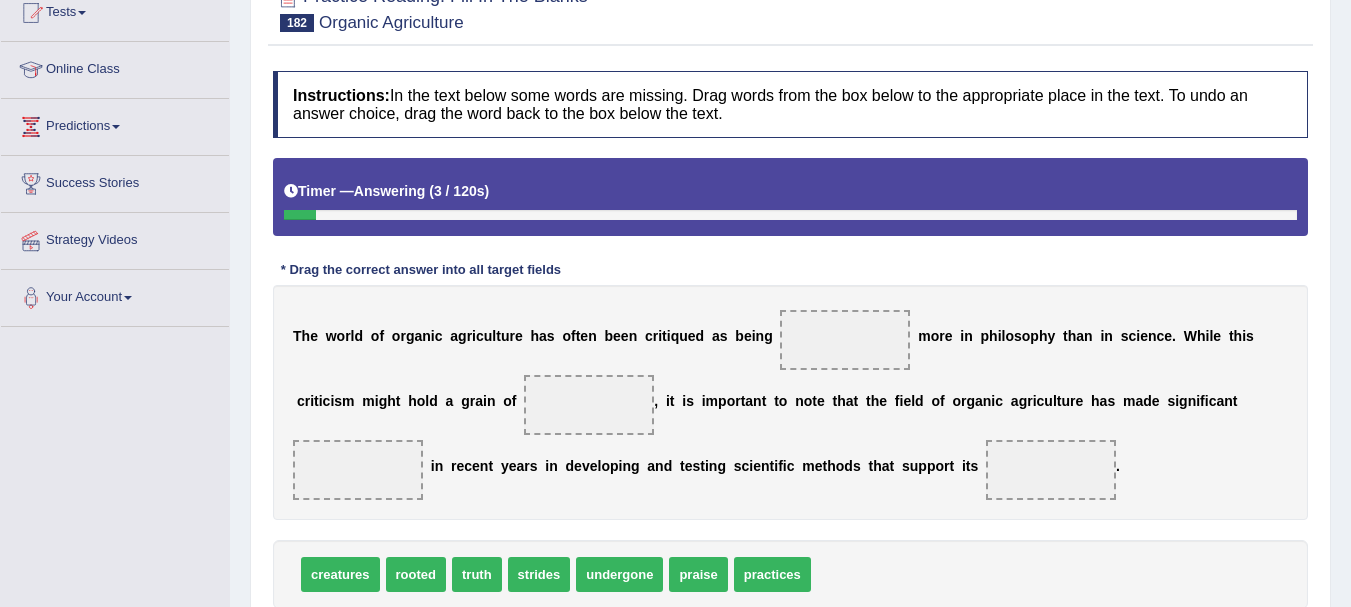 scroll, scrollTop: 222, scrollLeft: 0, axis: vertical 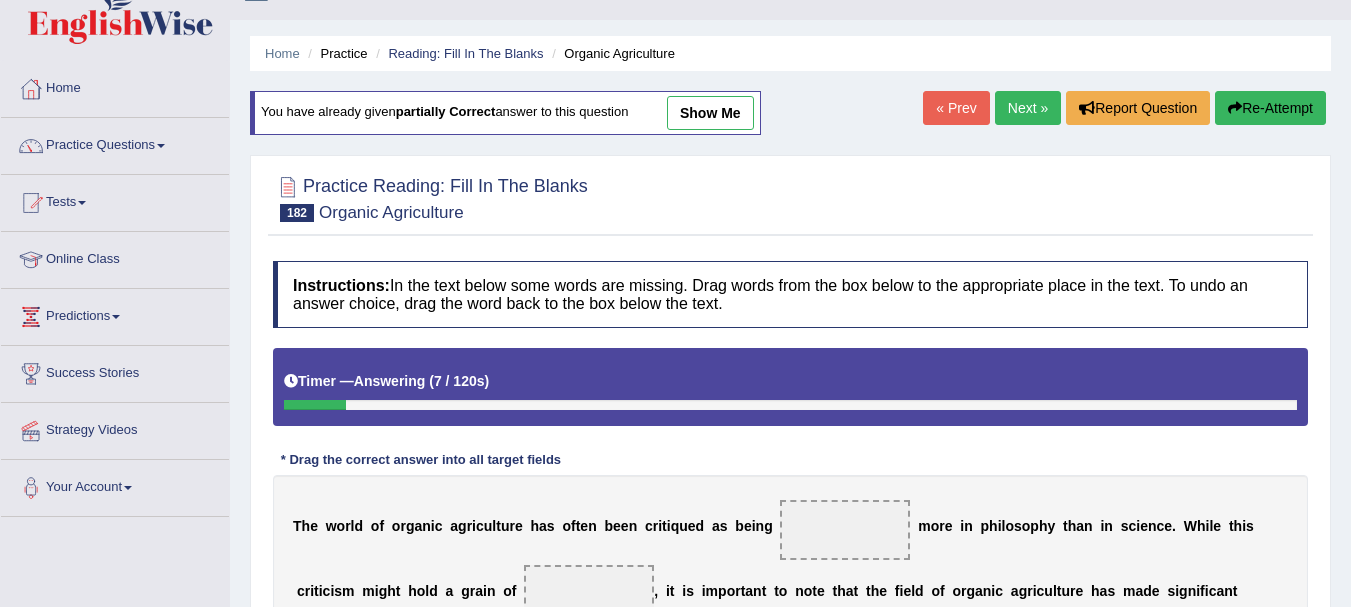 click on "Next »" at bounding box center [1028, 108] 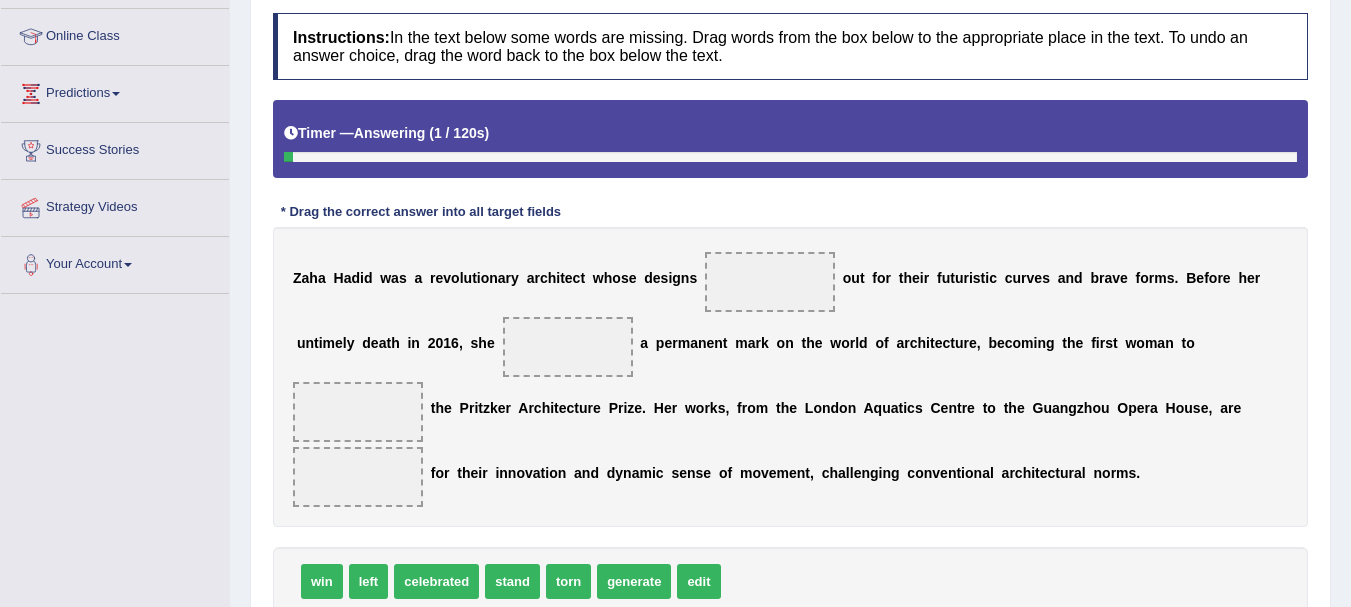 scroll, scrollTop: 292, scrollLeft: 0, axis: vertical 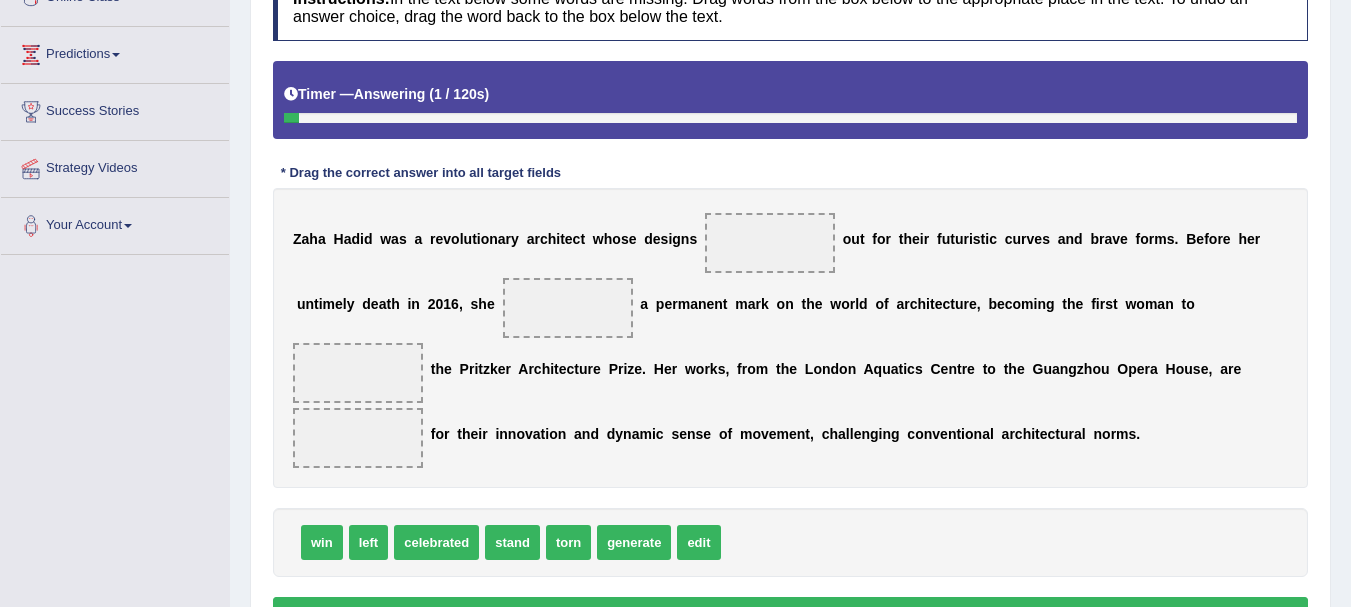 click on "Toggle navigation
Home
Practice Questions   Speaking Practice Read Aloud
Repeat Sentence
Describe Image
Re-tell Lecture
Answer Short Question
Summarize Group Discussion
Respond To A Situation
Writing Practice  Summarize Written Text
Write Essay
Reading Practice  Reading & Writing: Fill In The Blanks
Choose Multiple Answers
Re-order Paragraphs
Fill In The Blanks
Choose Single Answer
Listening Practice  Summarize Spoken Text
Highlight Incorrect Words
Highlight Correct Summary
Select Missing Word
Choose Single Answer
Choose Multiple Answers
Fill In The Blanks
Write From Dictation
Pronunciation
Tests
Take Mock Test" at bounding box center (675, 3) 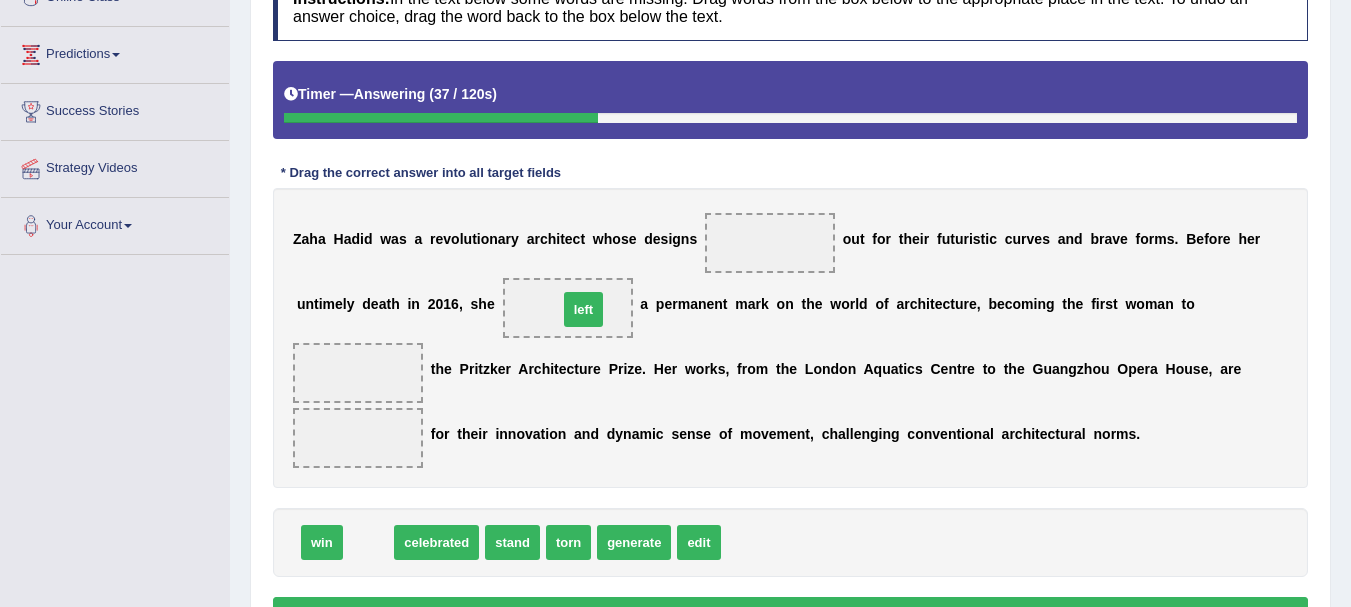 drag, startPoint x: 370, startPoint y: 545, endPoint x: 585, endPoint y: 312, distance: 317.03943 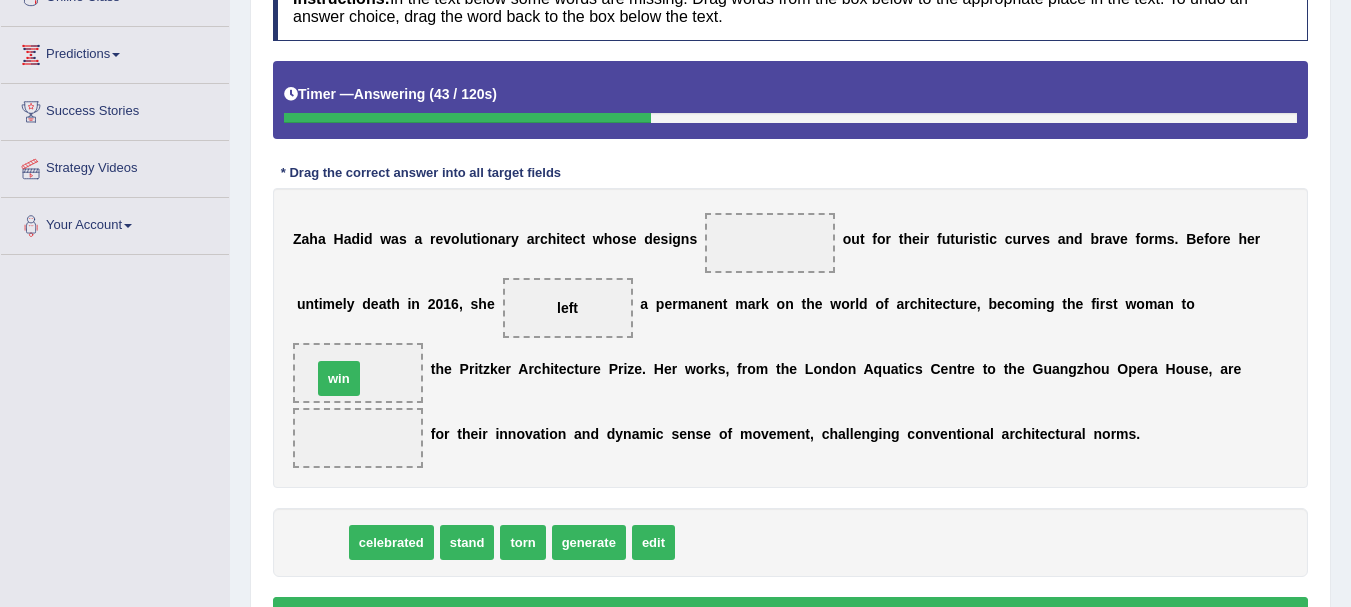 drag, startPoint x: 323, startPoint y: 546, endPoint x: 340, endPoint y: 380, distance: 166.86821 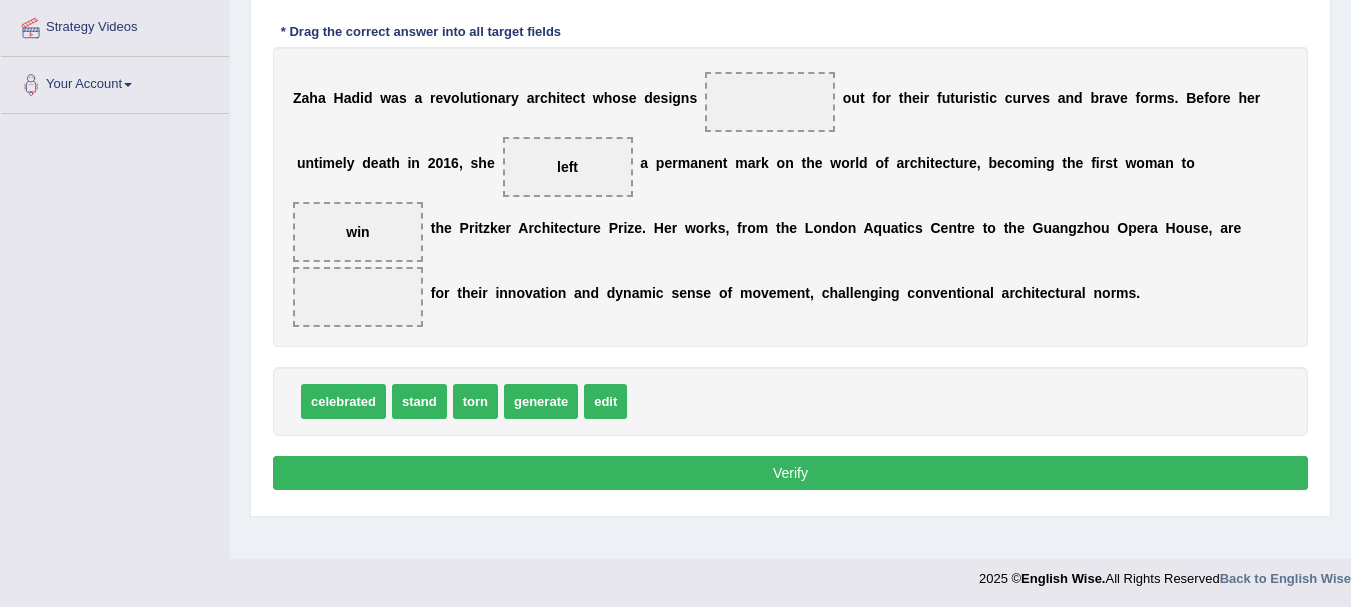 scroll, scrollTop: 443, scrollLeft: 0, axis: vertical 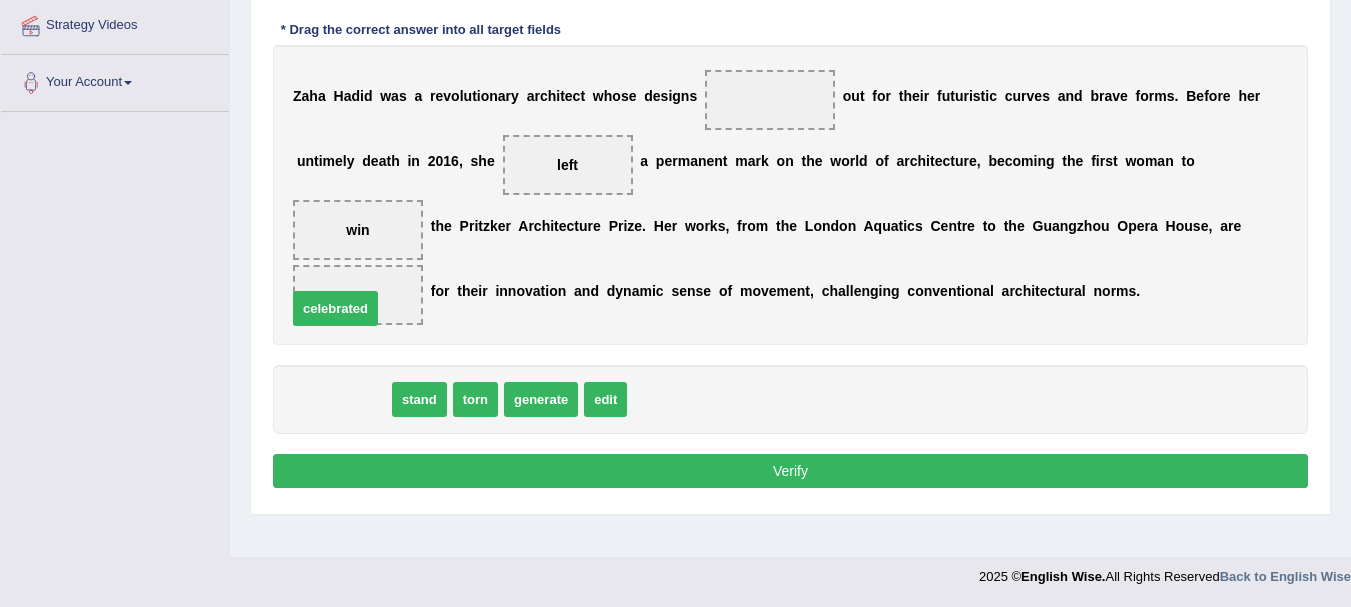 drag, startPoint x: 367, startPoint y: 401, endPoint x: 359, endPoint y: 310, distance: 91.350975 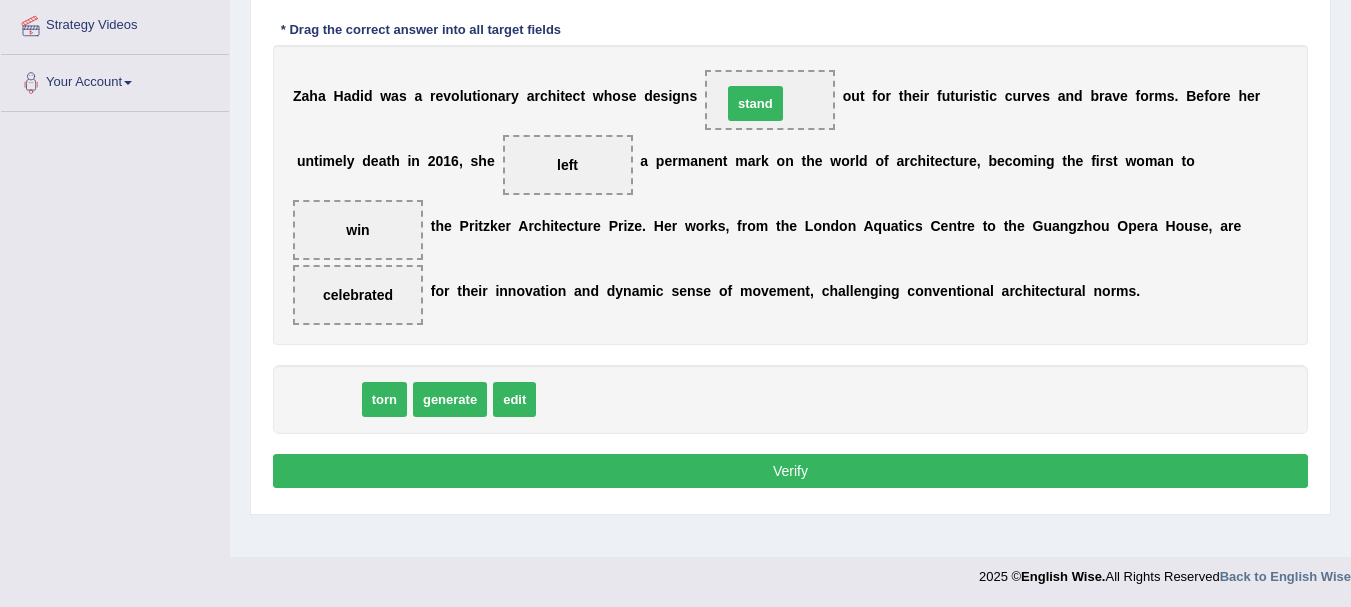drag, startPoint x: 335, startPoint y: 401, endPoint x: 764, endPoint y: 103, distance: 522.34564 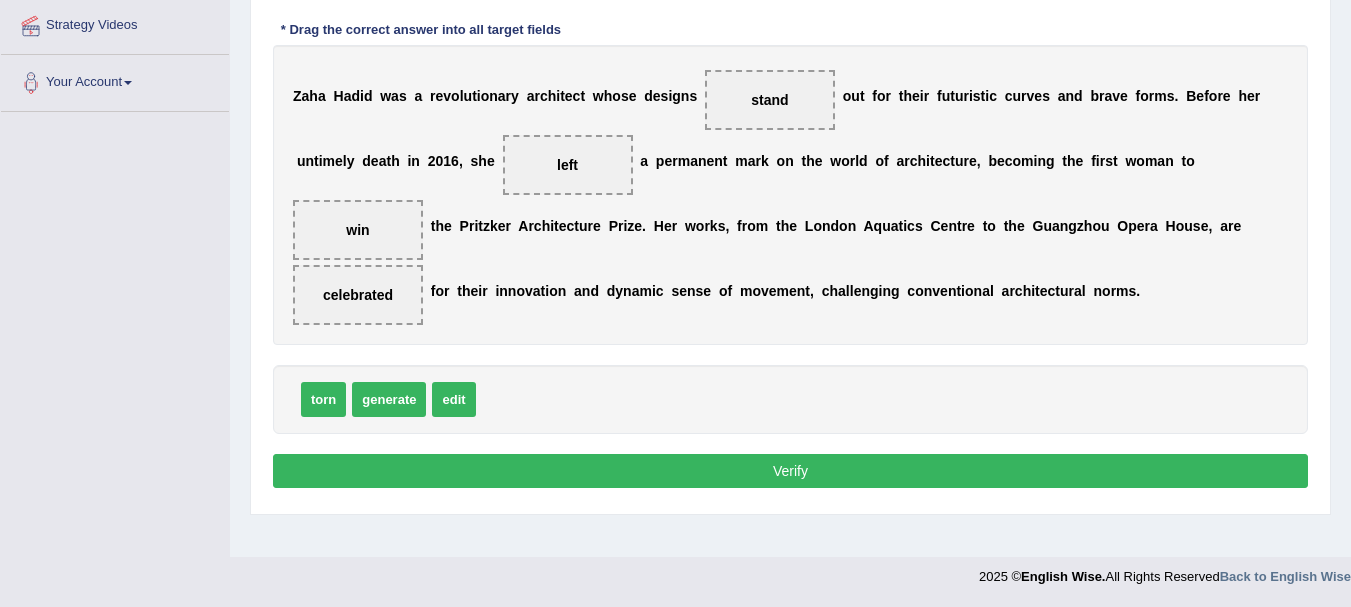click on "Verify" at bounding box center (790, 471) 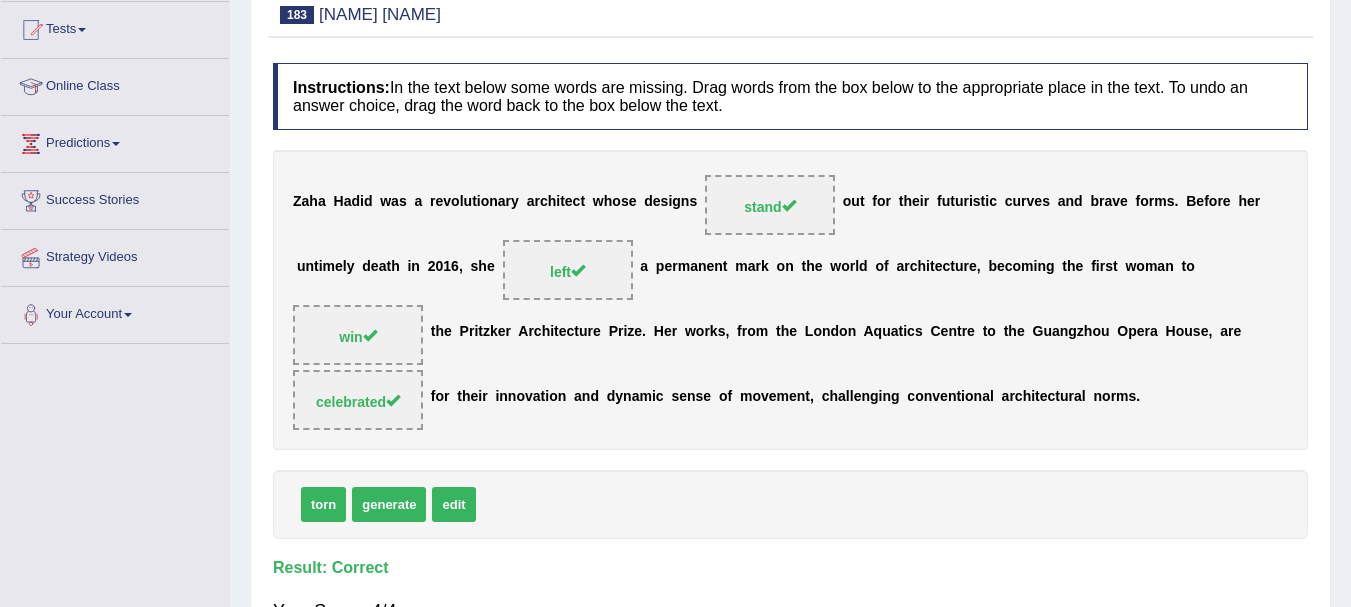 scroll, scrollTop: 217, scrollLeft: 0, axis: vertical 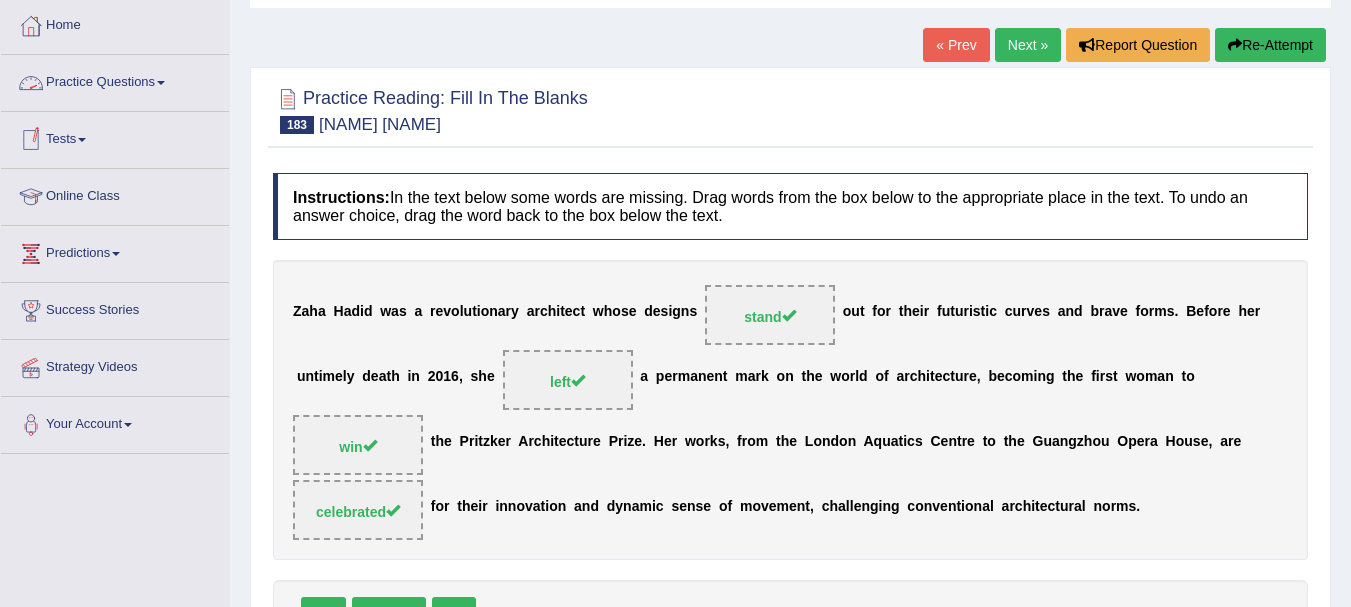 click on "Practice Questions" at bounding box center (115, 80) 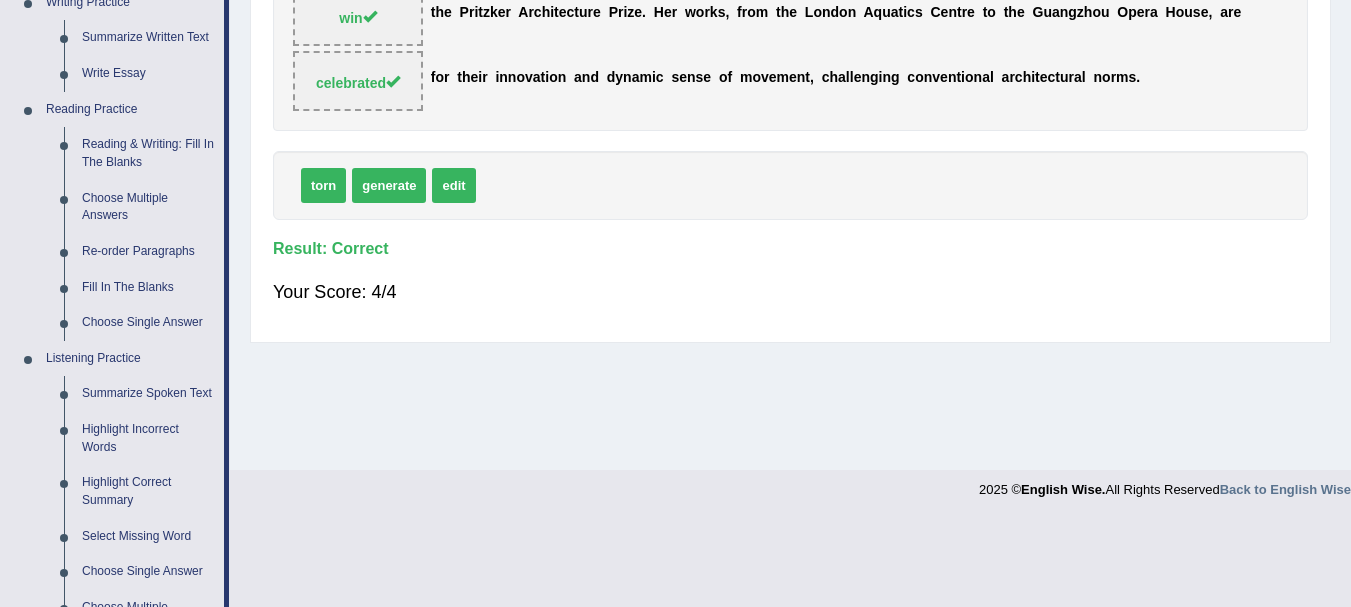 scroll, scrollTop: 547, scrollLeft: 0, axis: vertical 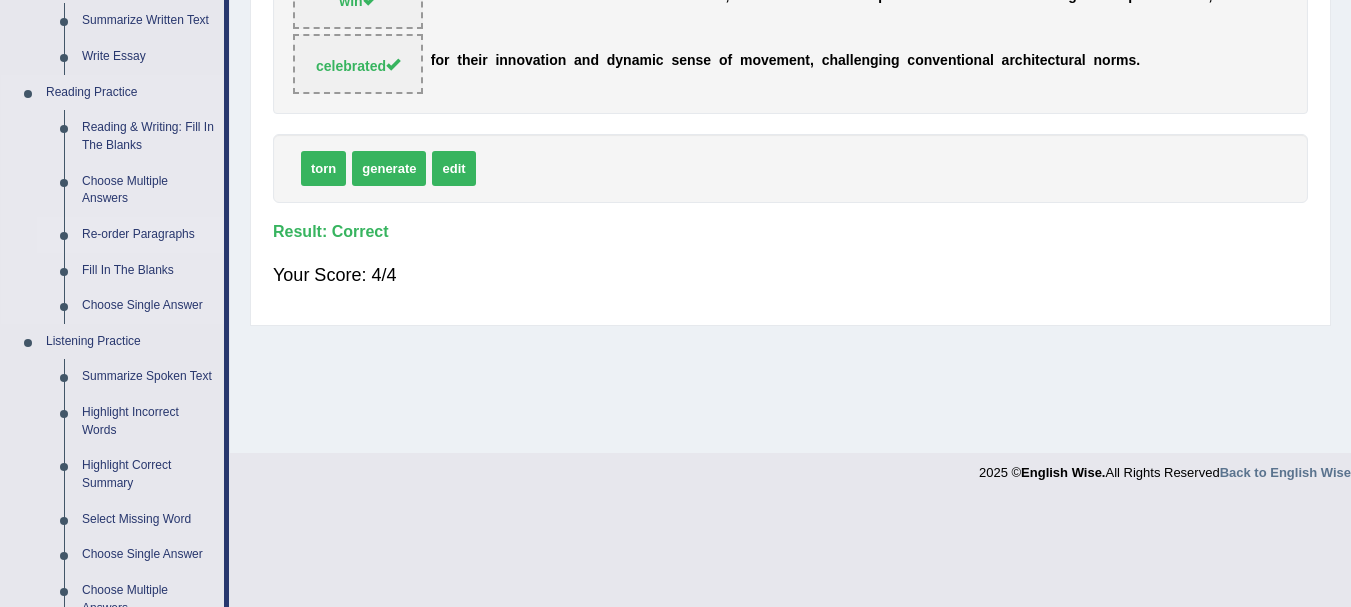click on "Re-order Paragraphs" at bounding box center [148, 235] 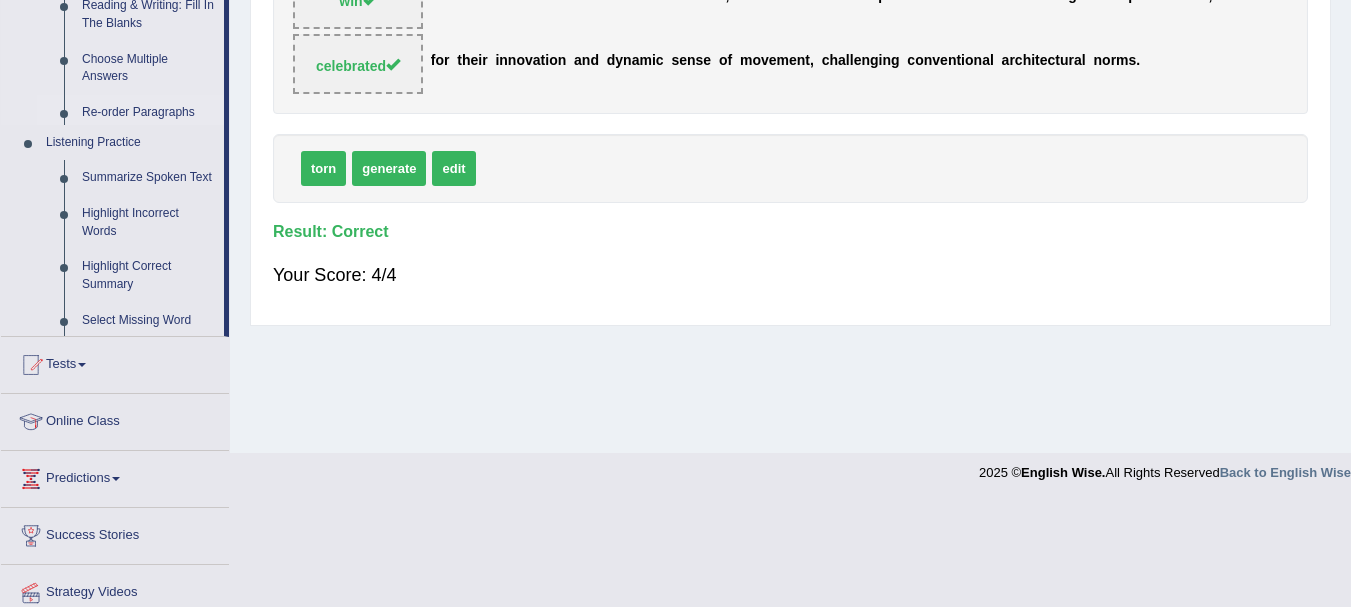 scroll, scrollTop: 443, scrollLeft: 0, axis: vertical 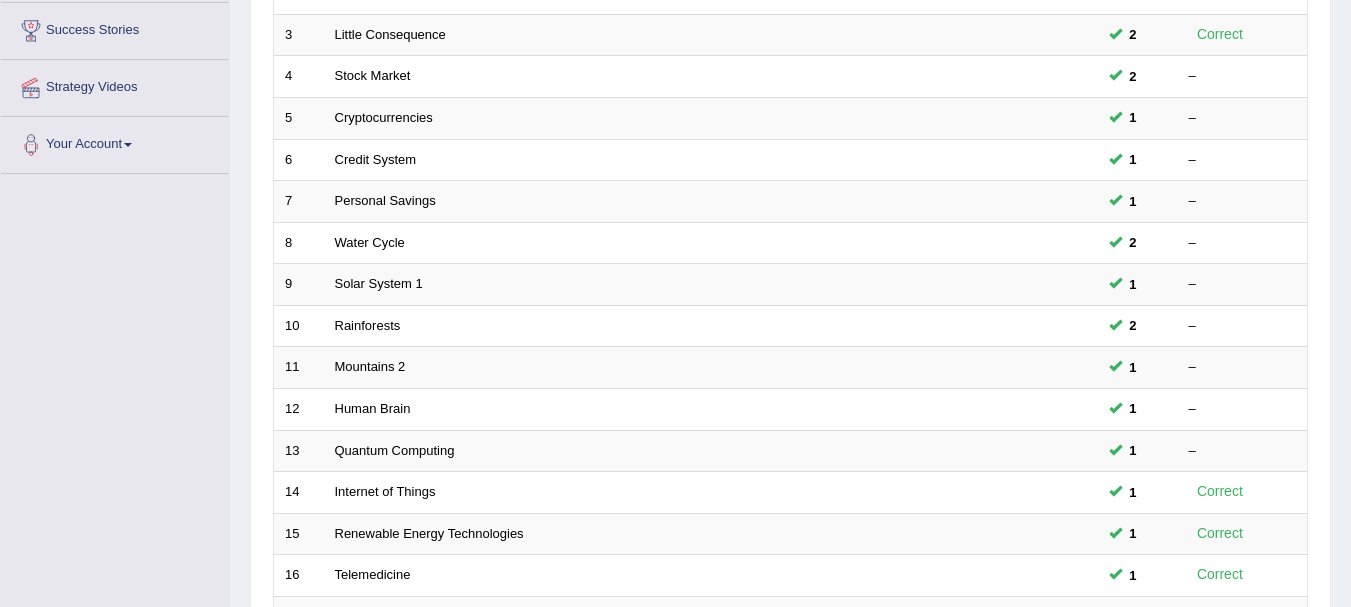 drag, startPoint x: 1365, startPoint y: 90, endPoint x: 1365, endPoint y: 254, distance: 164 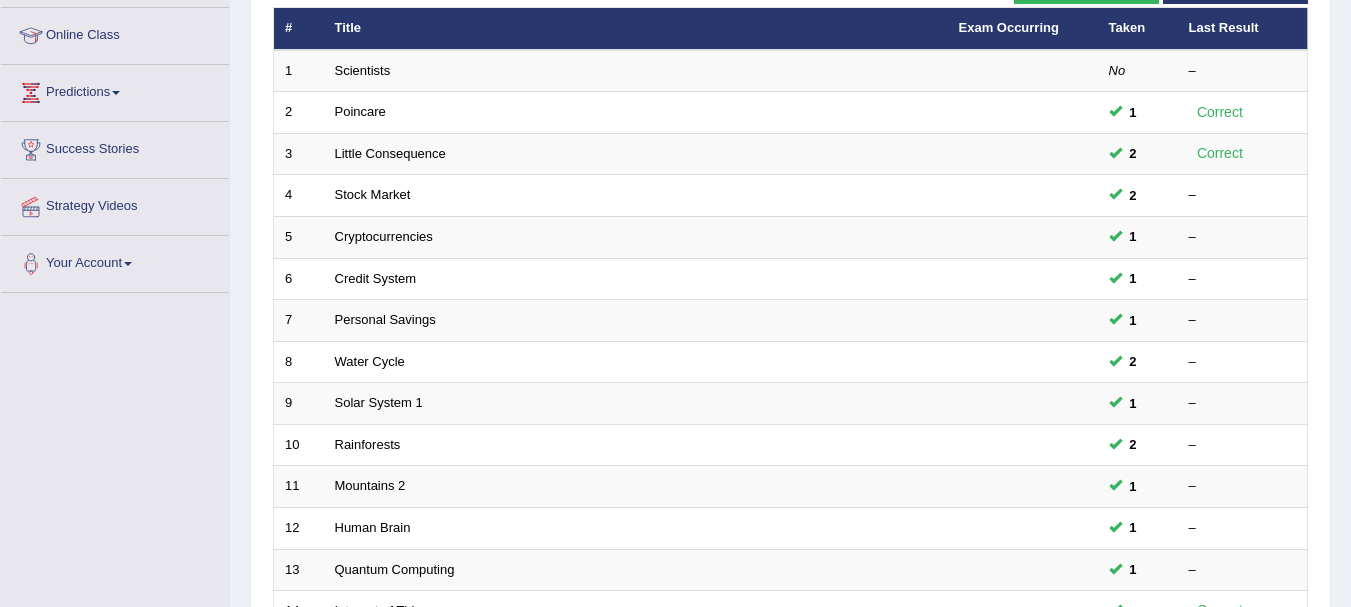 scroll, scrollTop: 253, scrollLeft: 0, axis: vertical 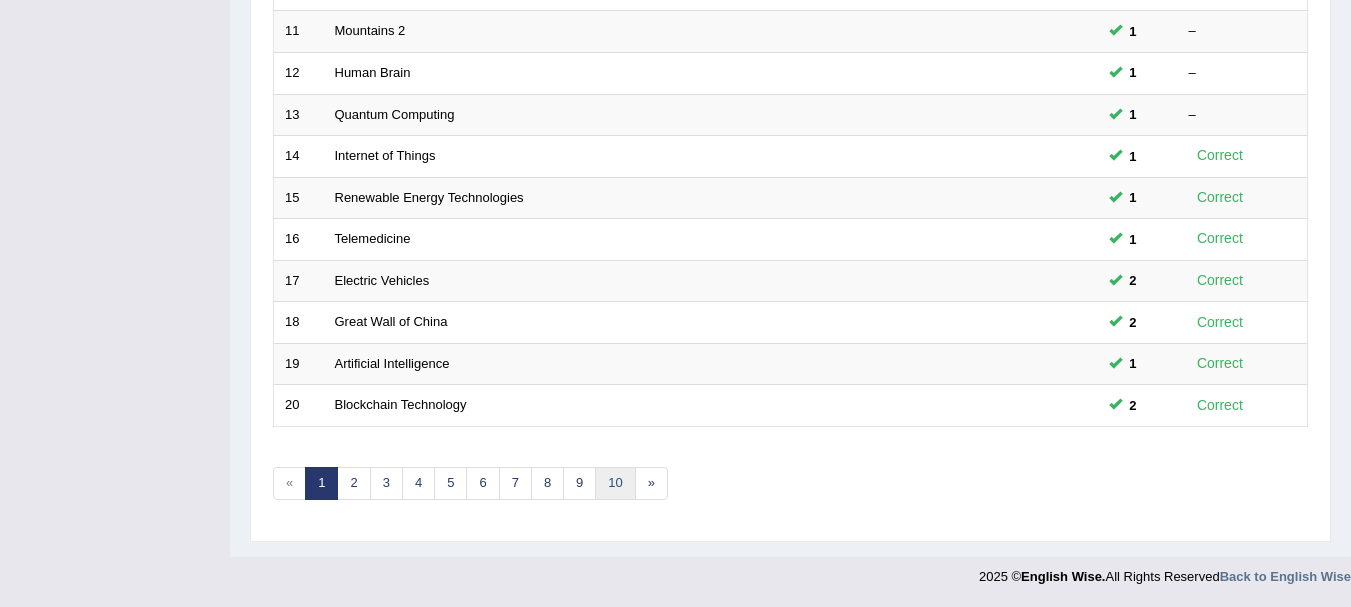 click on "10" at bounding box center [615, 483] 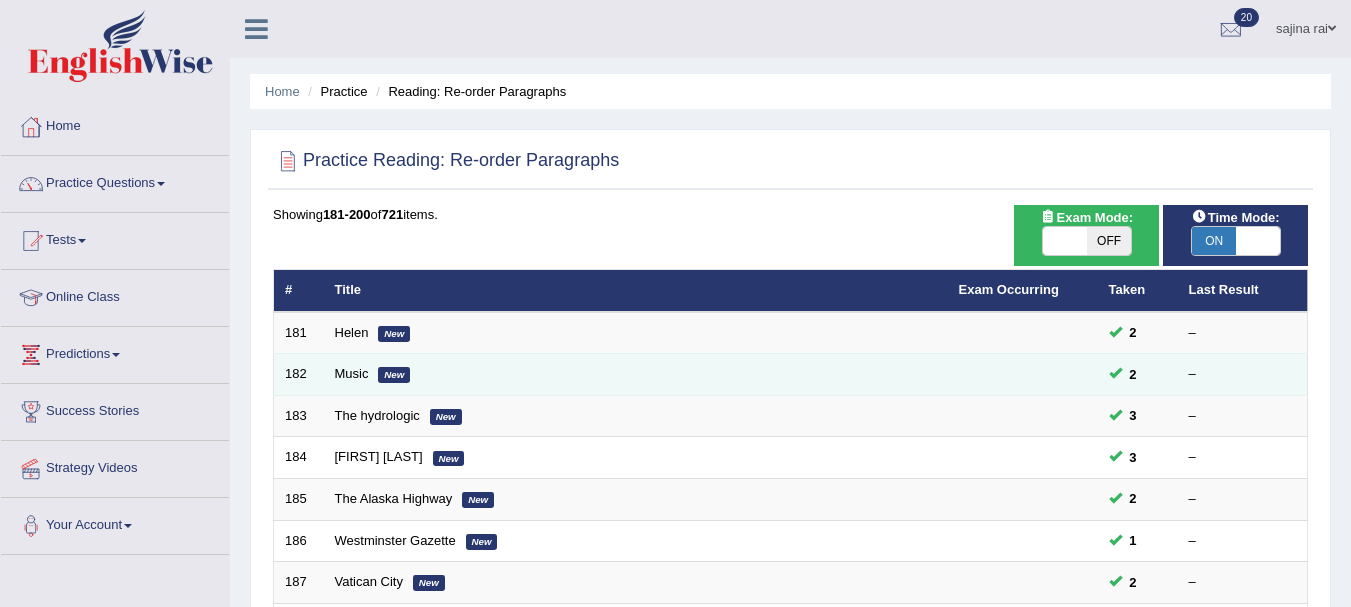 scroll, scrollTop: 0, scrollLeft: 0, axis: both 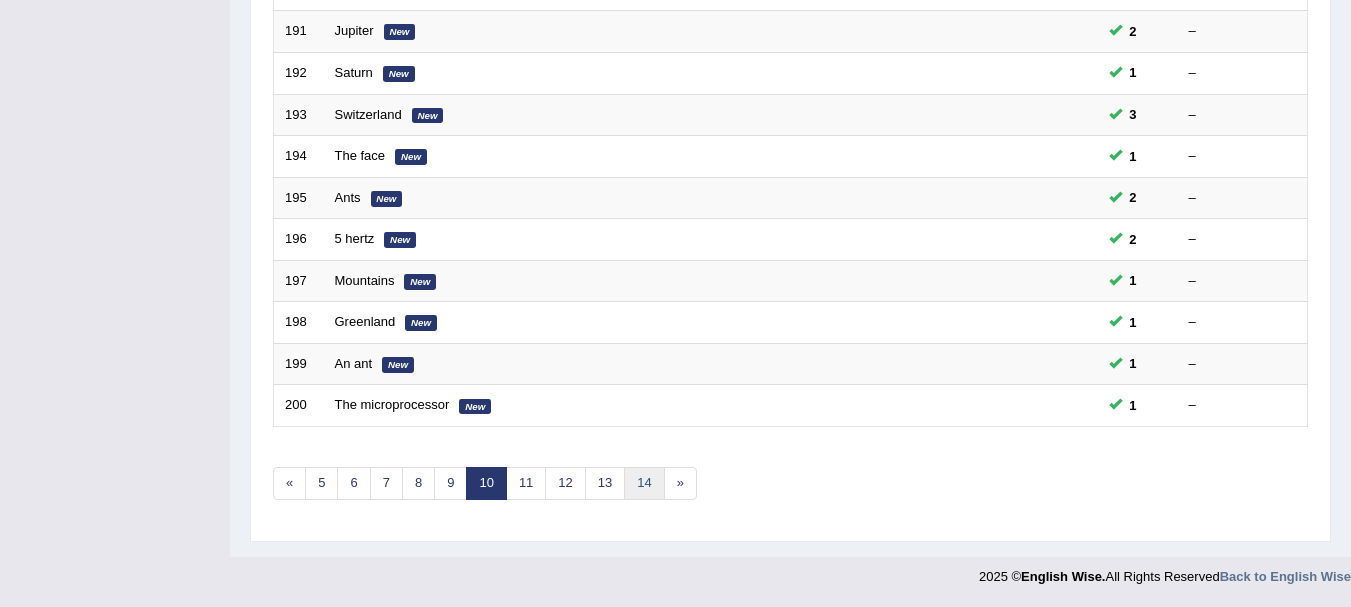 click on "14" at bounding box center [644, 483] 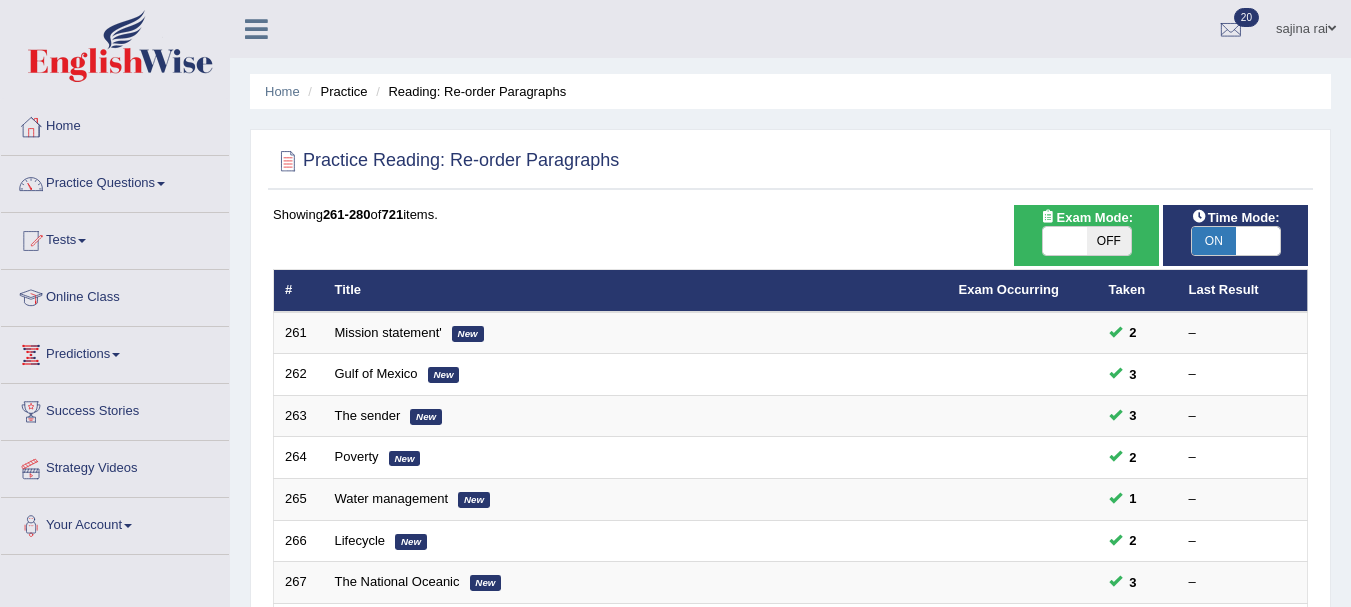 scroll, scrollTop: 0, scrollLeft: 0, axis: both 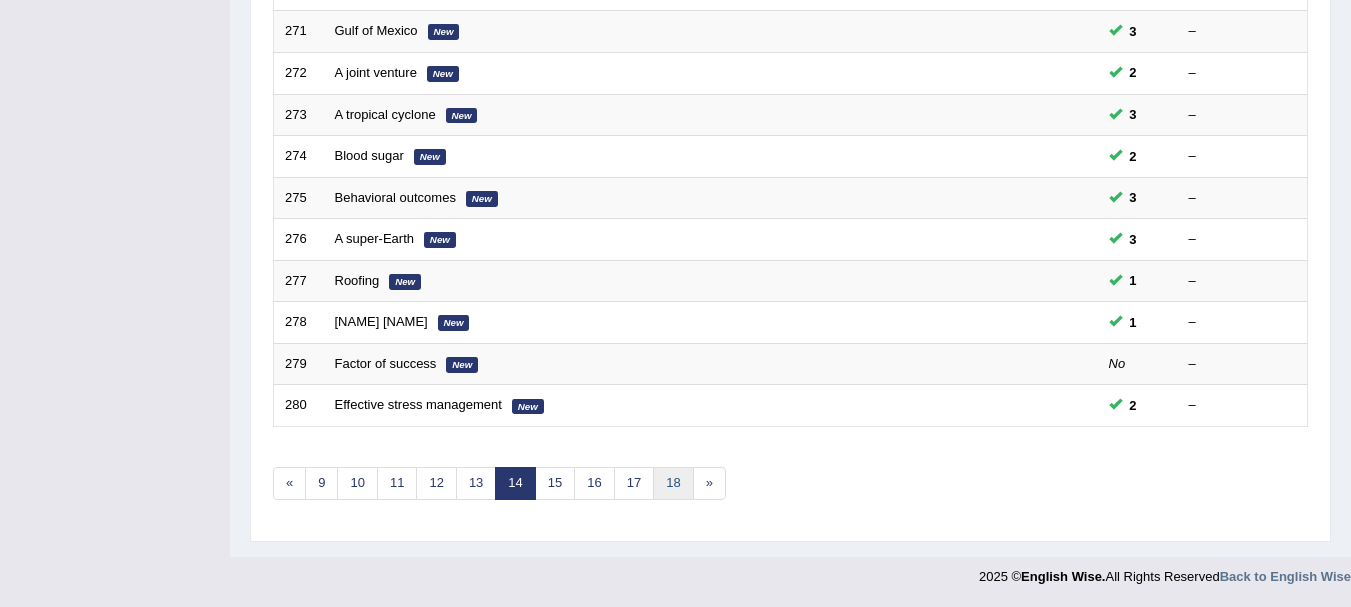 click on "18" at bounding box center (673, 483) 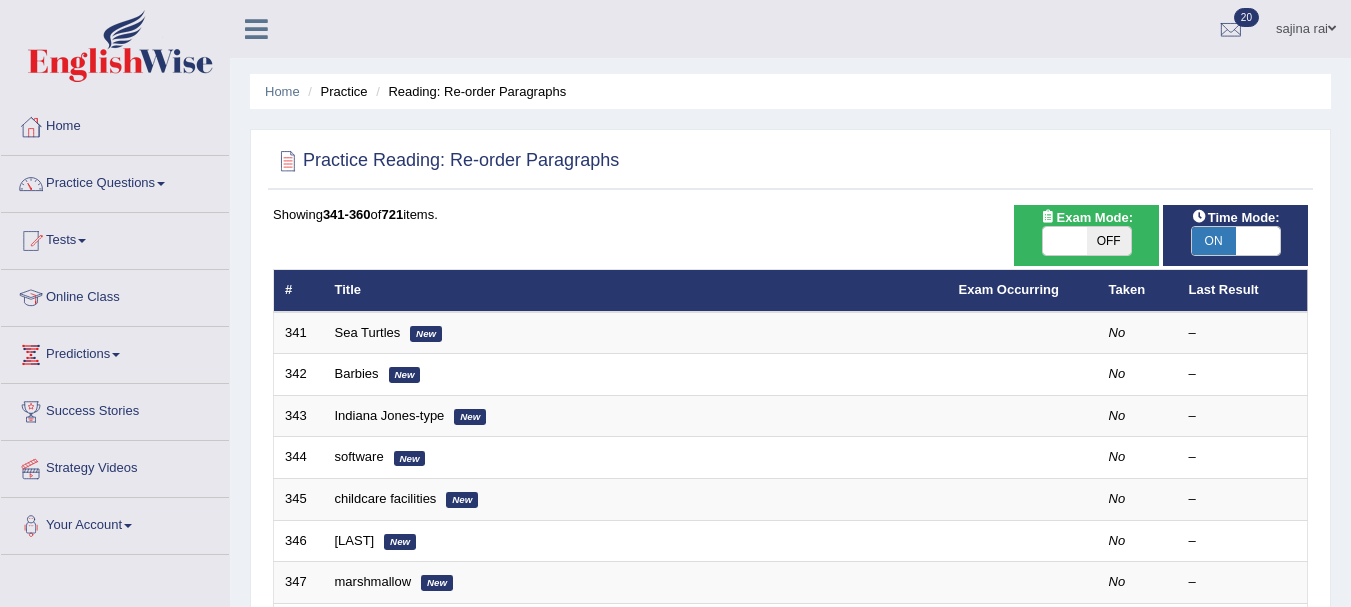 scroll, scrollTop: 7, scrollLeft: 0, axis: vertical 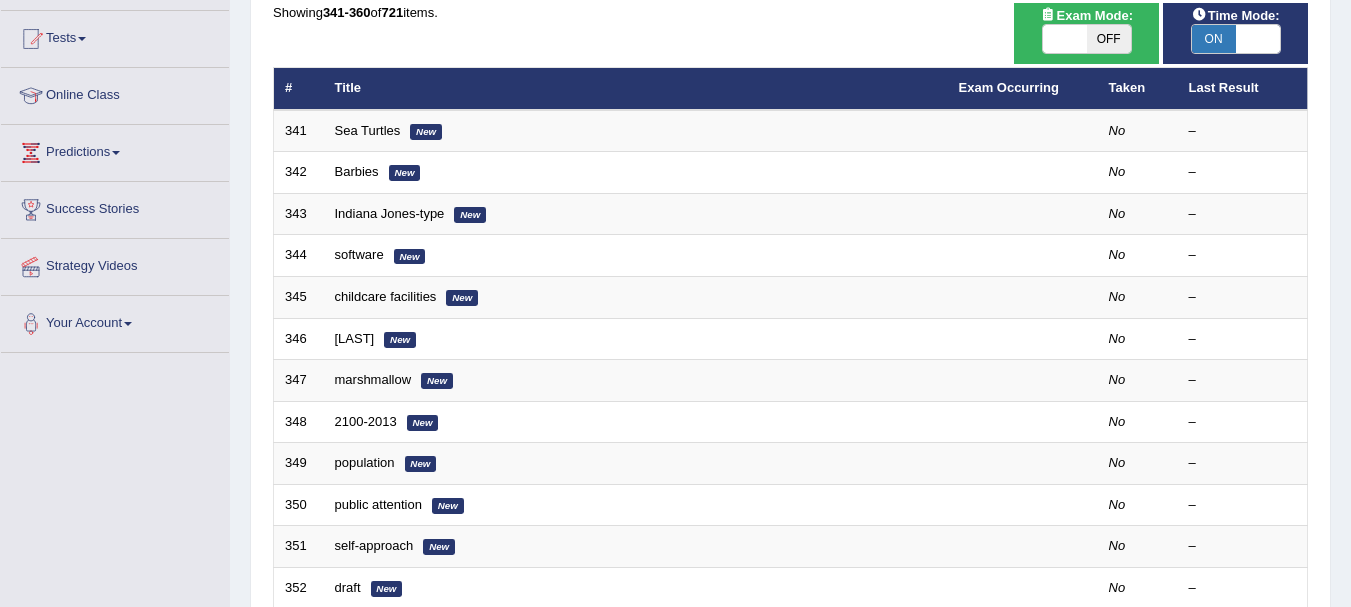 drag, startPoint x: 0, startPoint y: 0, endPoint x: 1351, endPoint y: 339, distance: 1392.8826 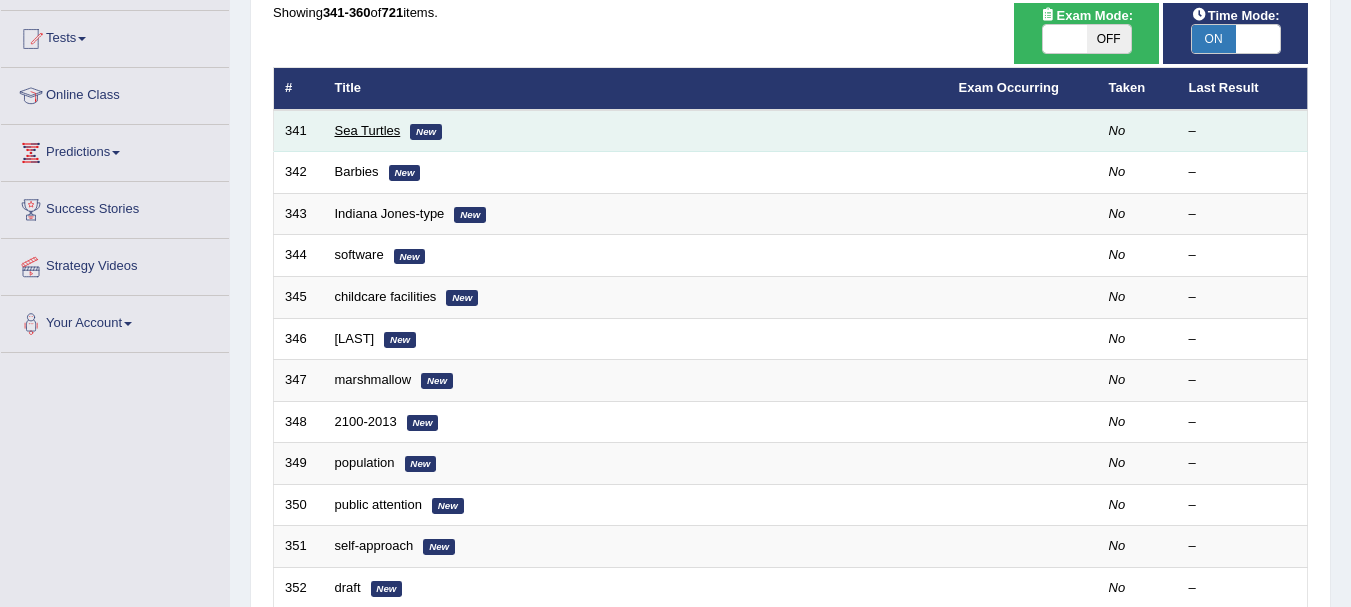 click on "Sea Turtles" at bounding box center [368, 130] 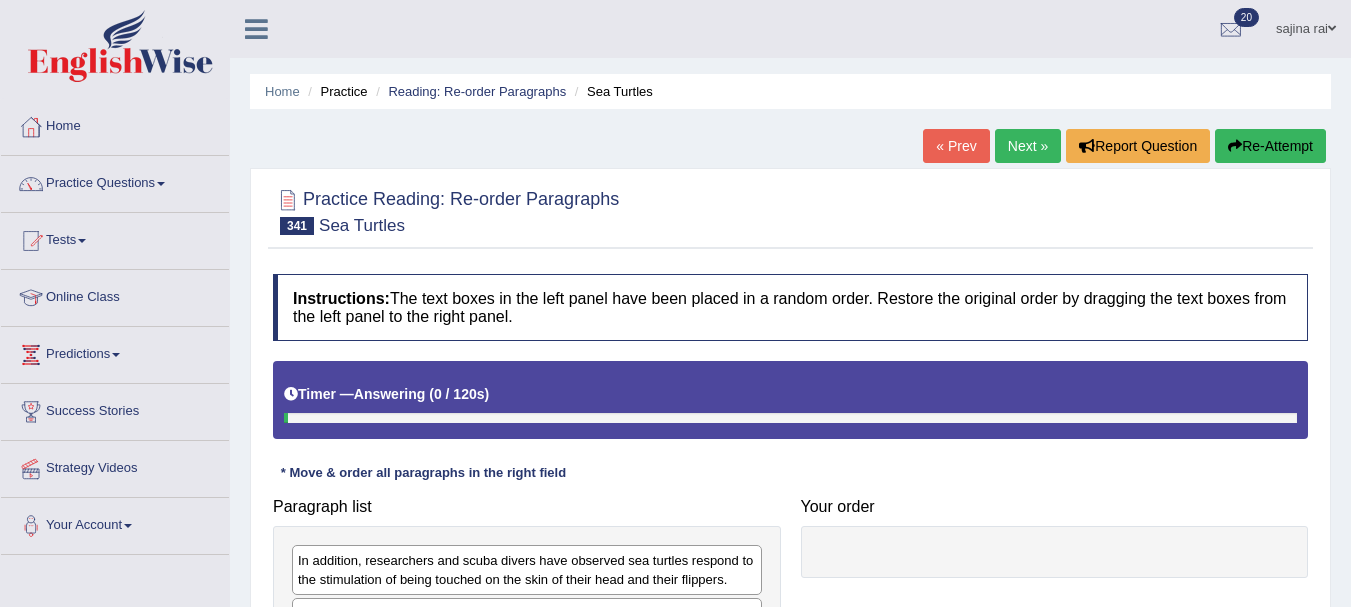 scroll, scrollTop: 0, scrollLeft: 0, axis: both 